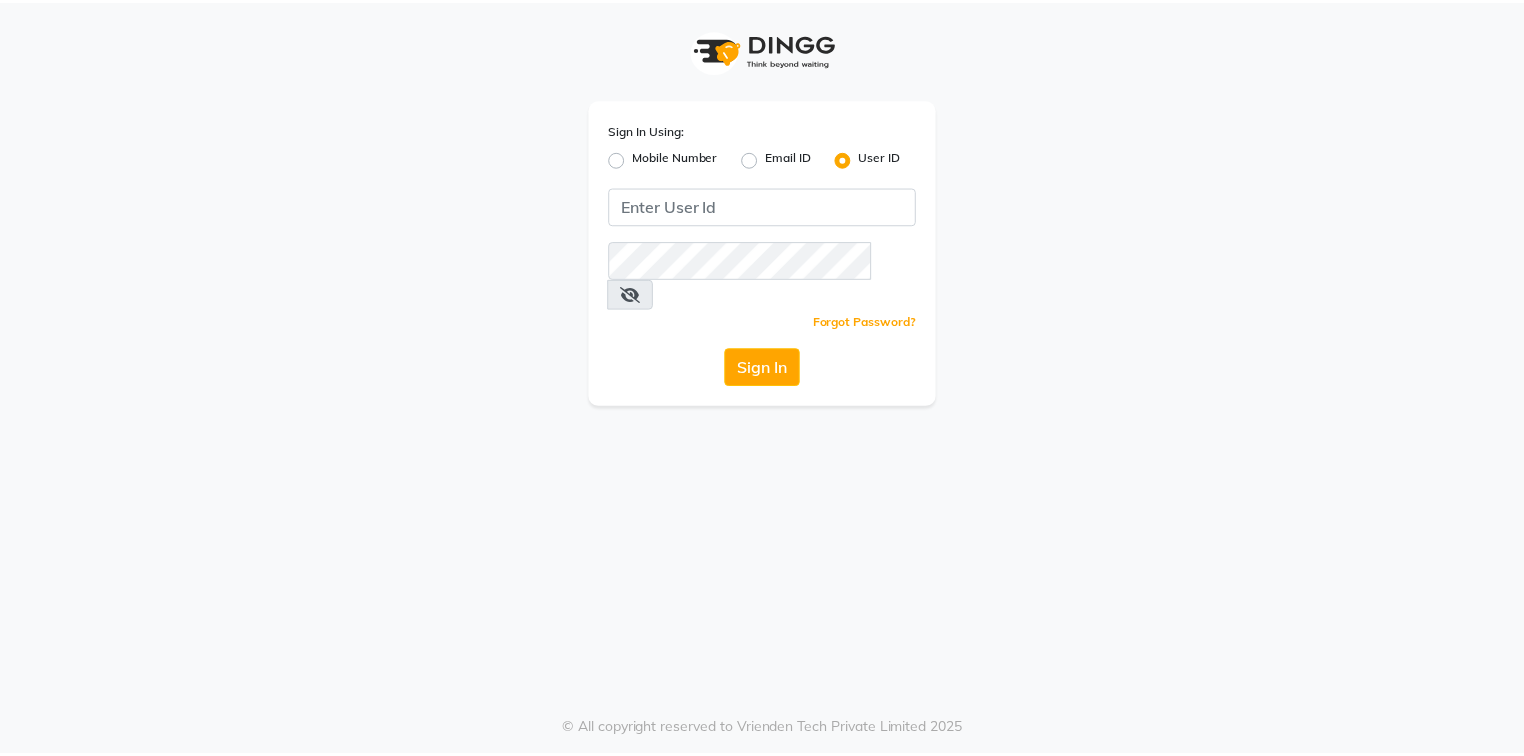 scroll, scrollTop: 0, scrollLeft: 0, axis: both 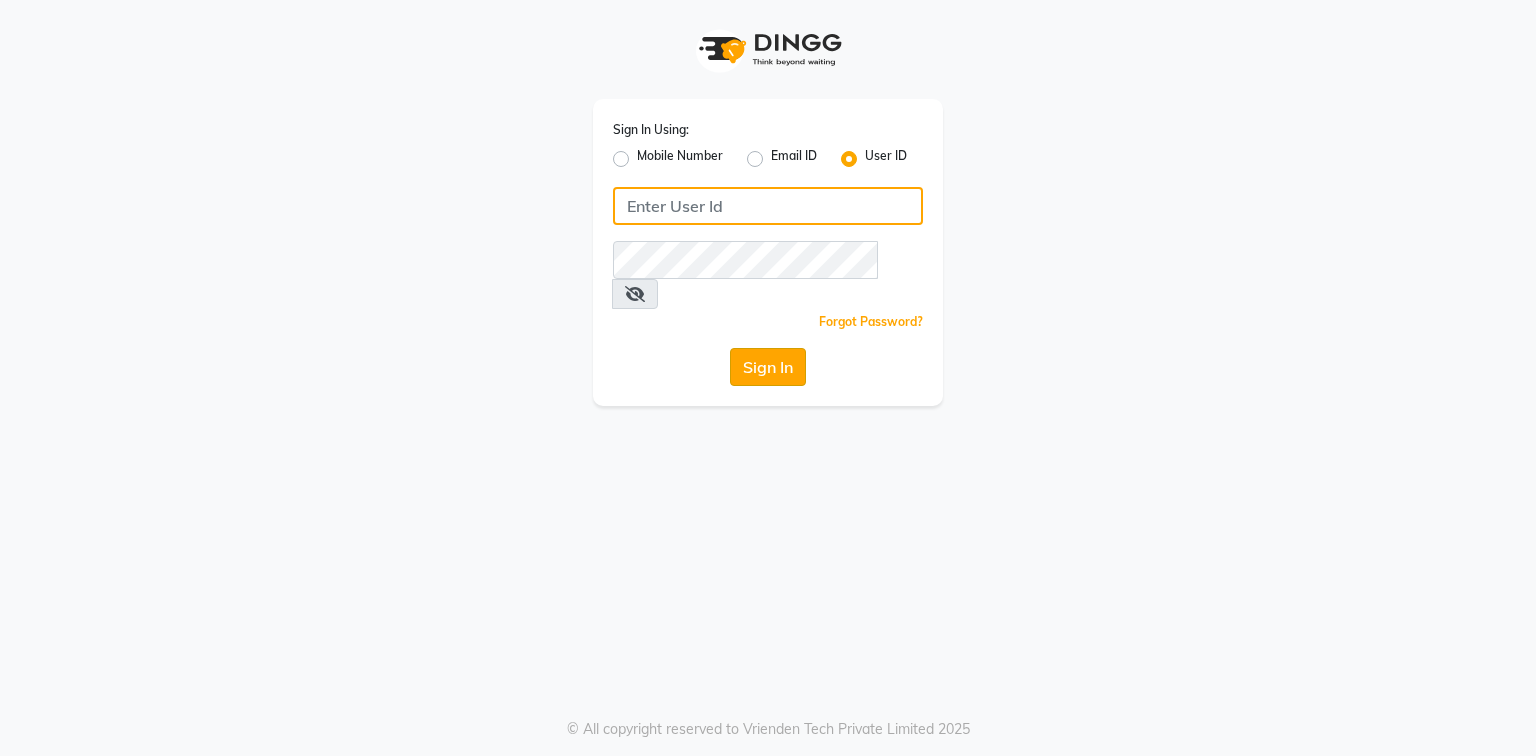type on "E1988-37" 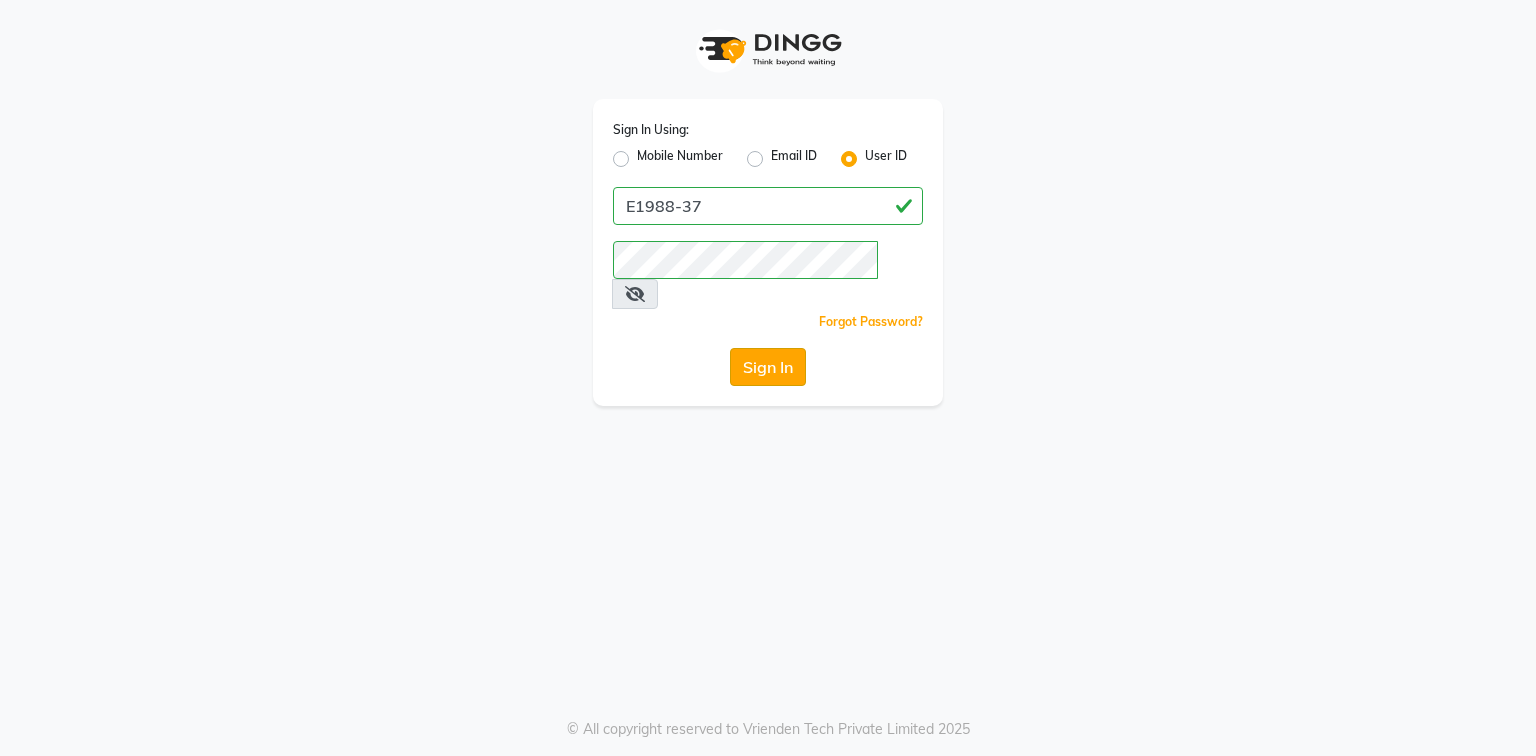 click on "Sign In" 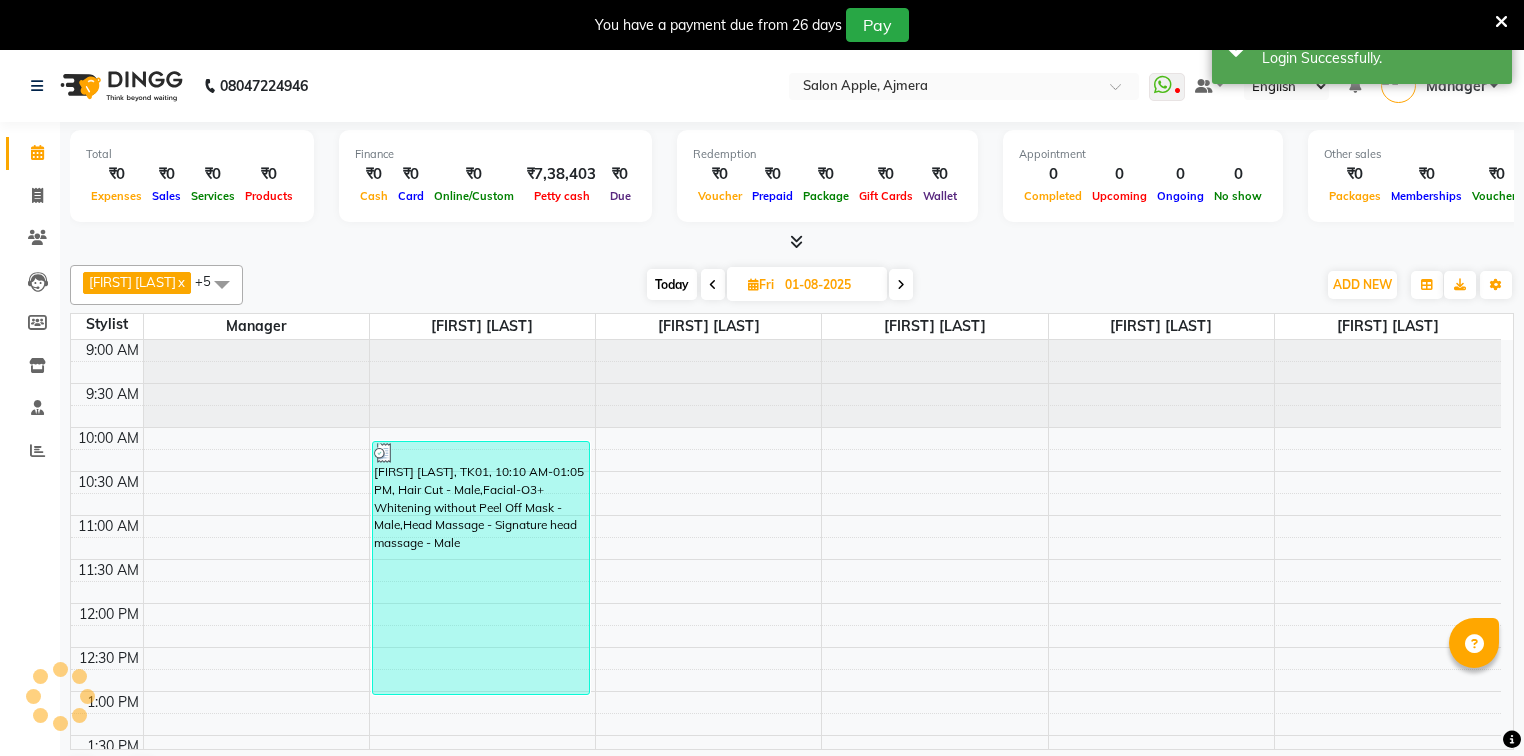 scroll, scrollTop: 0, scrollLeft: 0, axis: both 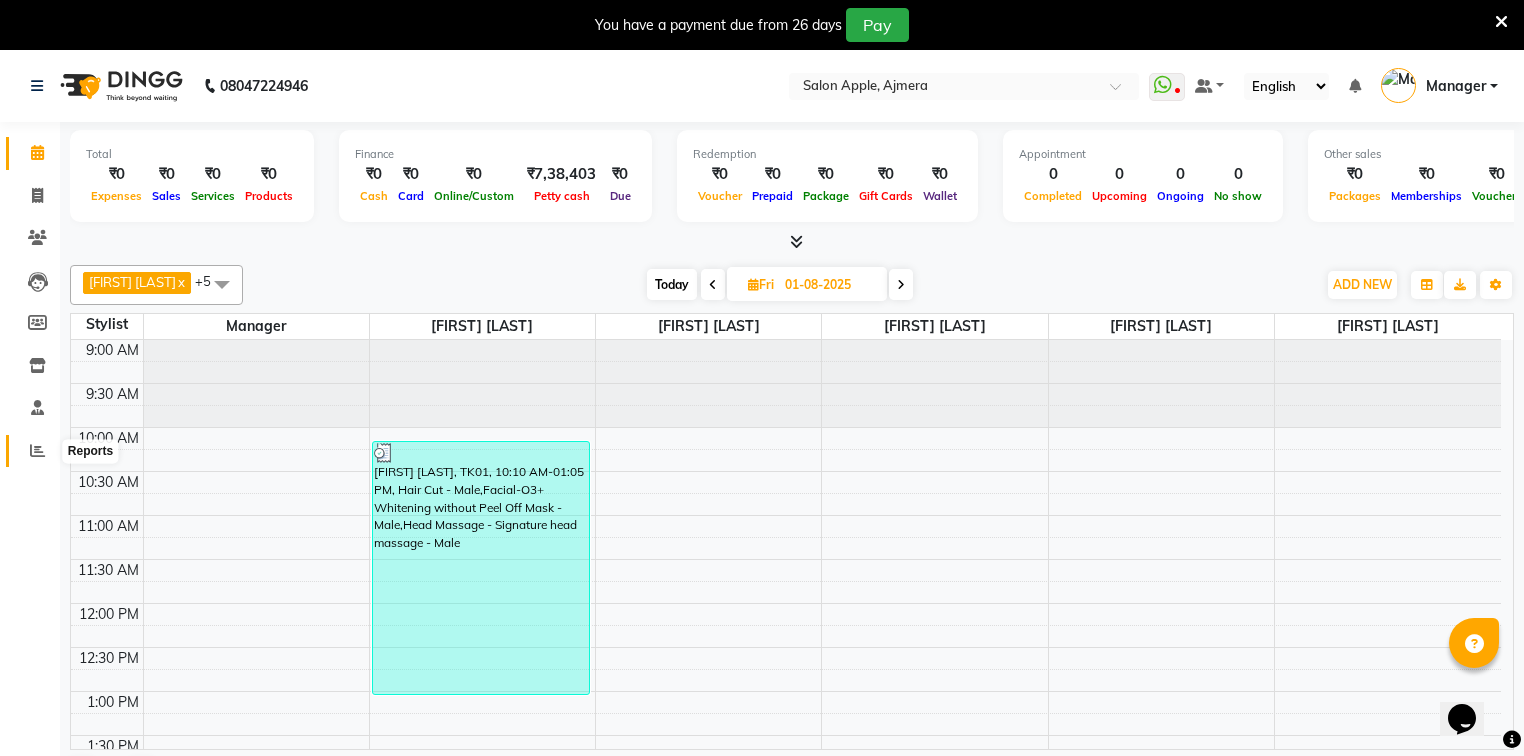 click 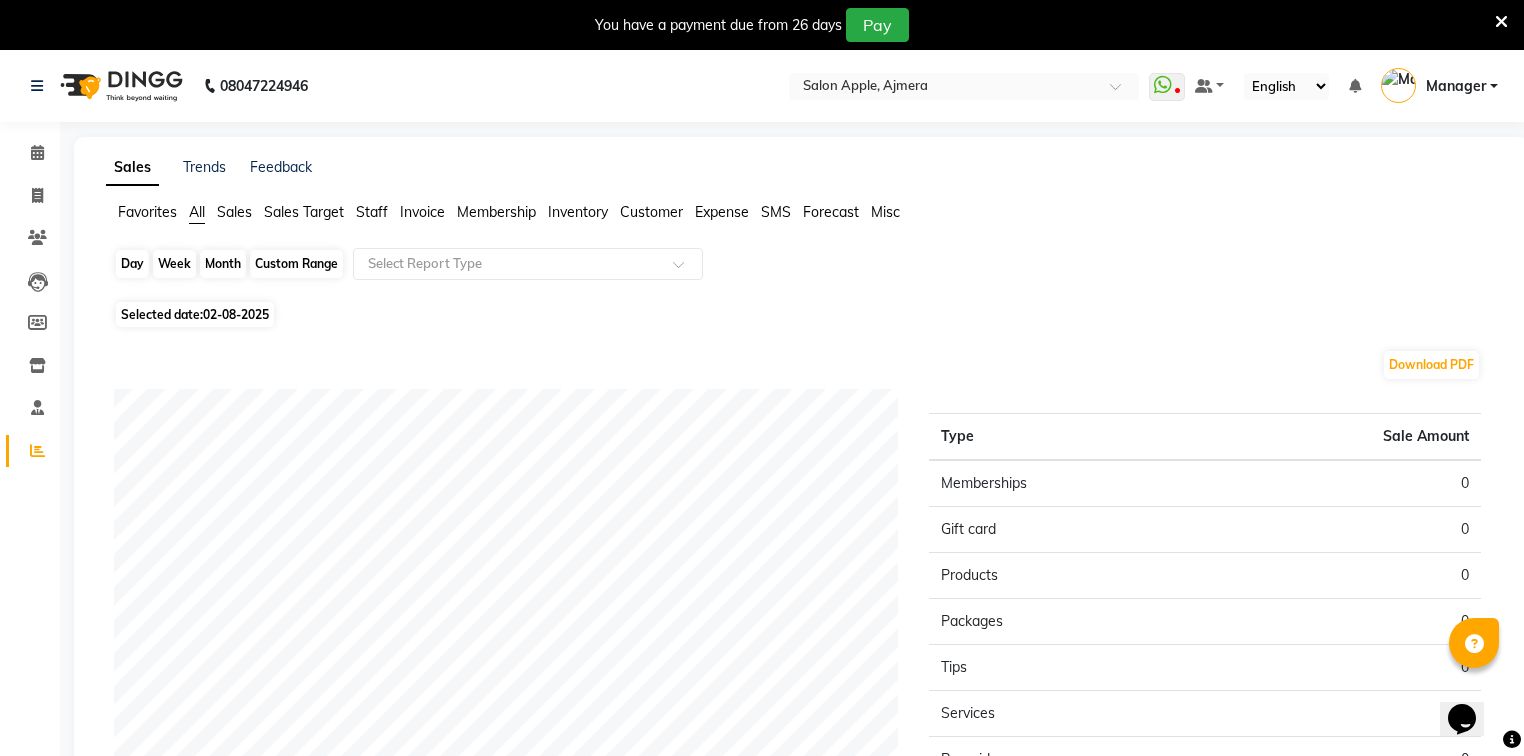 click on "Day" 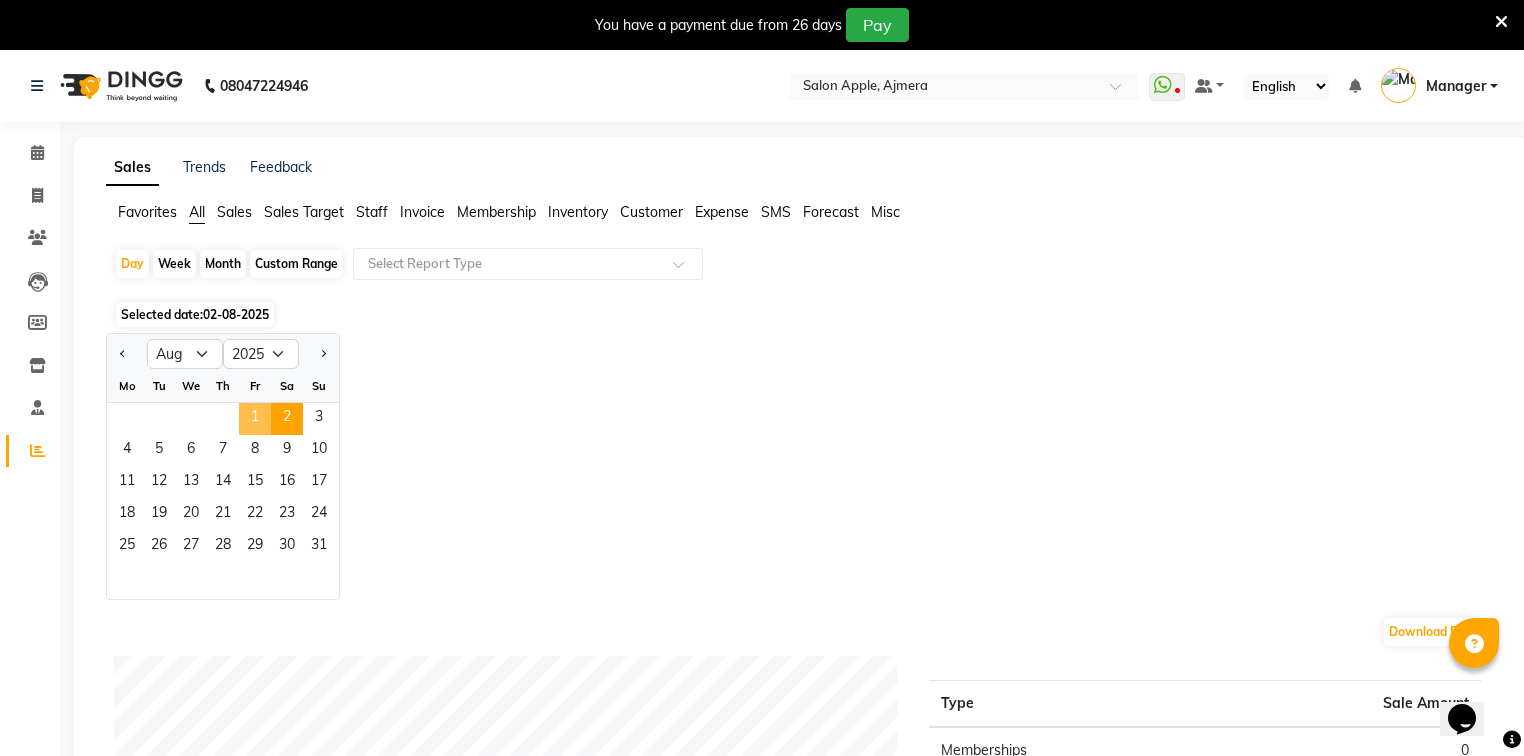 click on "1" 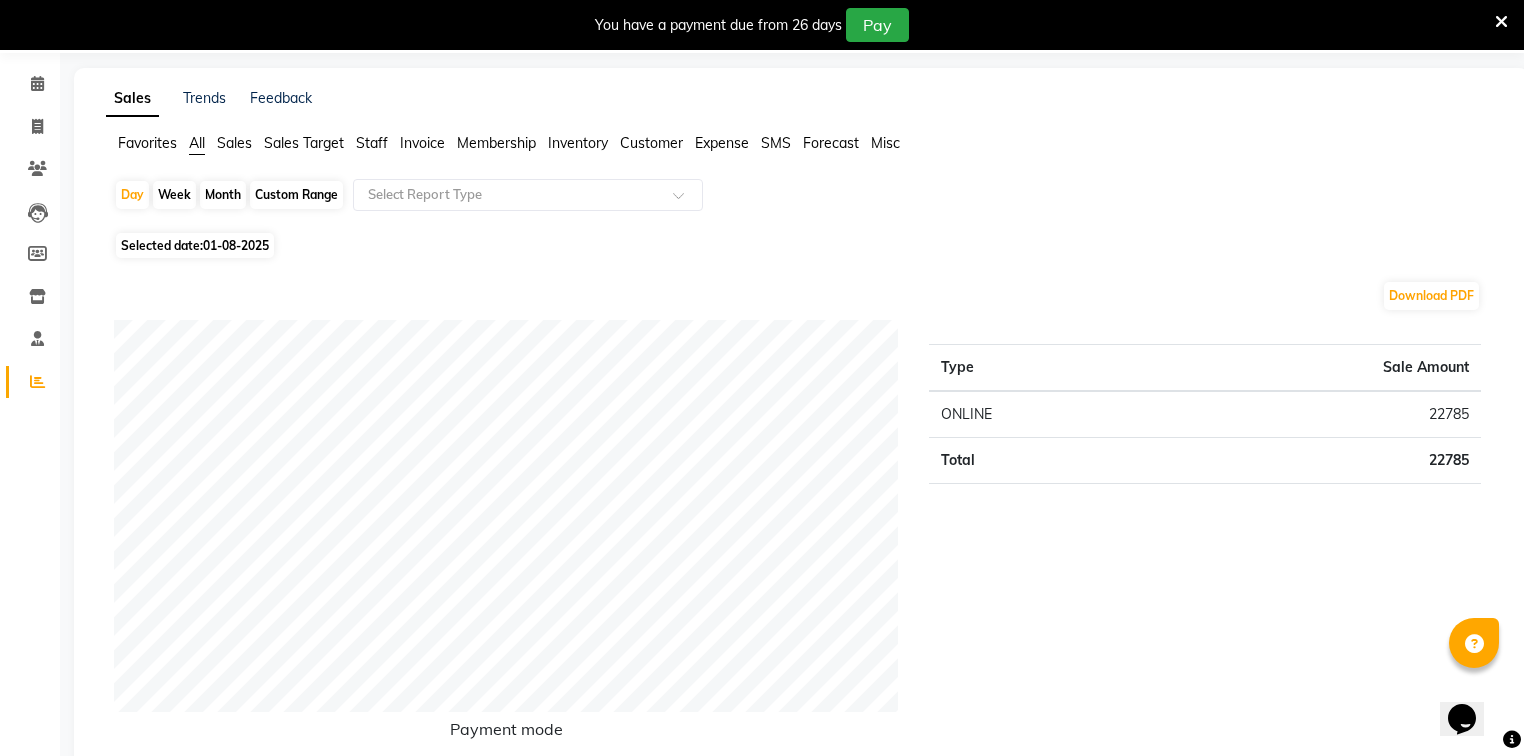 scroll, scrollTop: 0, scrollLeft: 0, axis: both 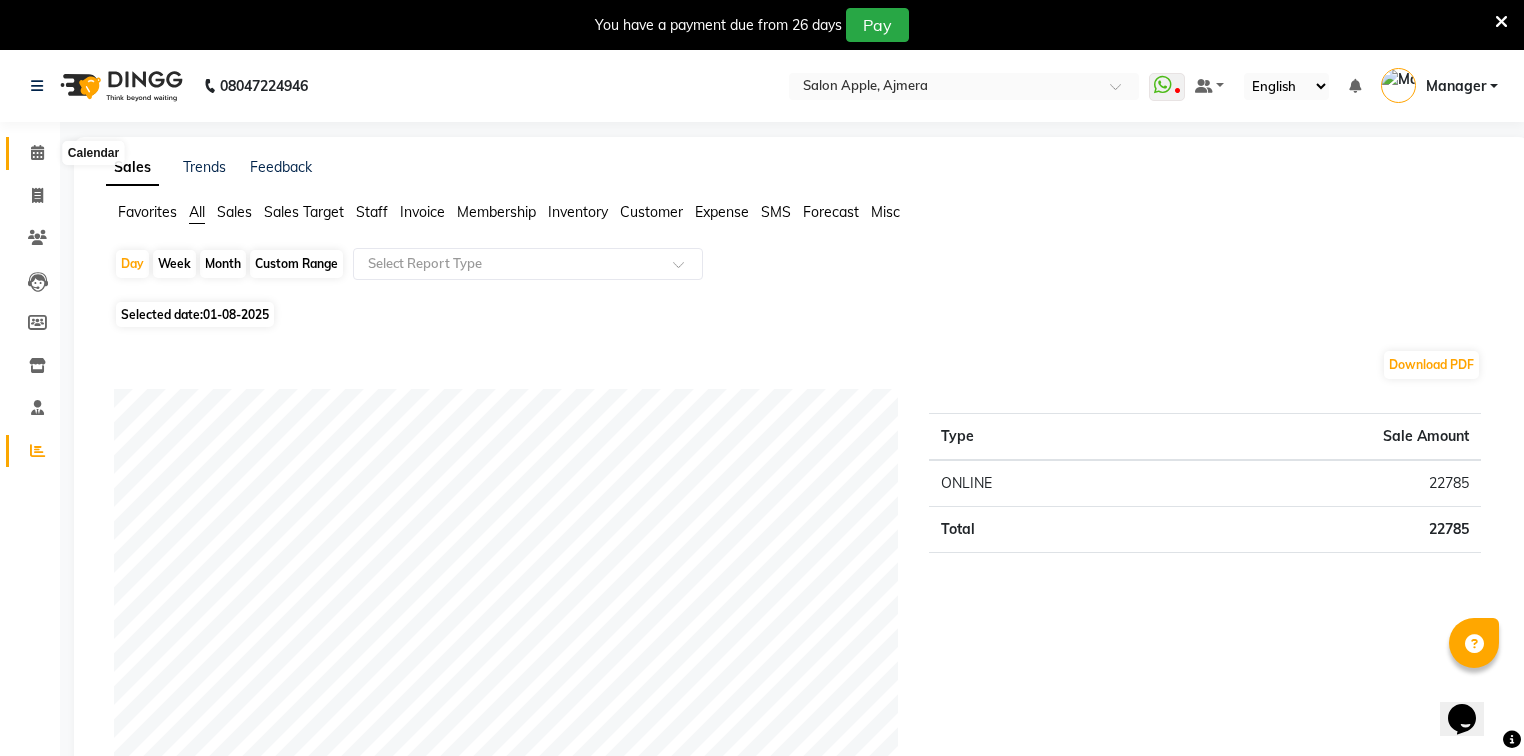 click 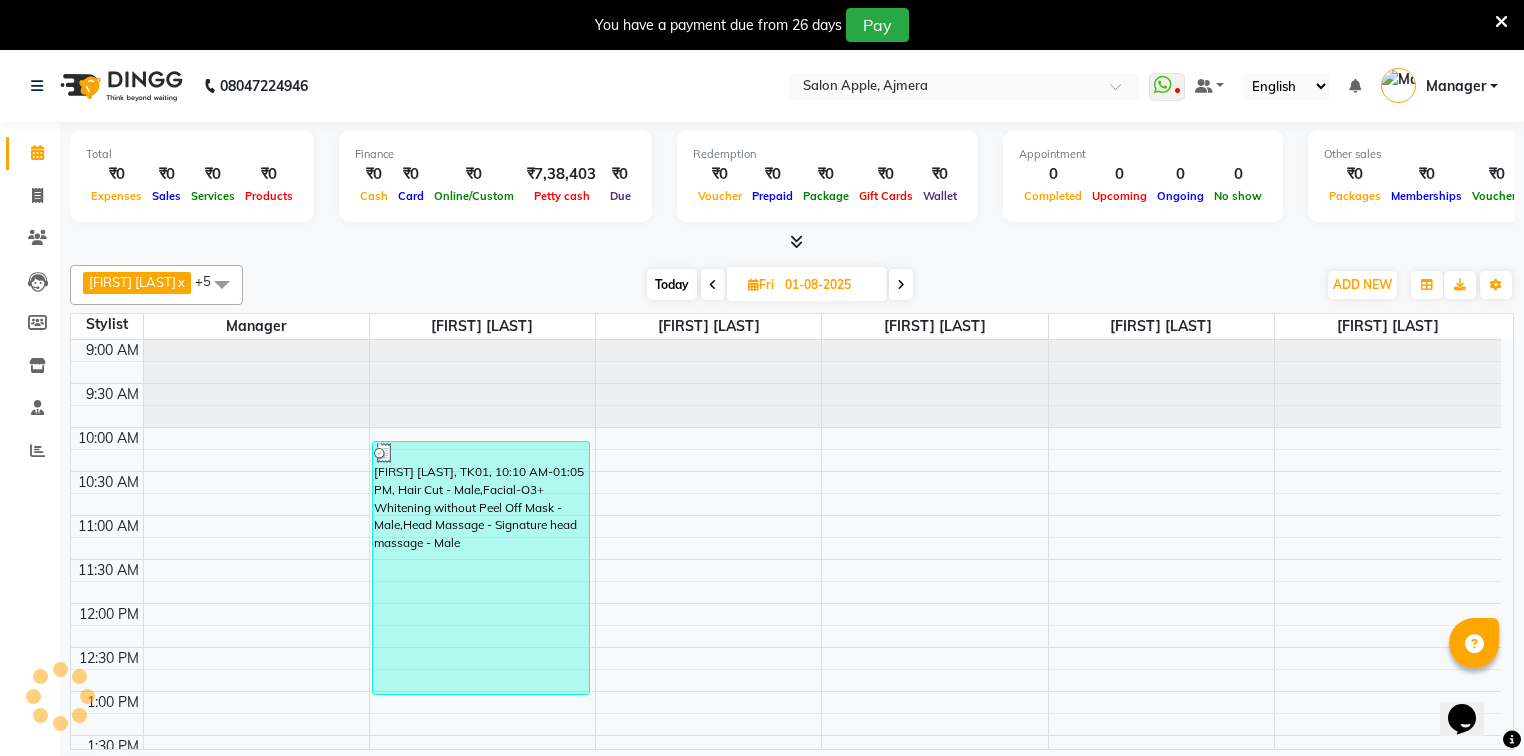 scroll, scrollTop: 0, scrollLeft: 0, axis: both 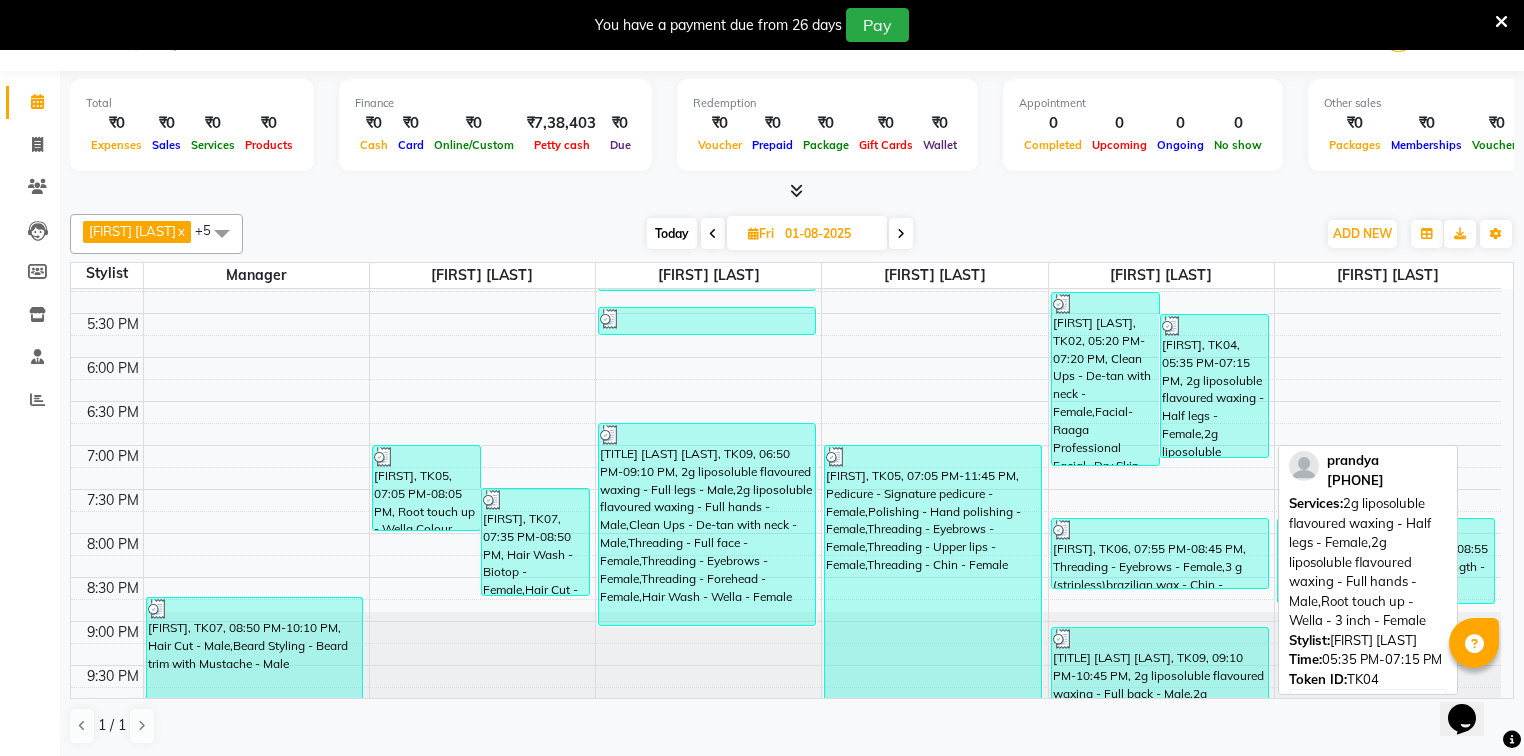 click on "prandya, TK04, 05:35 PM-07:15 PM, 2g liposoluble flavoured waxing - Half legs - Female,2g liposoluble flavoured waxing - Full hands - Male,Root touch up  - Wella  - 3 inch - Female" at bounding box center (1214, 386) 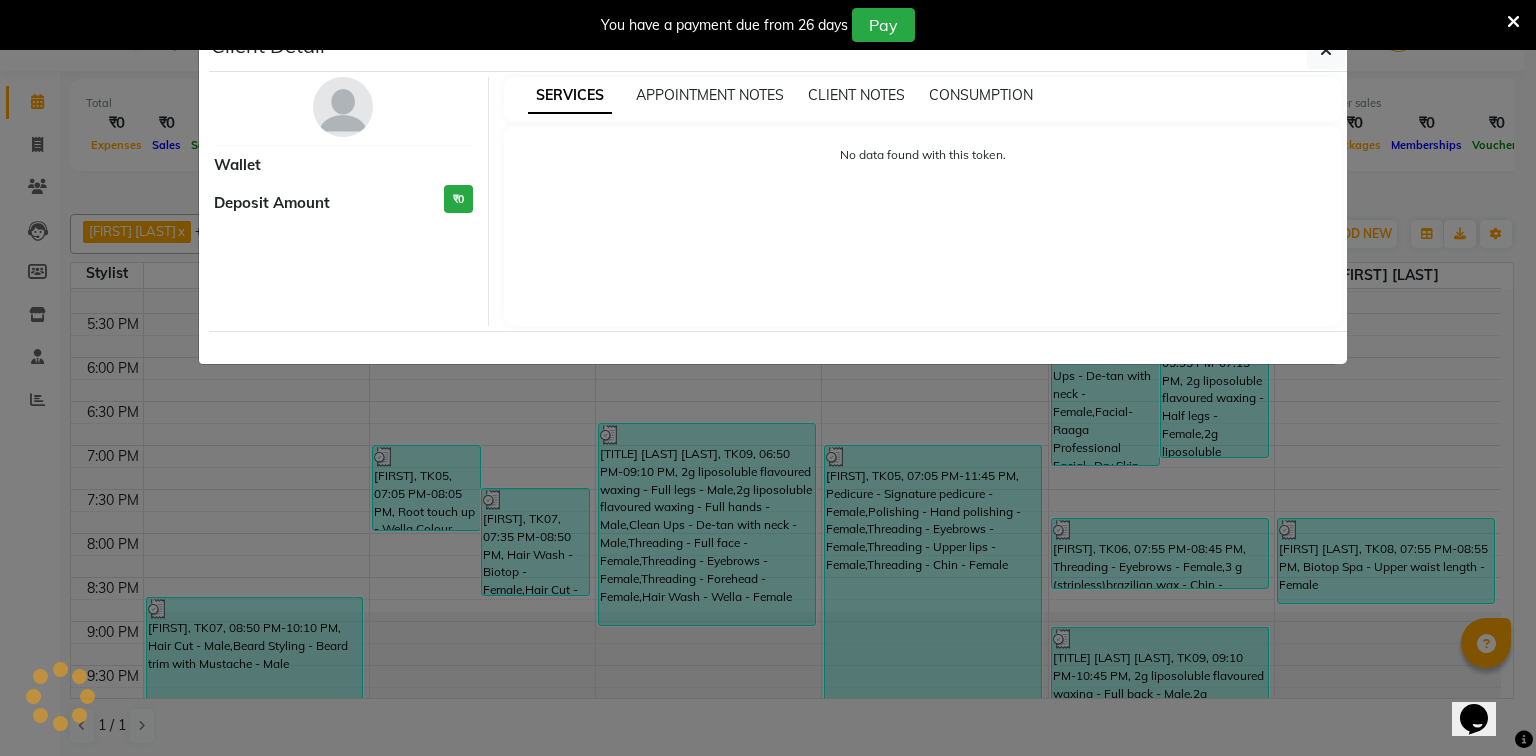 select on "3" 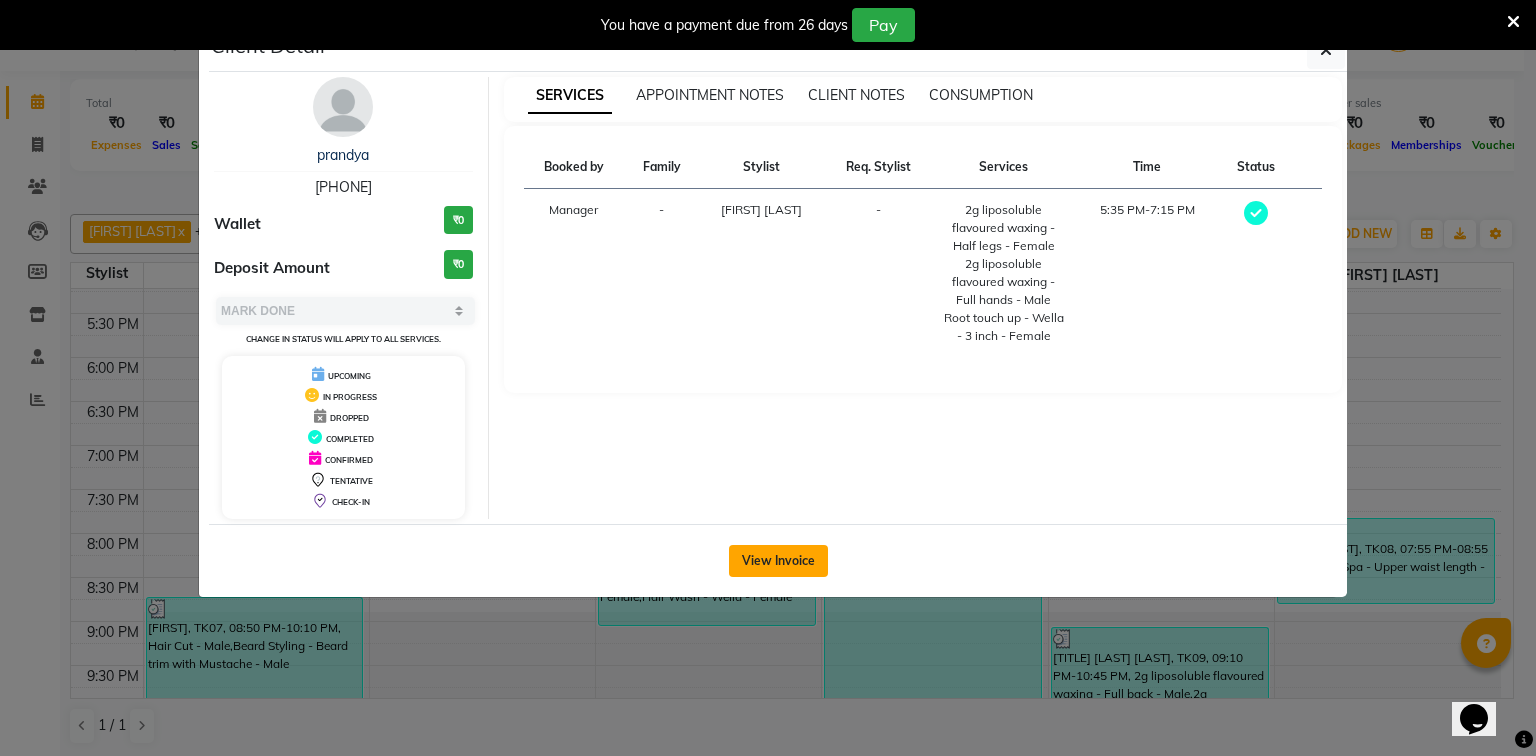 click on "View Invoice" 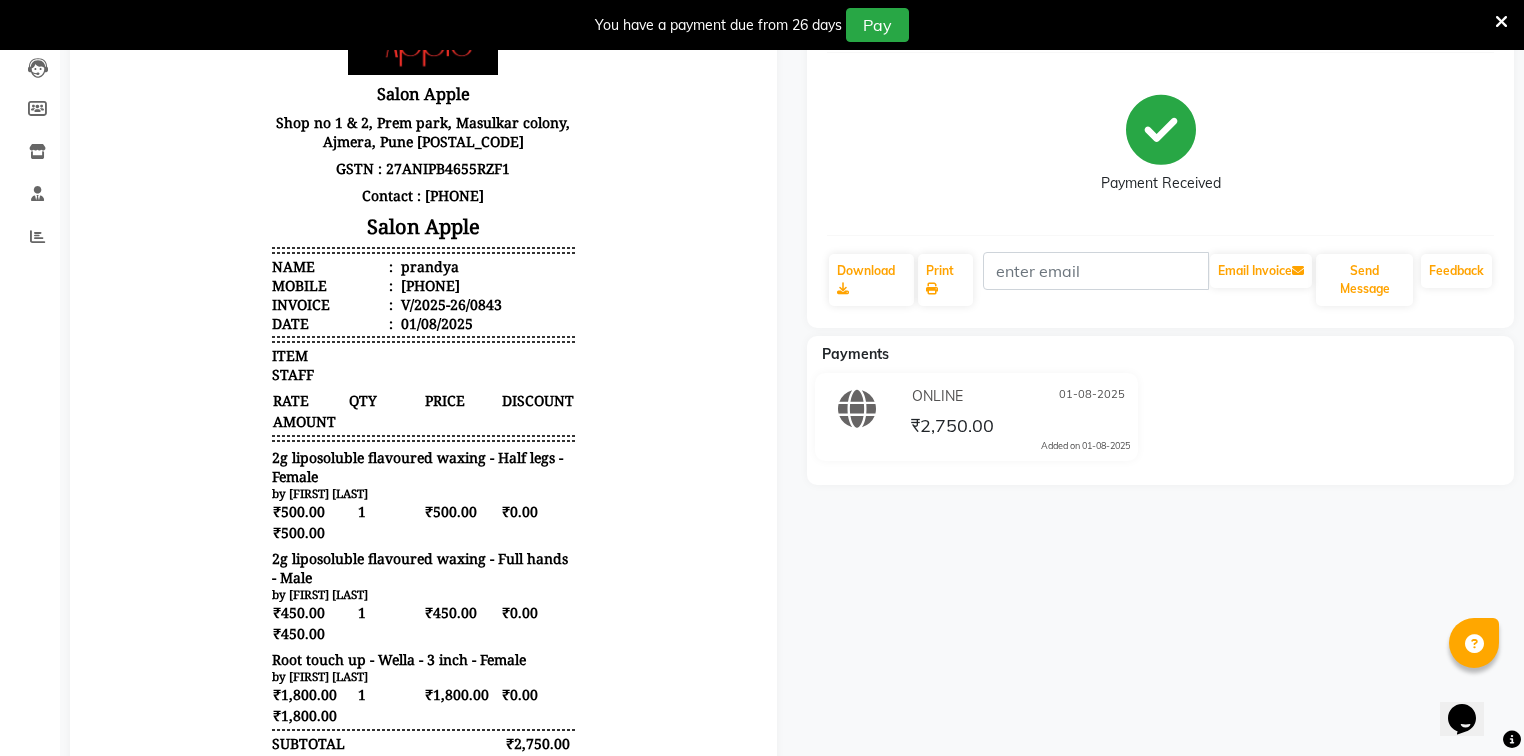 scroll, scrollTop: 50, scrollLeft: 0, axis: vertical 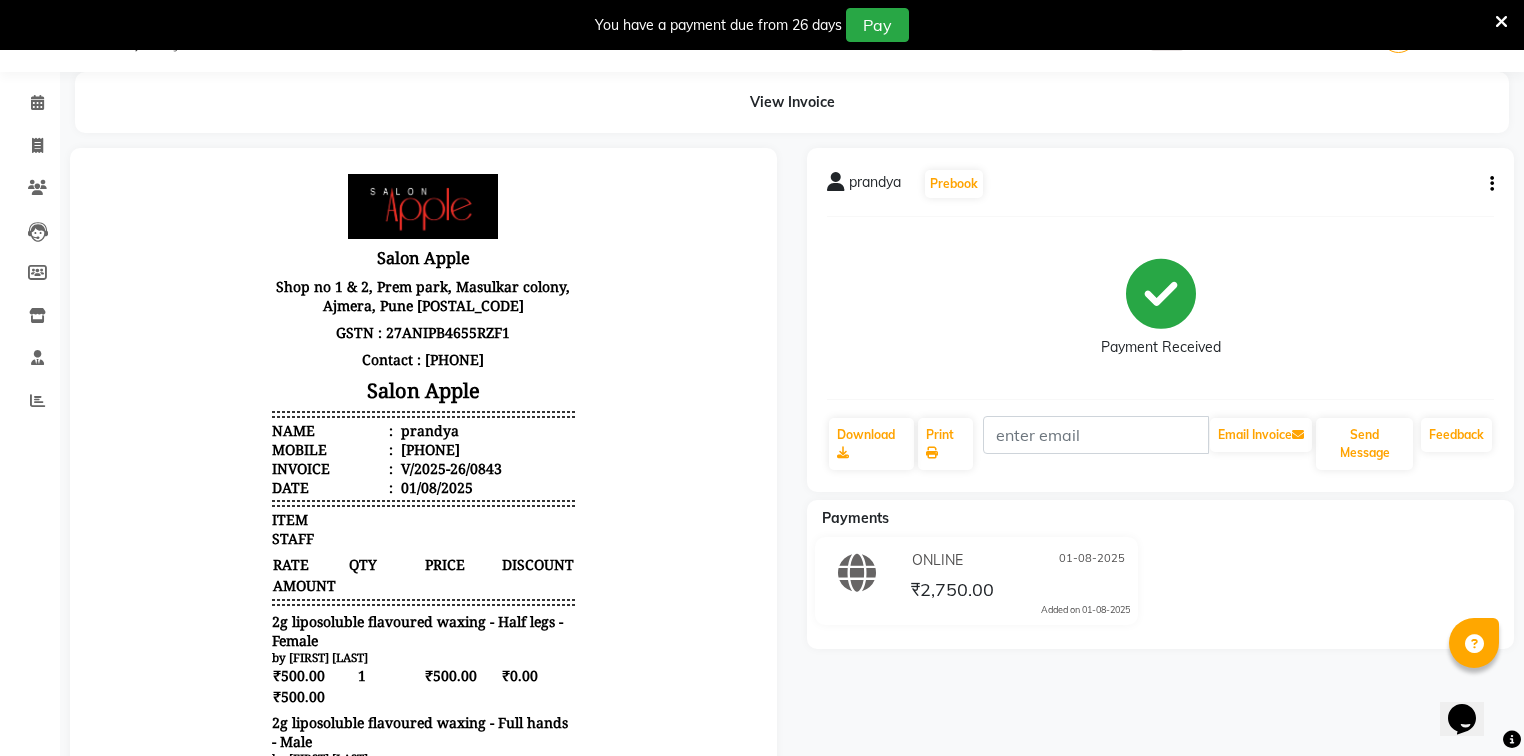 click 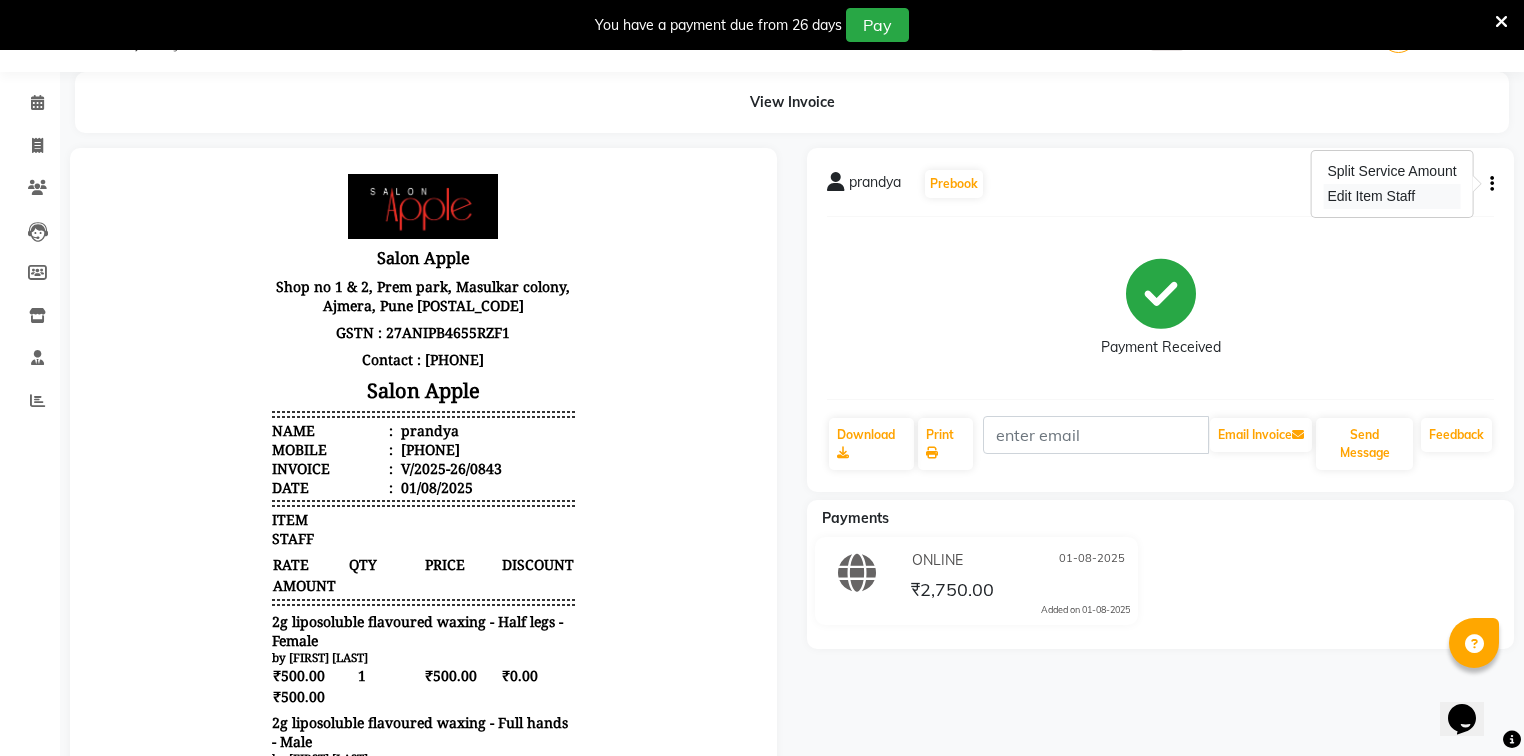 click on "Edit Item Staff" at bounding box center (1391, 196) 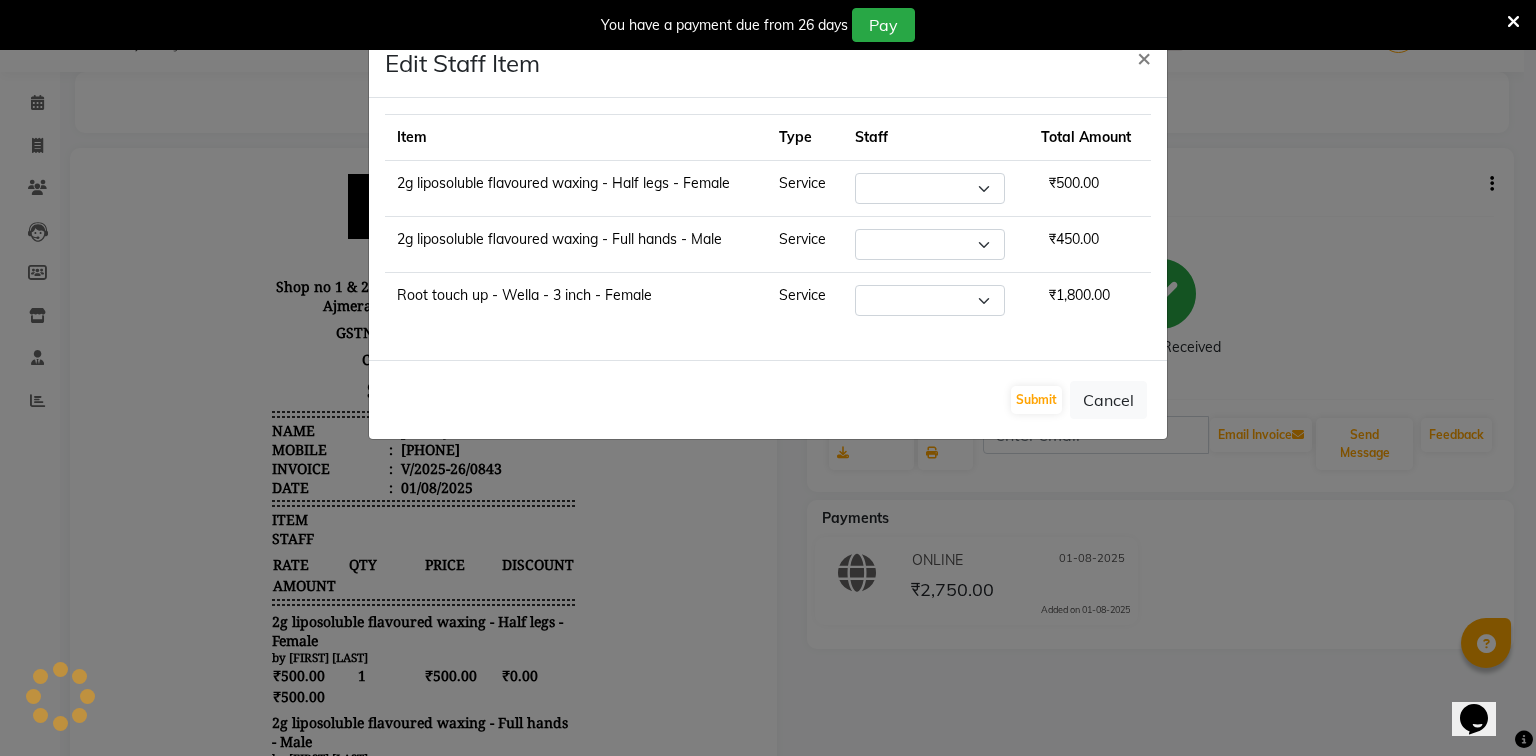 select on "84444" 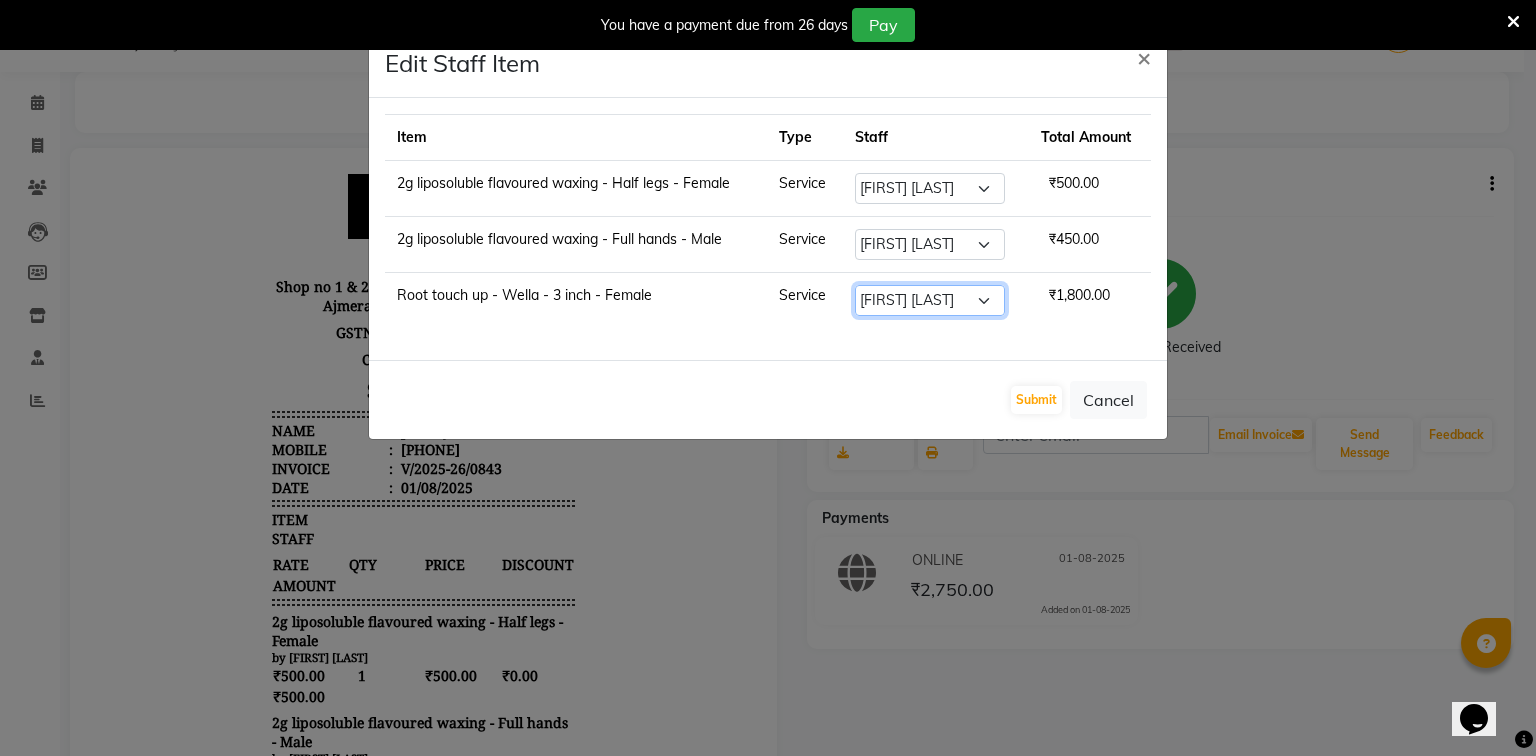 click on "Select  Ganesh Kishan Jadhav   Kiran Kamble   Madhavi Rajesh Londhe    Manager   Rishi Raut   Santosh Narsing Ghodke   Sneha Kshirsagar" 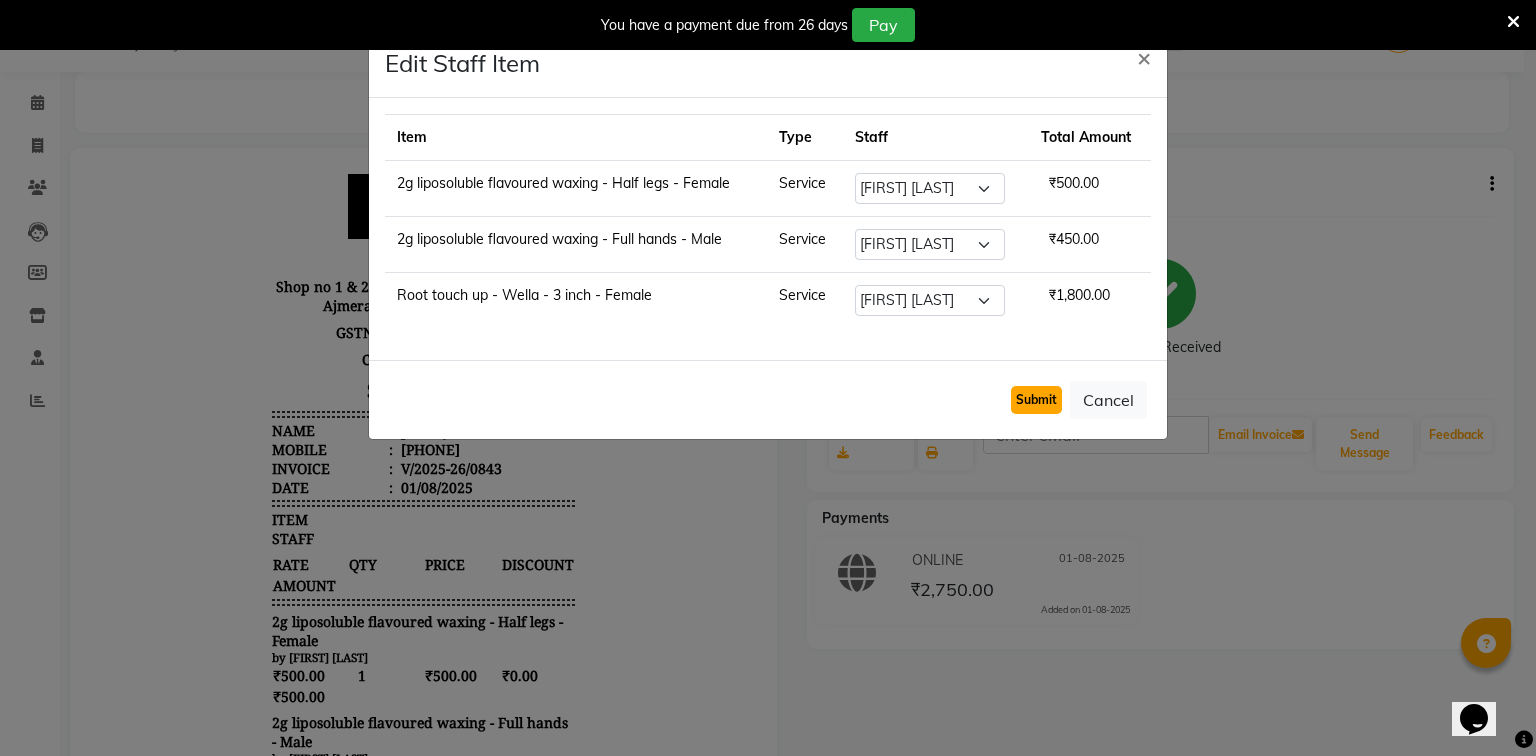 click on "Submit" 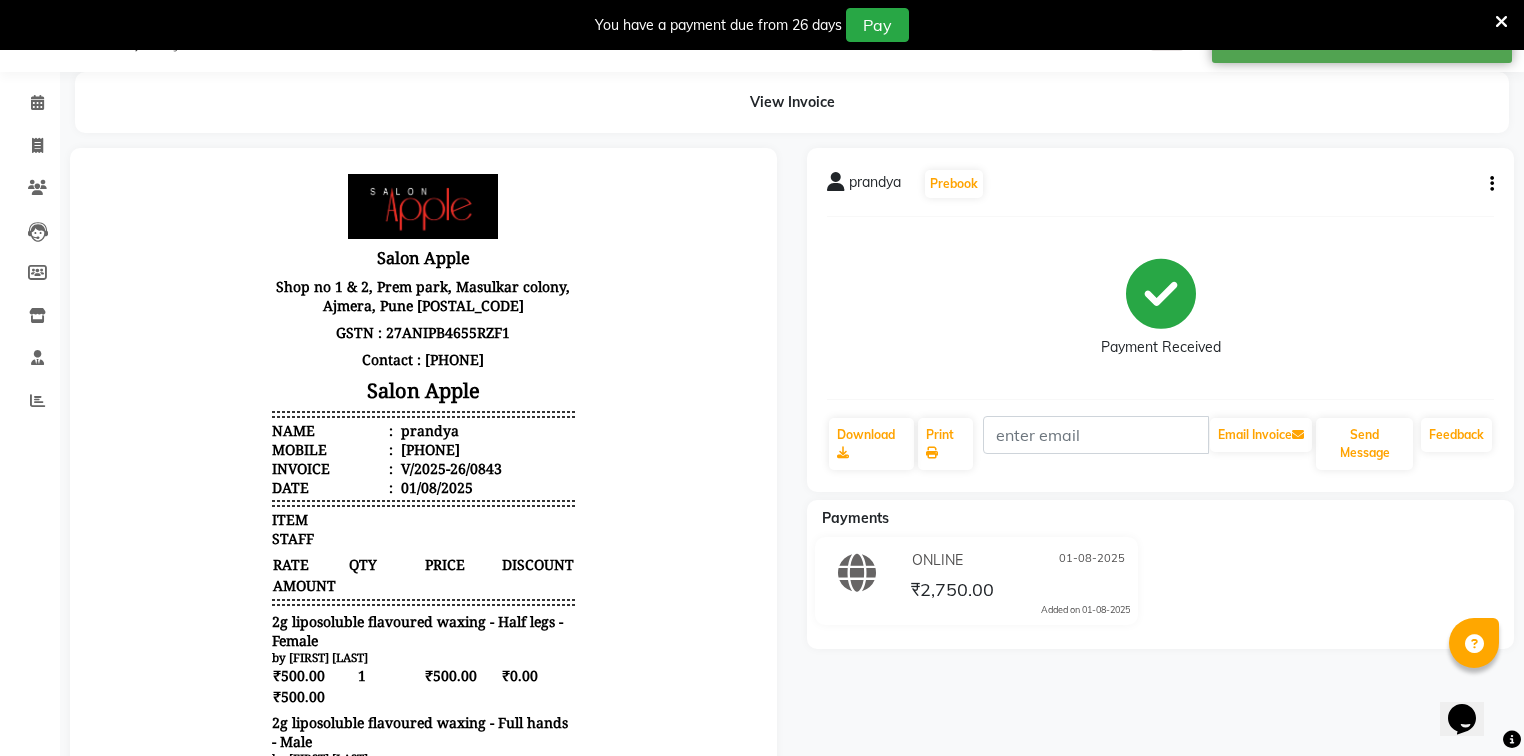 scroll, scrollTop: 16, scrollLeft: 0, axis: vertical 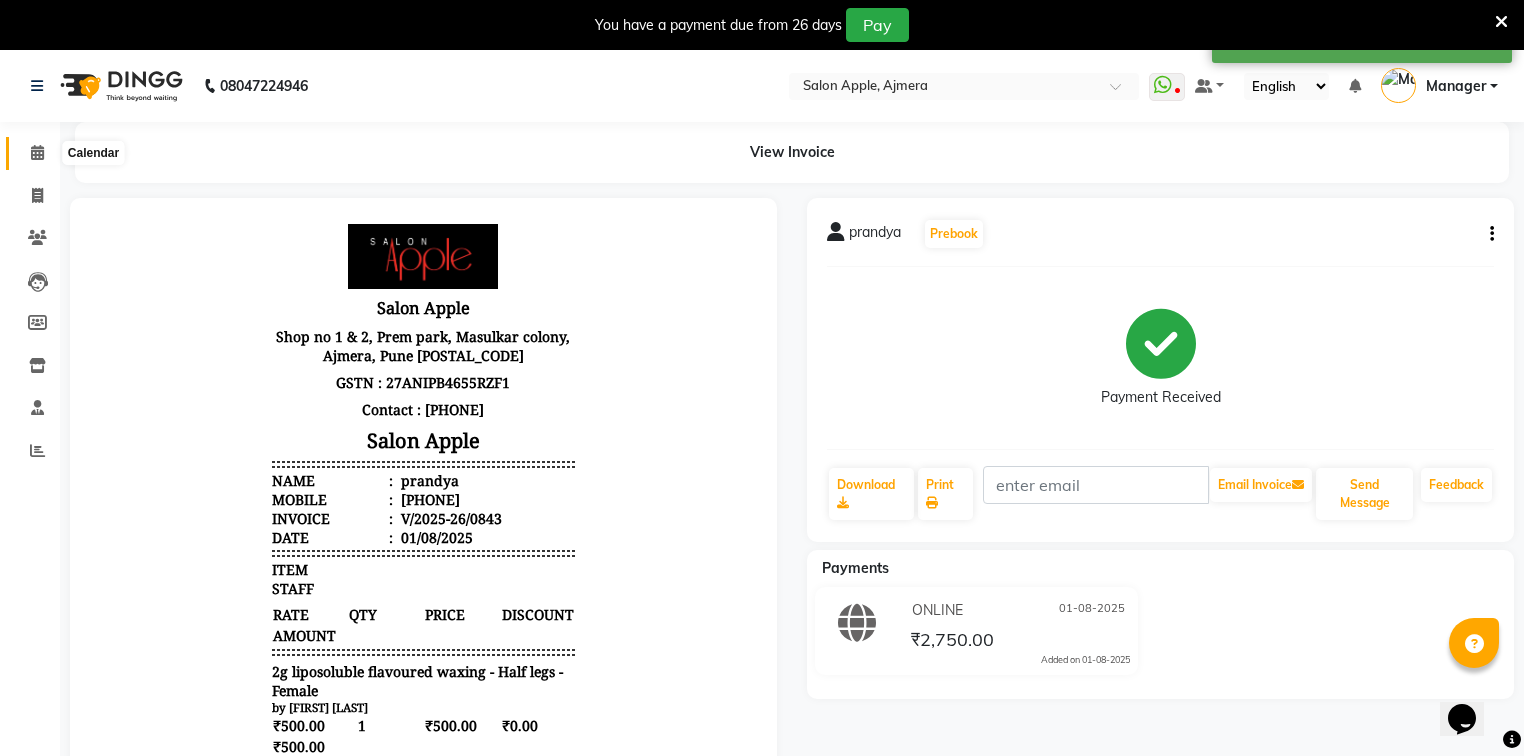 click 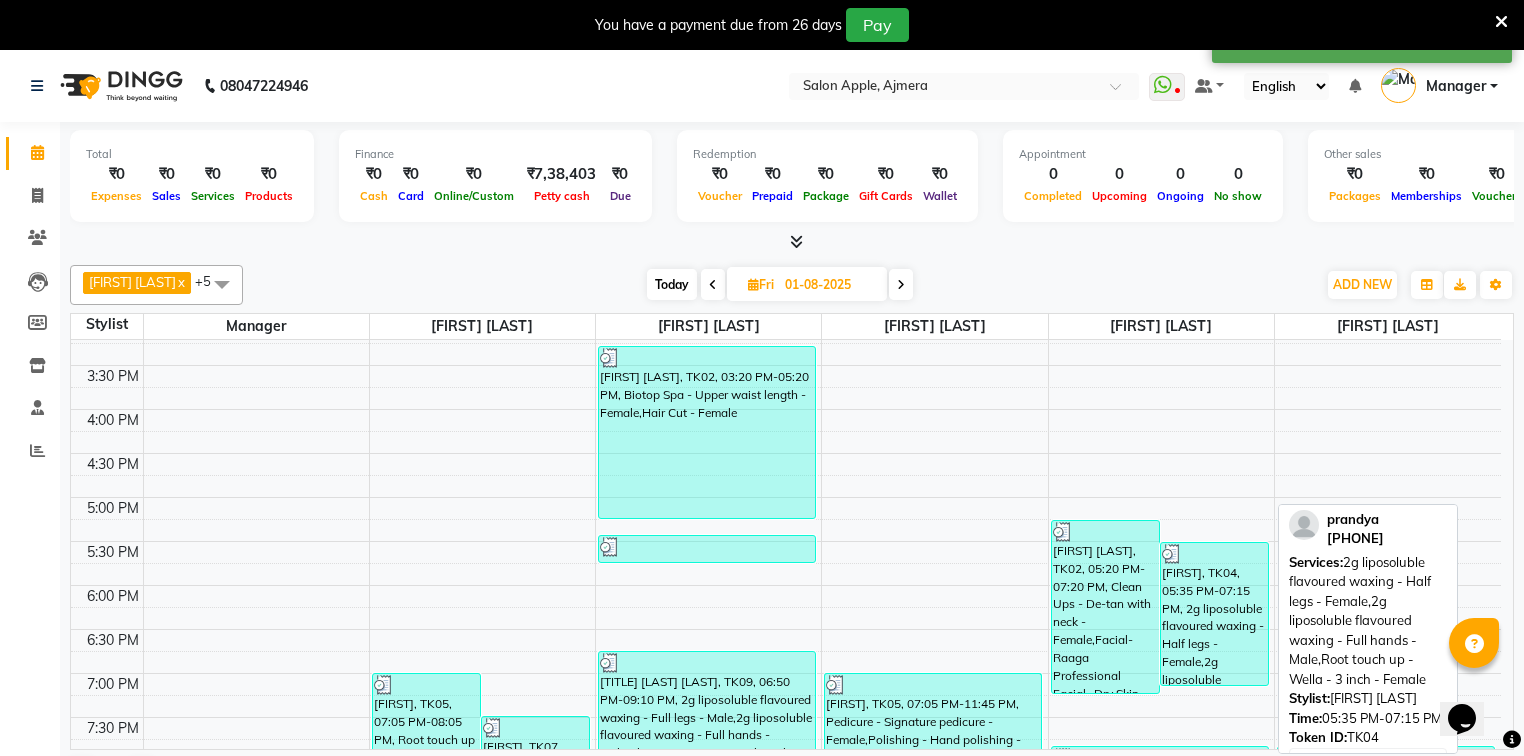 scroll, scrollTop: 723, scrollLeft: 0, axis: vertical 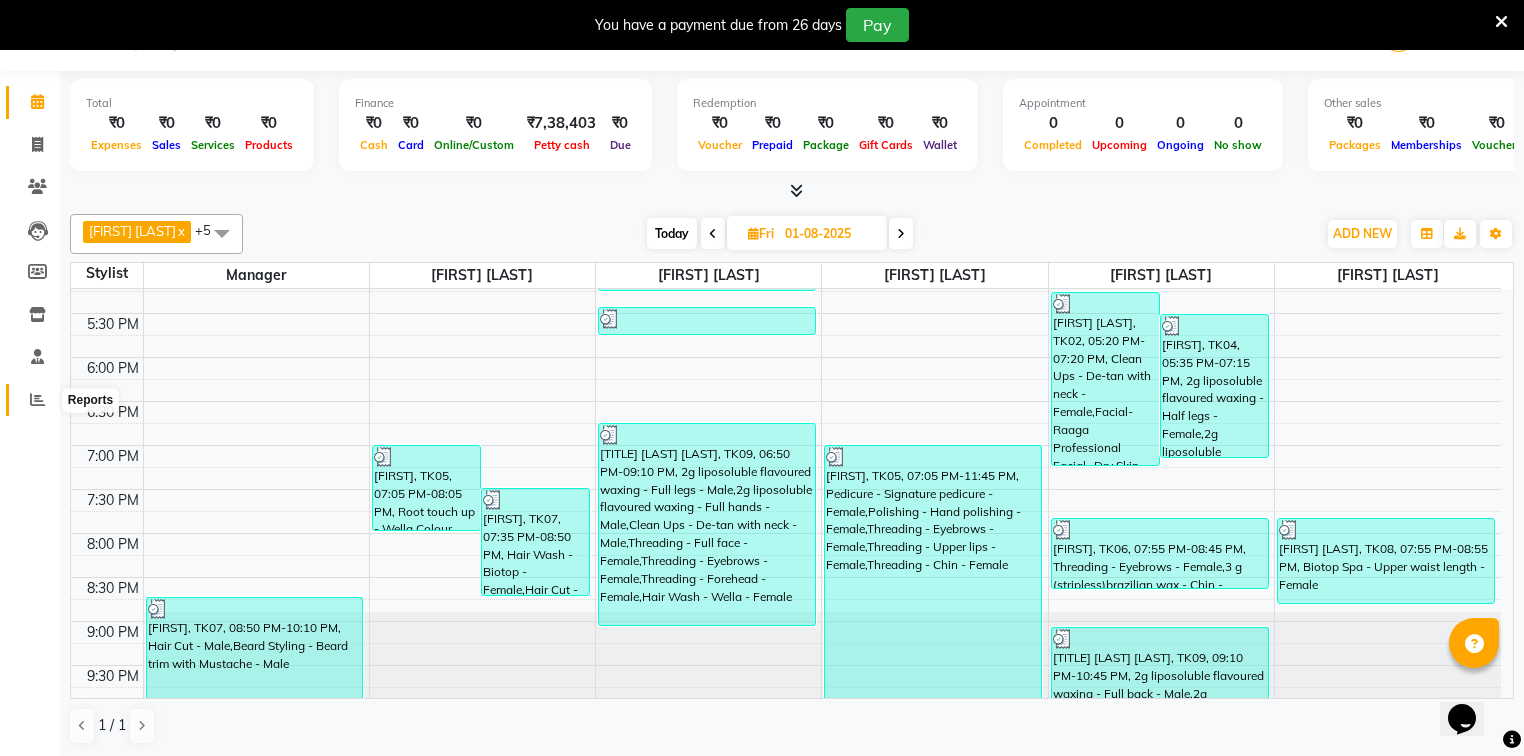 click 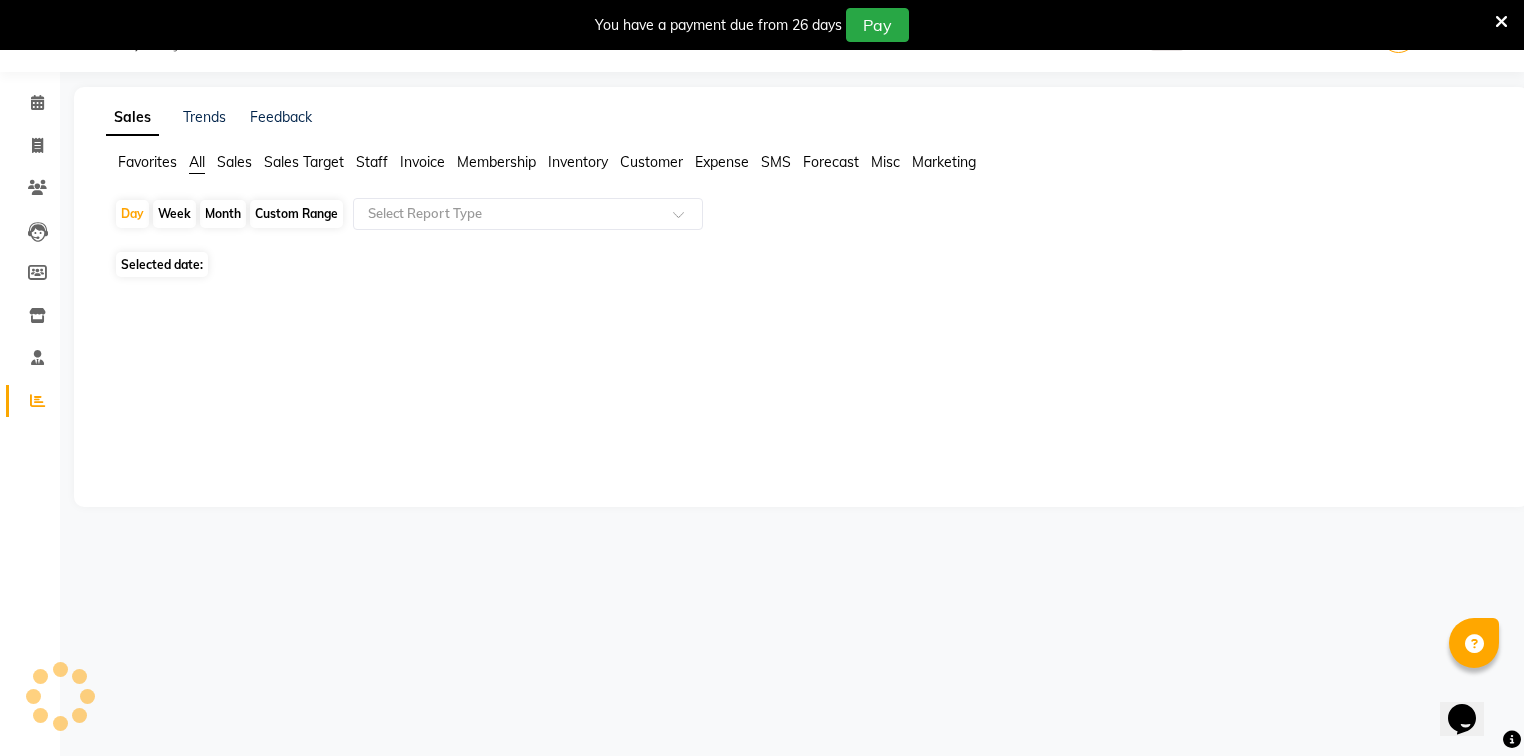 scroll, scrollTop: 50, scrollLeft: 0, axis: vertical 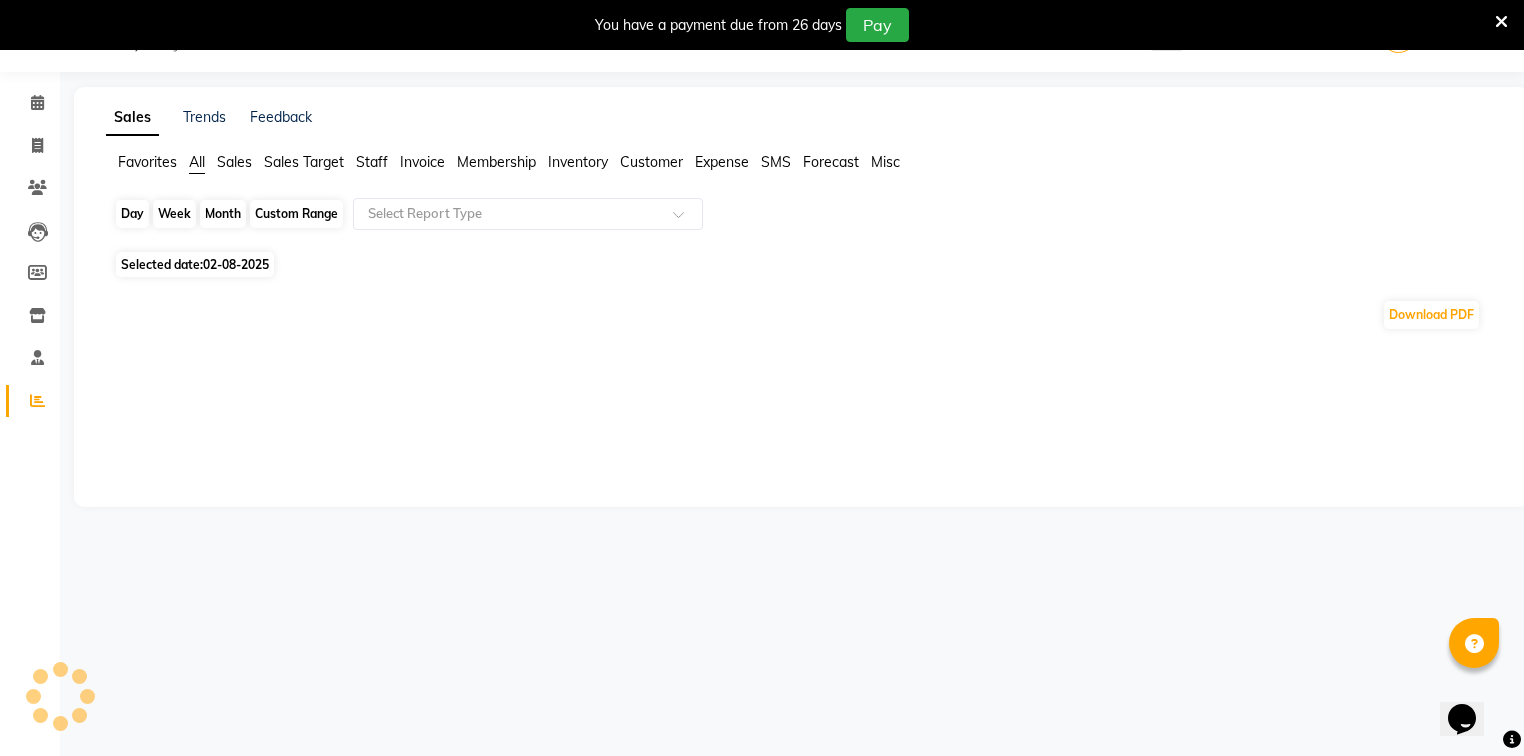 click on "Day" 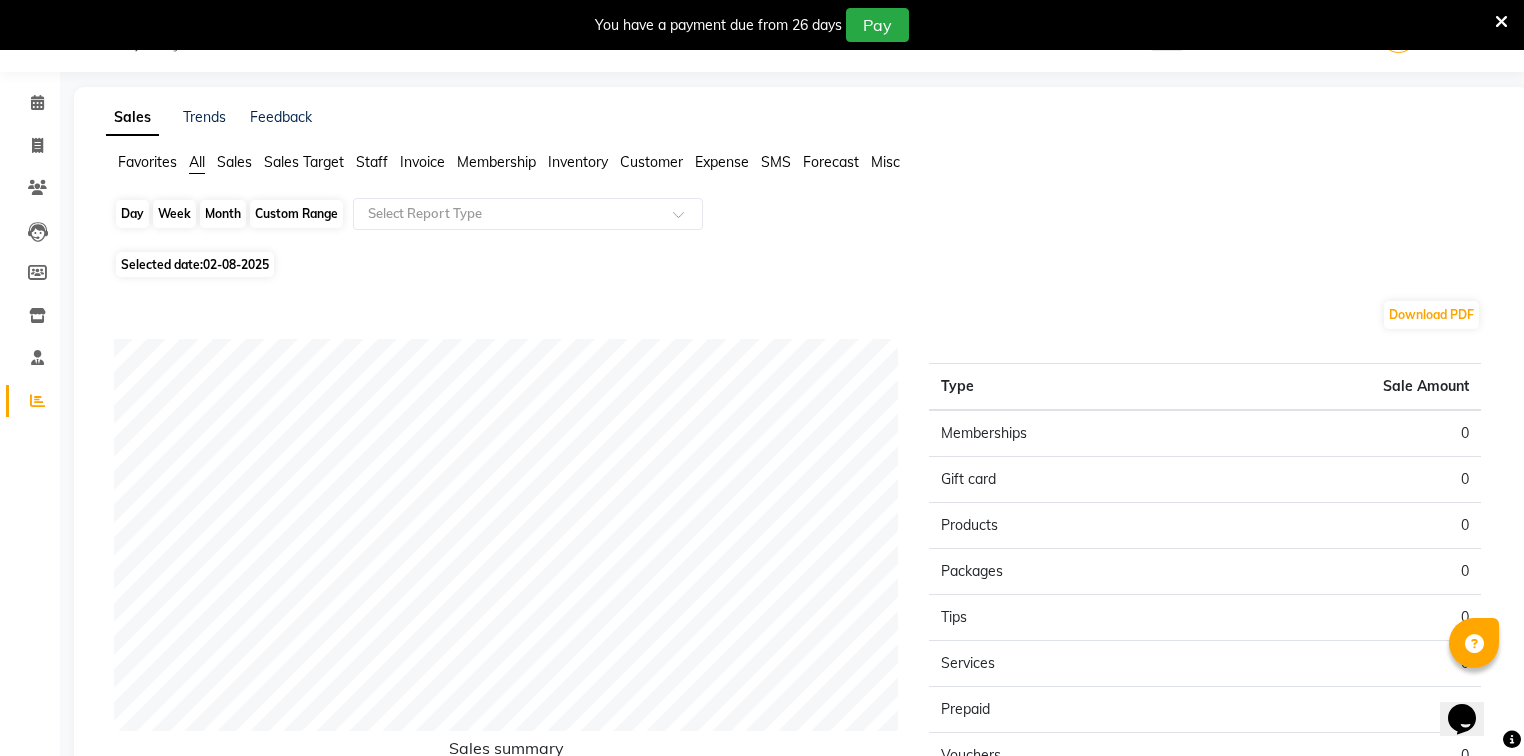 click on "Day" 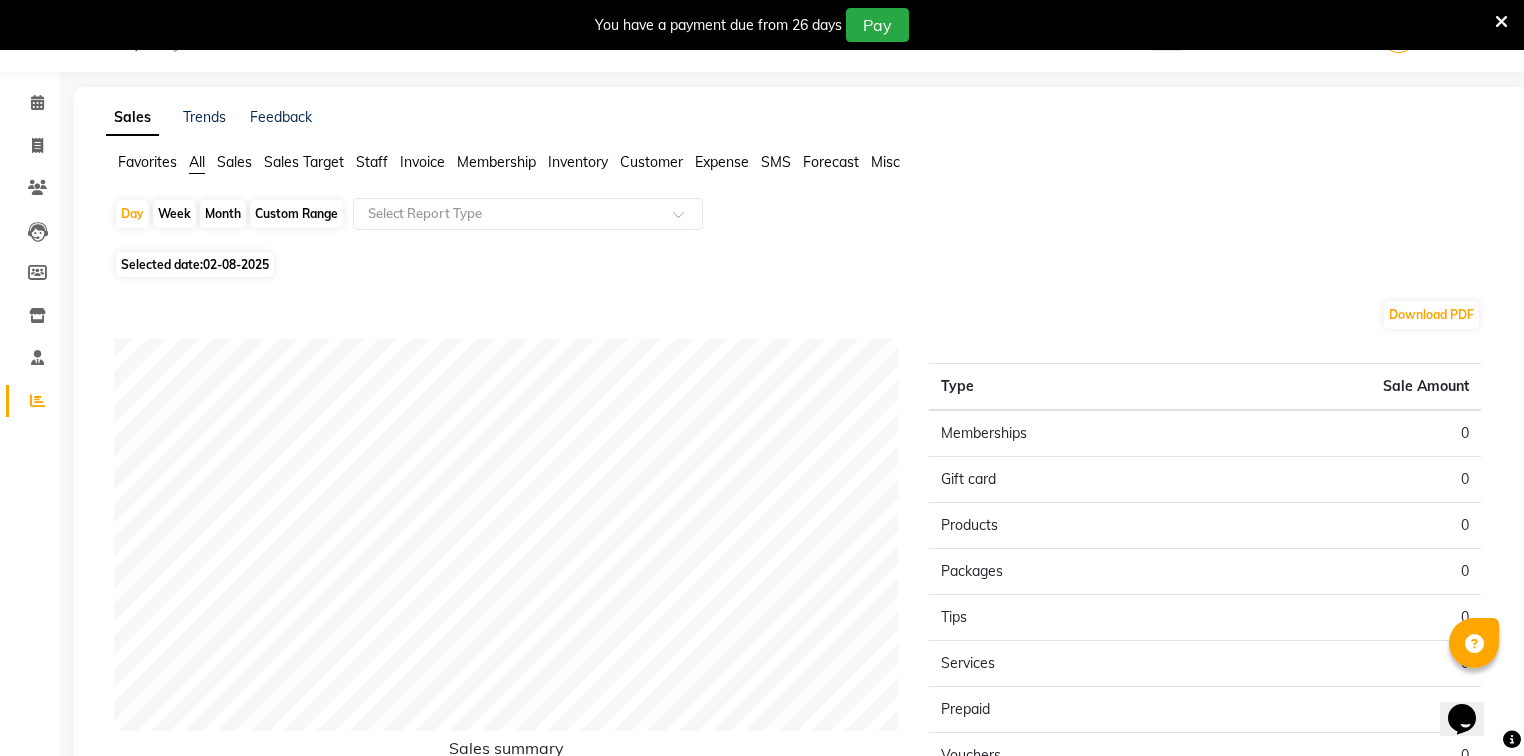 select on "8" 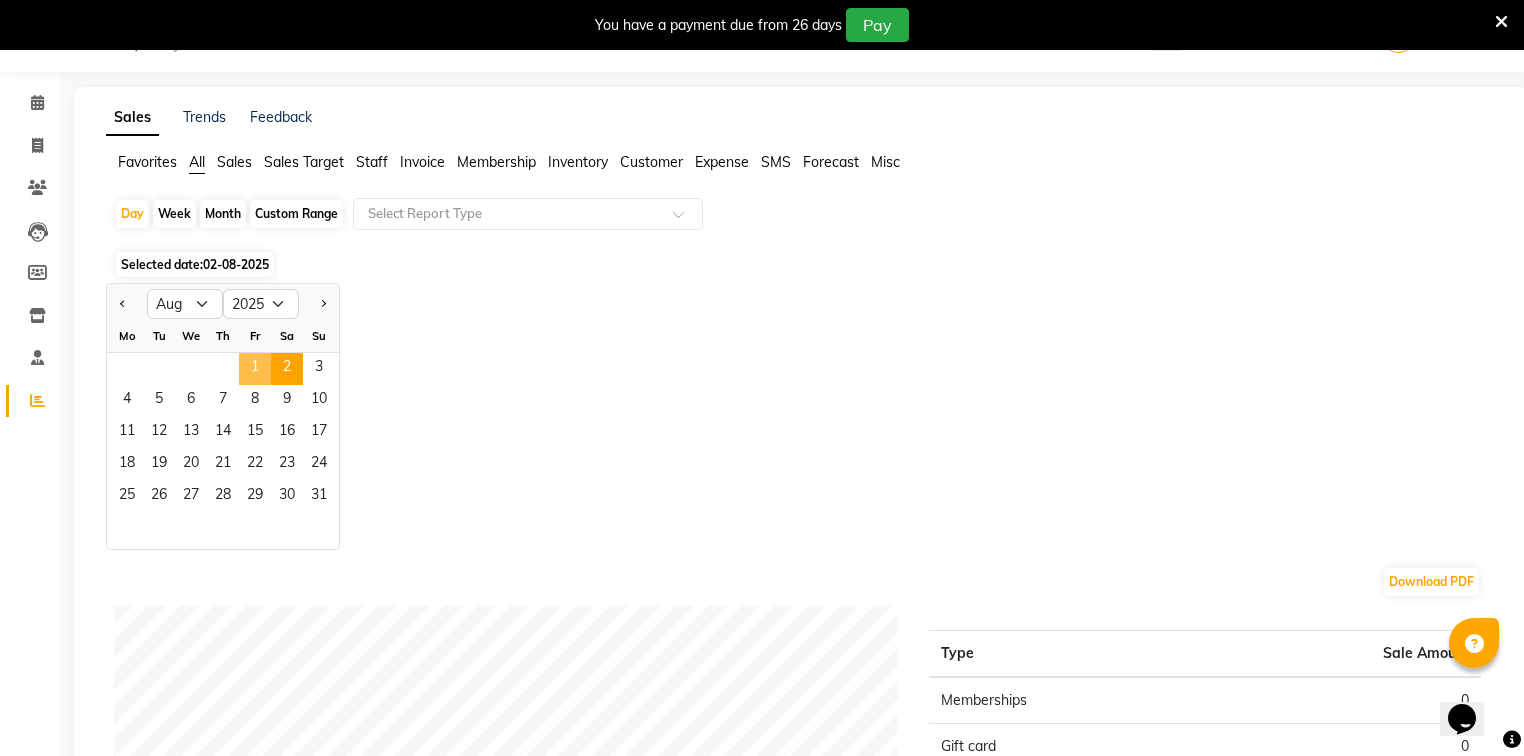 click on "1" 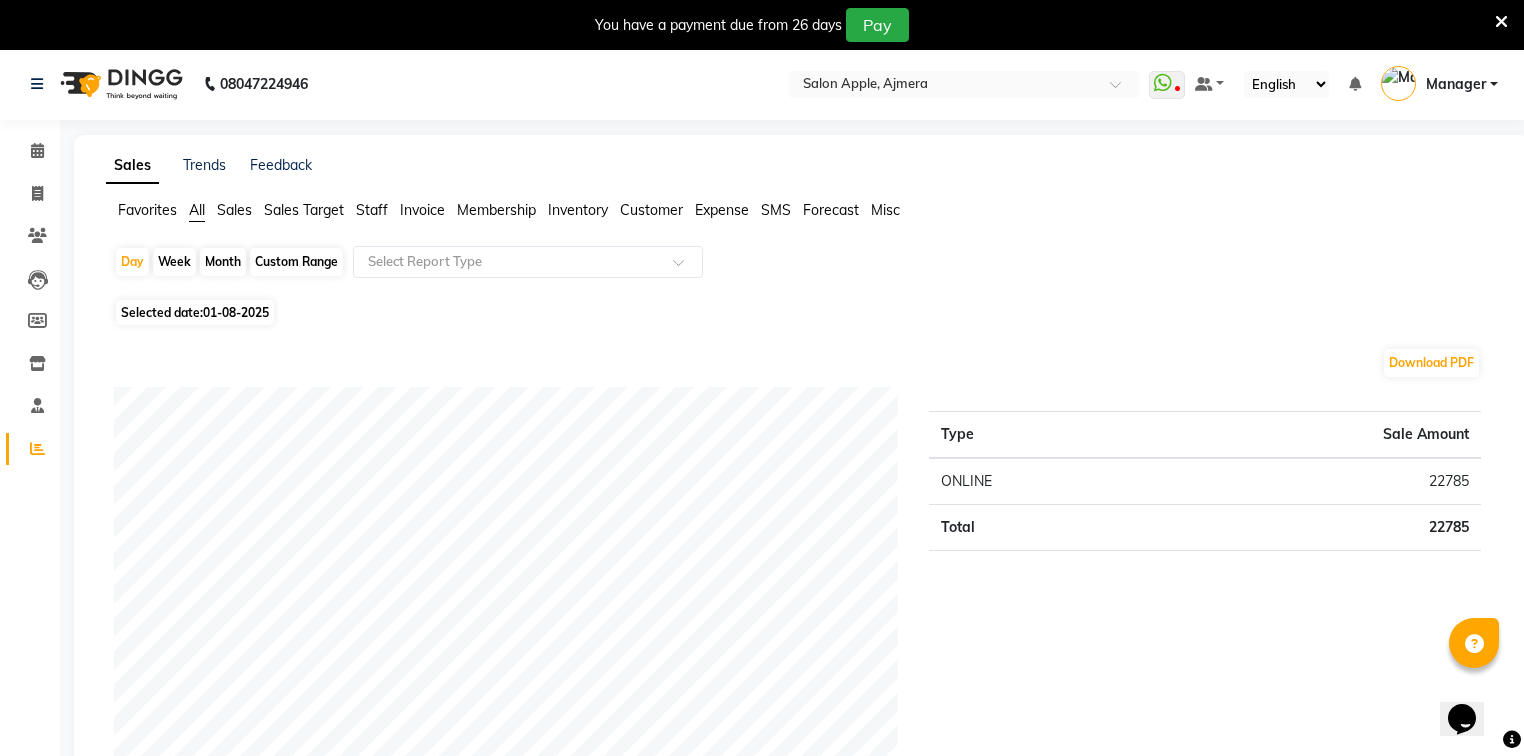 scroll, scrollTop: 0, scrollLeft: 0, axis: both 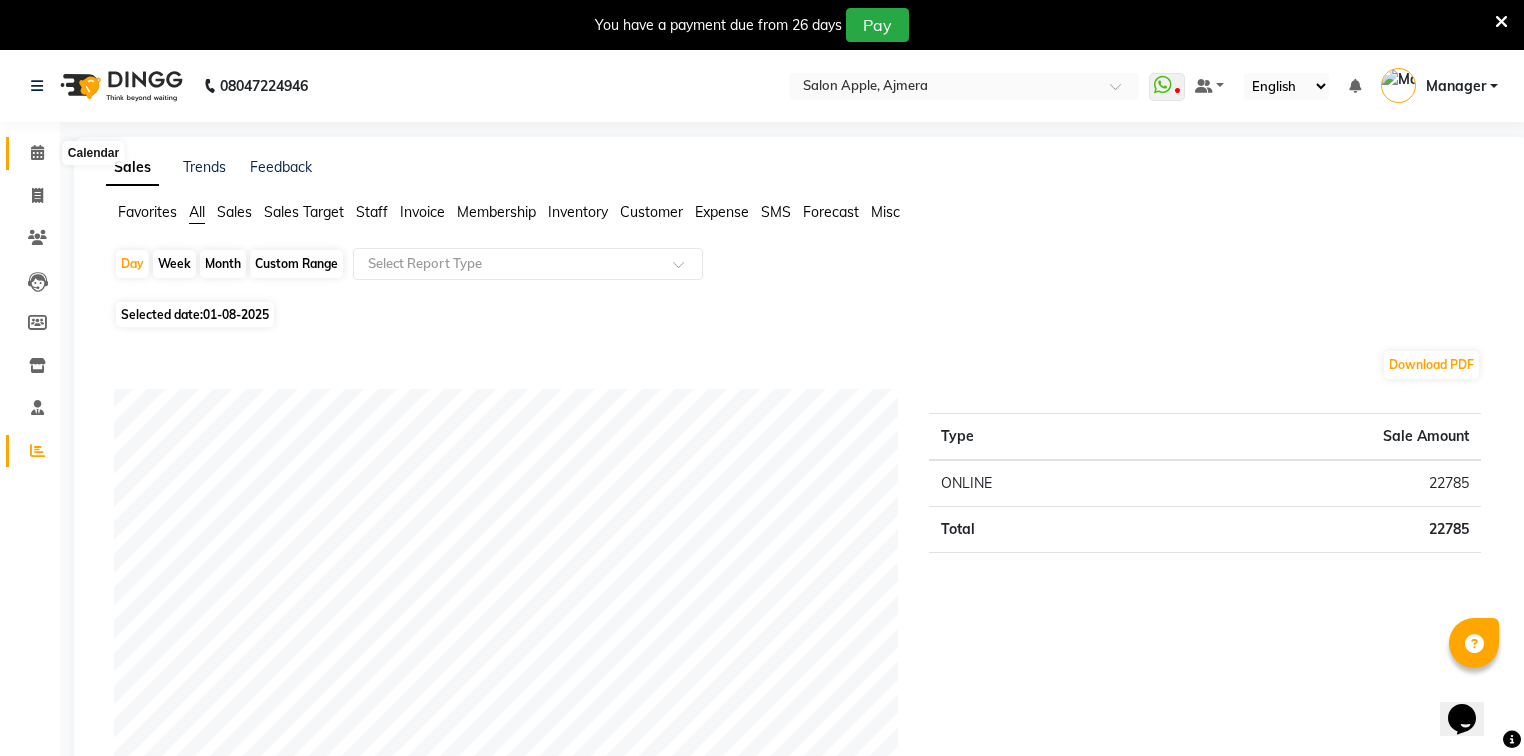 click 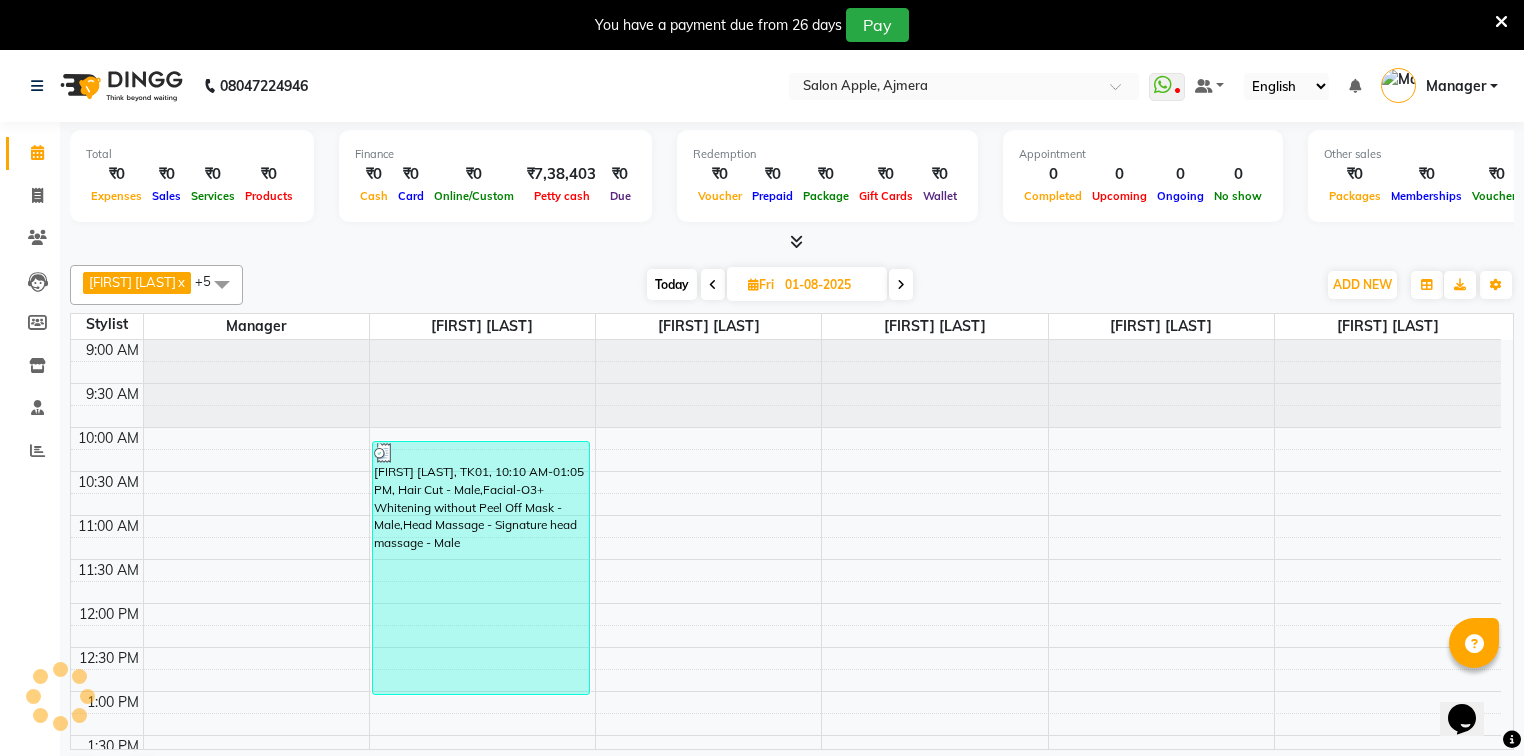 scroll, scrollTop: 12, scrollLeft: 0, axis: vertical 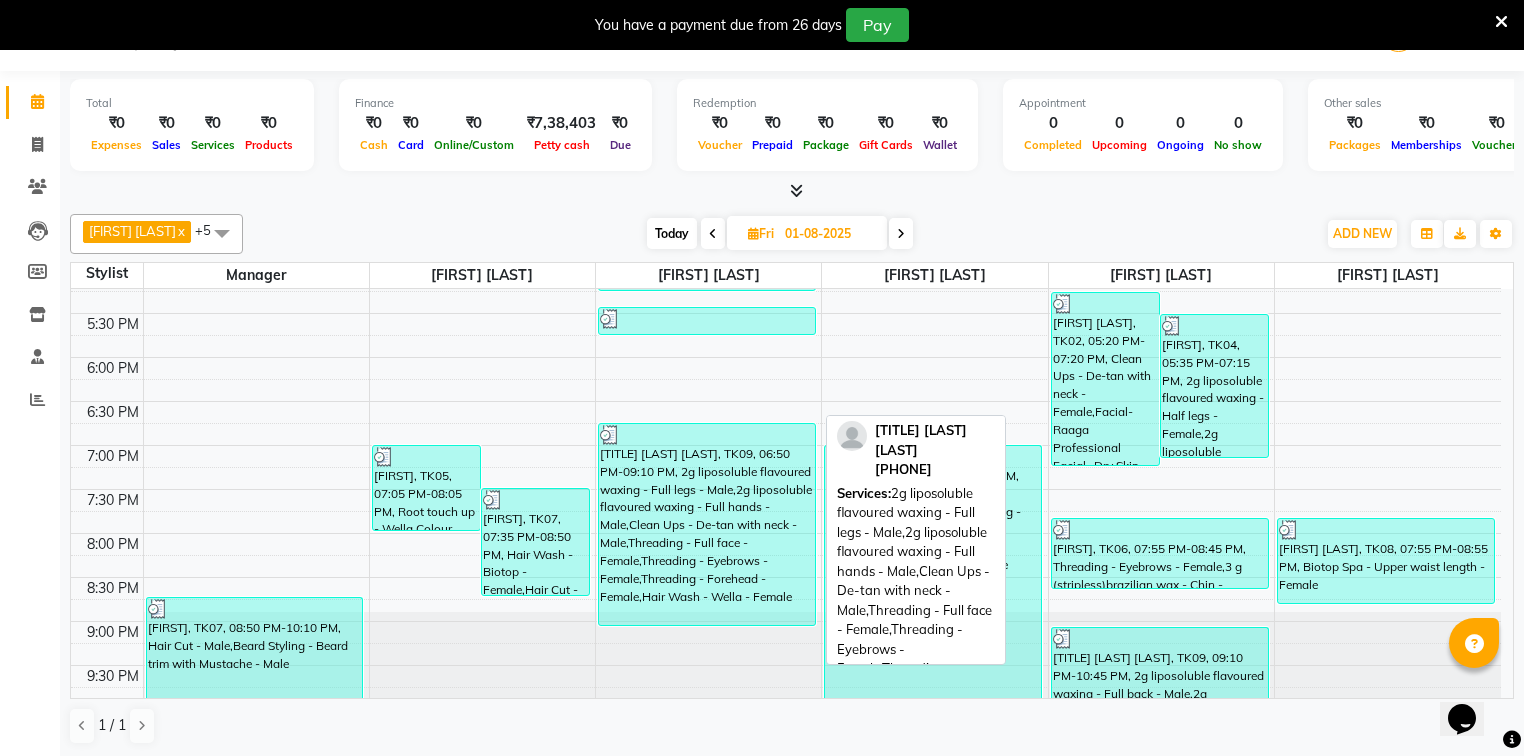 click on "Dr. Shubhangi Agarwal, TK09, 06:50 PM-09:10 PM, 2g liposoluble flavoured waxing - Full legs - Male,2g liposoluble flavoured waxing - Full hands - Male,Clean Ups - De-tan with neck - Male,Threading - Full face - Female,Threading - Eyebrows - Female,Threading - Forehead - Female,Hair Wash - Wella - Female" at bounding box center [707, 524] 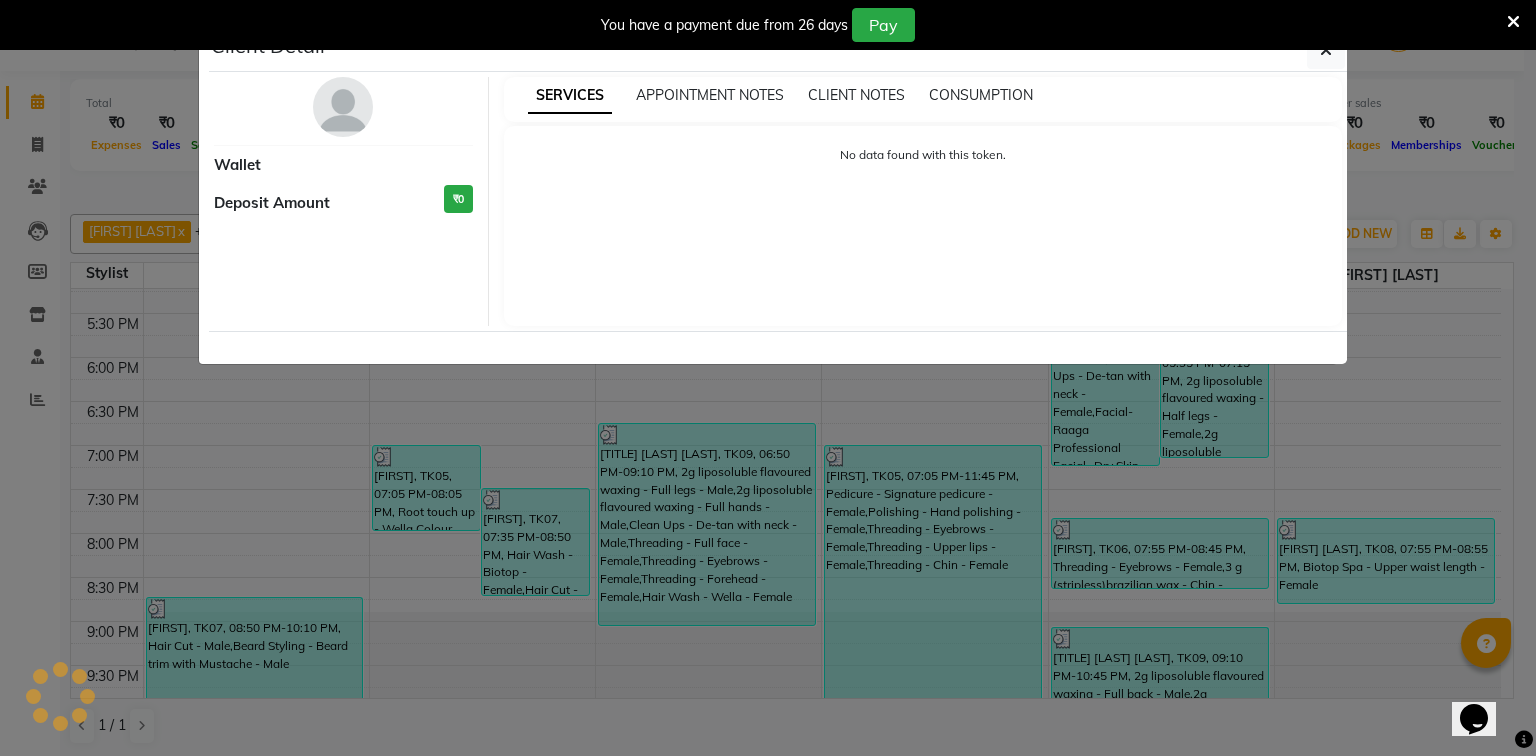 select on "3" 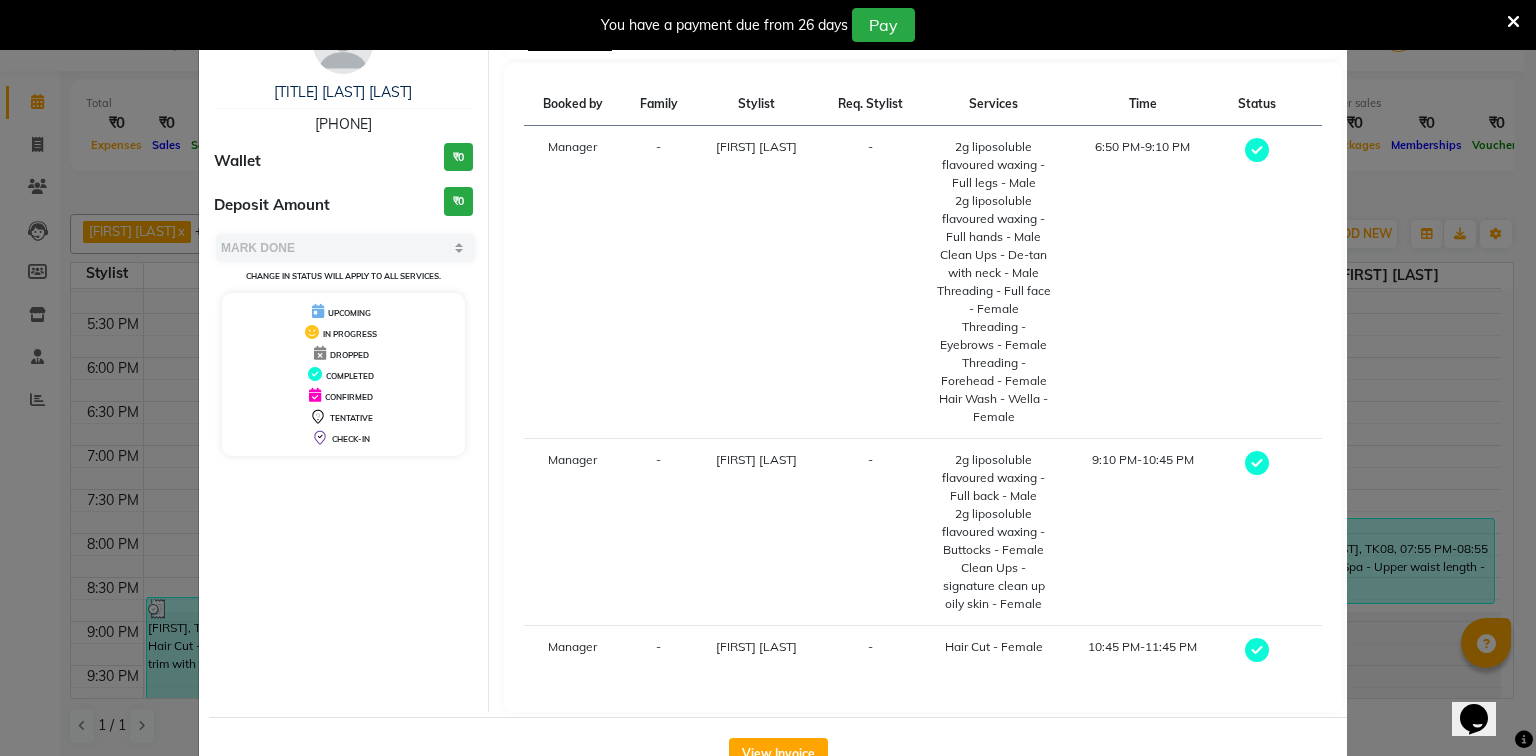 scroll, scrollTop: 0, scrollLeft: 0, axis: both 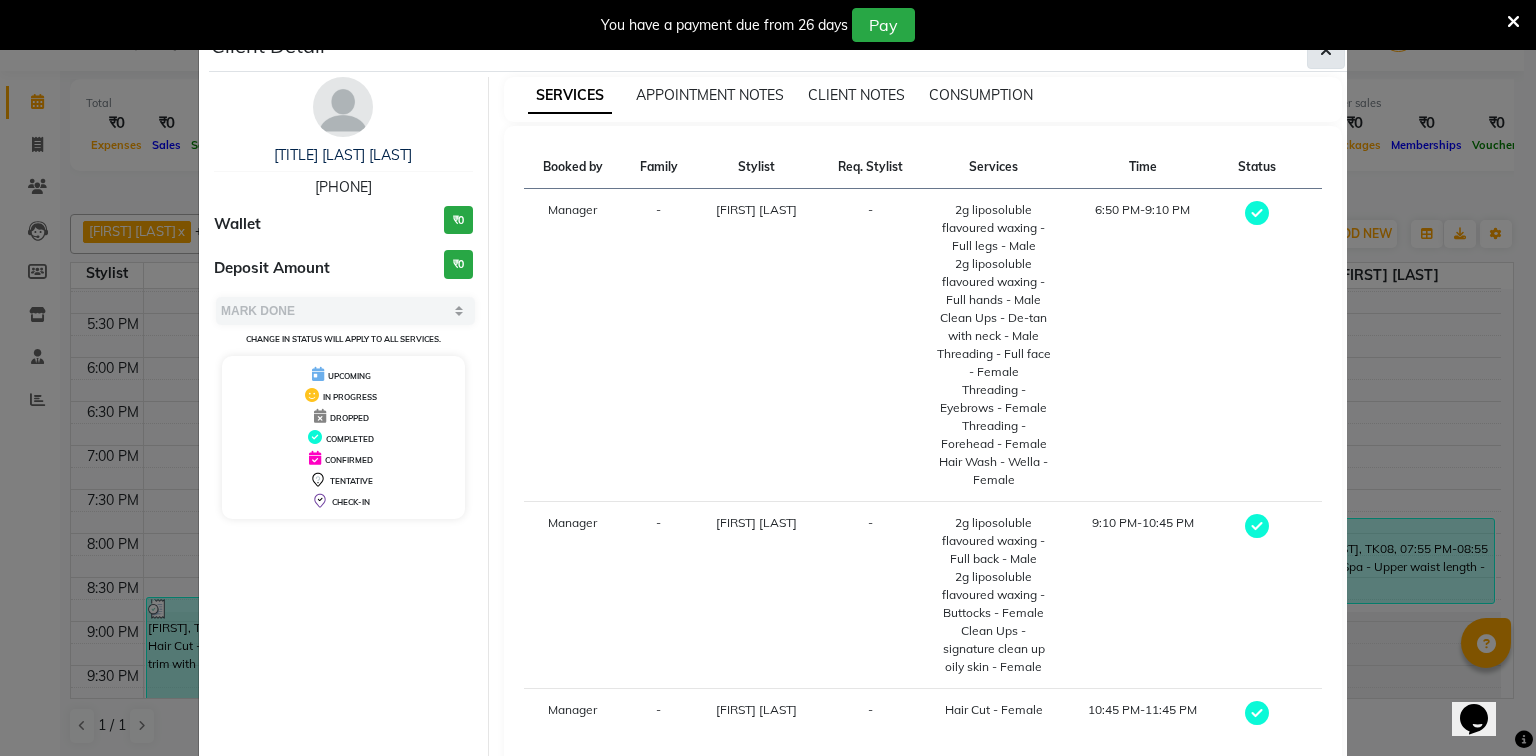 click 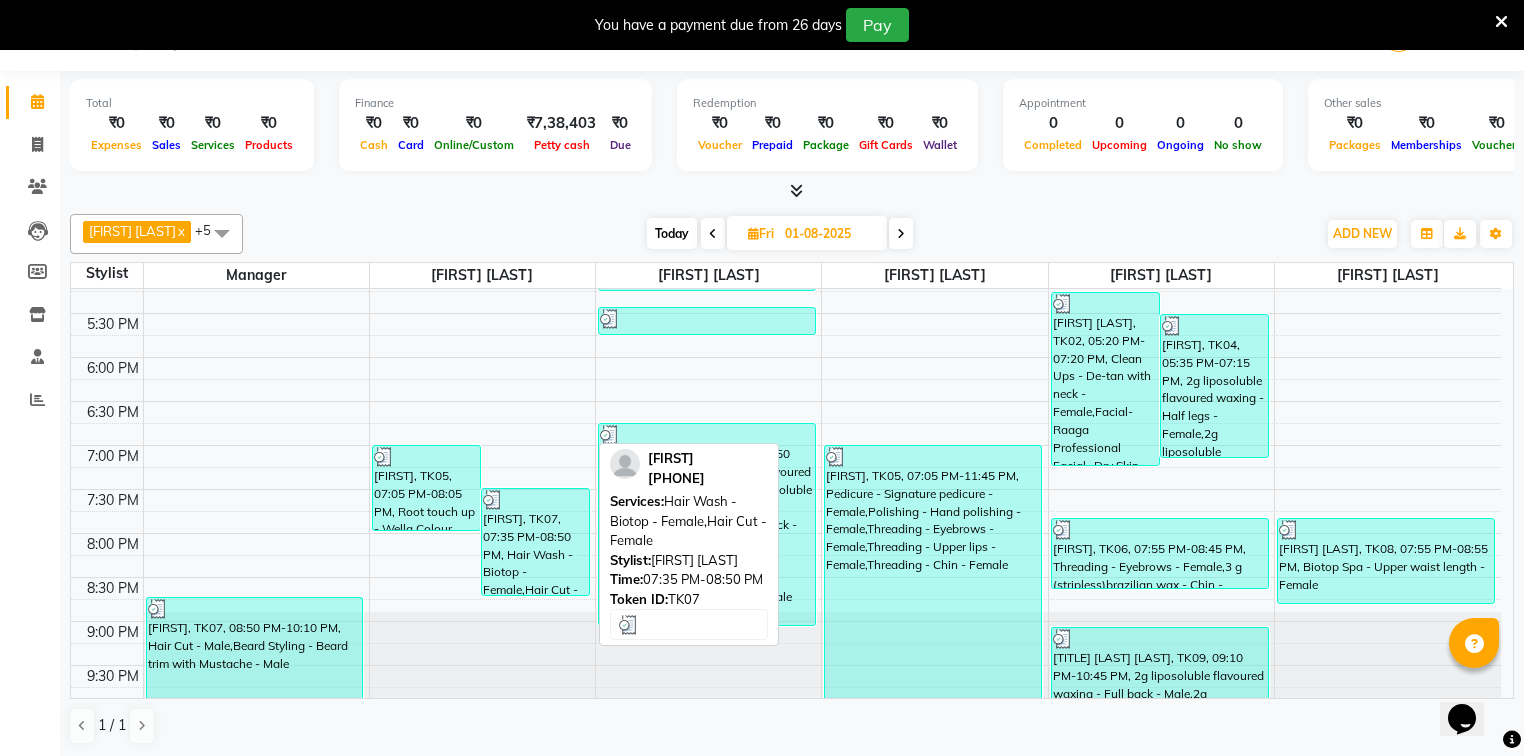 click on "masarrat, TK07, 07:35 PM-08:50 PM, Hair Wash - Biotop - Female,Hair Cut - Female" at bounding box center [535, 542] 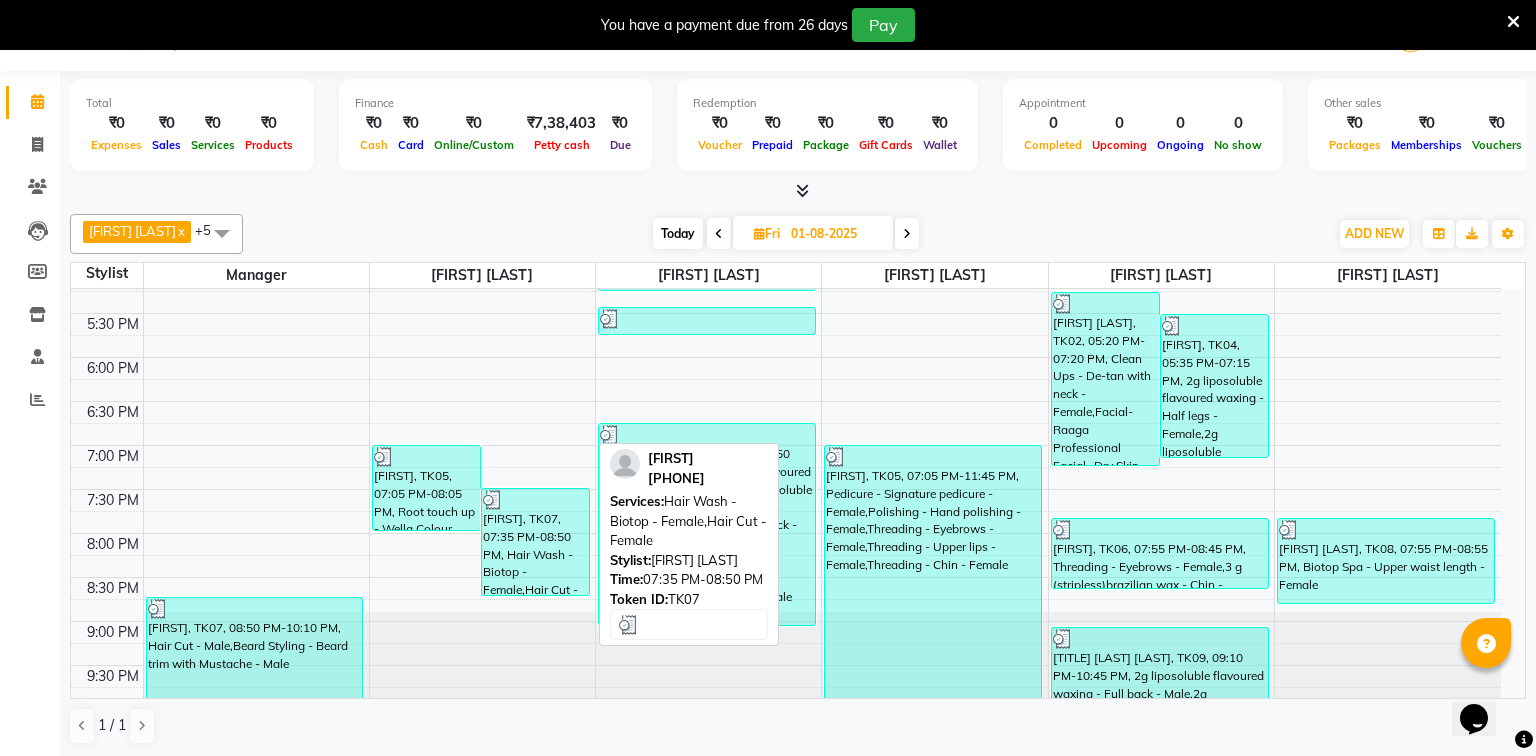 select on "3" 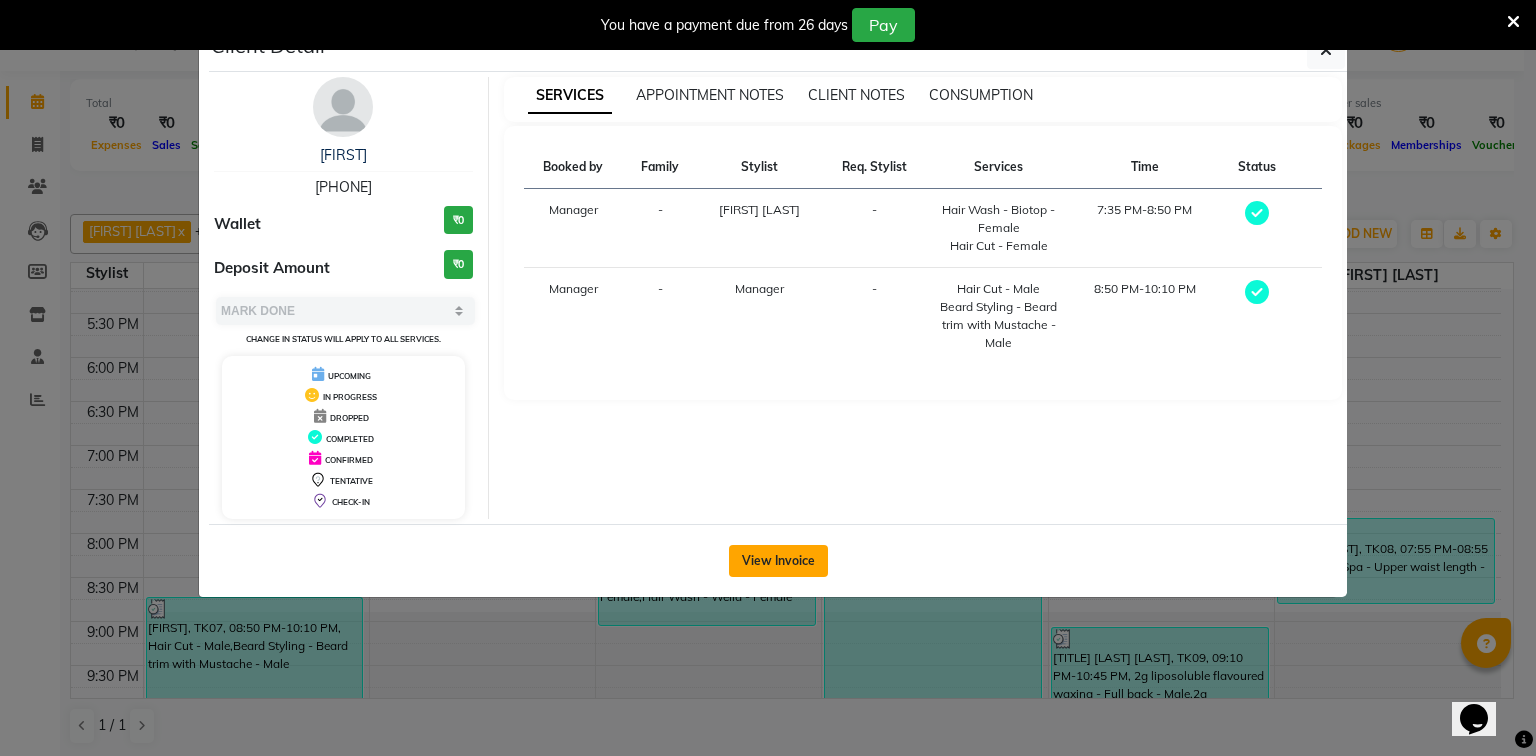 click on "View Invoice" 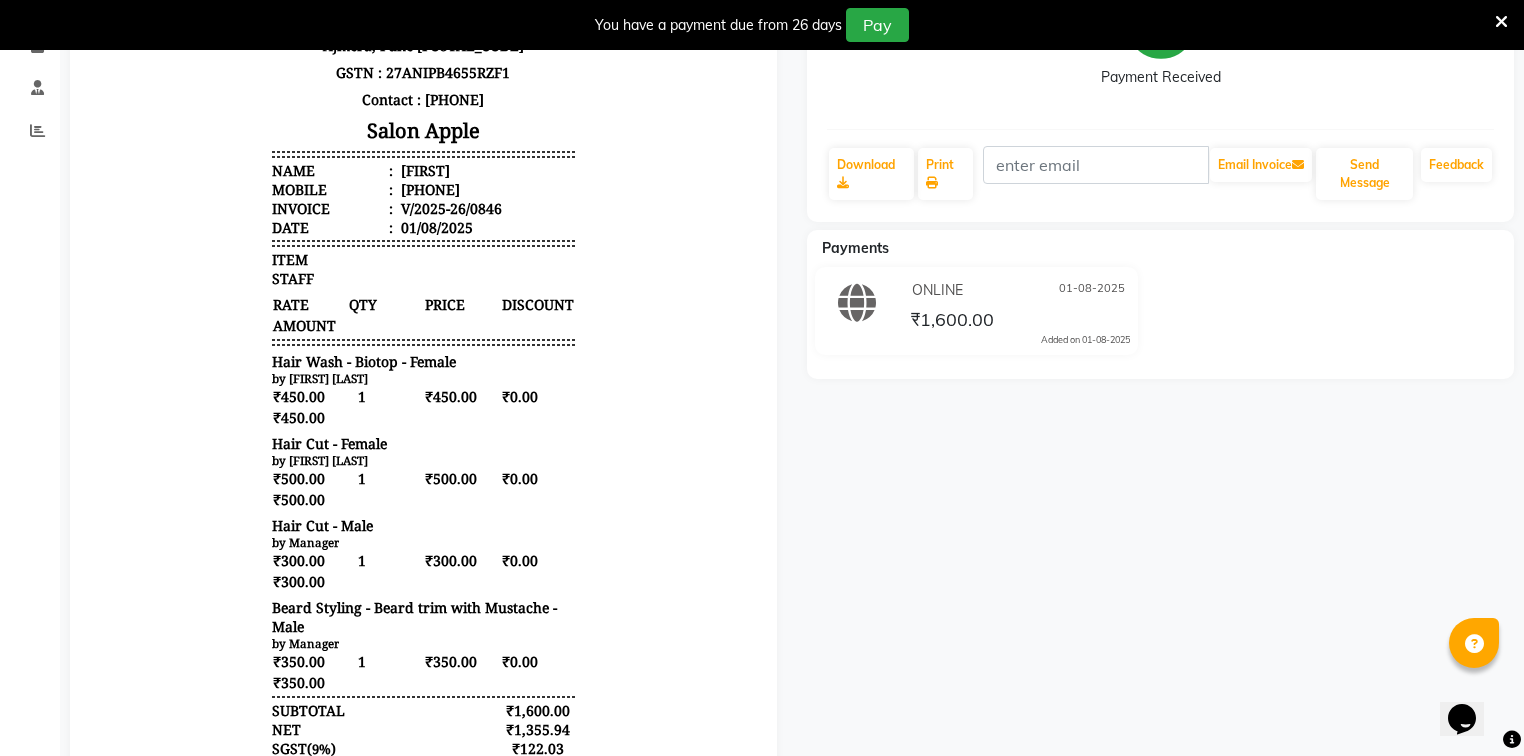 scroll, scrollTop: 0, scrollLeft: 0, axis: both 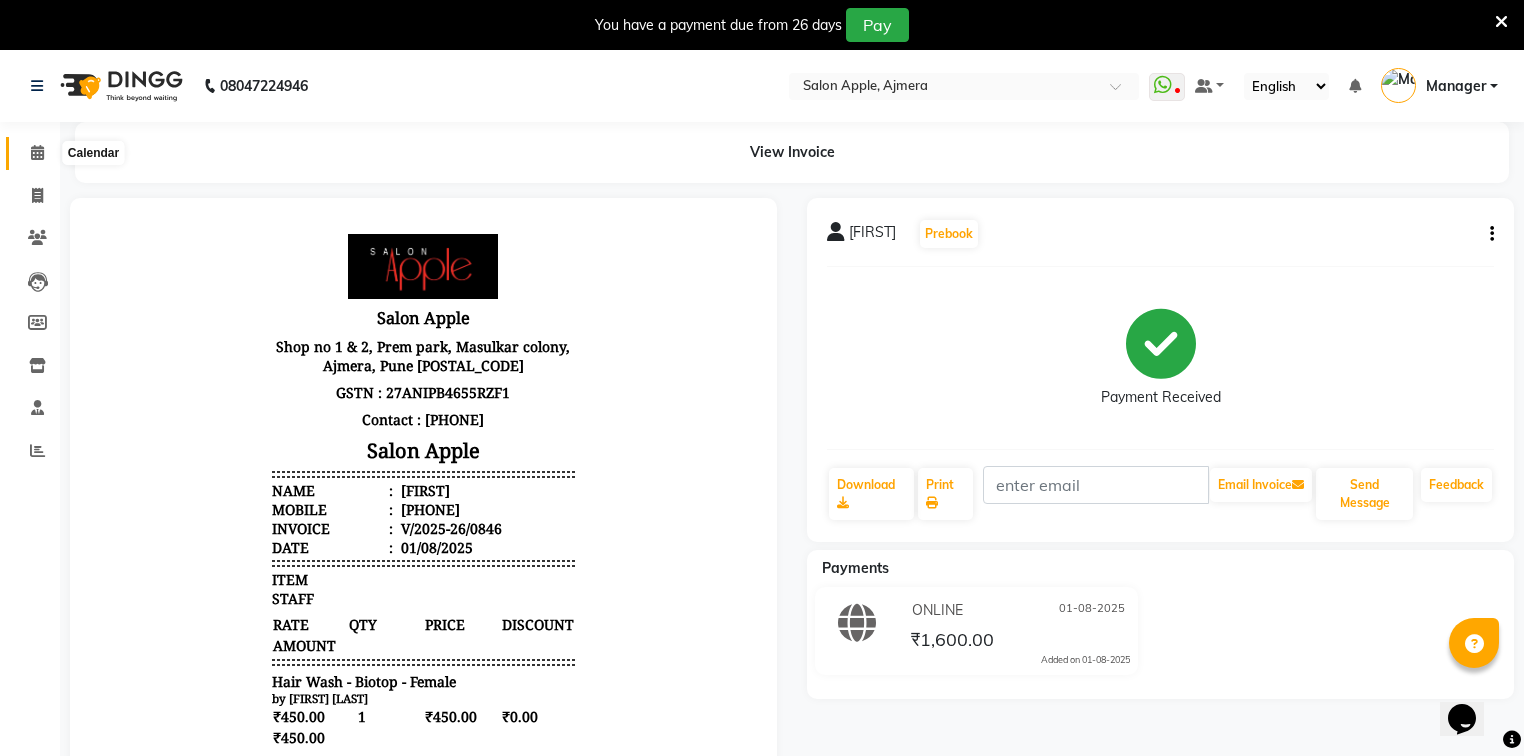 click 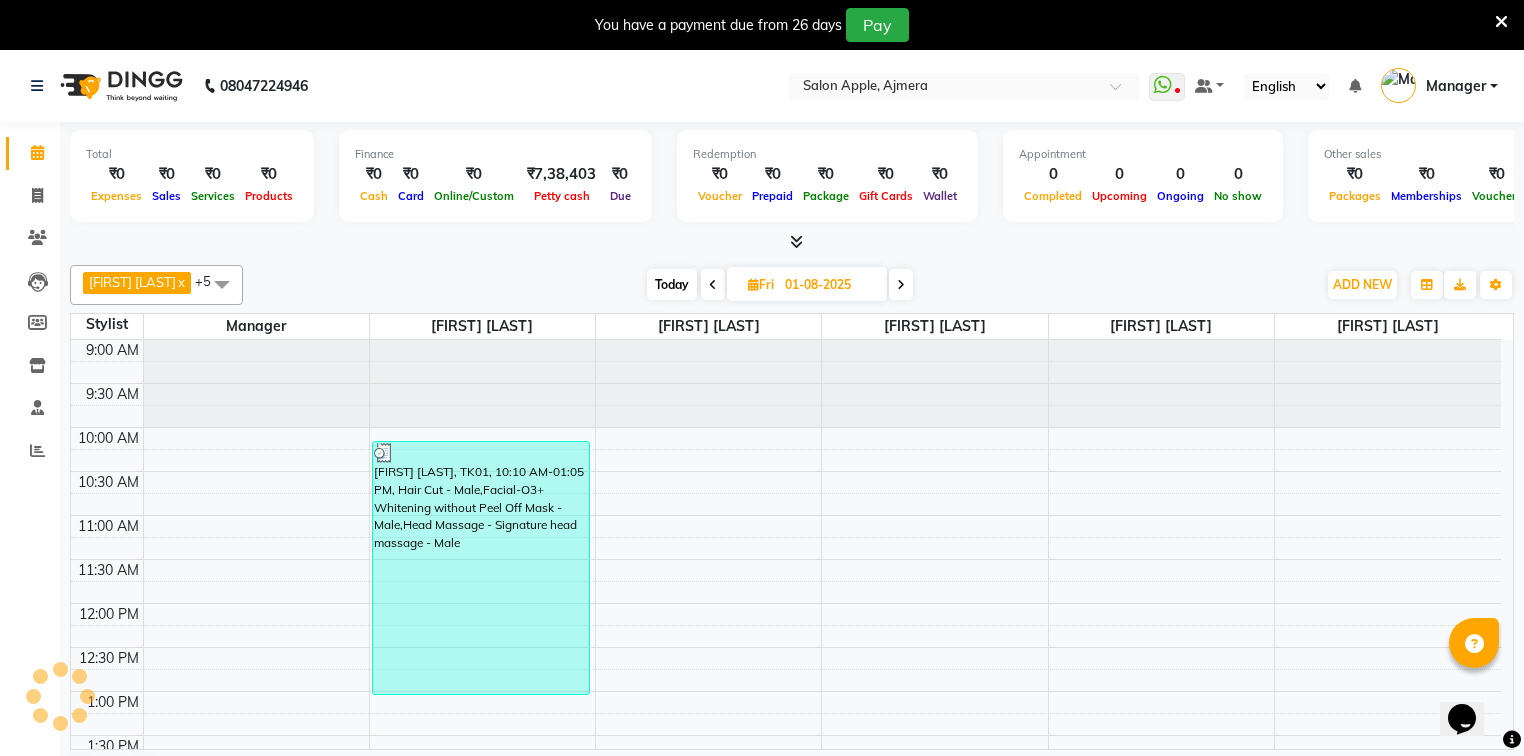 scroll, scrollTop: 0, scrollLeft: 0, axis: both 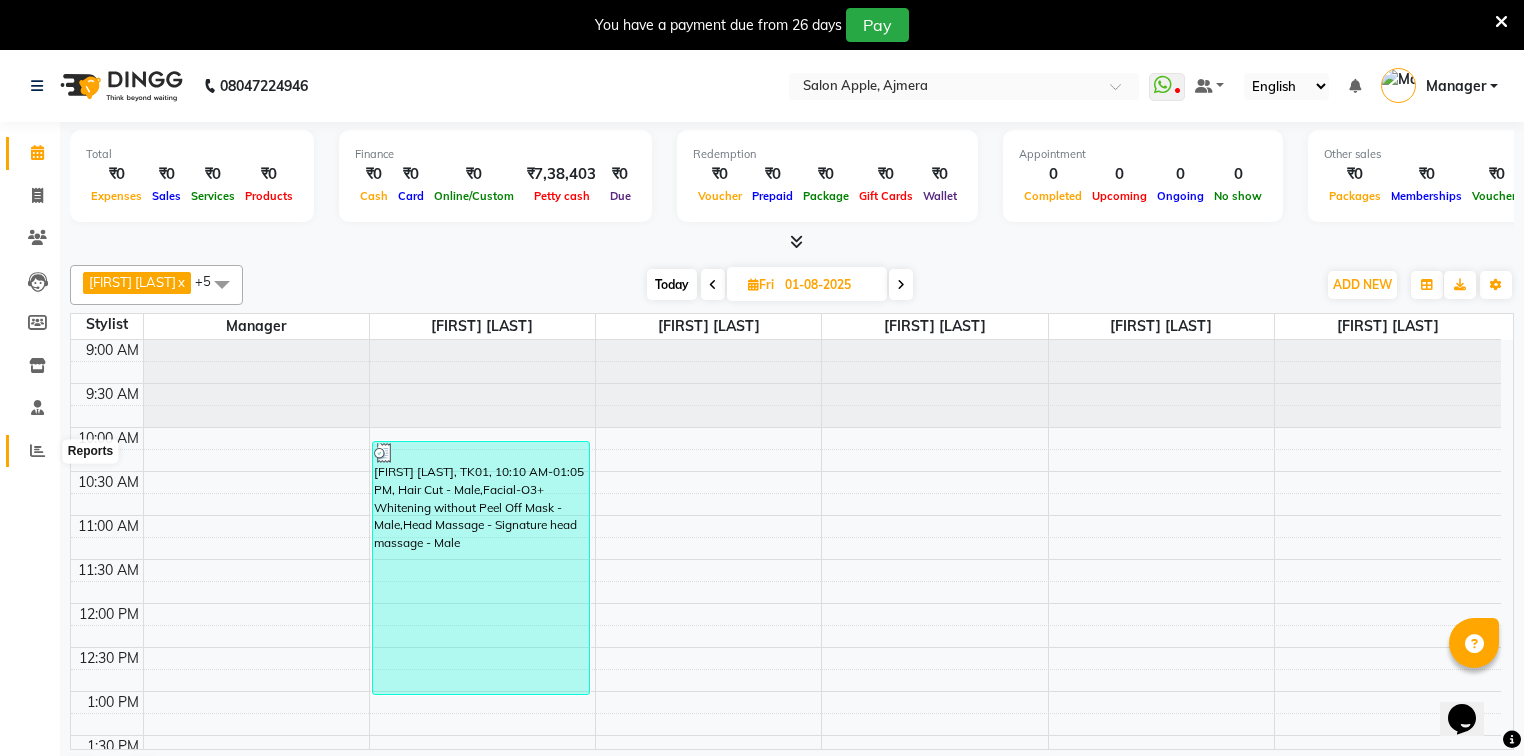 click 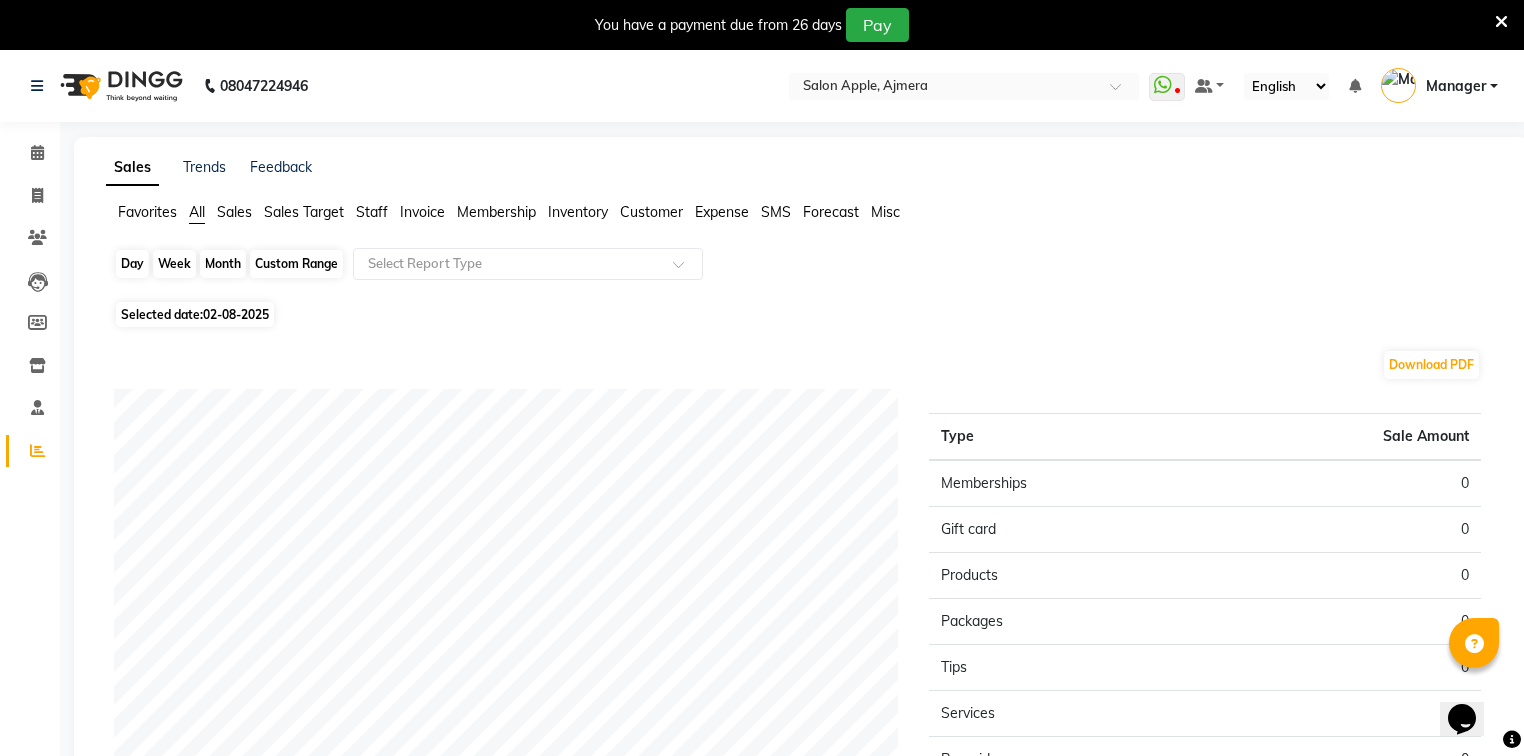 click on "Day" 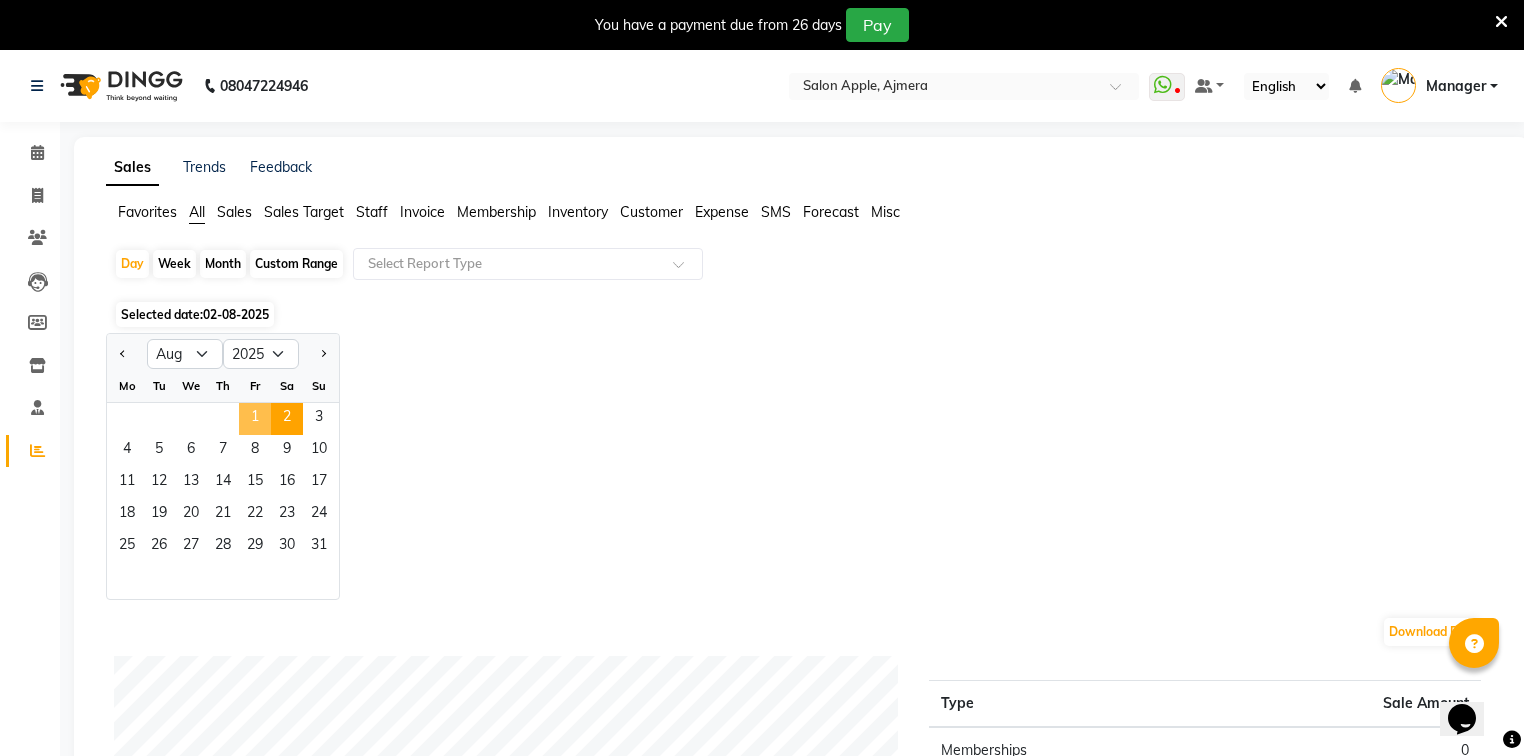 click on "1" 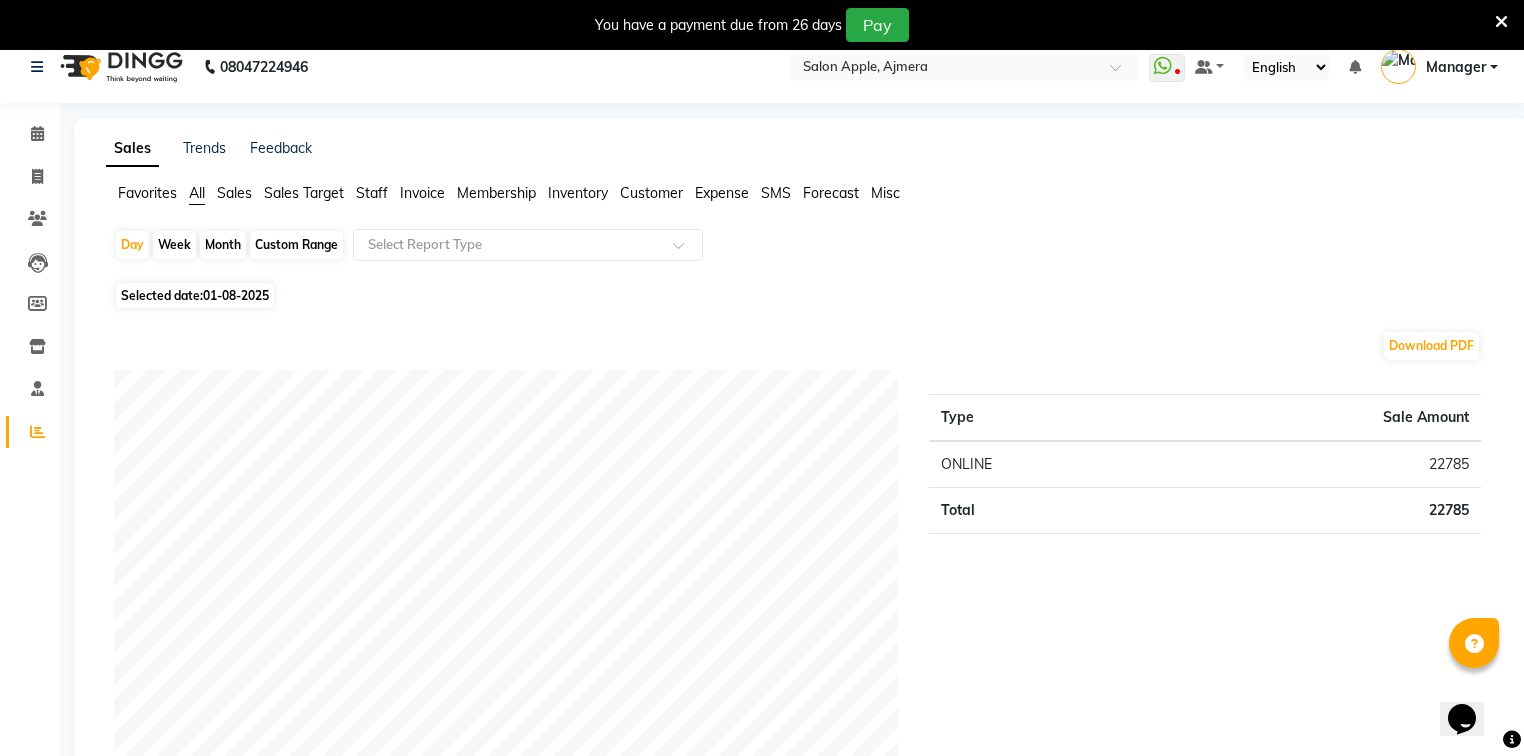 scroll, scrollTop: 0, scrollLeft: 0, axis: both 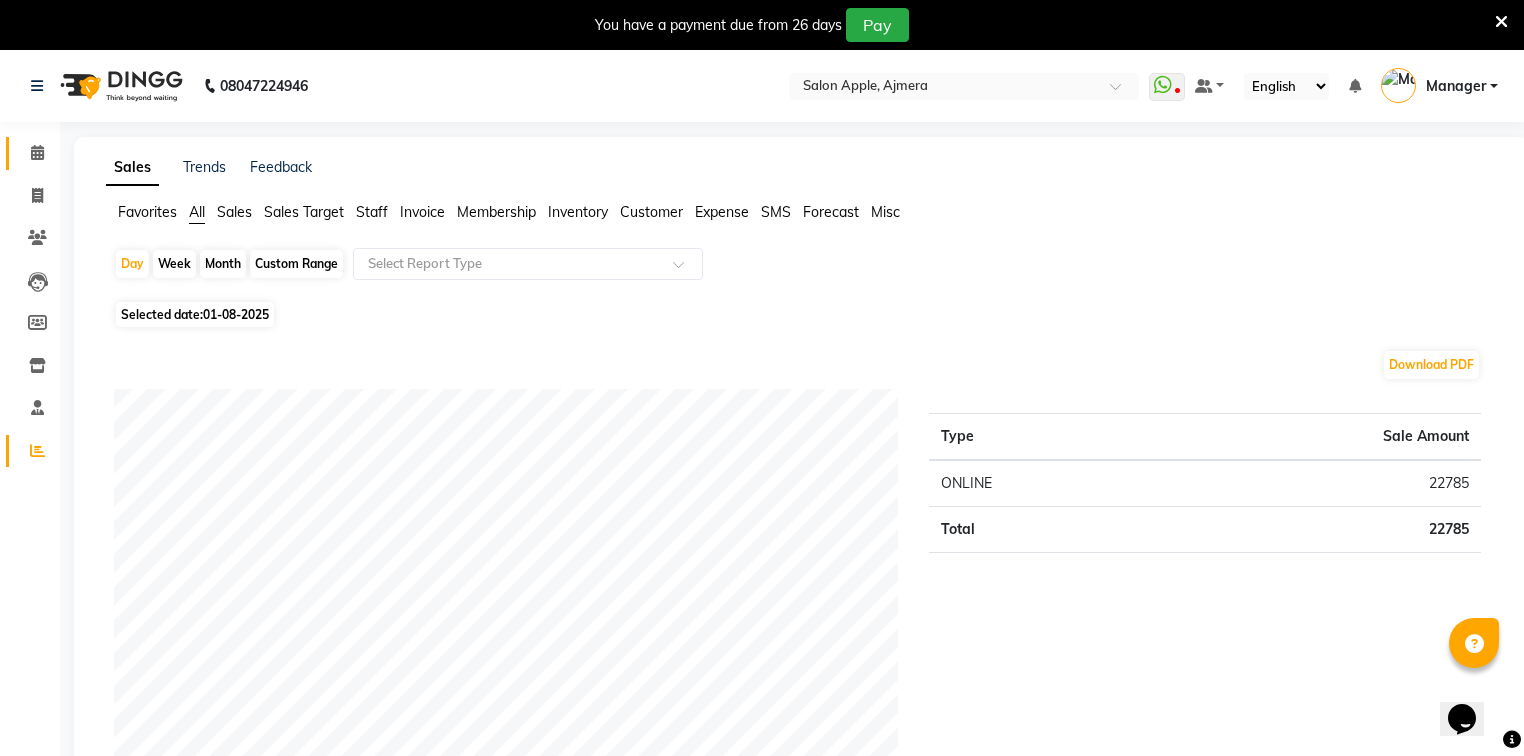 click on "Calendar" 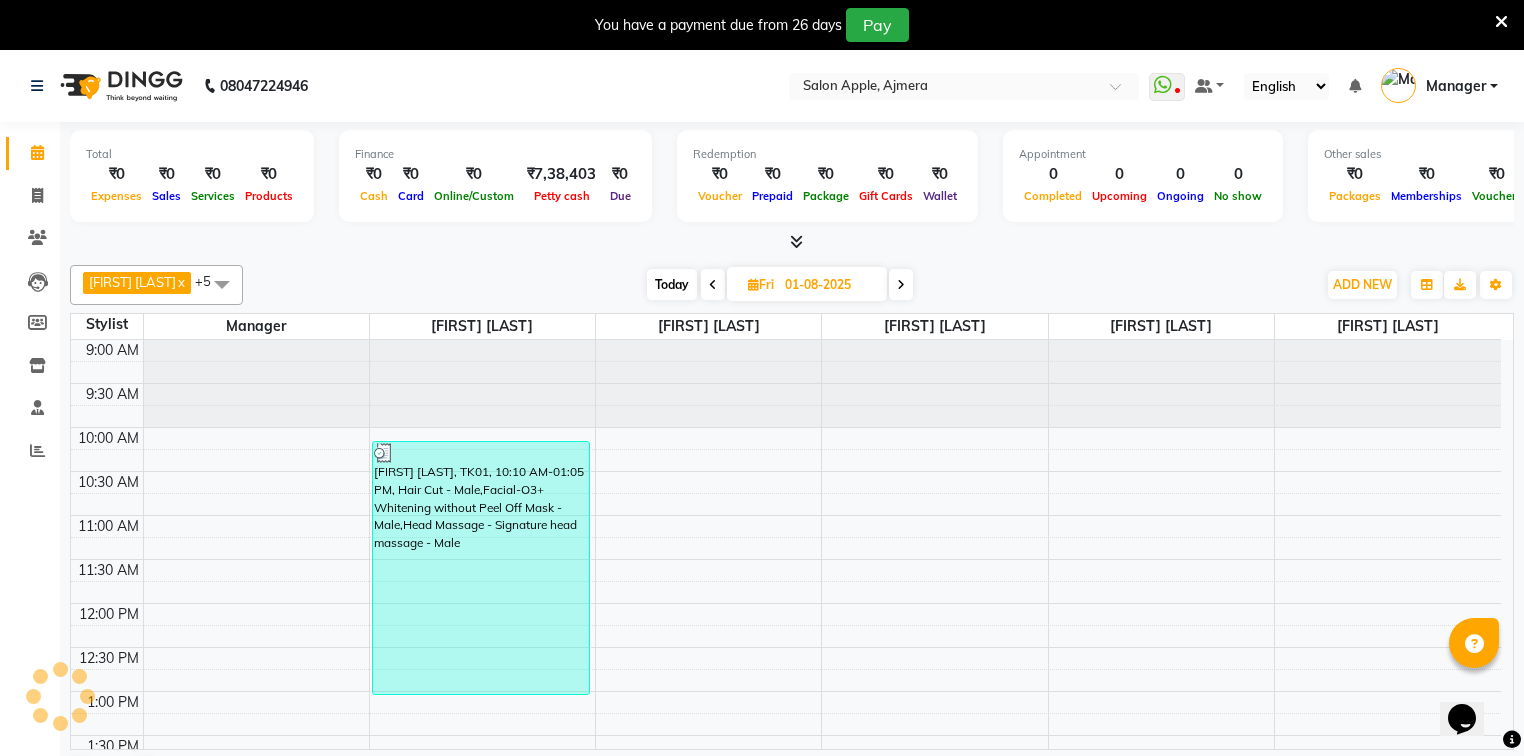 scroll, scrollTop: 0, scrollLeft: 0, axis: both 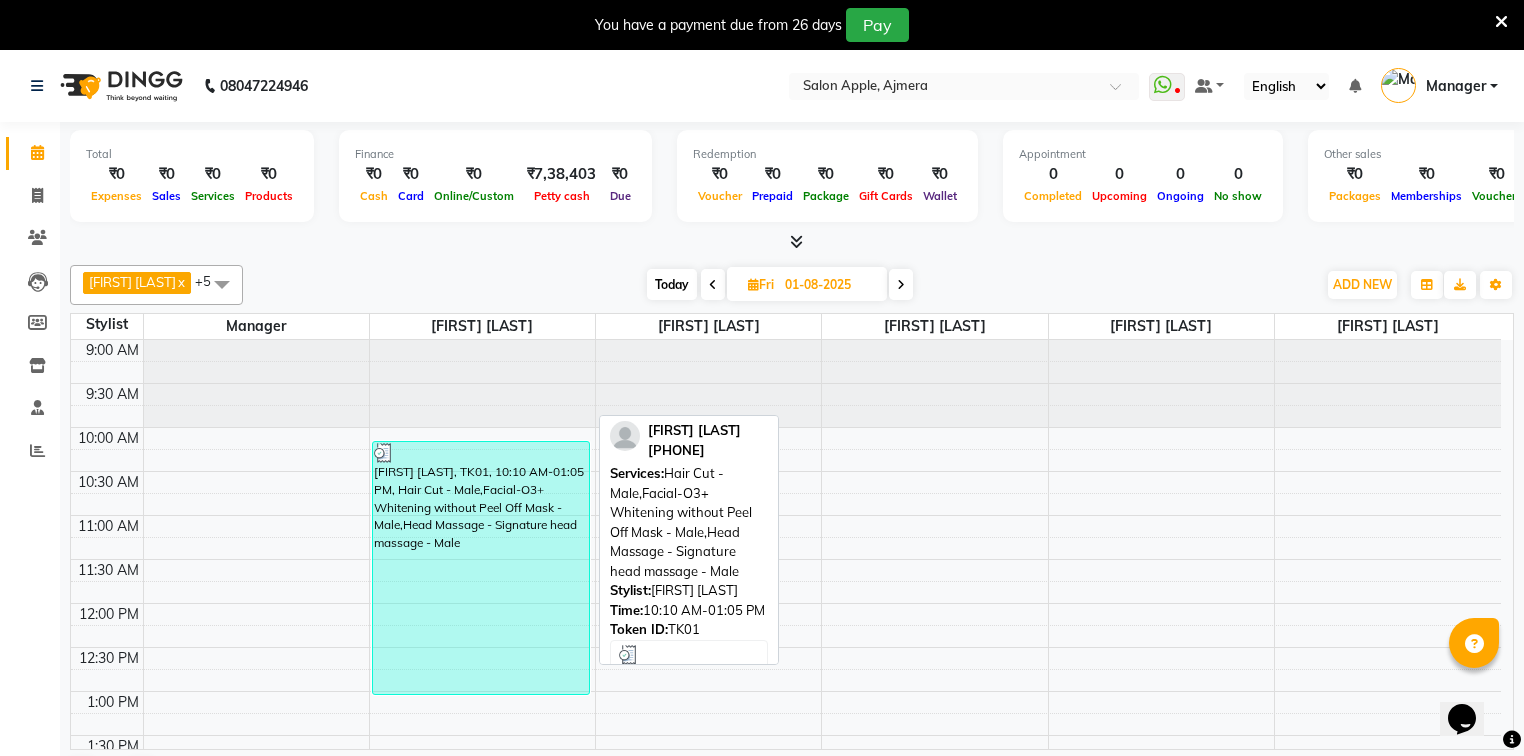 click on "akshay rao, TK01, 10:10 AM-01:05 PM, Hair Cut - Male,Facial-O3+ Whitening without Peel Off Mask - Male,Head Massage - Signature head massage - Male" at bounding box center [481, 568] 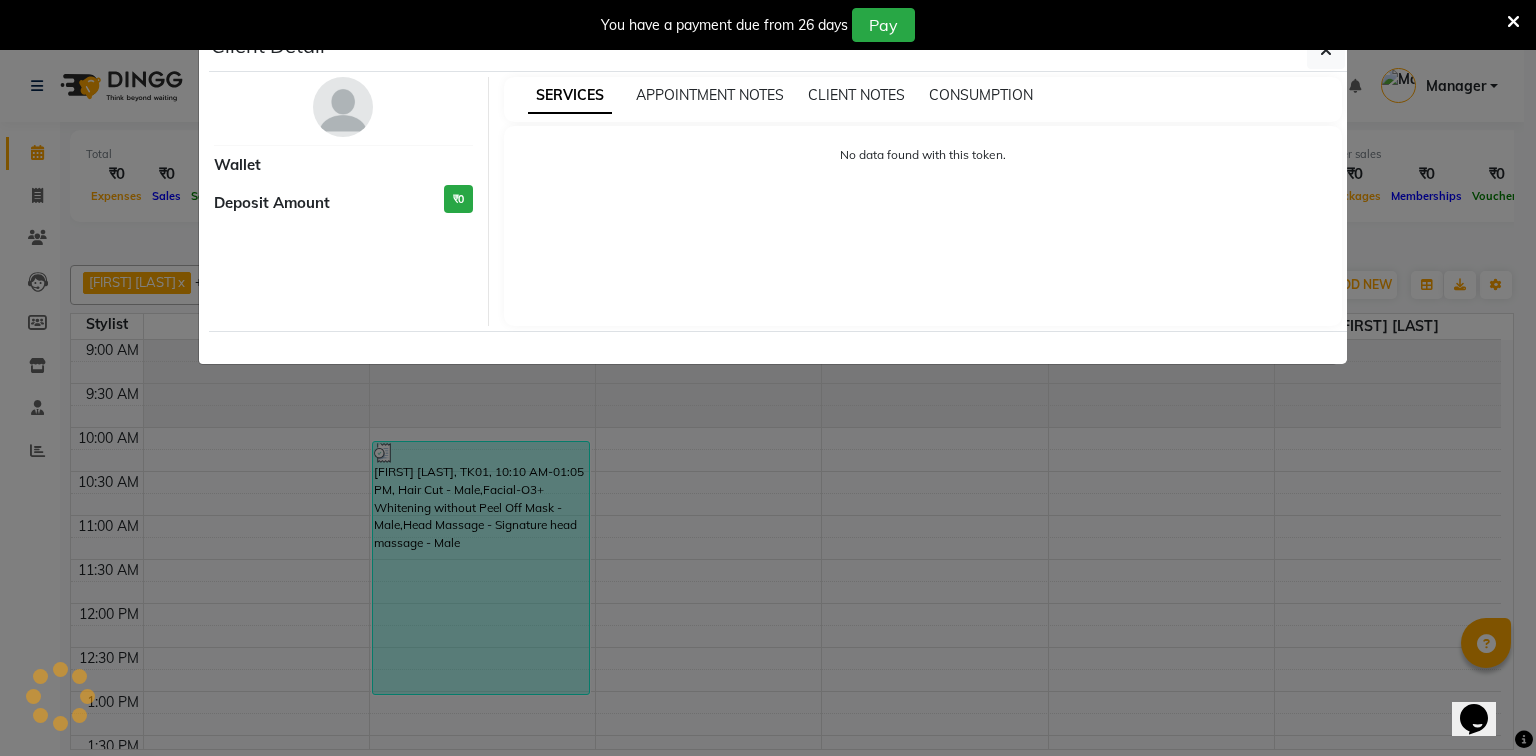 select on "3" 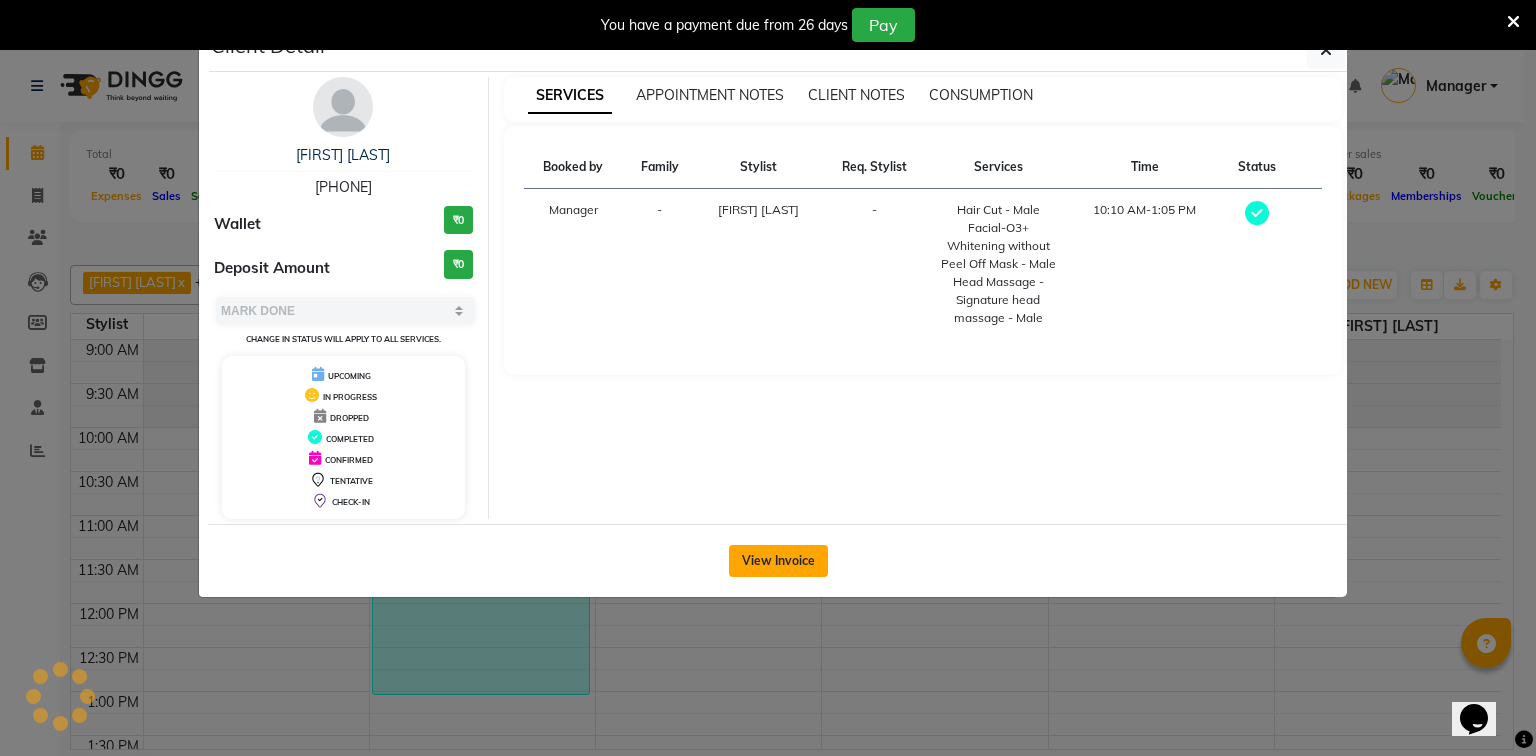 click on "View Invoice" 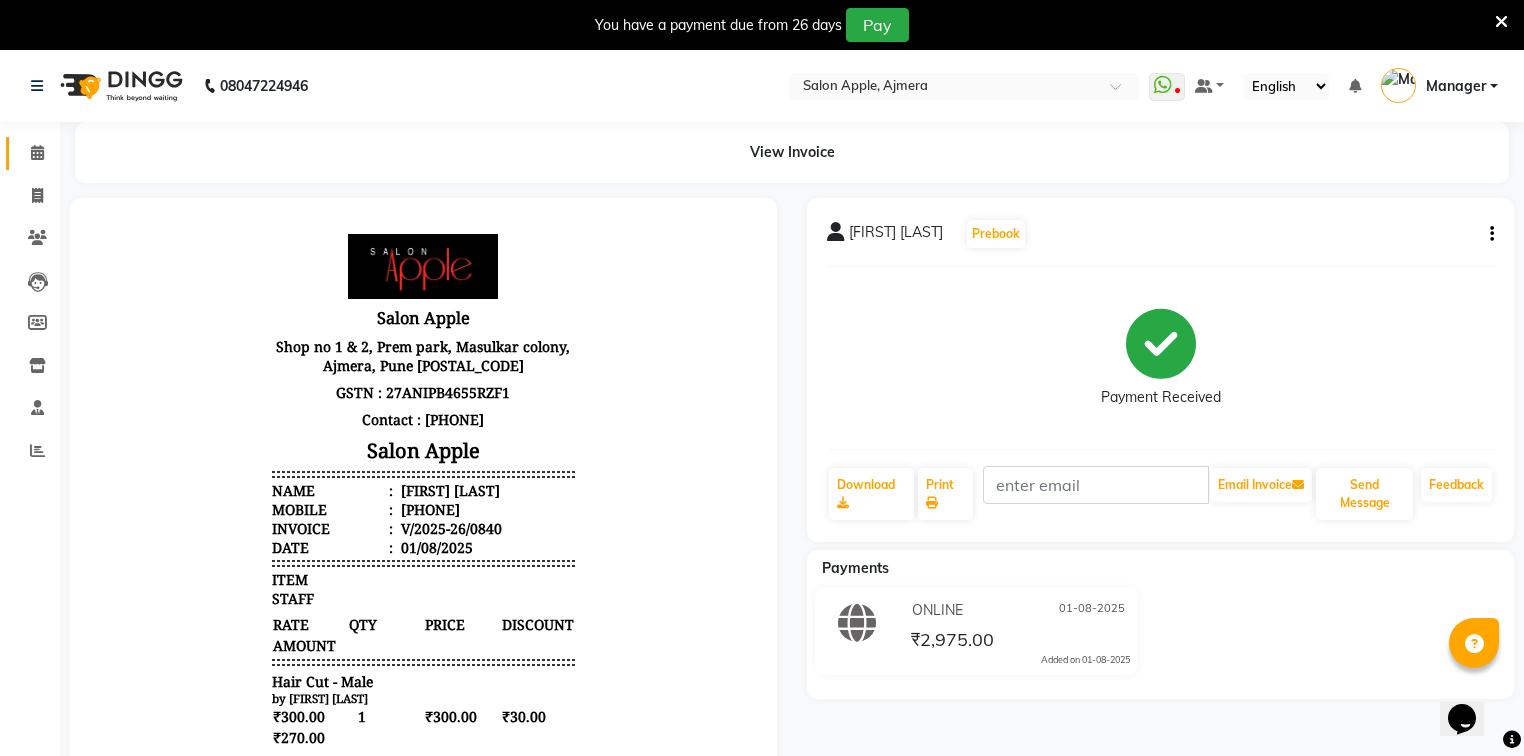 scroll, scrollTop: 0, scrollLeft: 0, axis: both 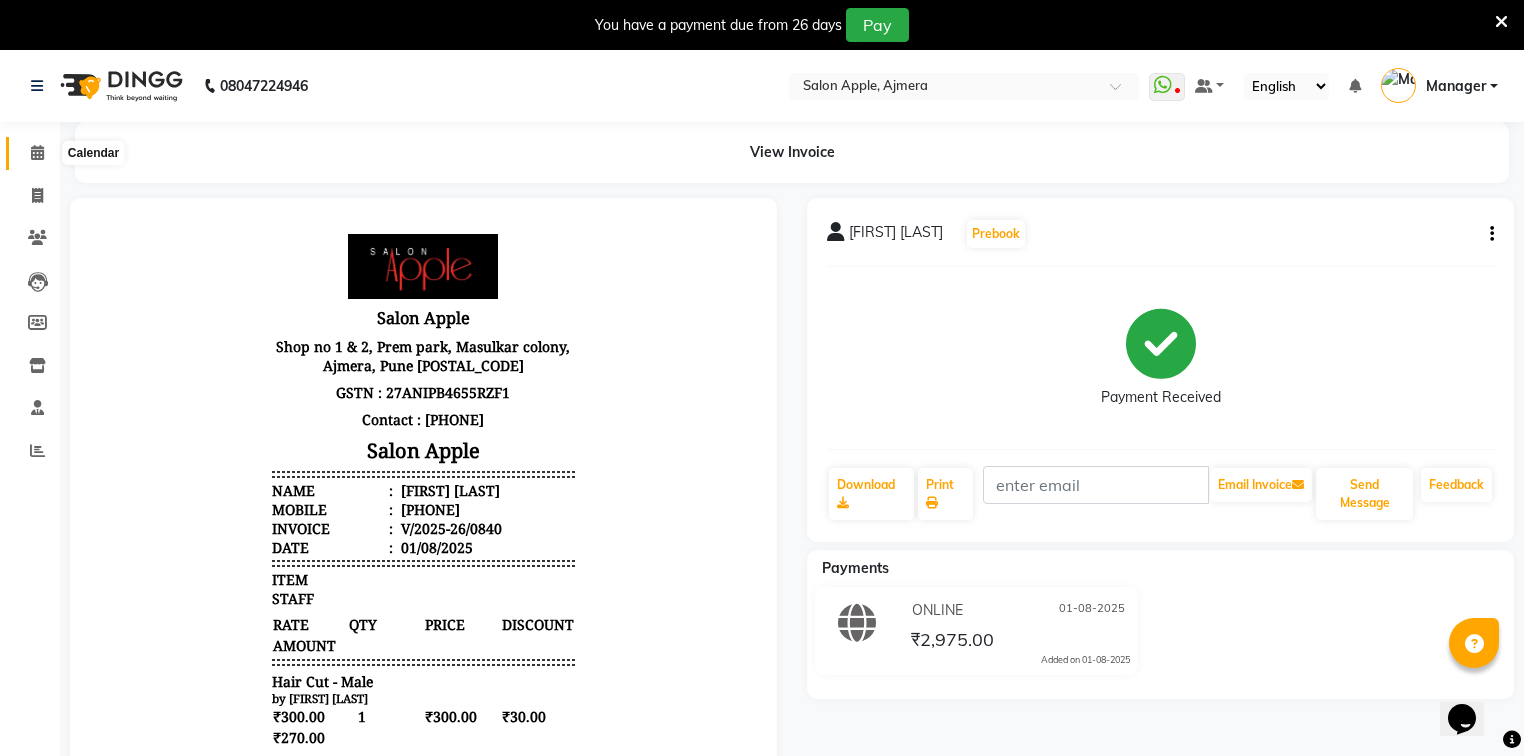 click 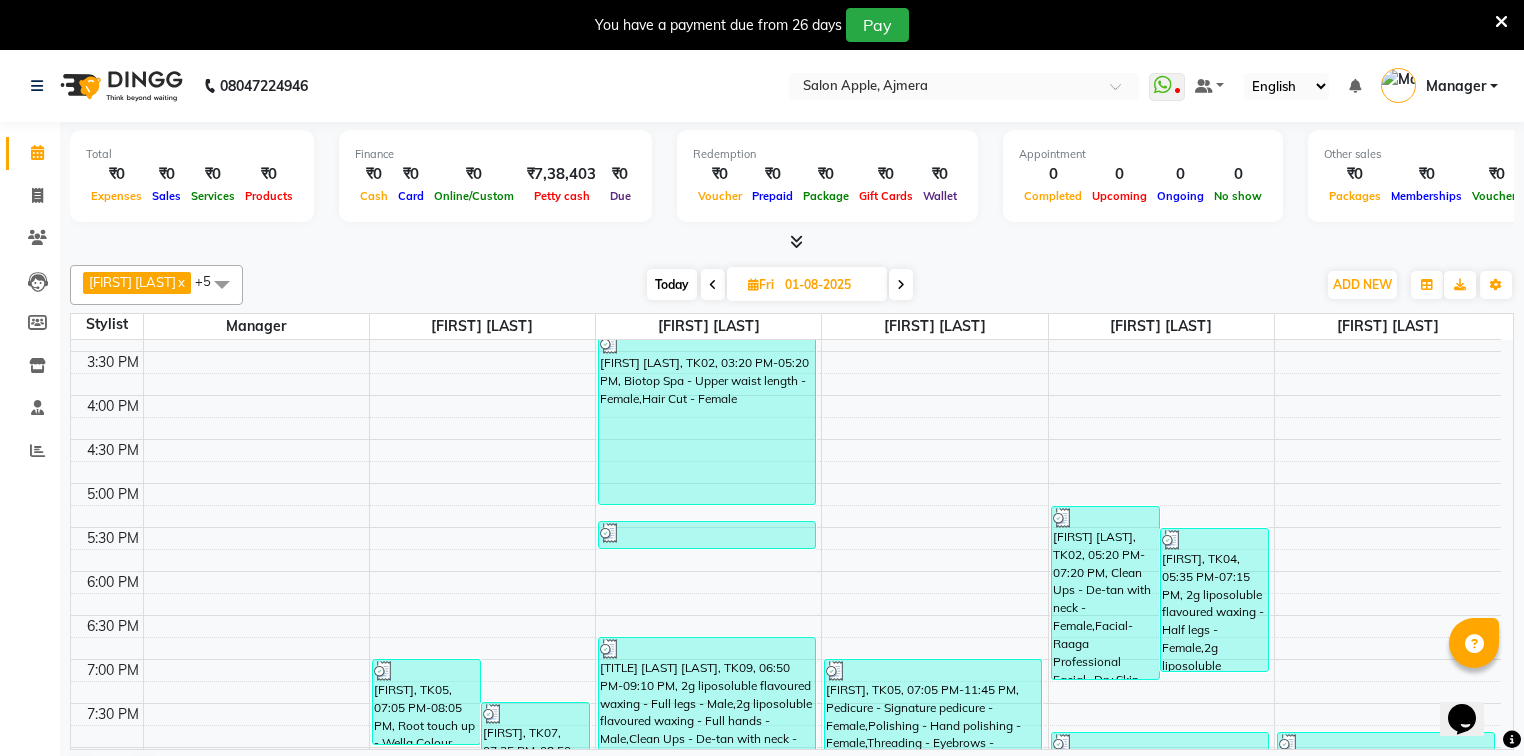 scroll, scrollTop: 720, scrollLeft: 0, axis: vertical 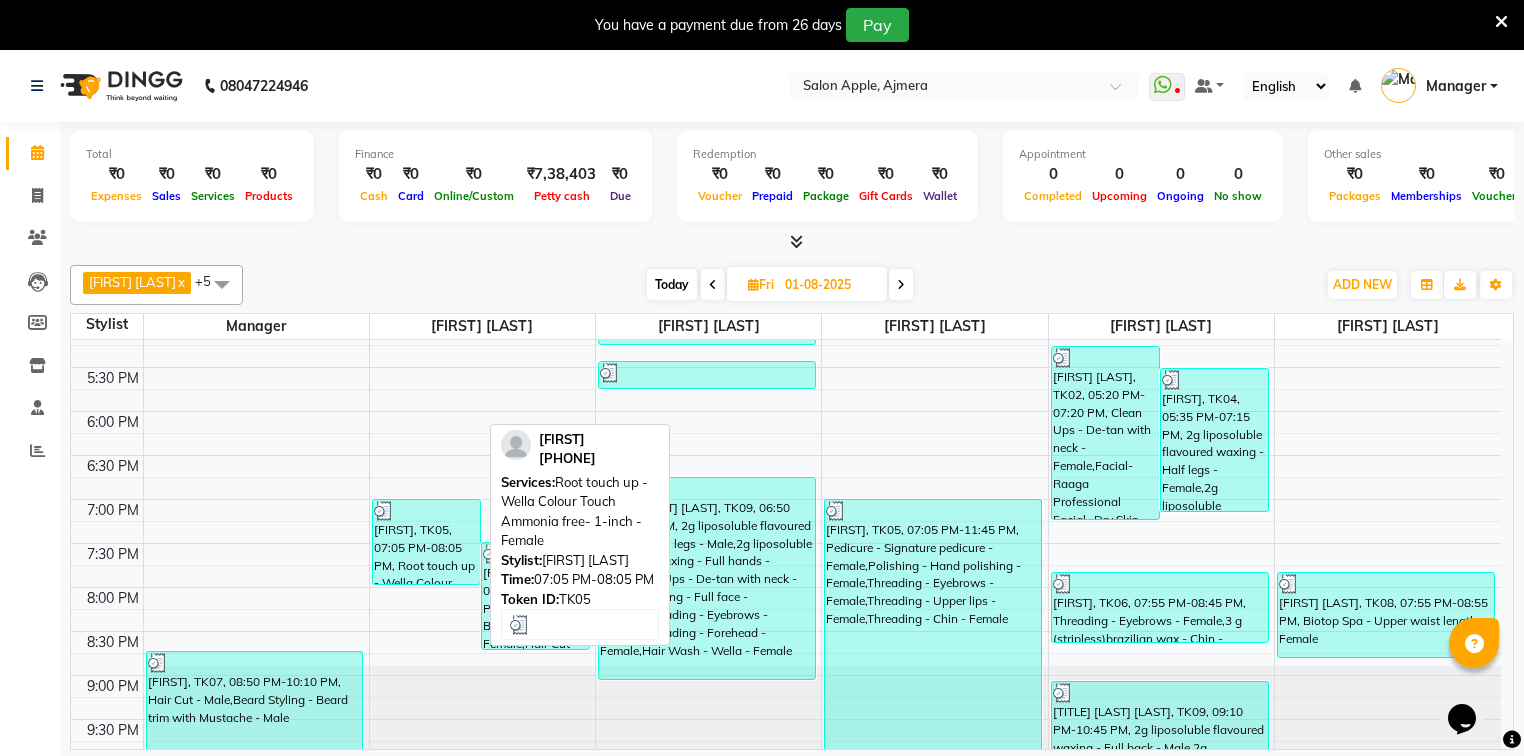 click at bounding box center [426, 511] 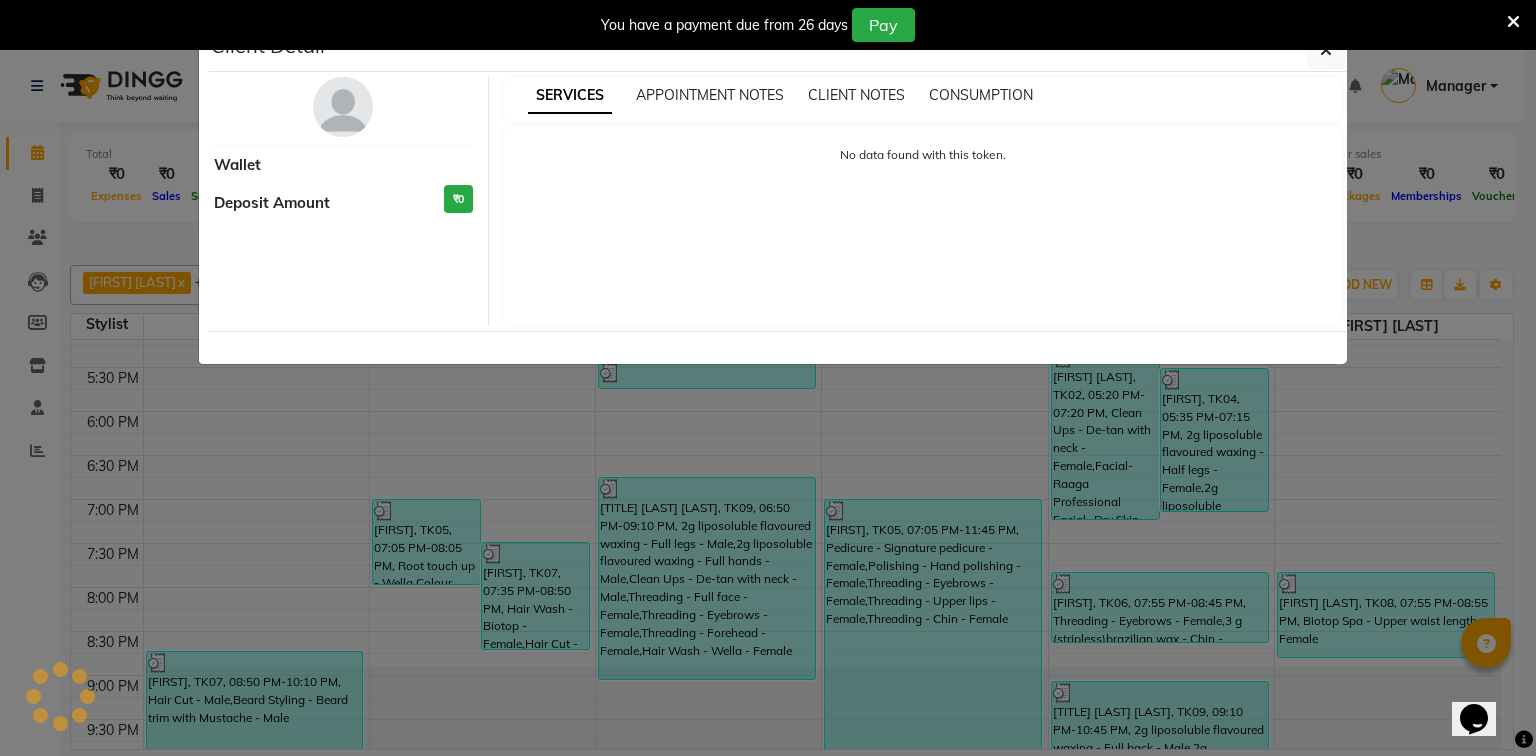 select on "3" 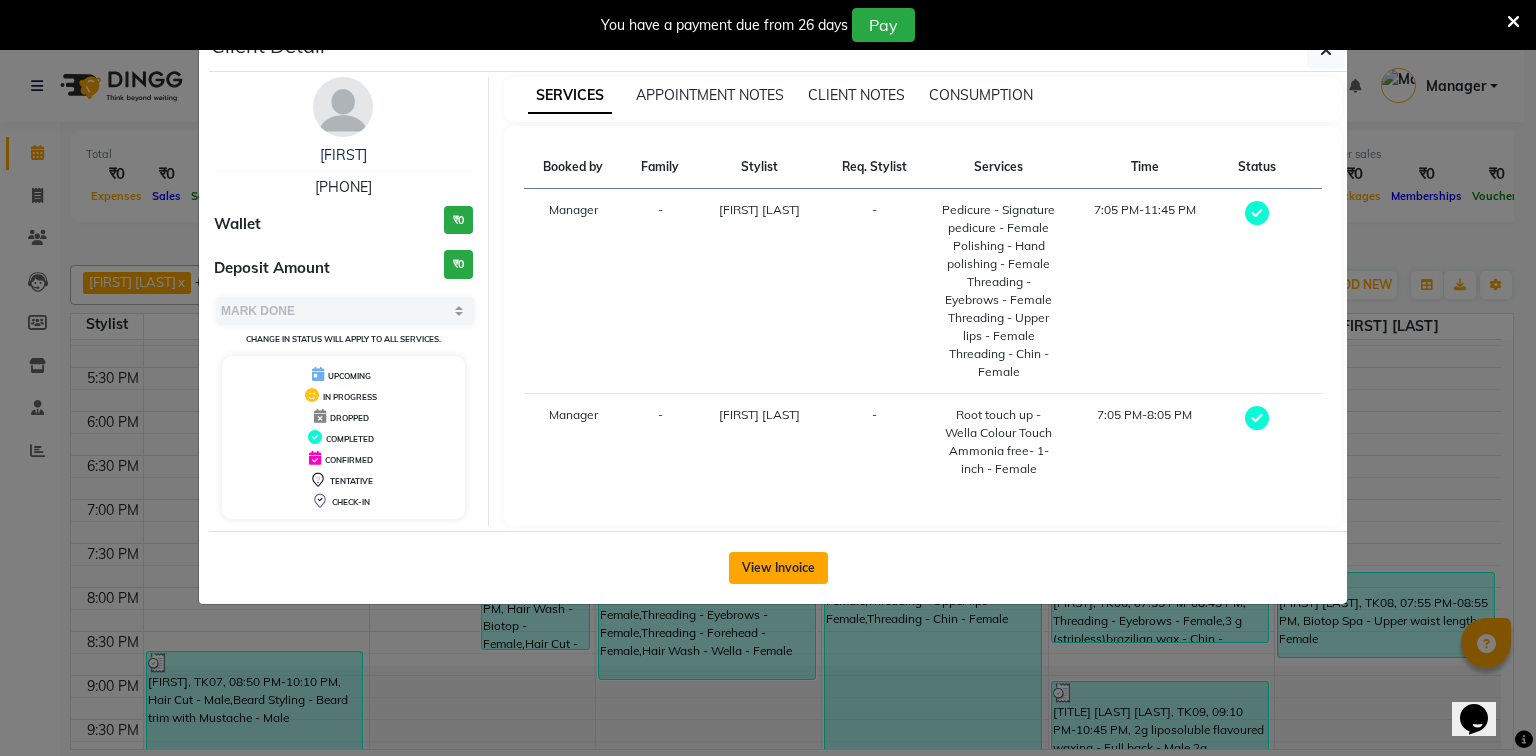 click on "View Invoice" 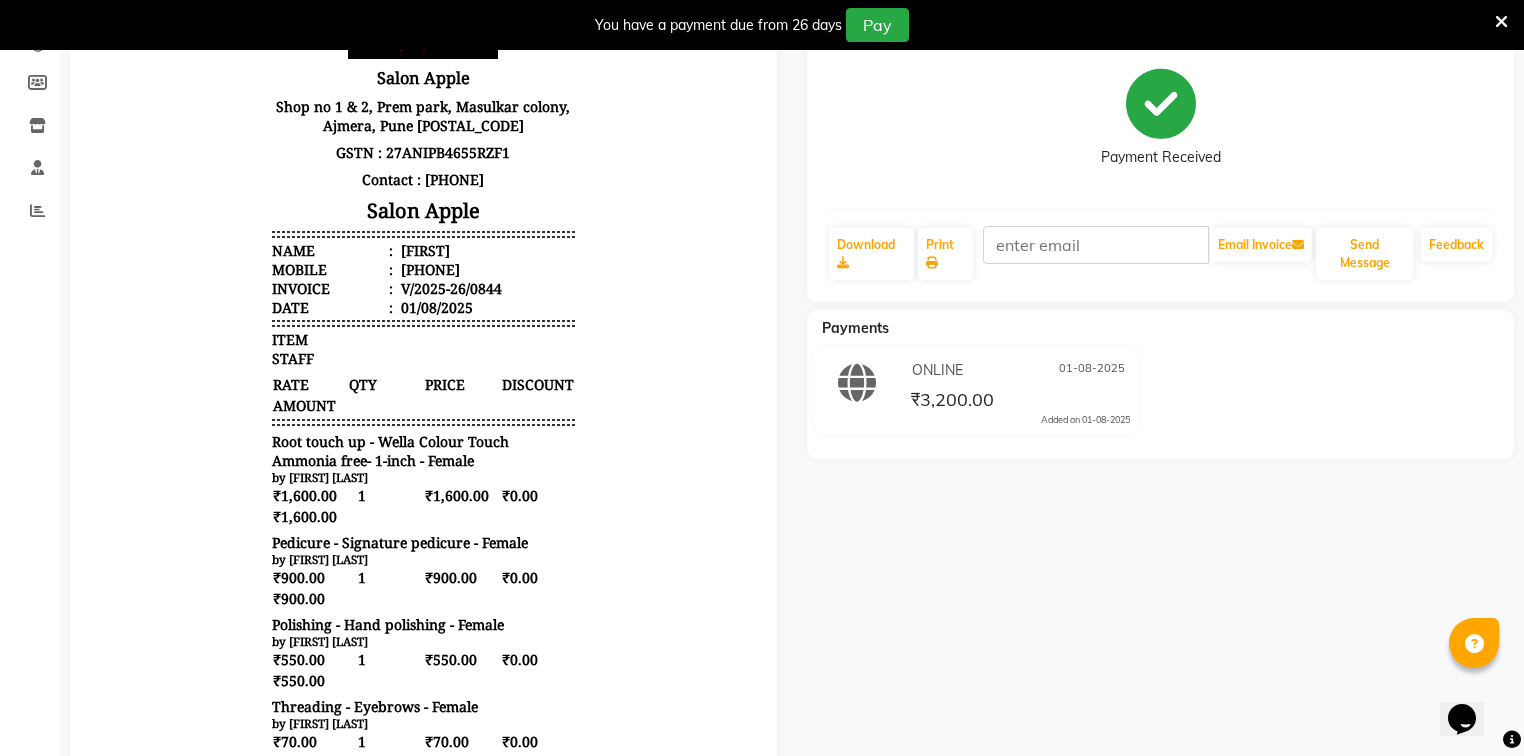 scroll, scrollTop: 0, scrollLeft: 0, axis: both 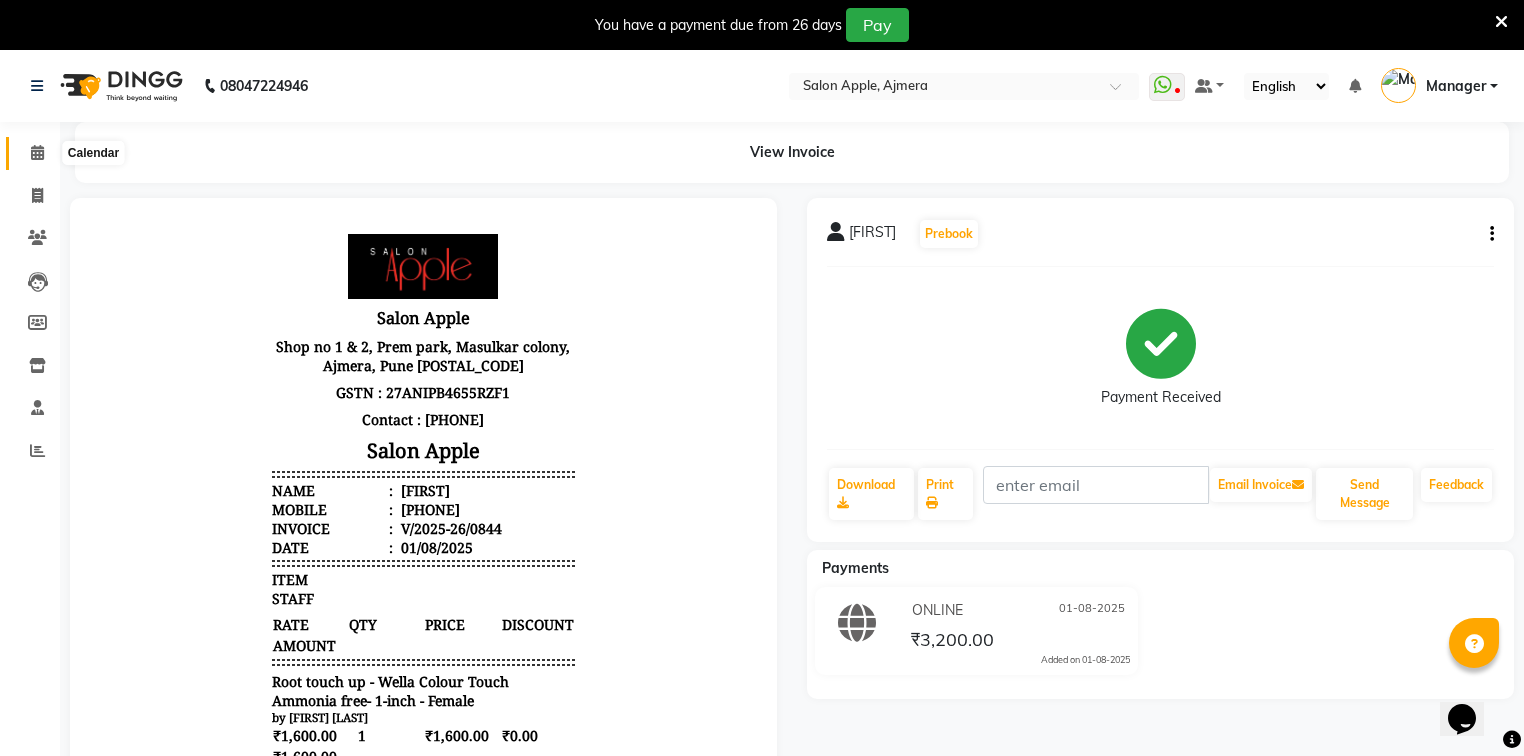 click 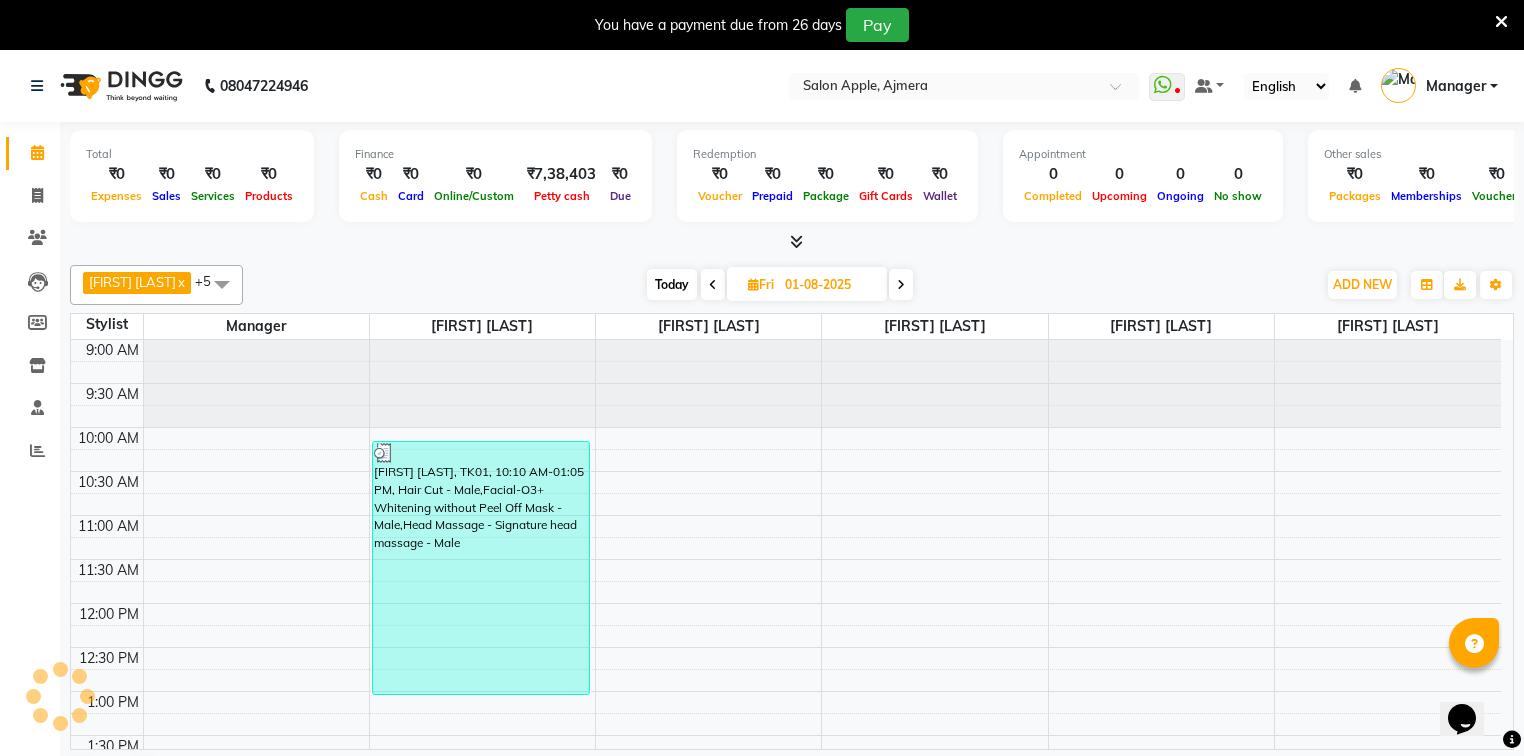 scroll, scrollTop: 51, scrollLeft: 0, axis: vertical 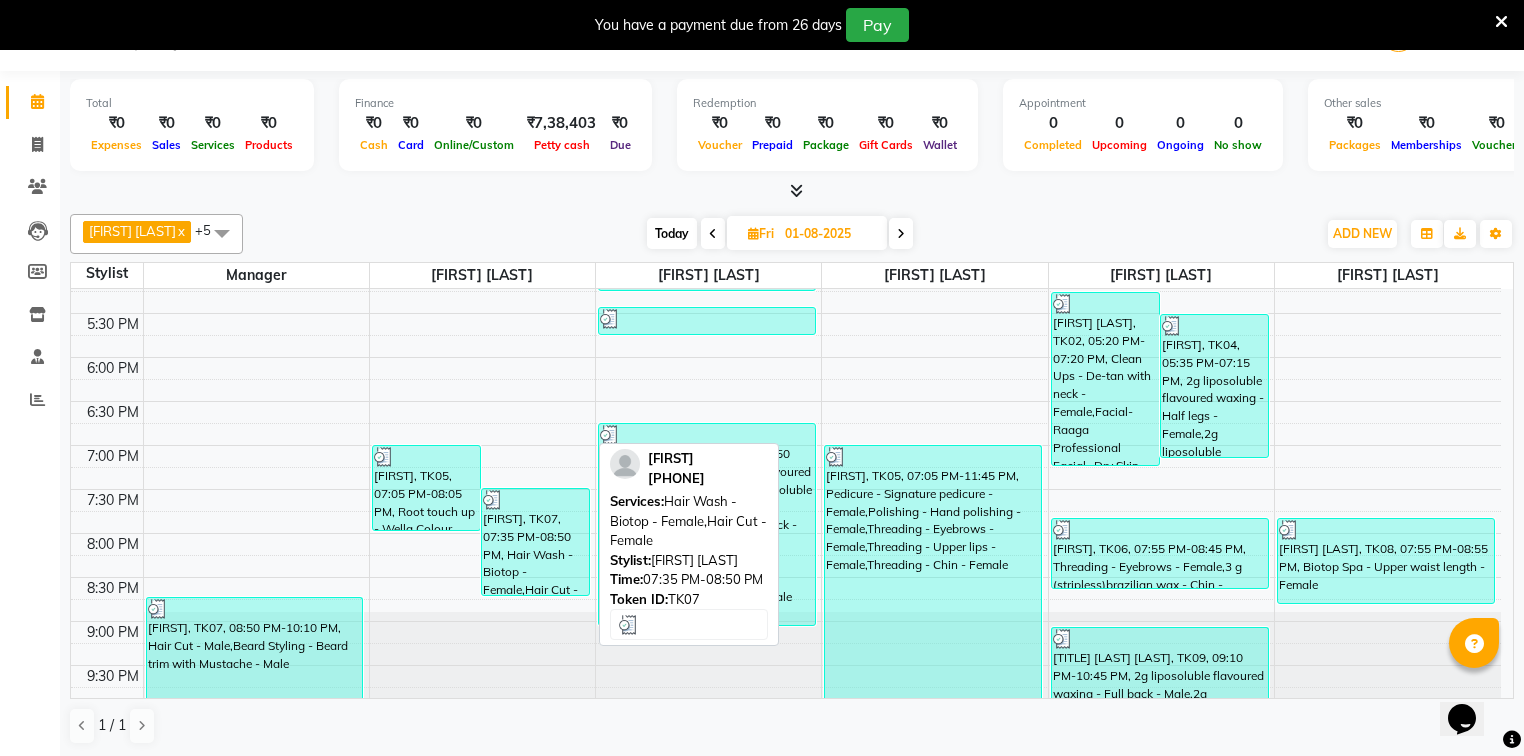 click on "masarrat, TK07, 07:35 PM-08:50 PM, Hair Wash - Biotop - Female,Hair Cut - Female" at bounding box center (535, 542) 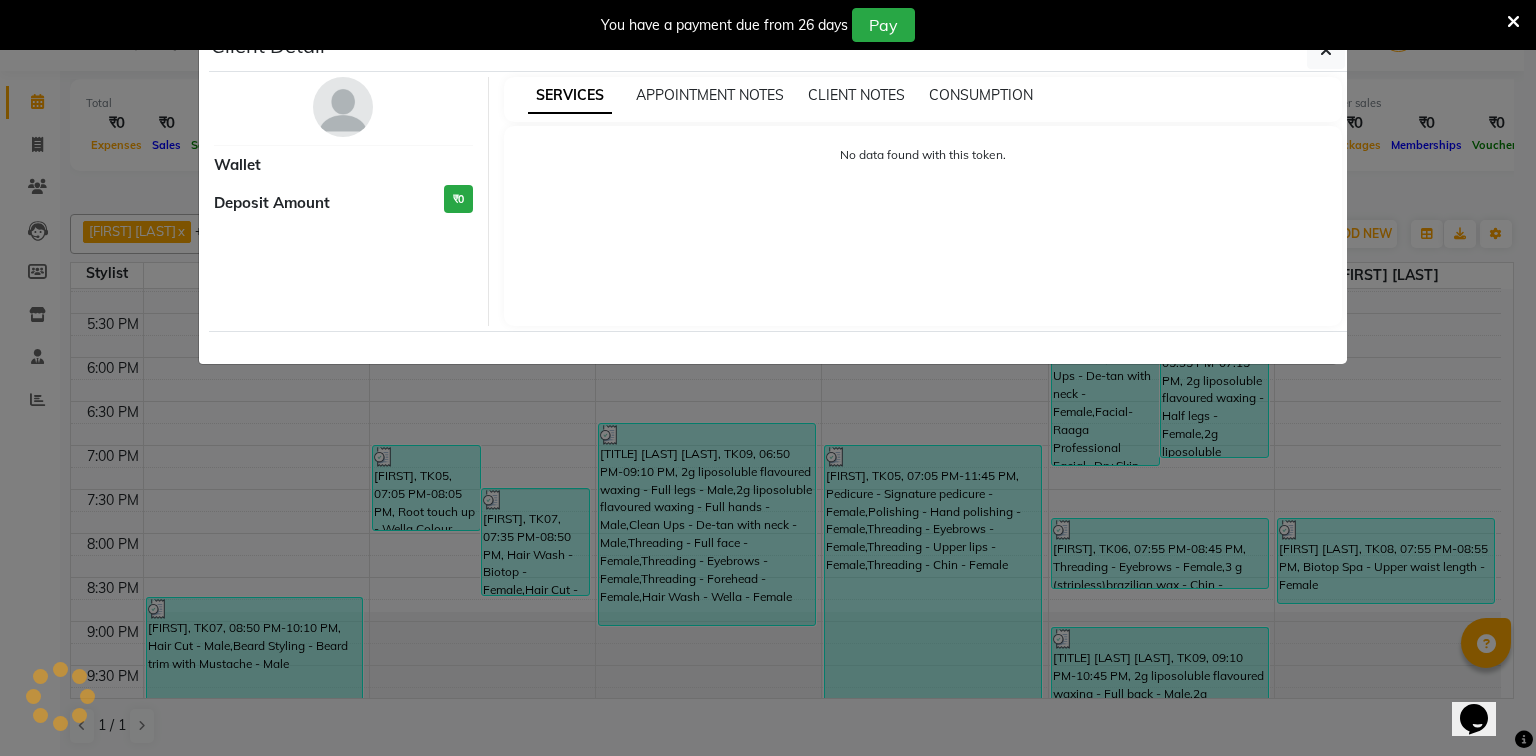 select on "3" 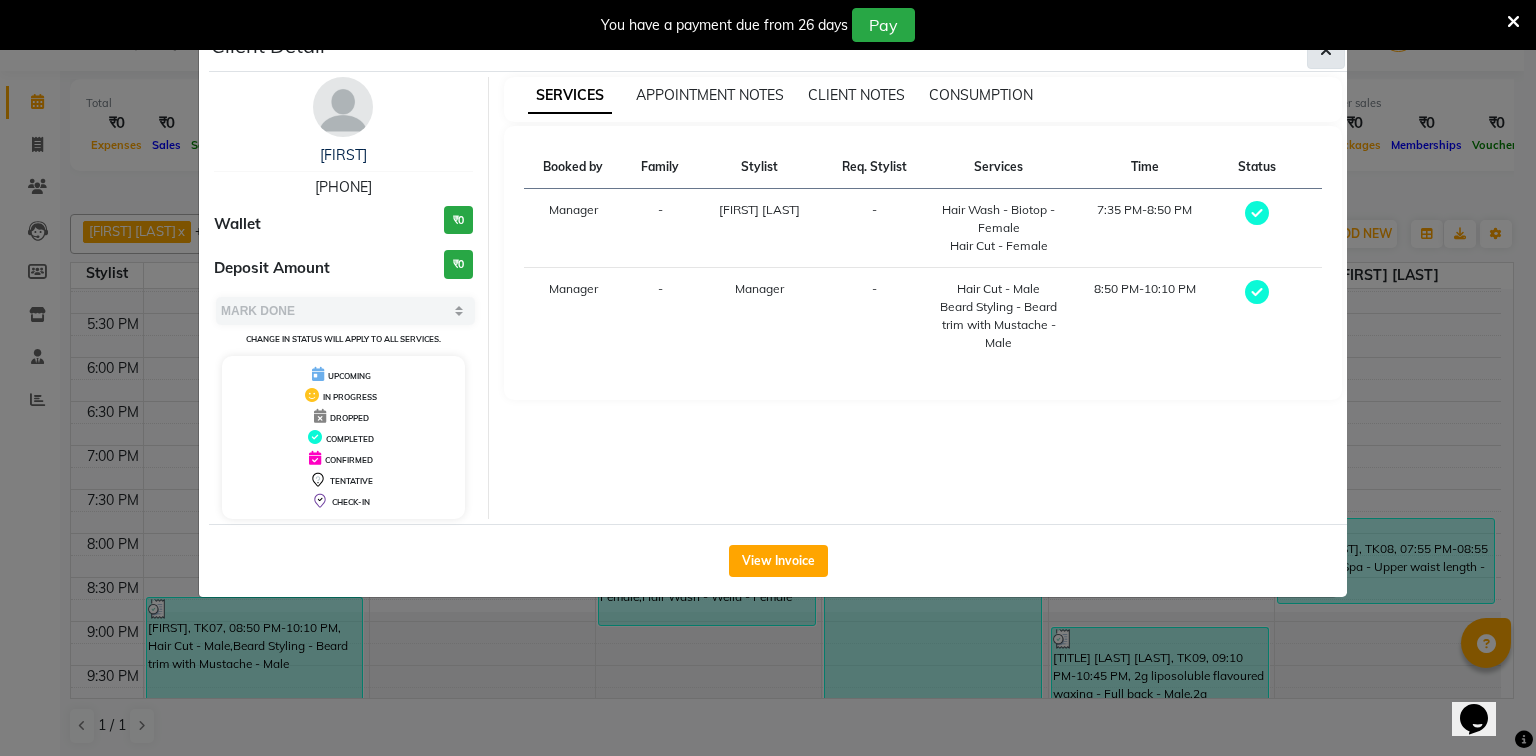 click 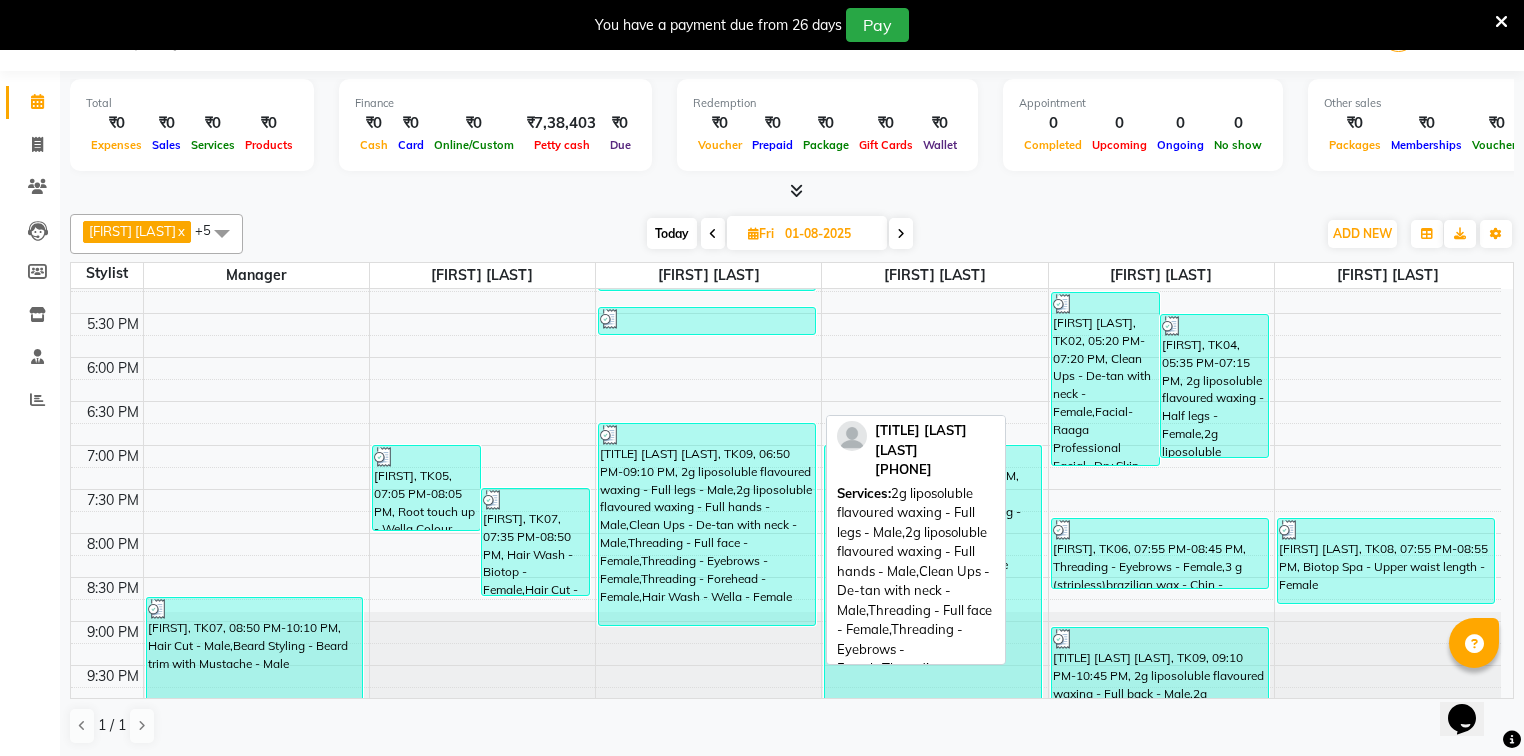 click on "Dr. Shubhangi Agarwal, TK09, 06:50 PM-09:10 PM, 2g liposoluble flavoured waxing - Full legs - Male,2g liposoluble flavoured waxing - Full hands - Male,Clean Ups - De-tan with neck - Male,Threading - Full face - Female,Threading - Eyebrows - Female,Threading - Forehead - Female,Hair Wash - Wella - Female" at bounding box center (707, 524) 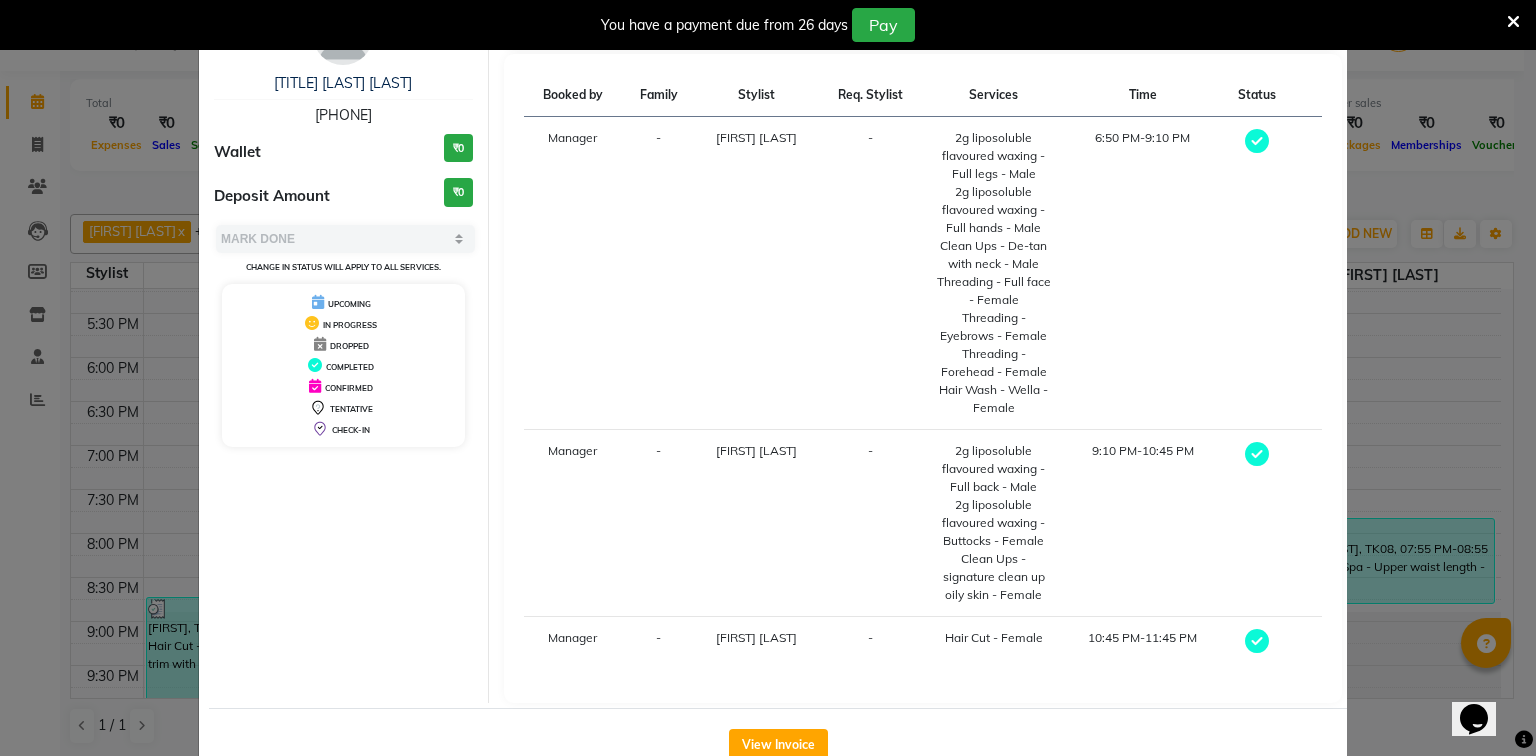 scroll, scrollTop: 141, scrollLeft: 0, axis: vertical 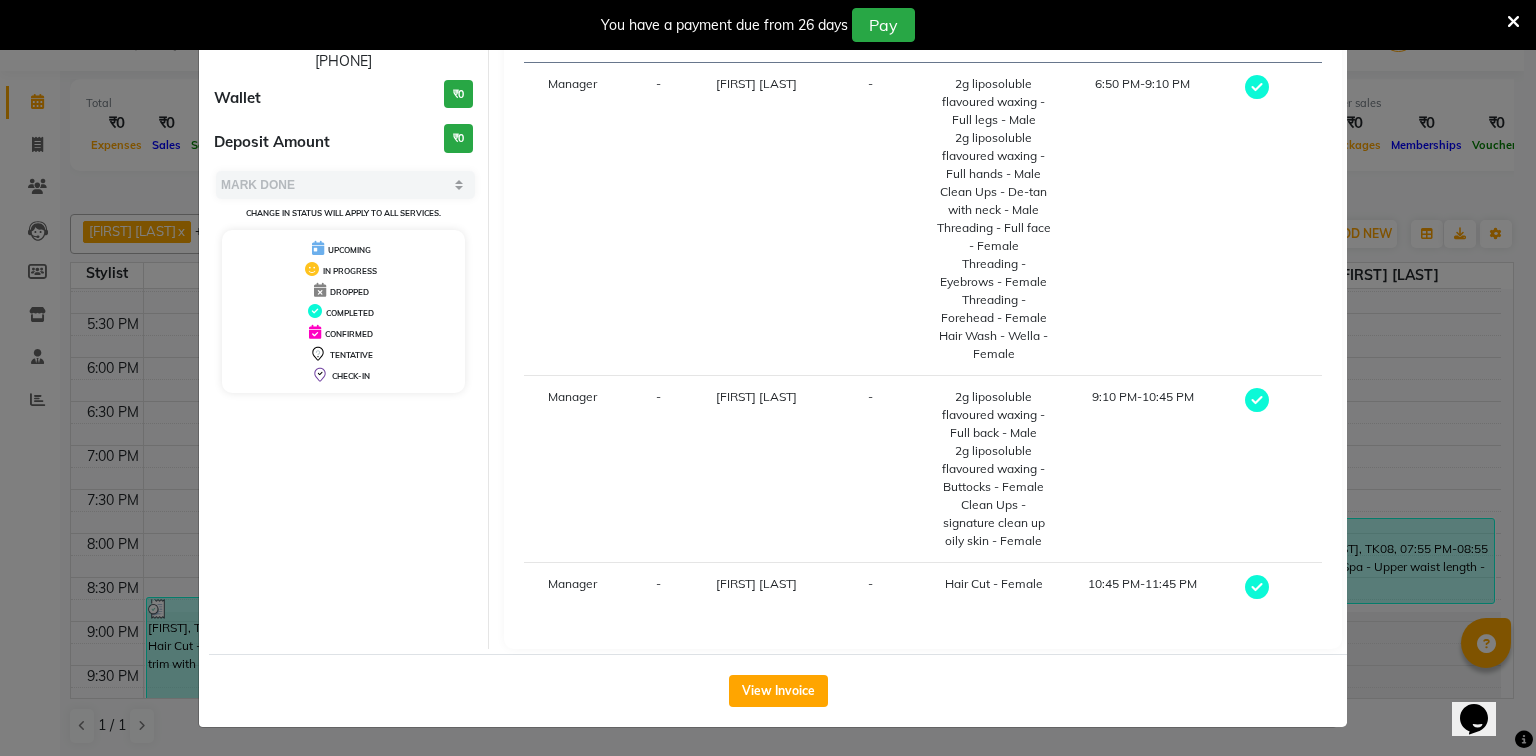 click on "Hair Cut - Female" at bounding box center [993, 584] 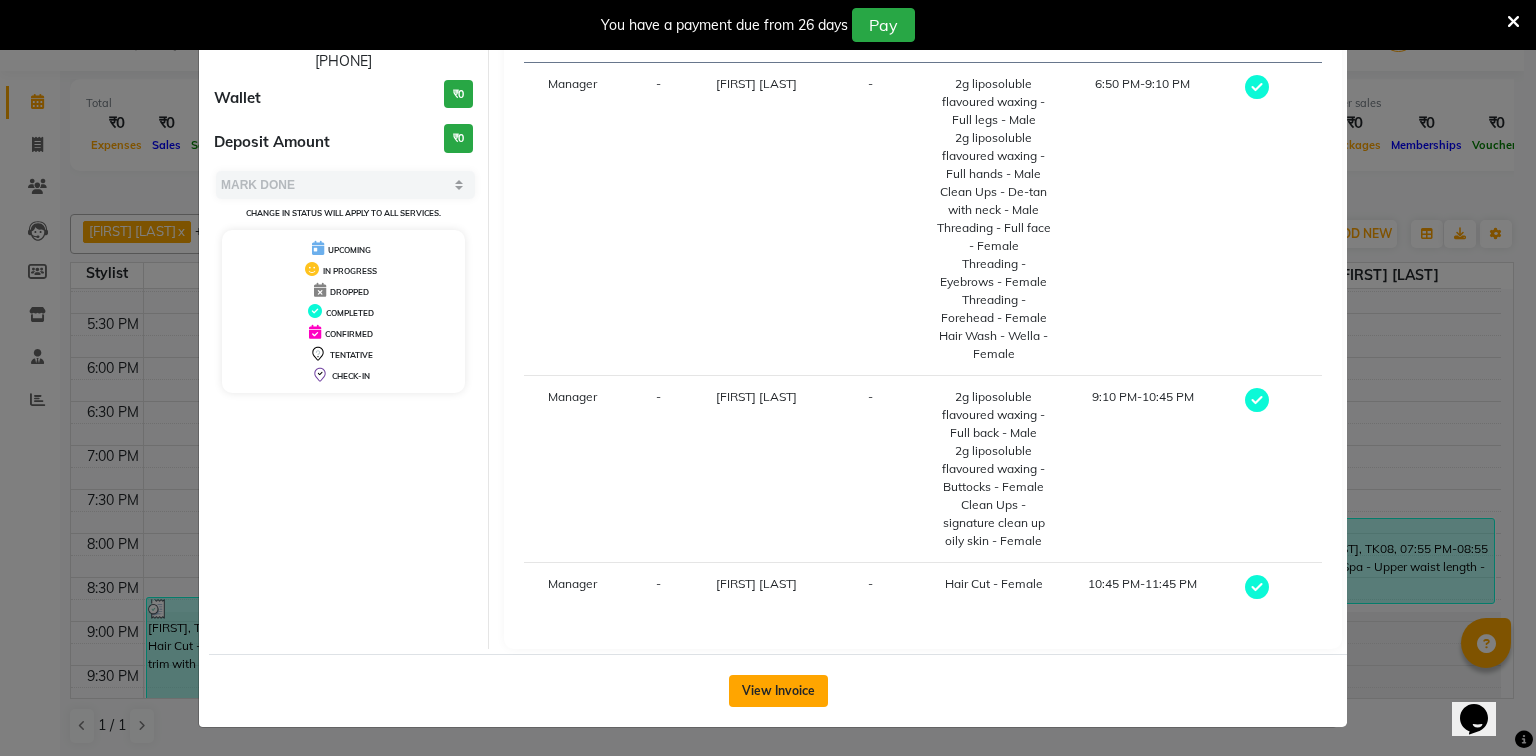 click on "View Invoice" 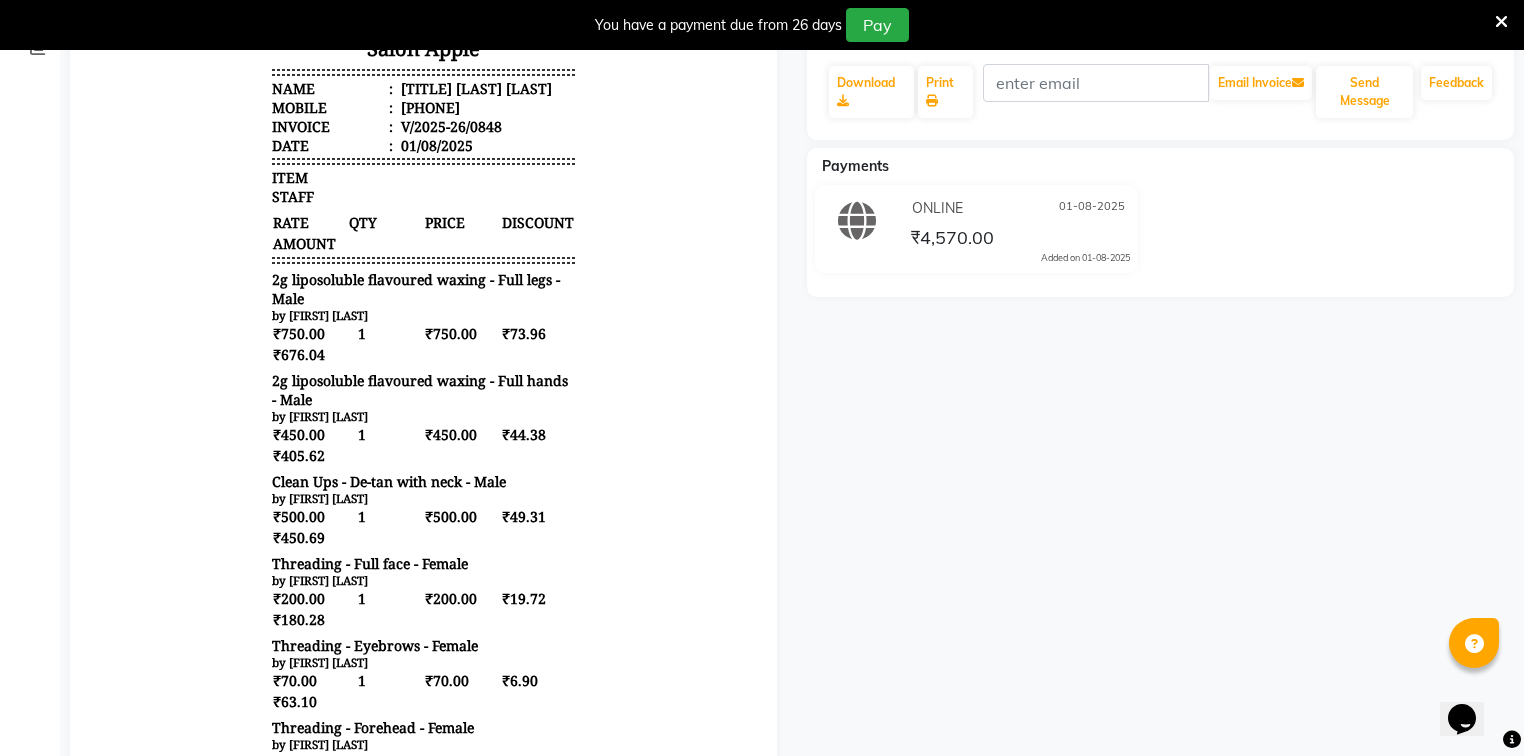 scroll, scrollTop: 2, scrollLeft: 0, axis: vertical 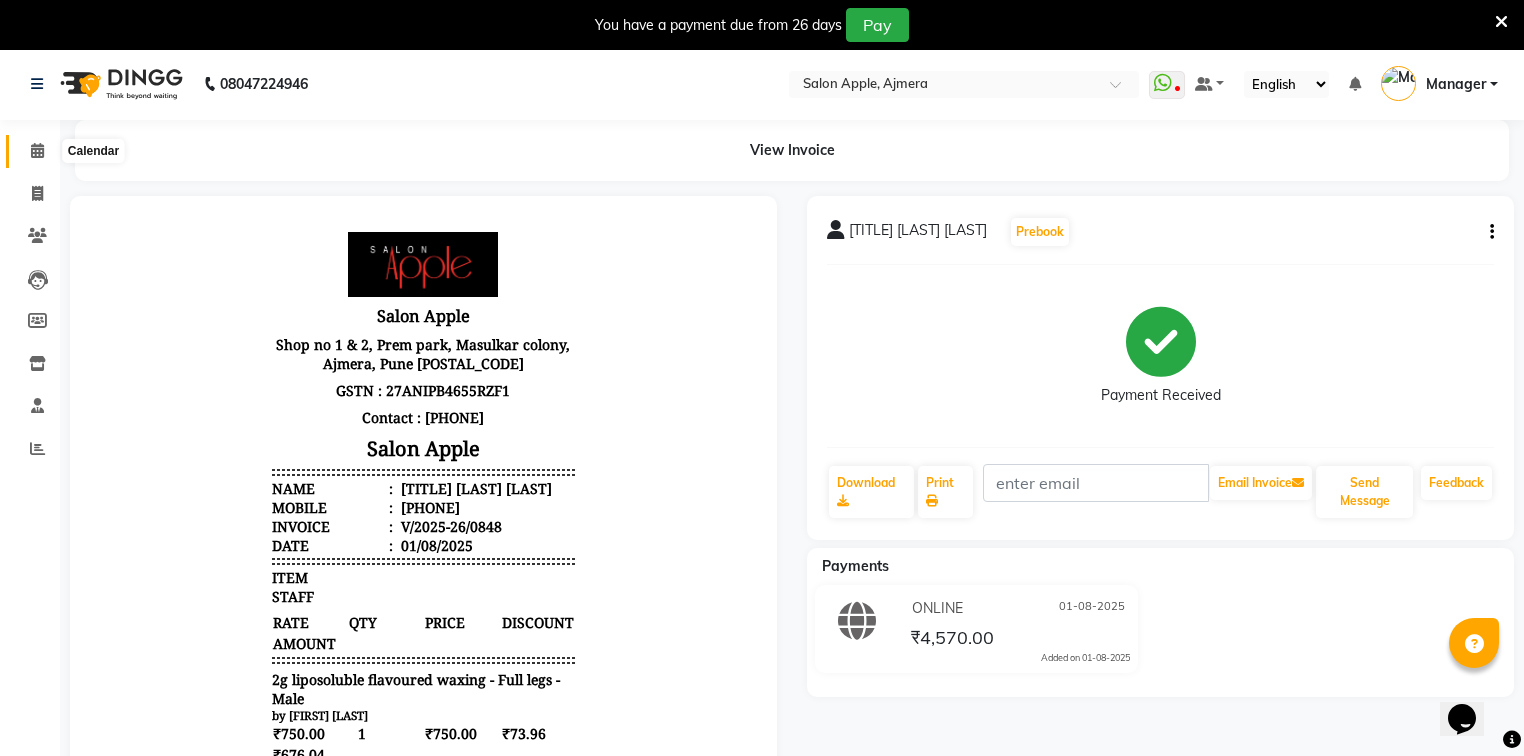 click 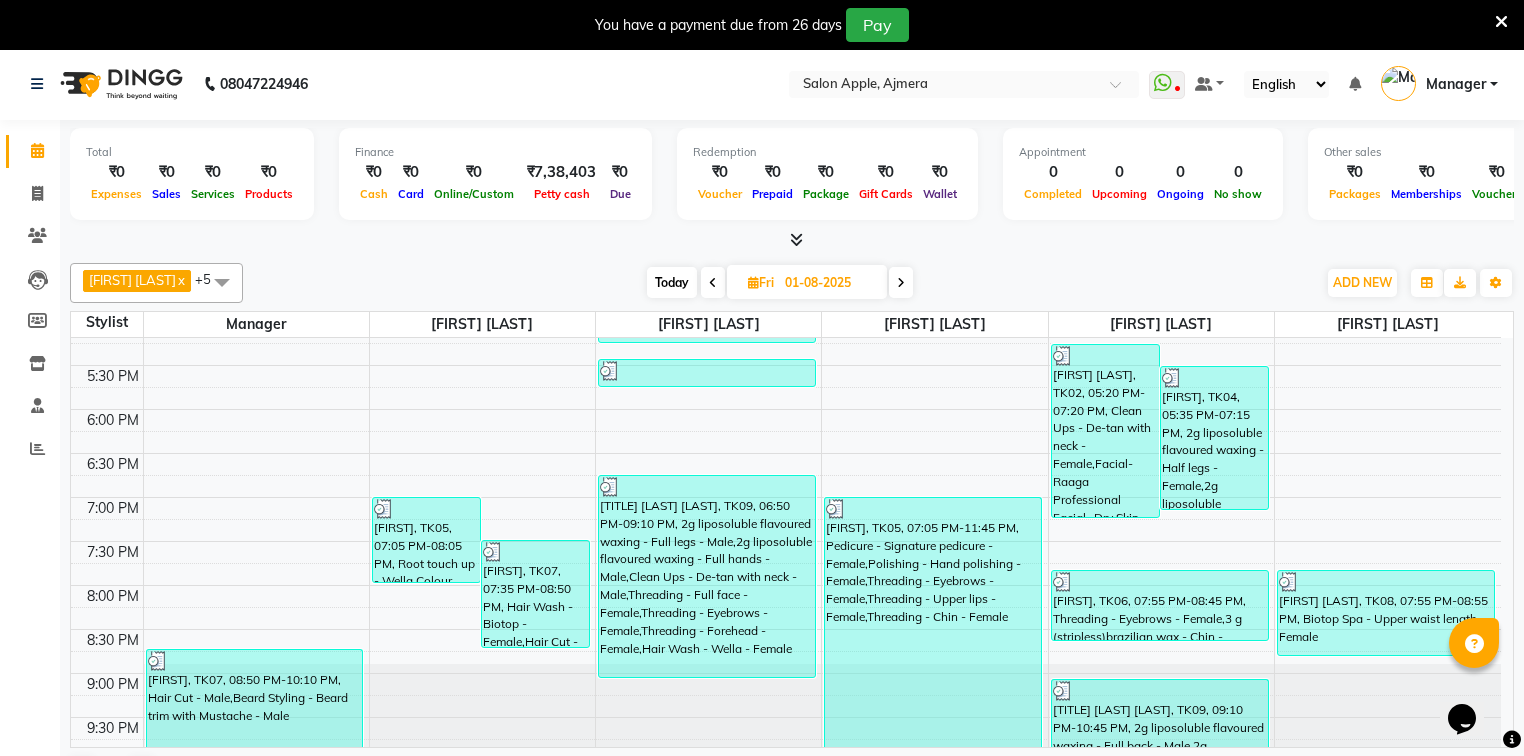 scroll, scrollTop: 723, scrollLeft: 0, axis: vertical 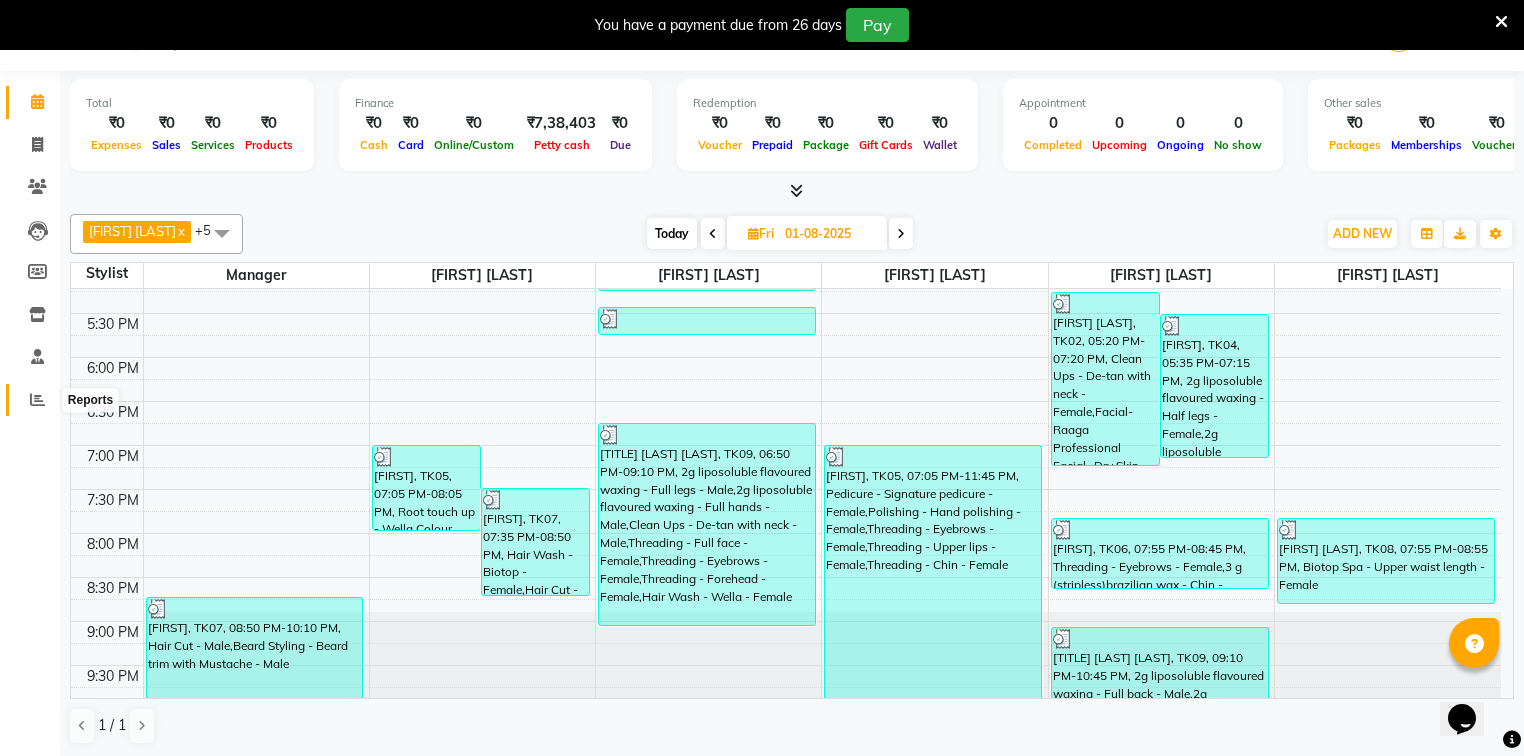 click 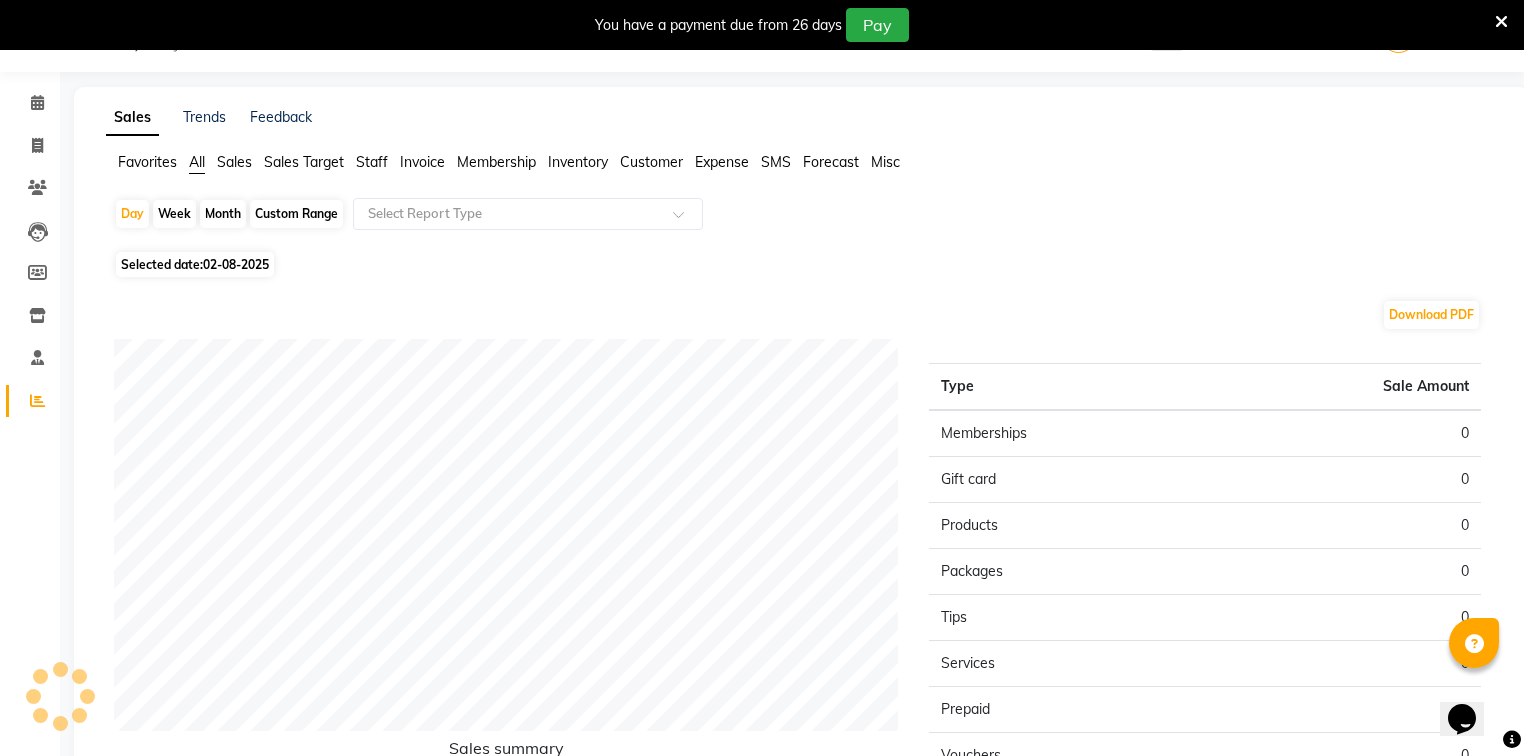 scroll, scrollTop: 51, scrollLeft: 0, axis: vertical 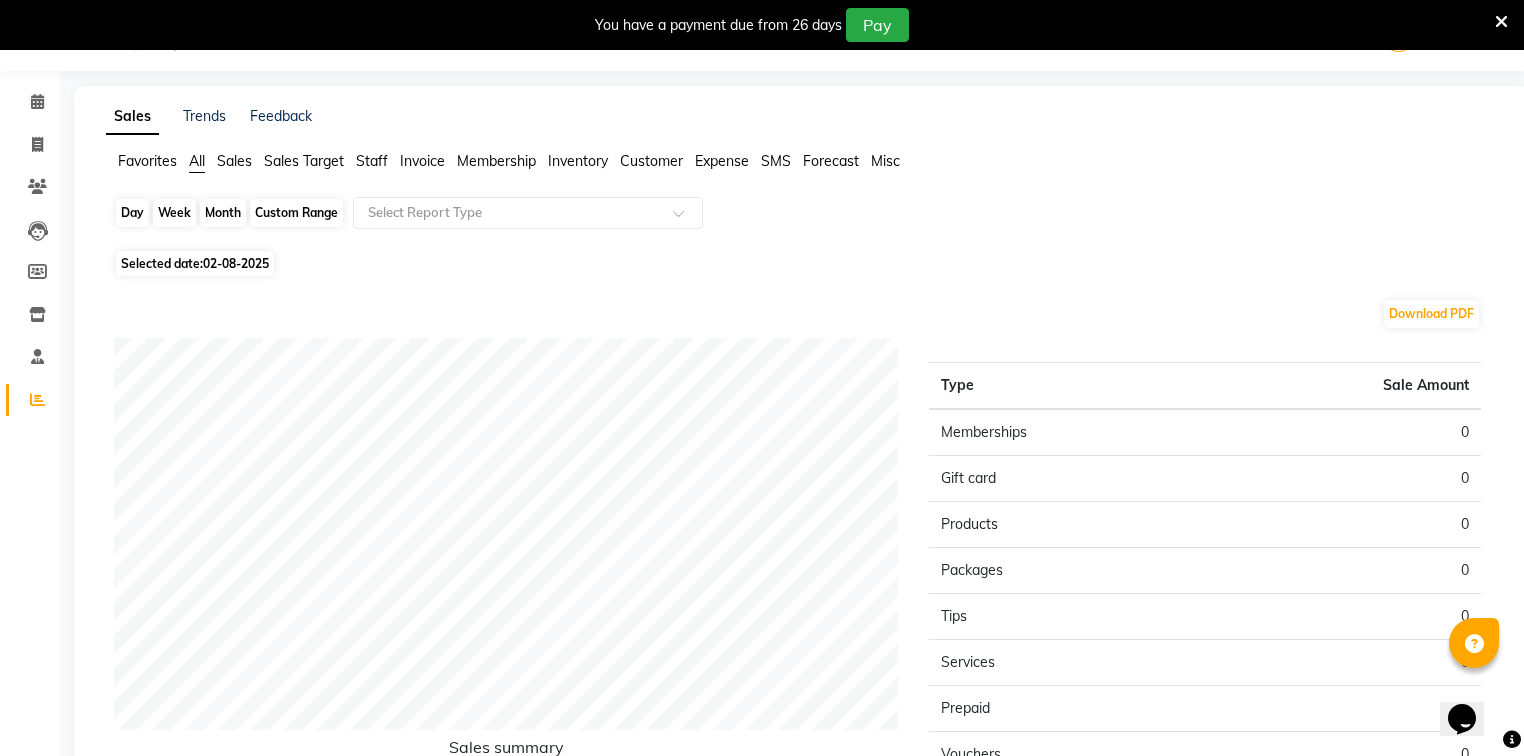 click on "Day" 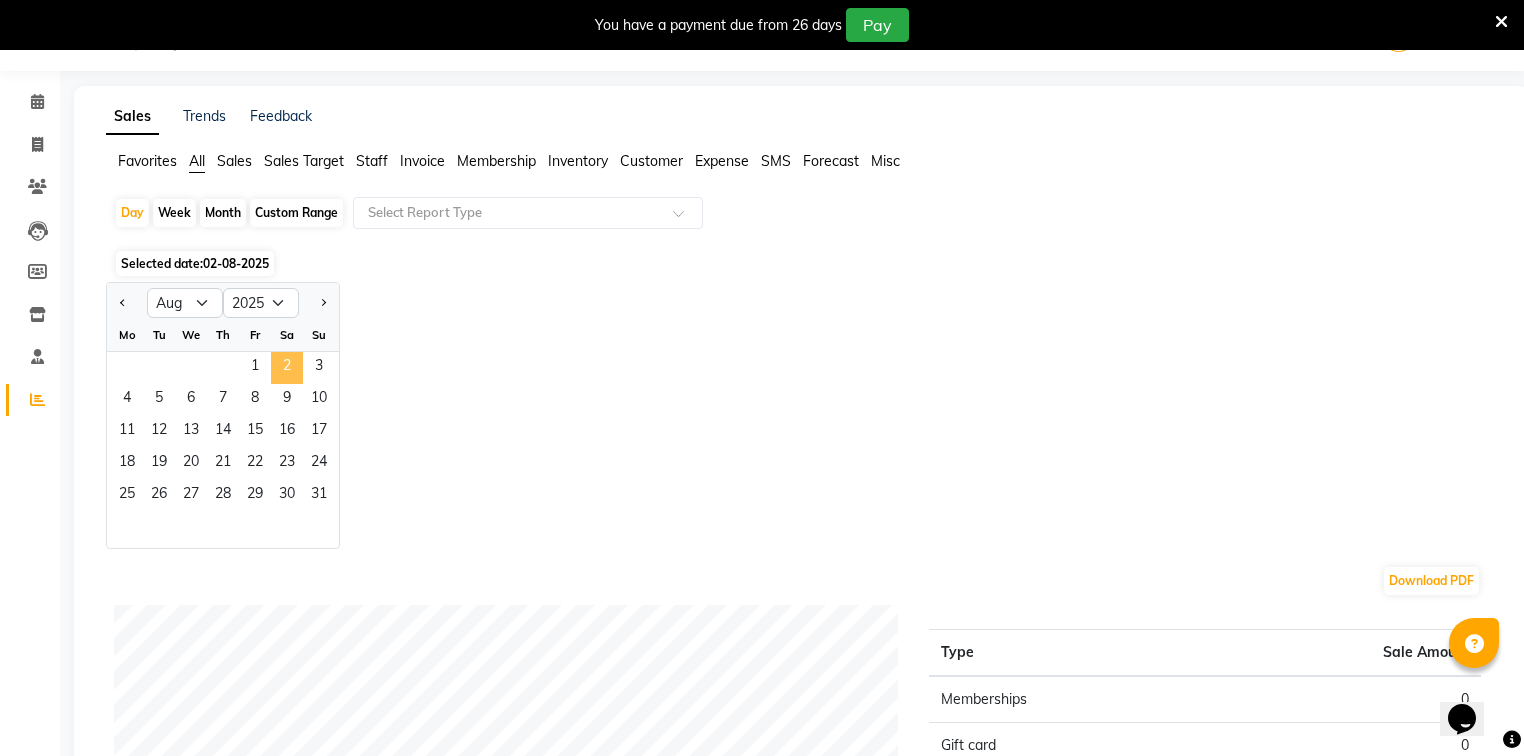 click on "2" 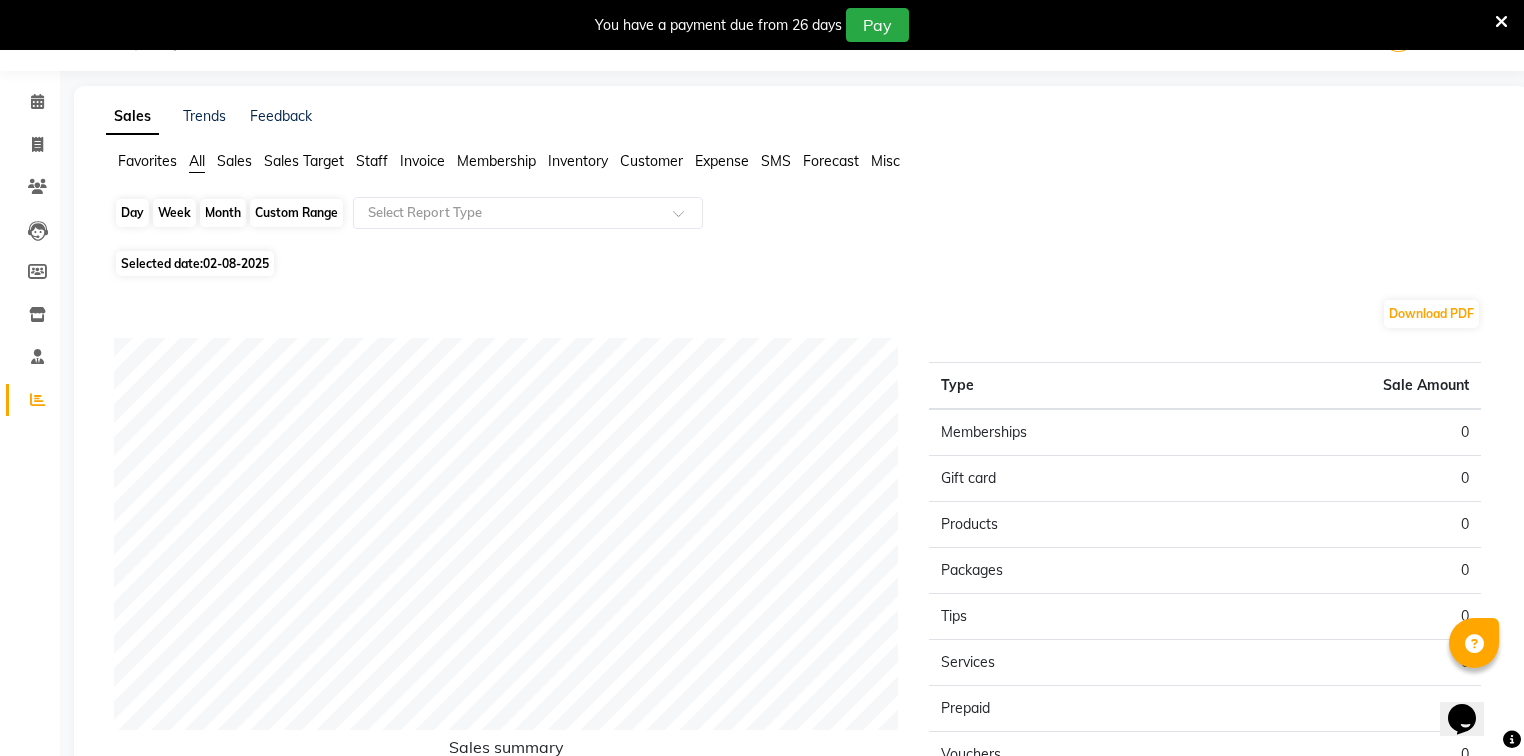 click on "Day" 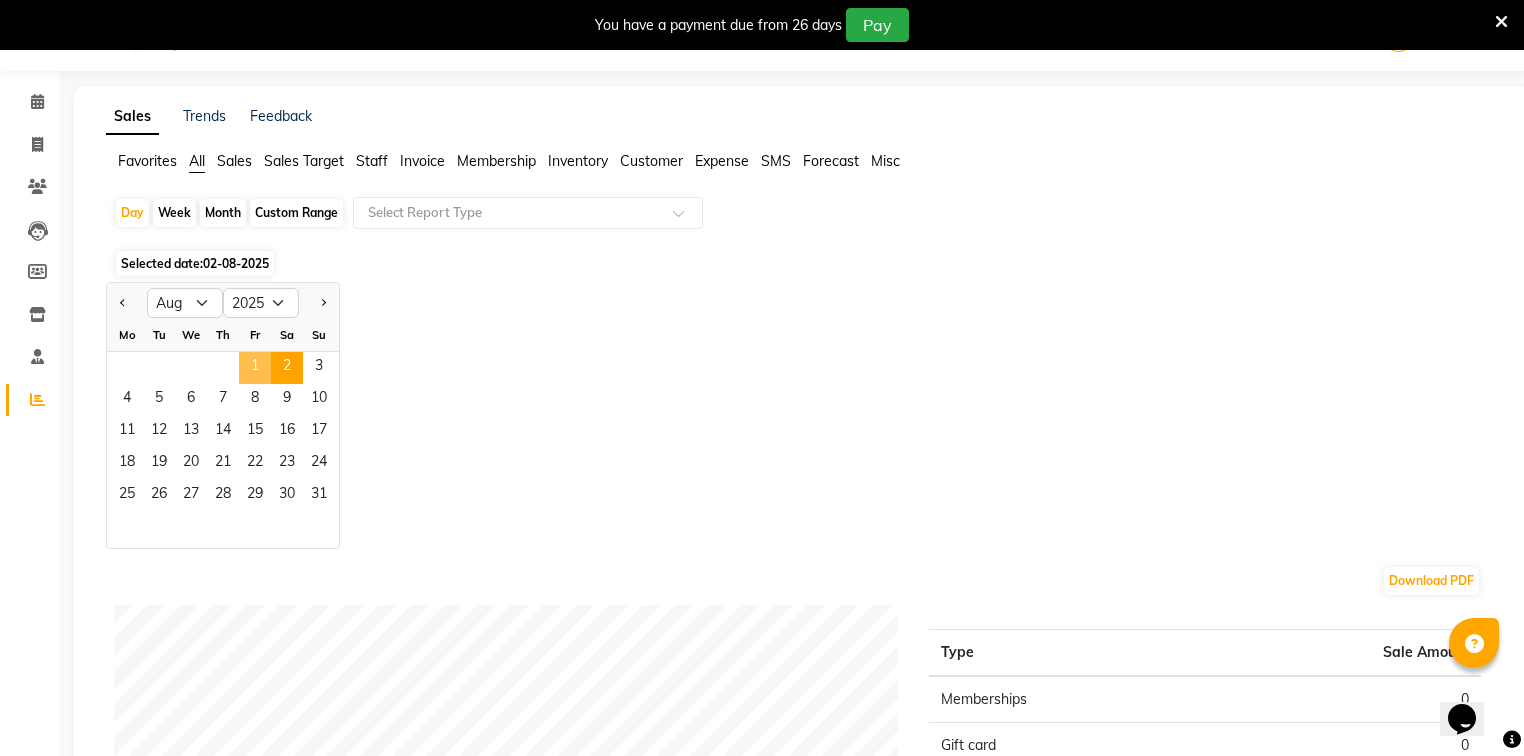 click on "1" 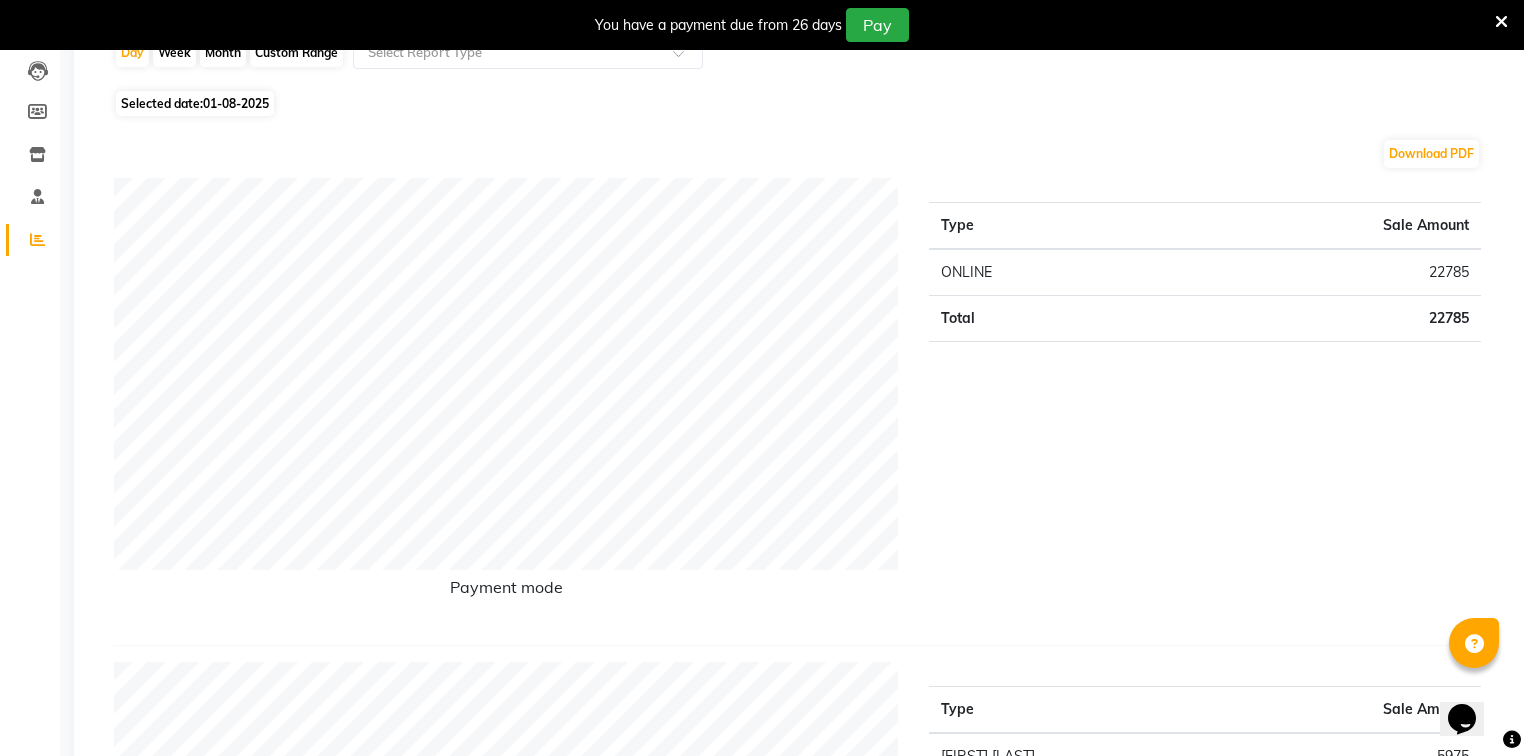 scroll, scrollTop: 0, scrollLeft: 0, axis: both 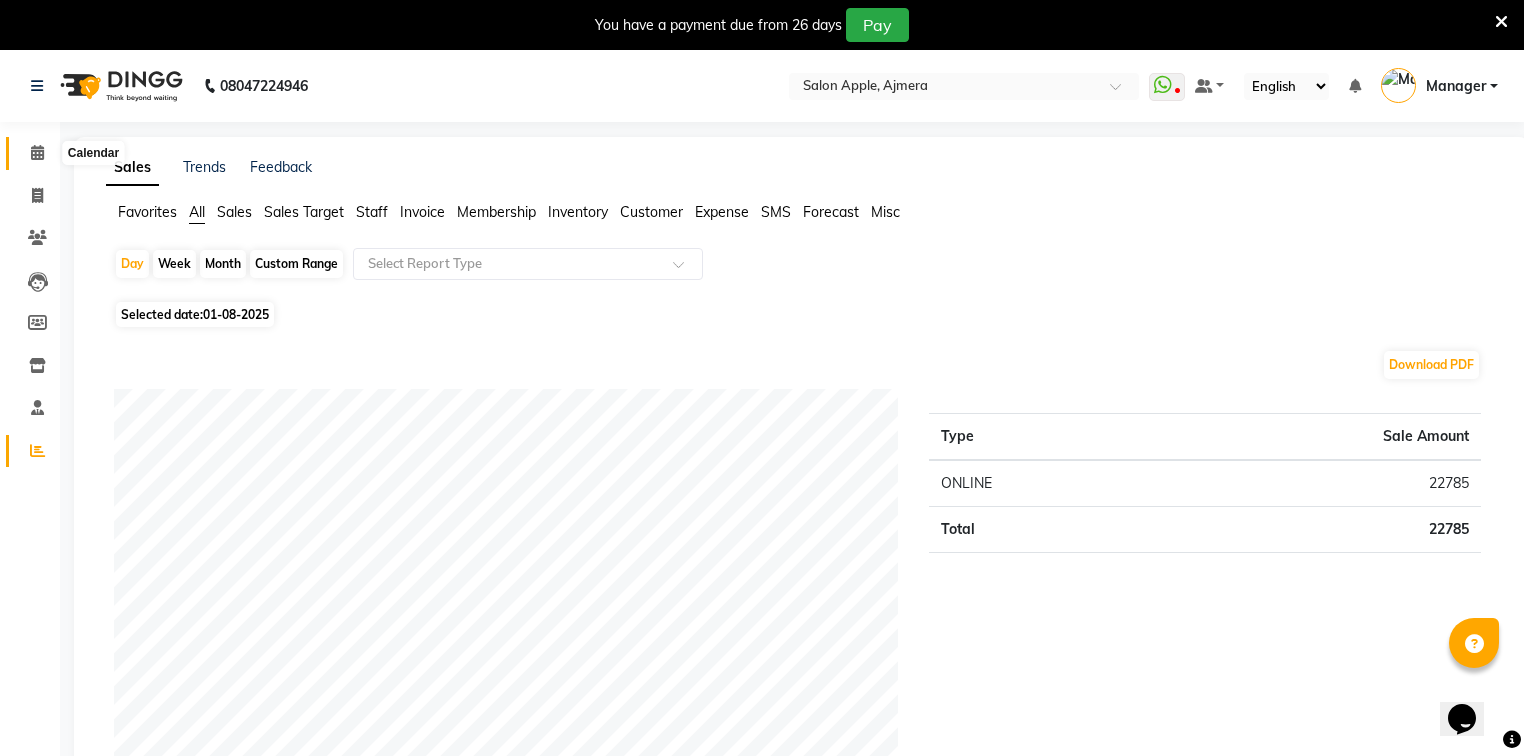 click 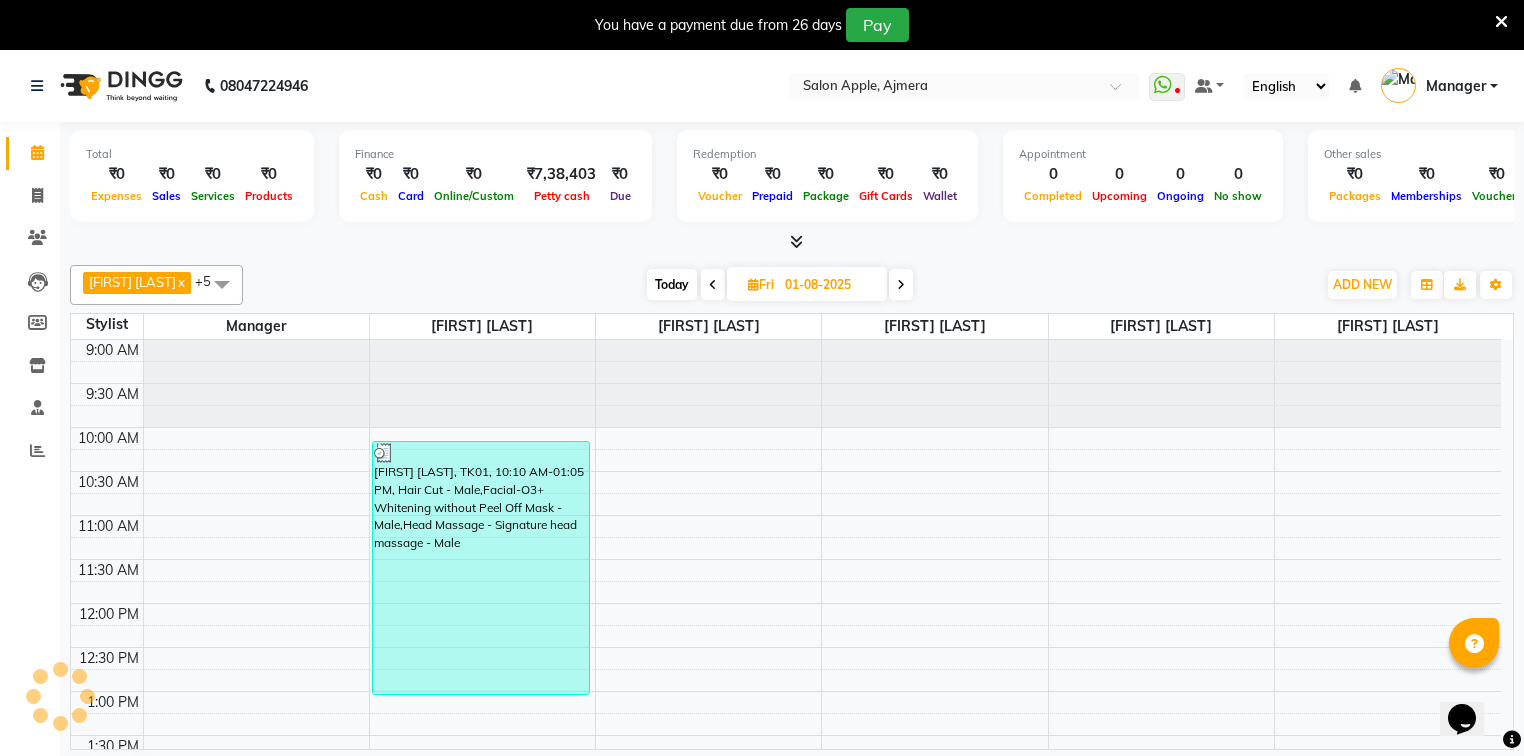scroll, scrollTop: 0, scrollLeft: 0, axis: both 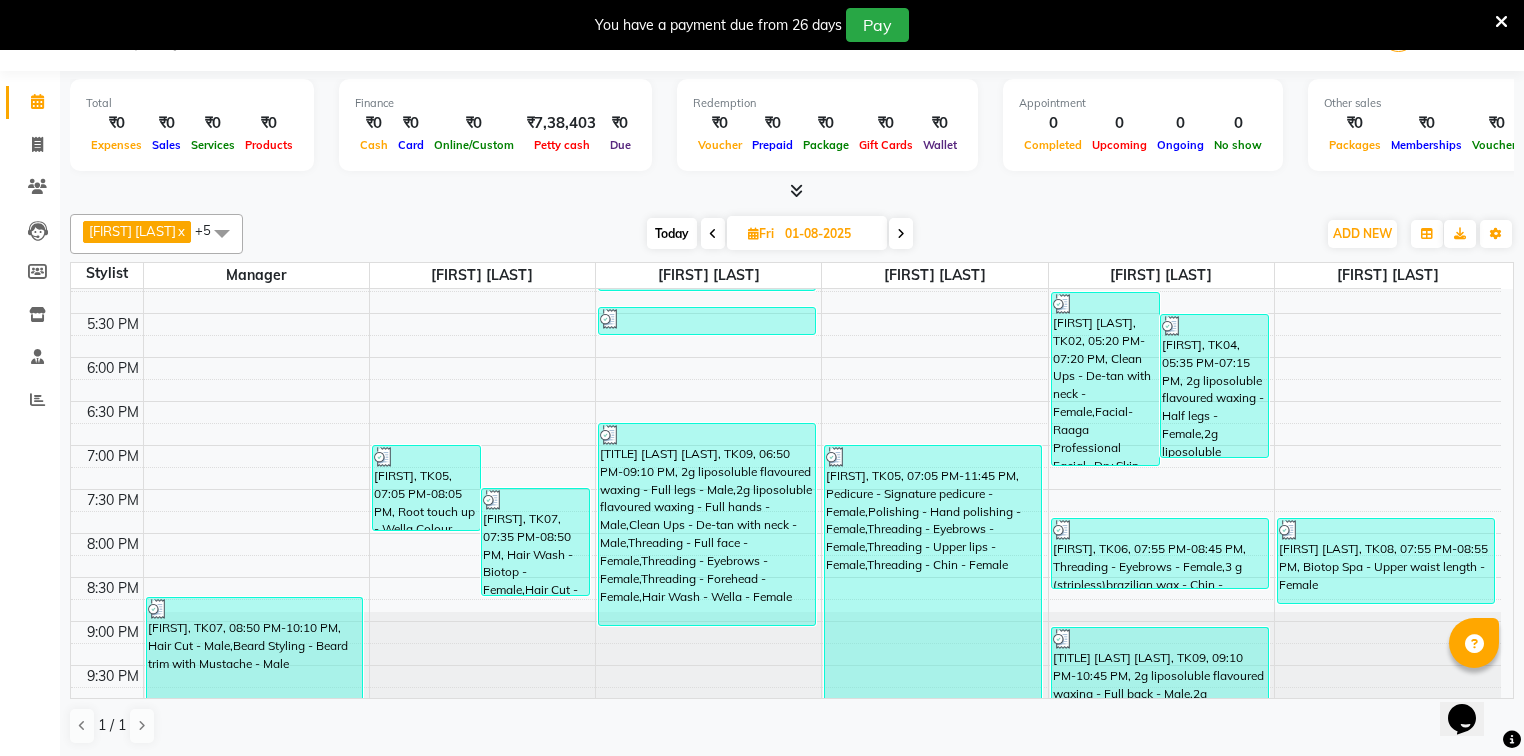 click on "Today" at bounding box center (672, 233) 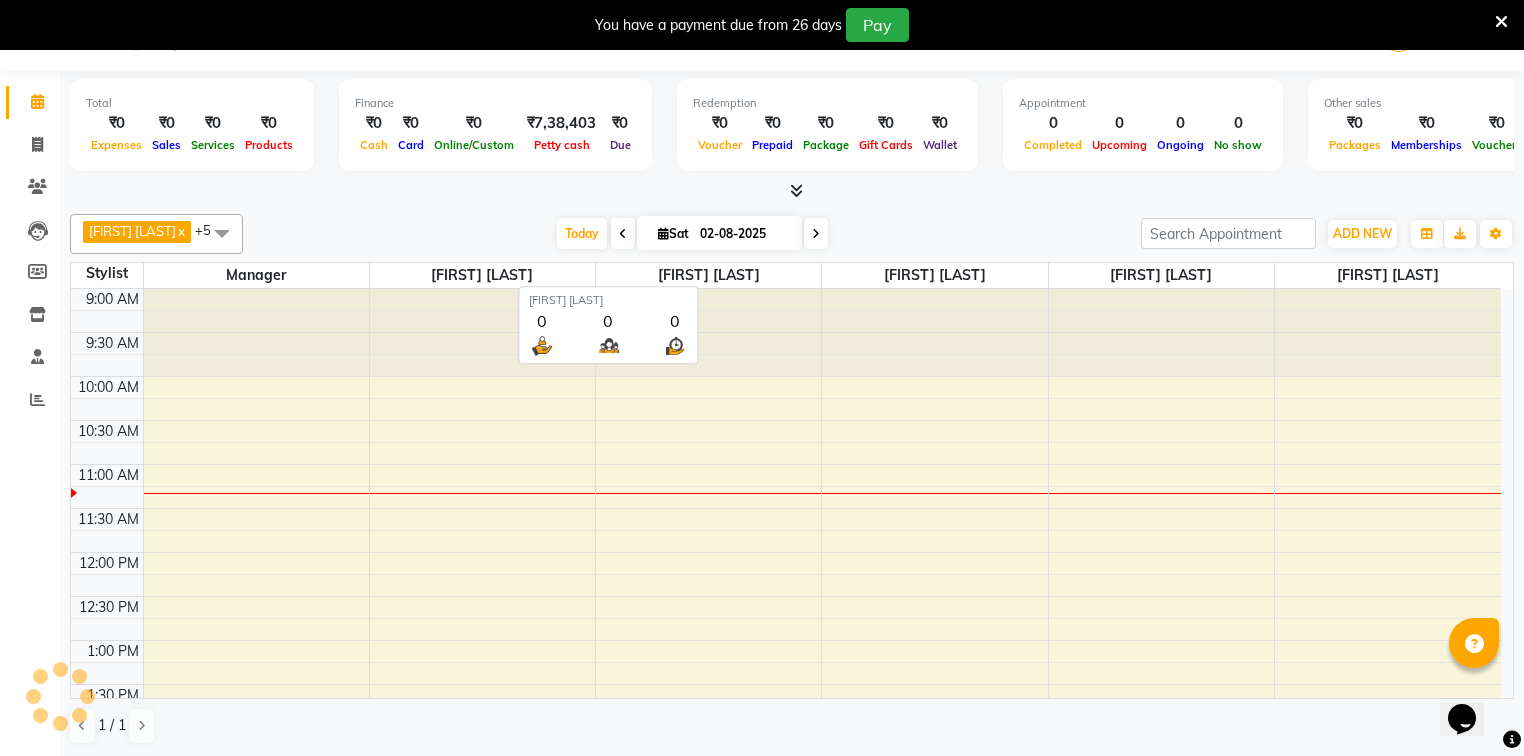 scroll, scrollTop: 175, scrollLeft: 0, axis: vertical 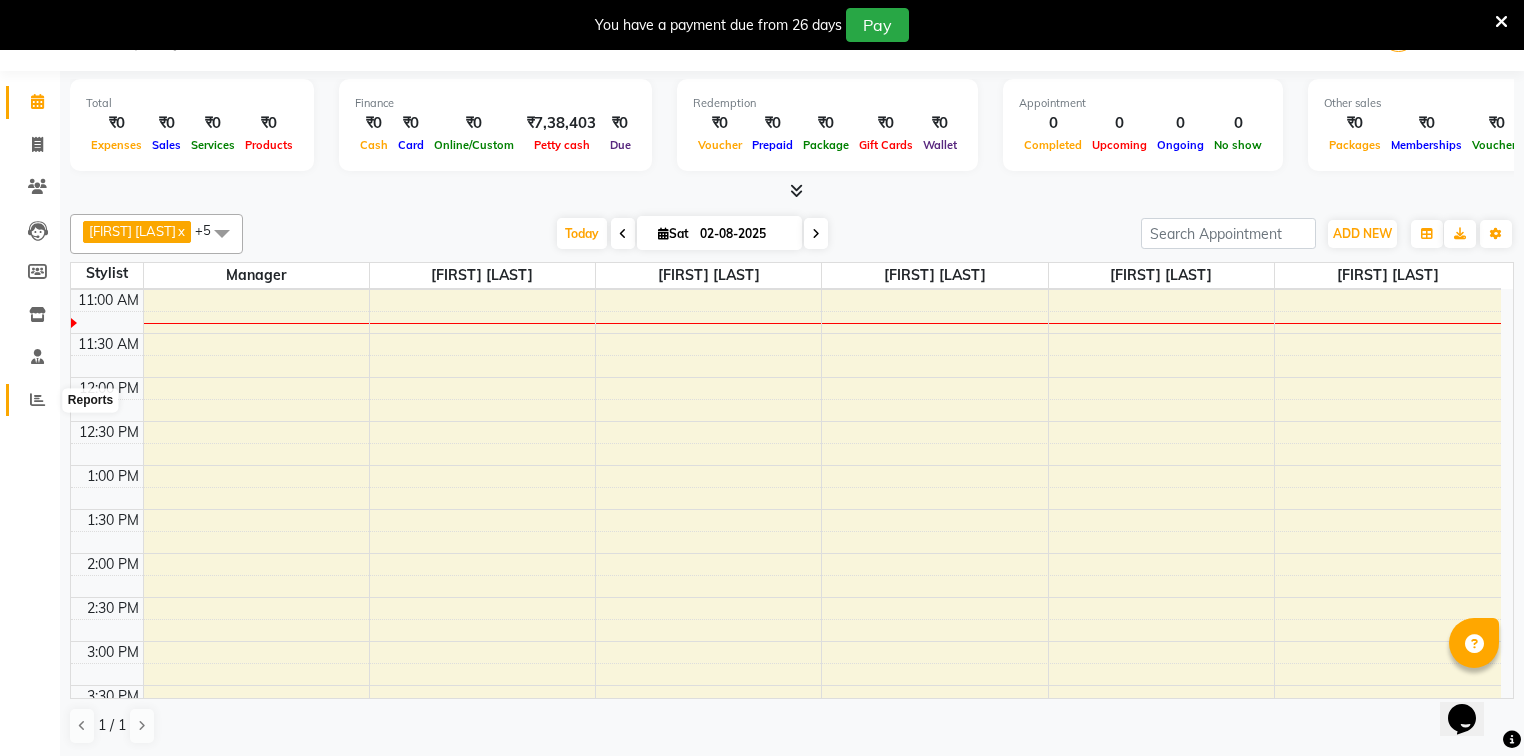click 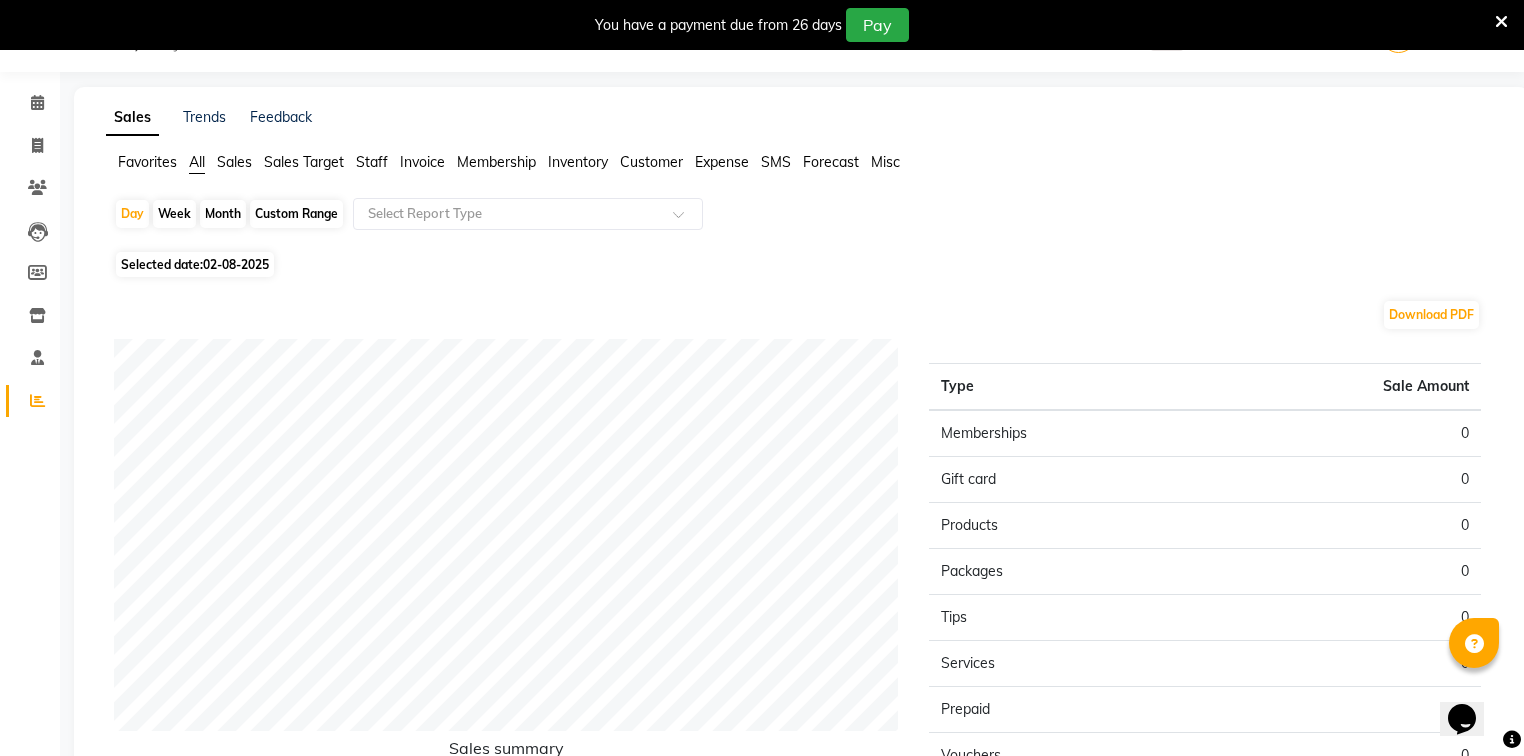 scroll, scrollTop: 51, scrollLeft: 0, axis: vertical 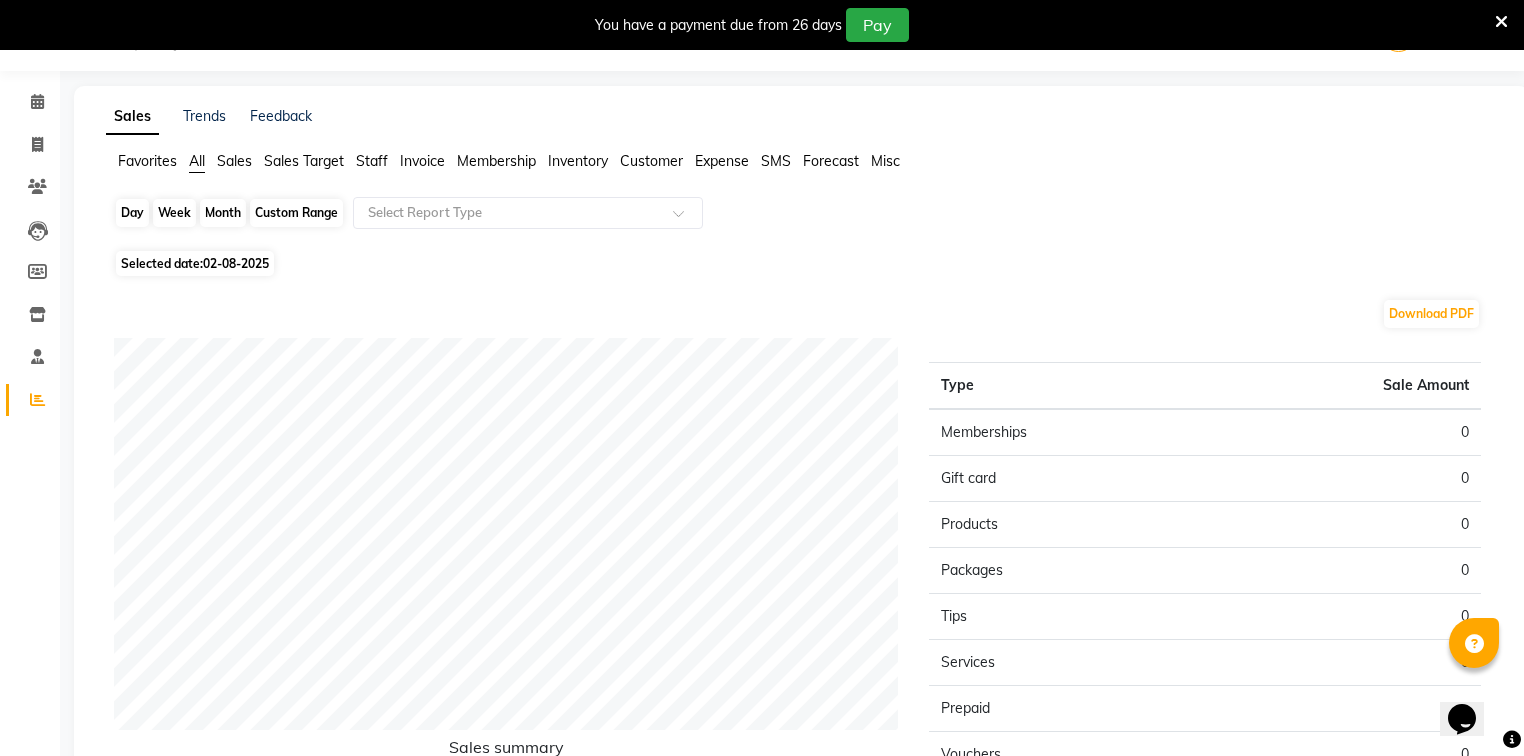 click on "Day" 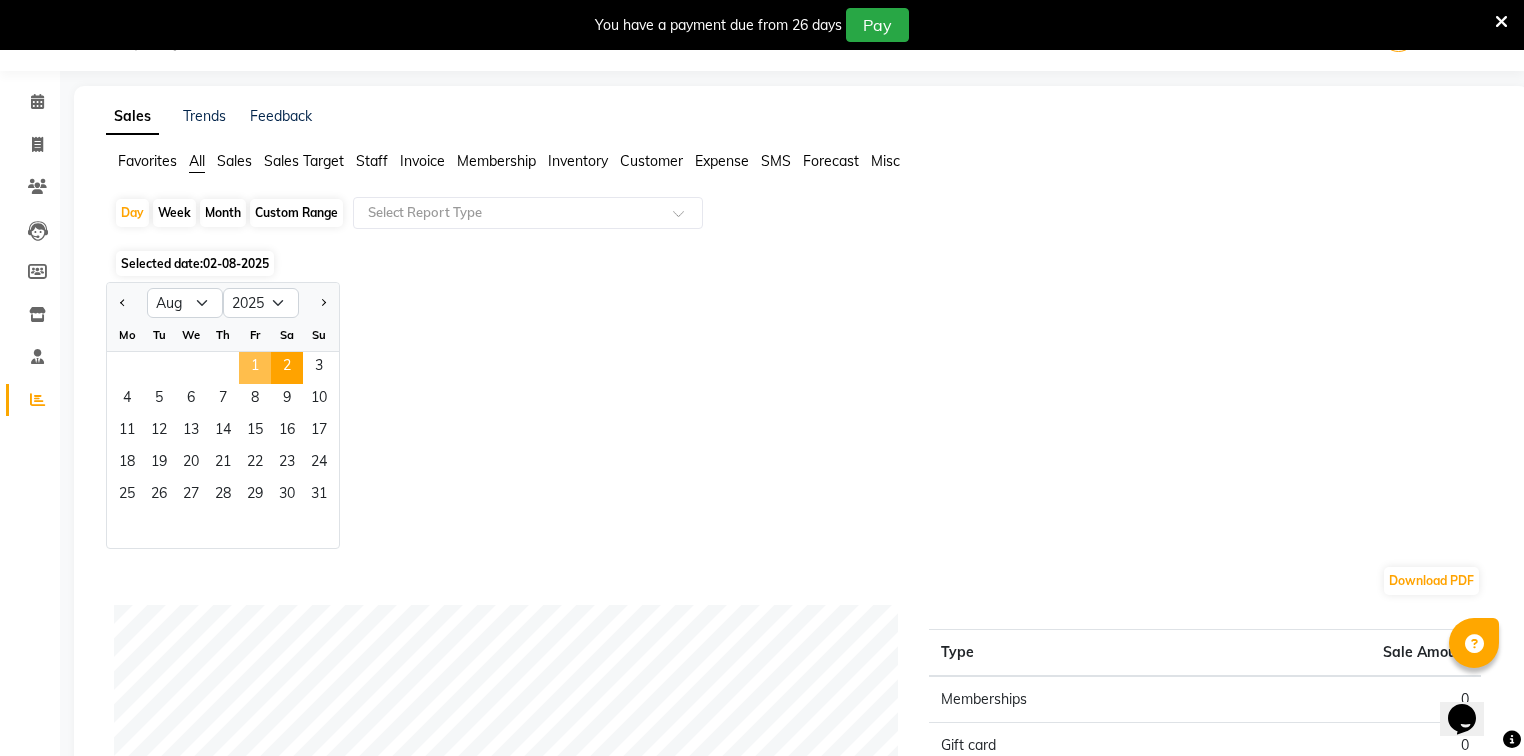 click on "1" 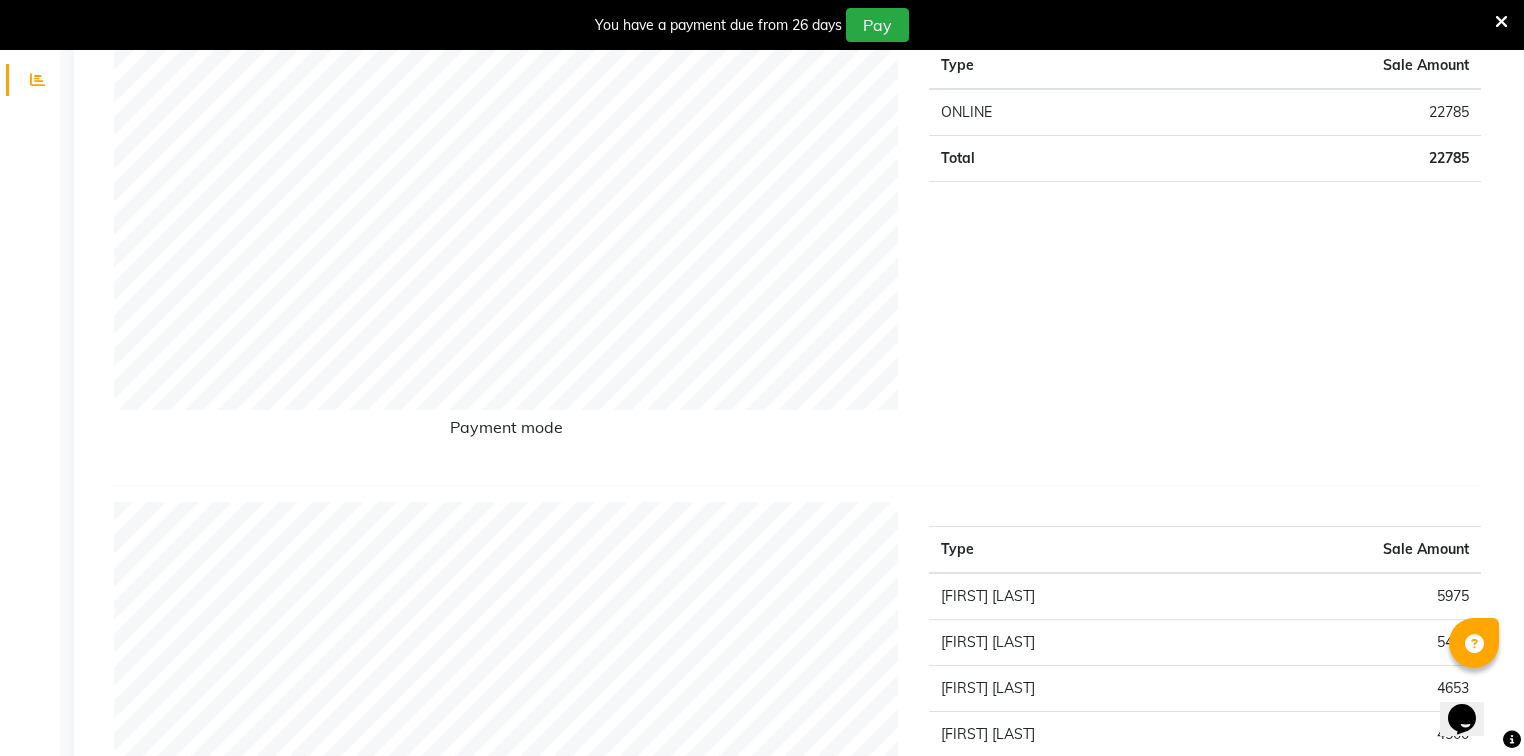 scroll, scrollTop: 531, scrollLeft: 0, axis: vertical 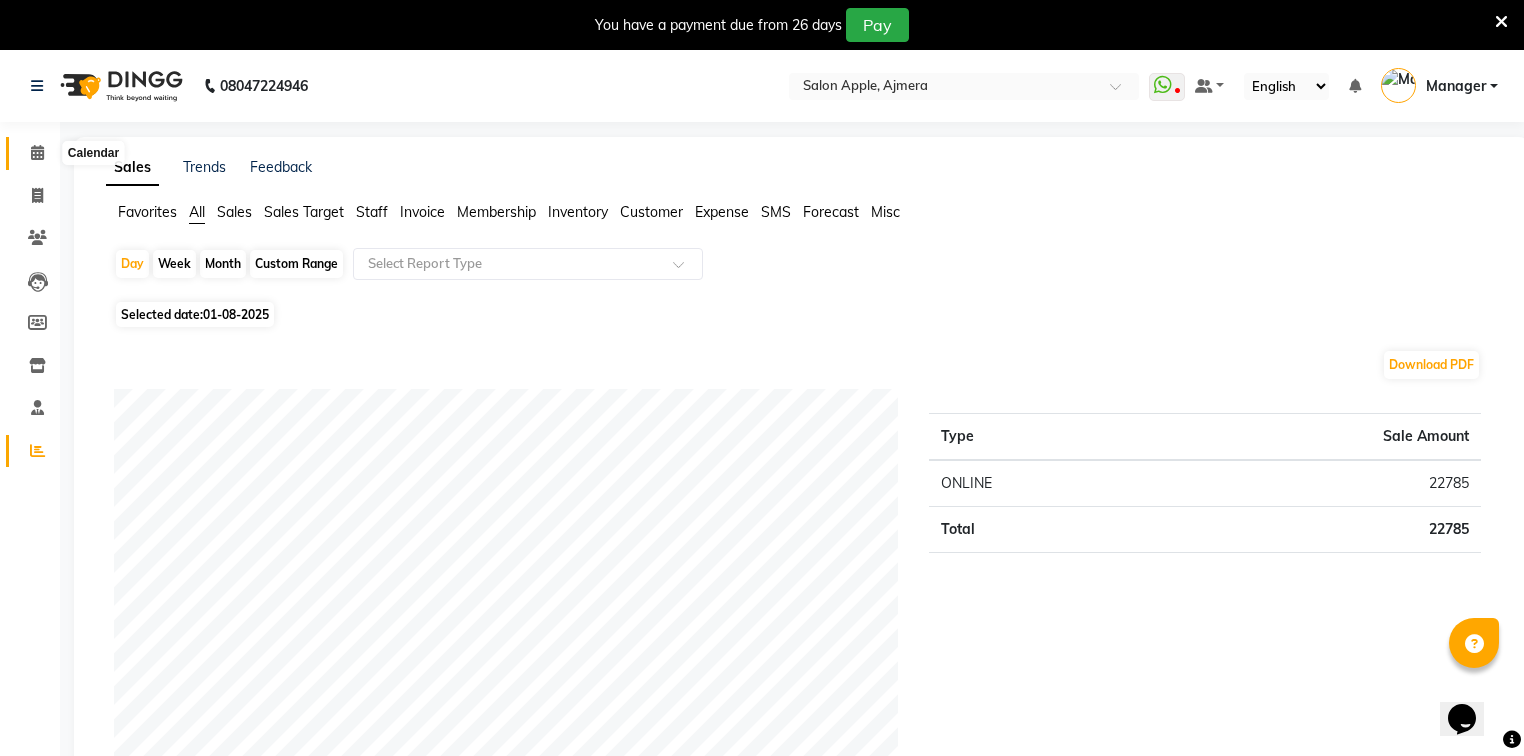click 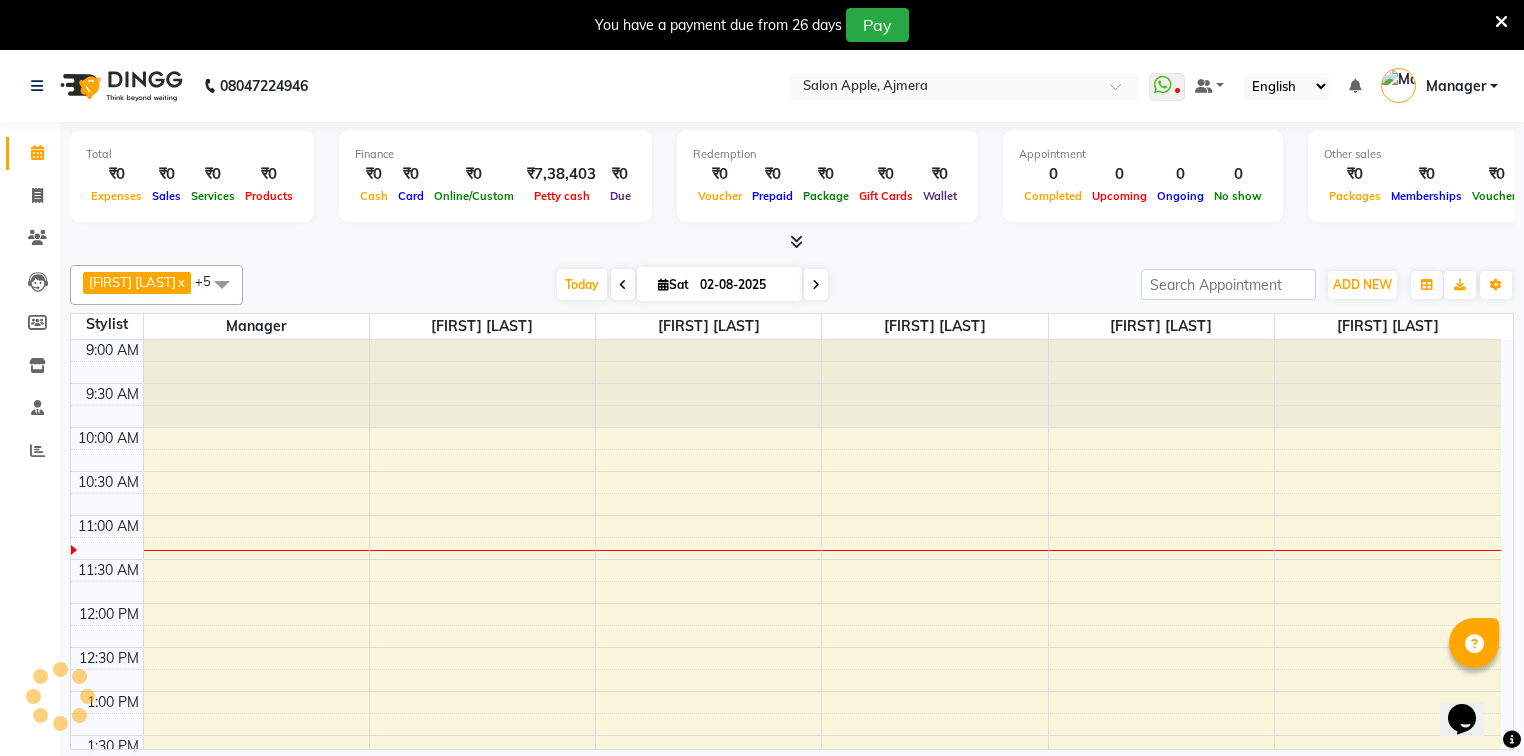 scroll, scrollTop: 0, scrollLeft: 0, axis: both 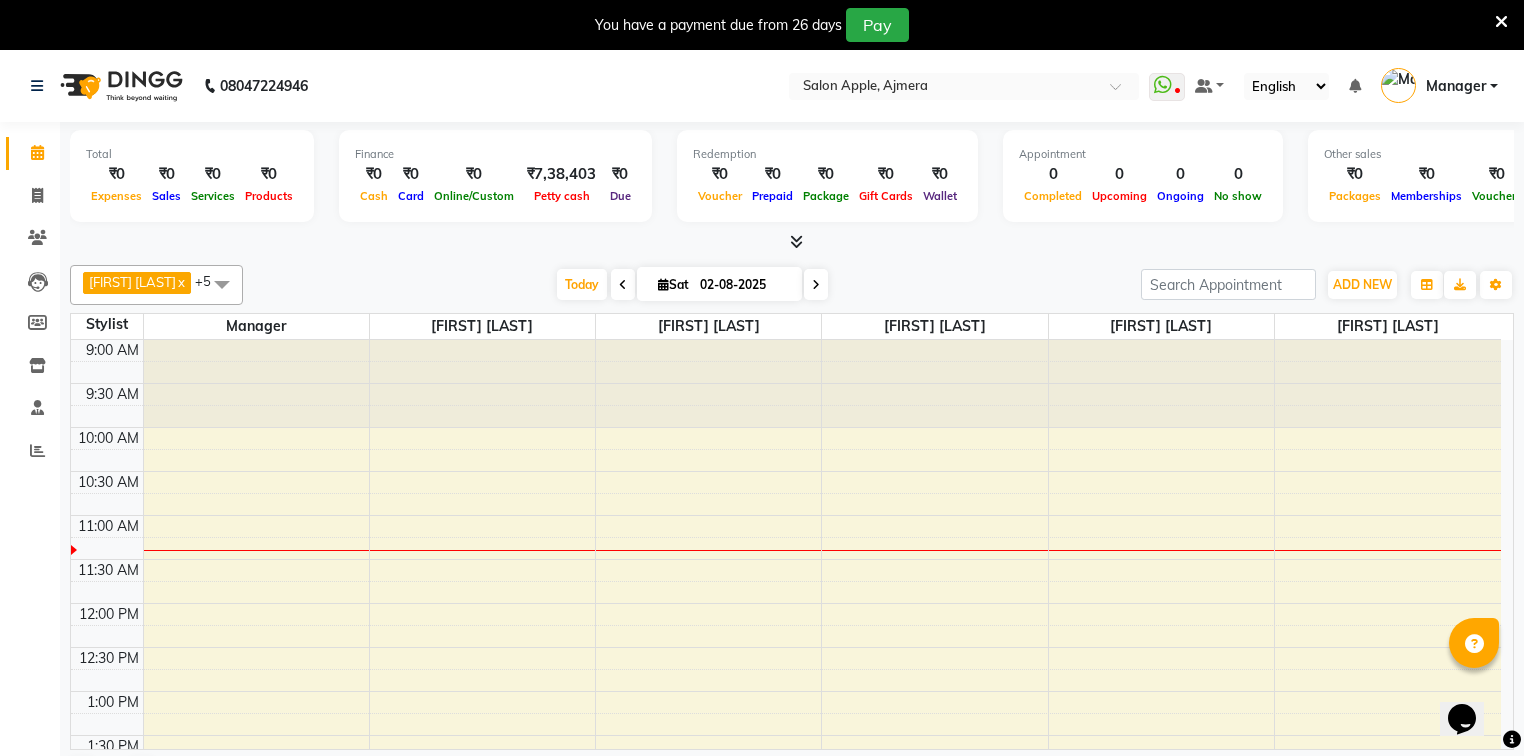 click at bounding box center [623, 285] 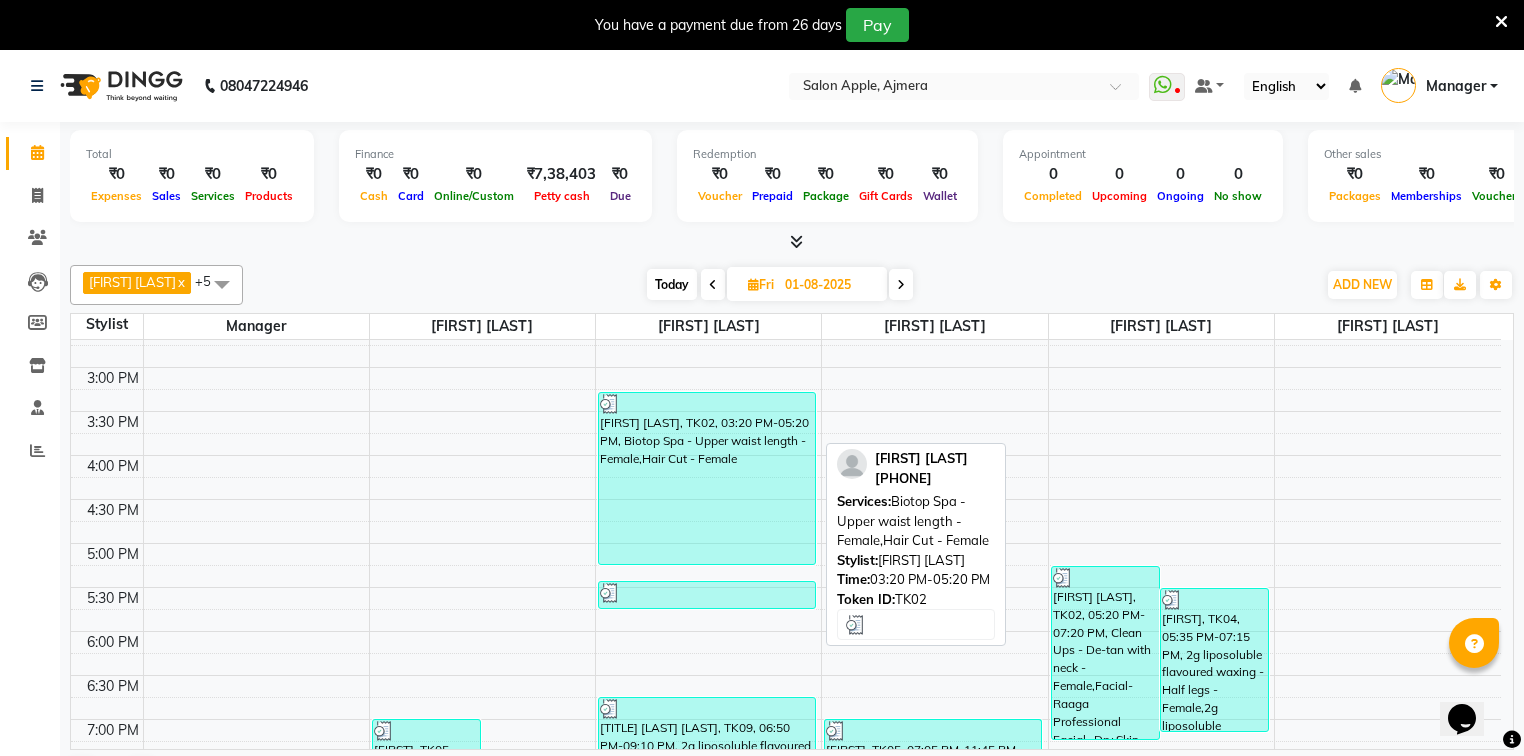 scroll, scrollTop: 403, scrollLeft: 0, axis: vertical 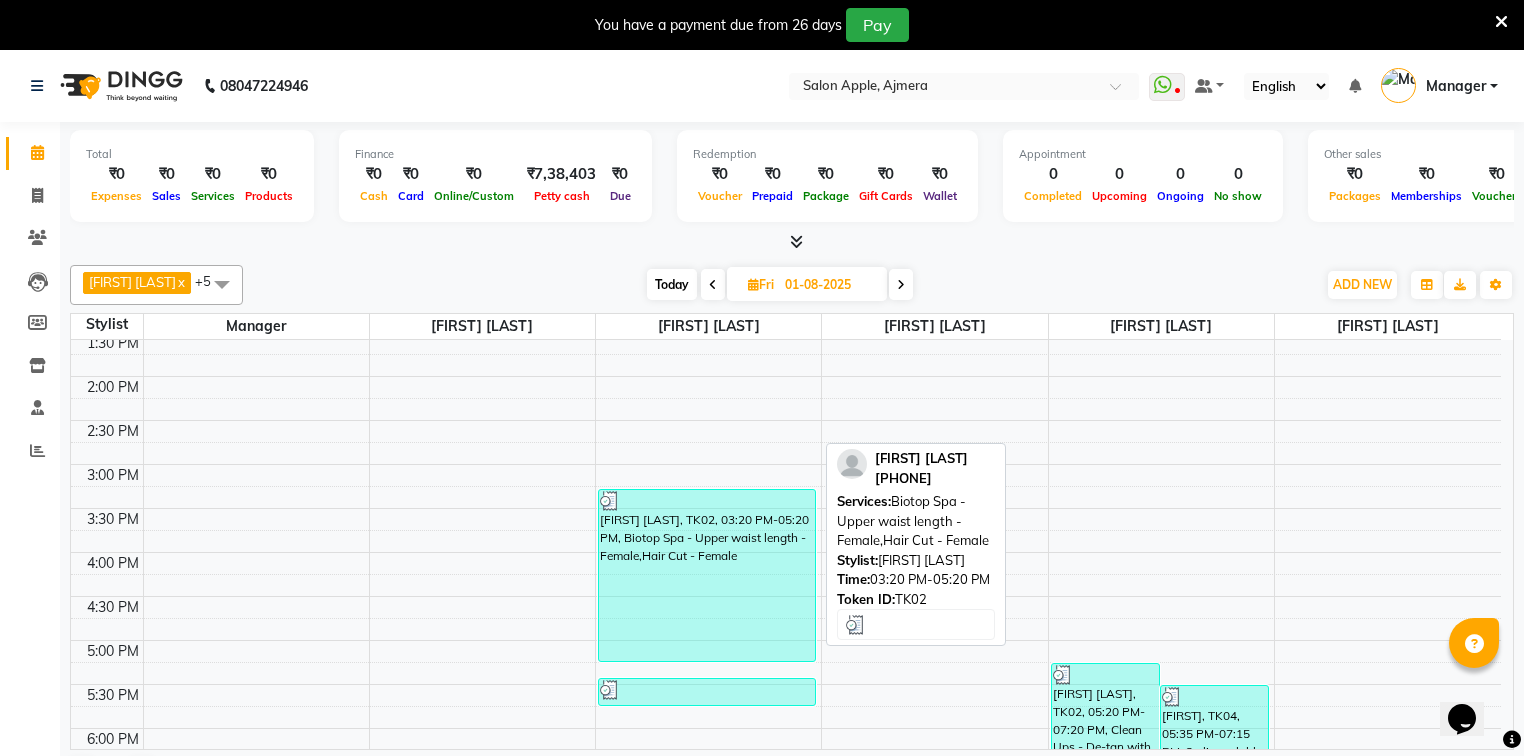 click on "akshay rao, TK02, 03:20 PM-05:20 PM, Biotop Spa - Upper waist length - Female,Hair Cut - Female" at bounding box center (707, 575) 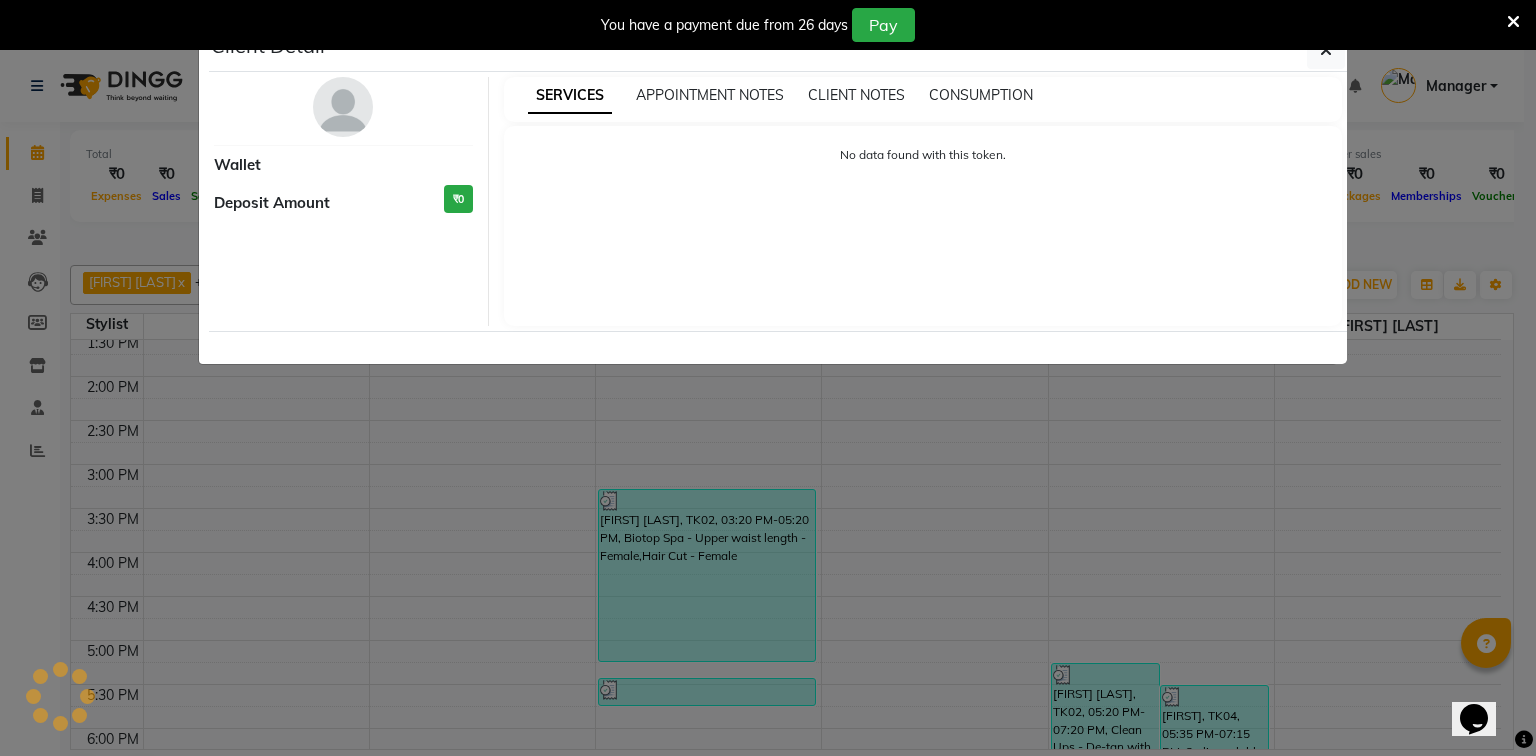 select on "3" 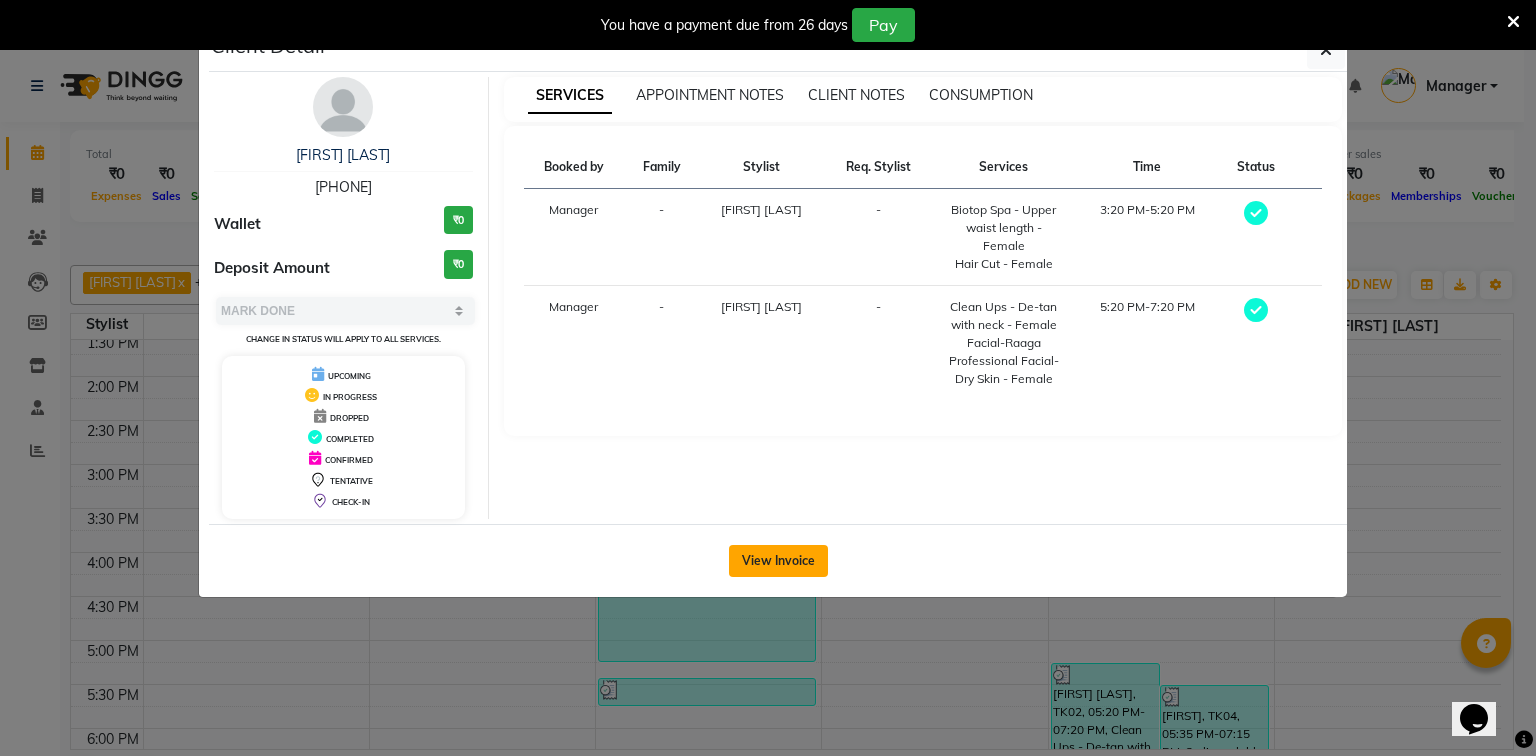 click on "View Invoice" 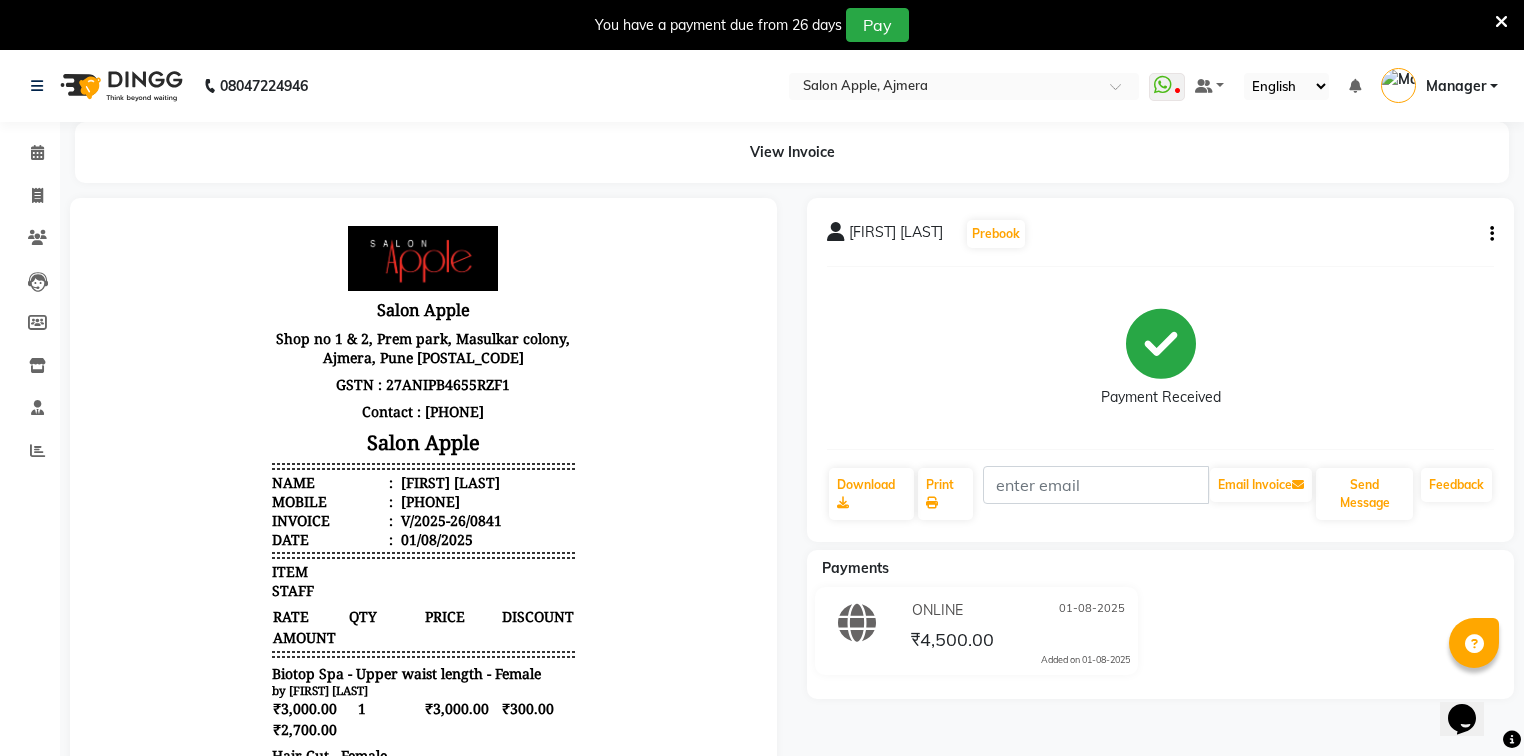 scroll, scrollTop: 400, scrollLeft: 0, axis: vertical 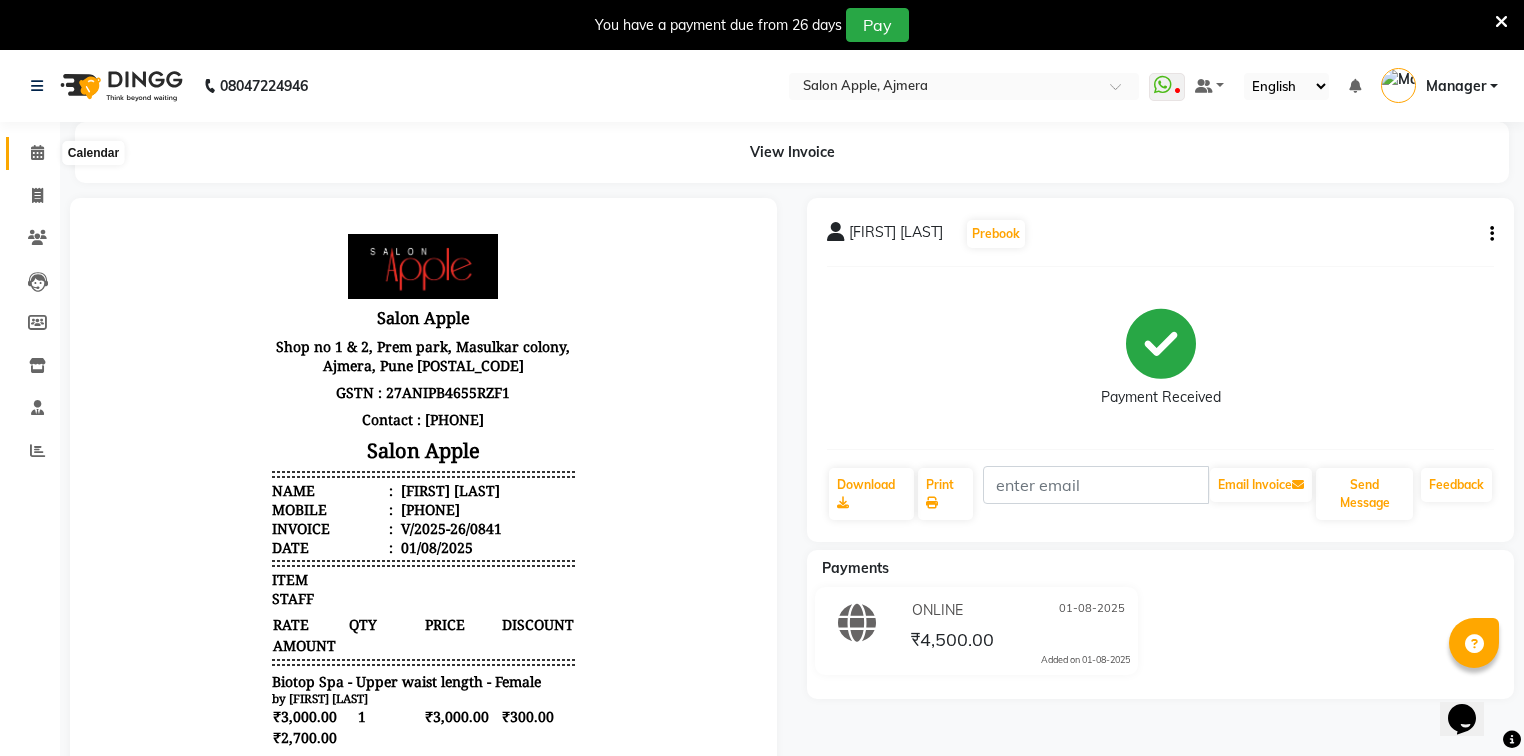 click 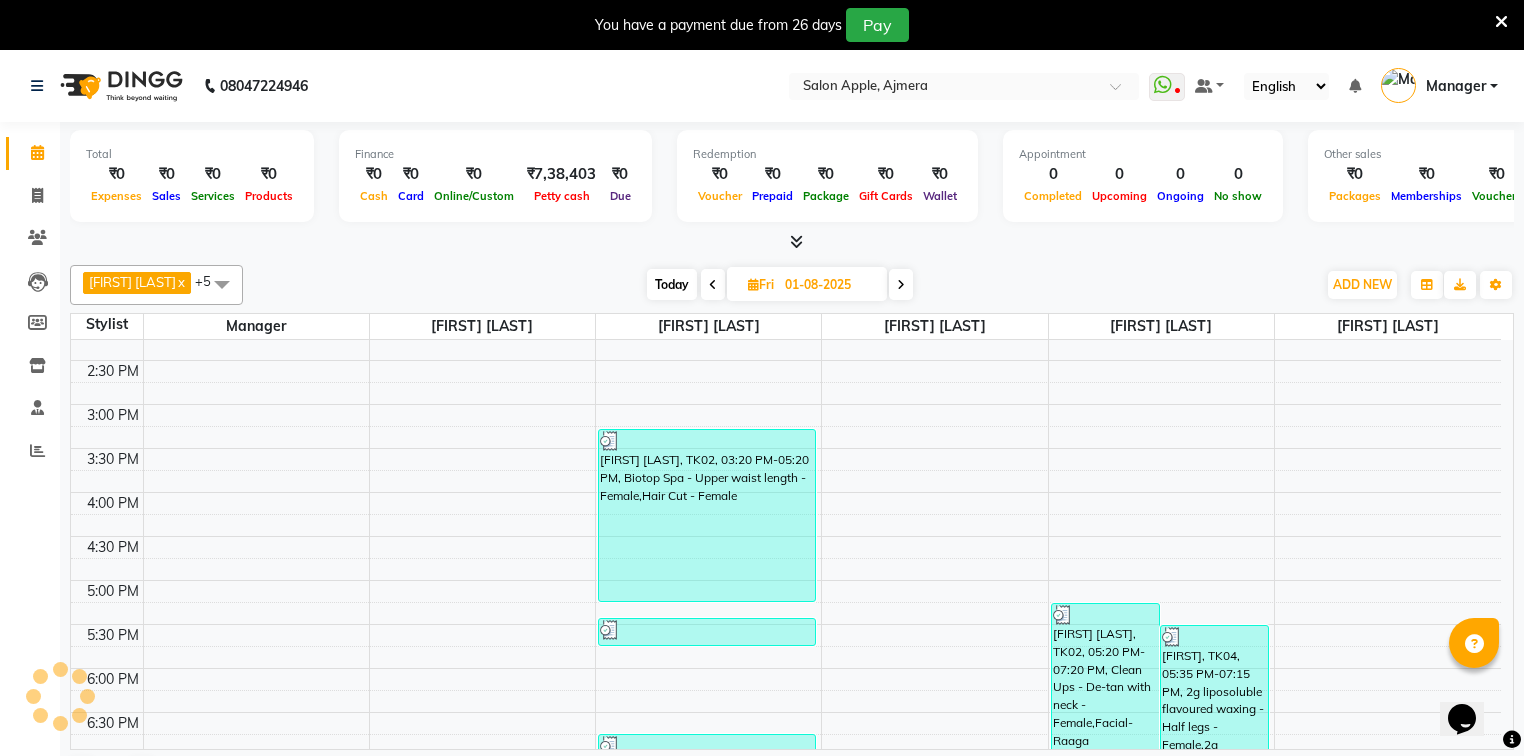 scroll, scrollTop: 640, scrollLeft: 0, axis: vertical 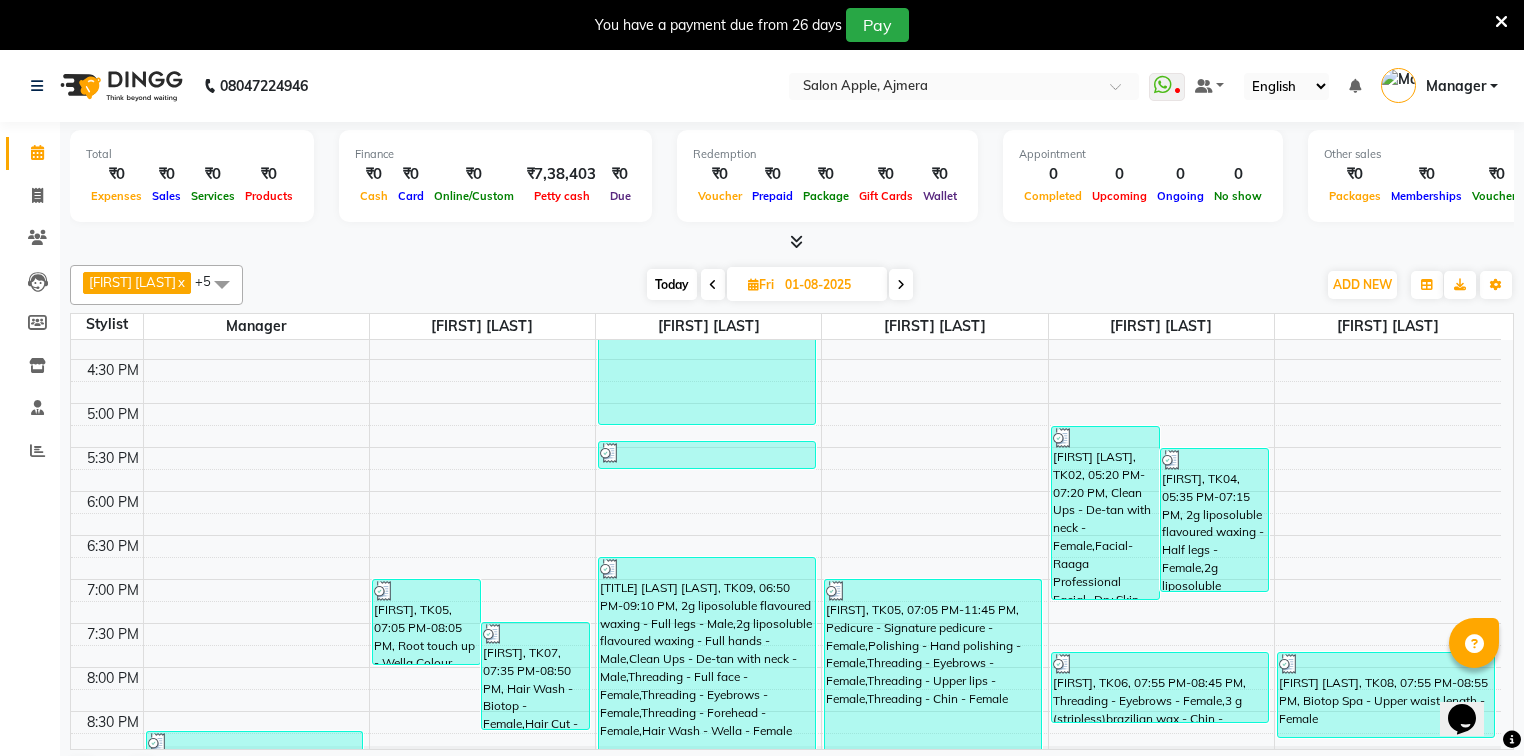 click on "Today" at bounding box center (672, 284) 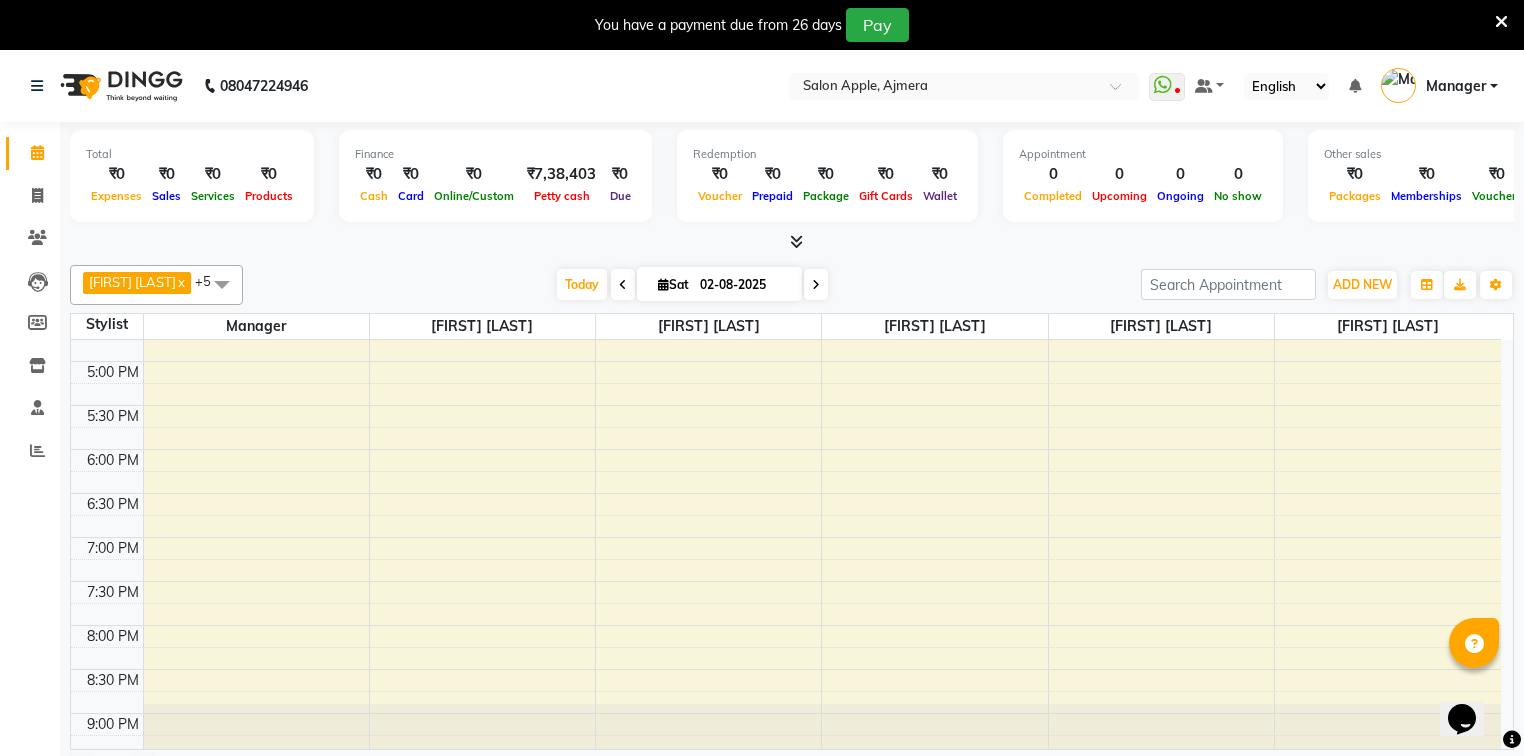 scroll, scrollTop: 723, scrollLeft: 0, axis: vertical 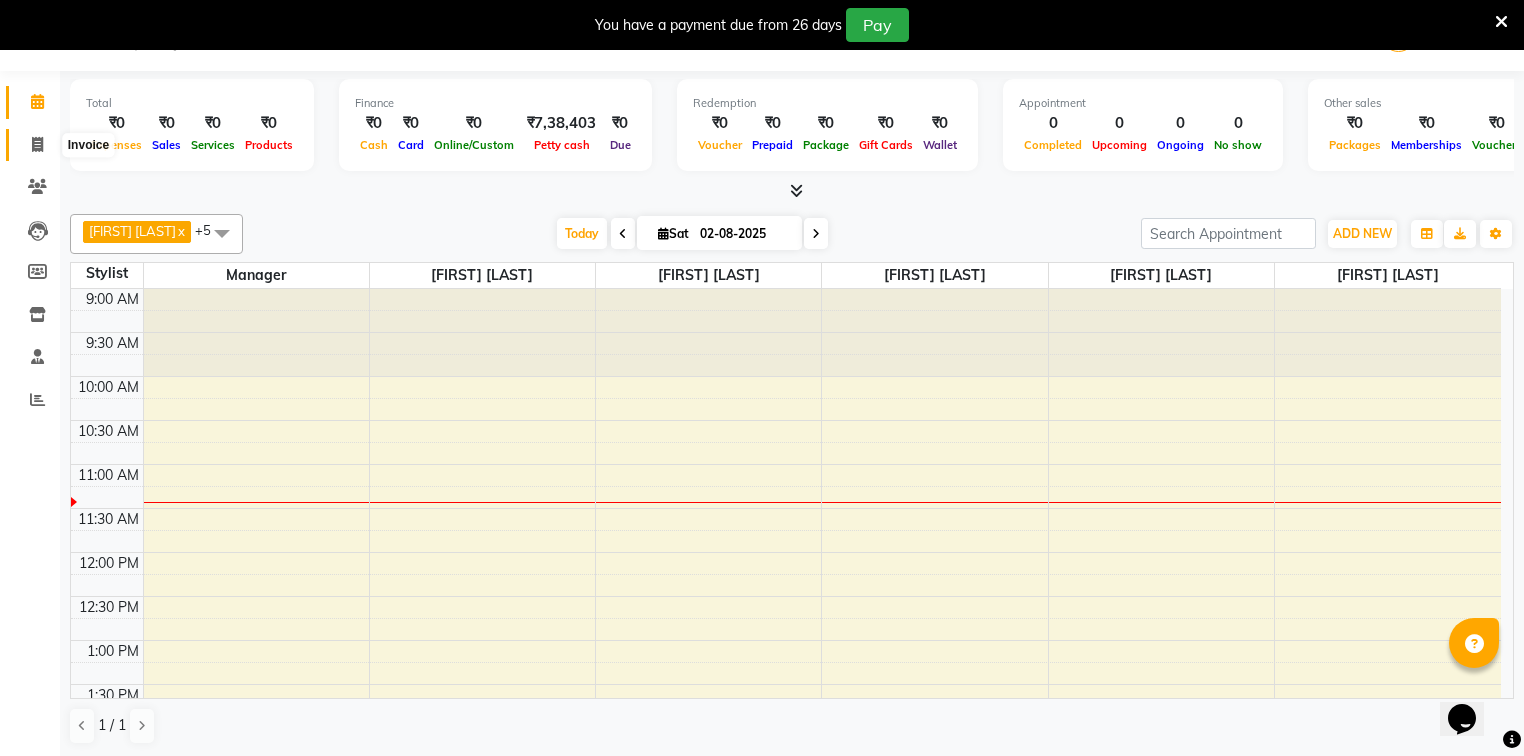 click 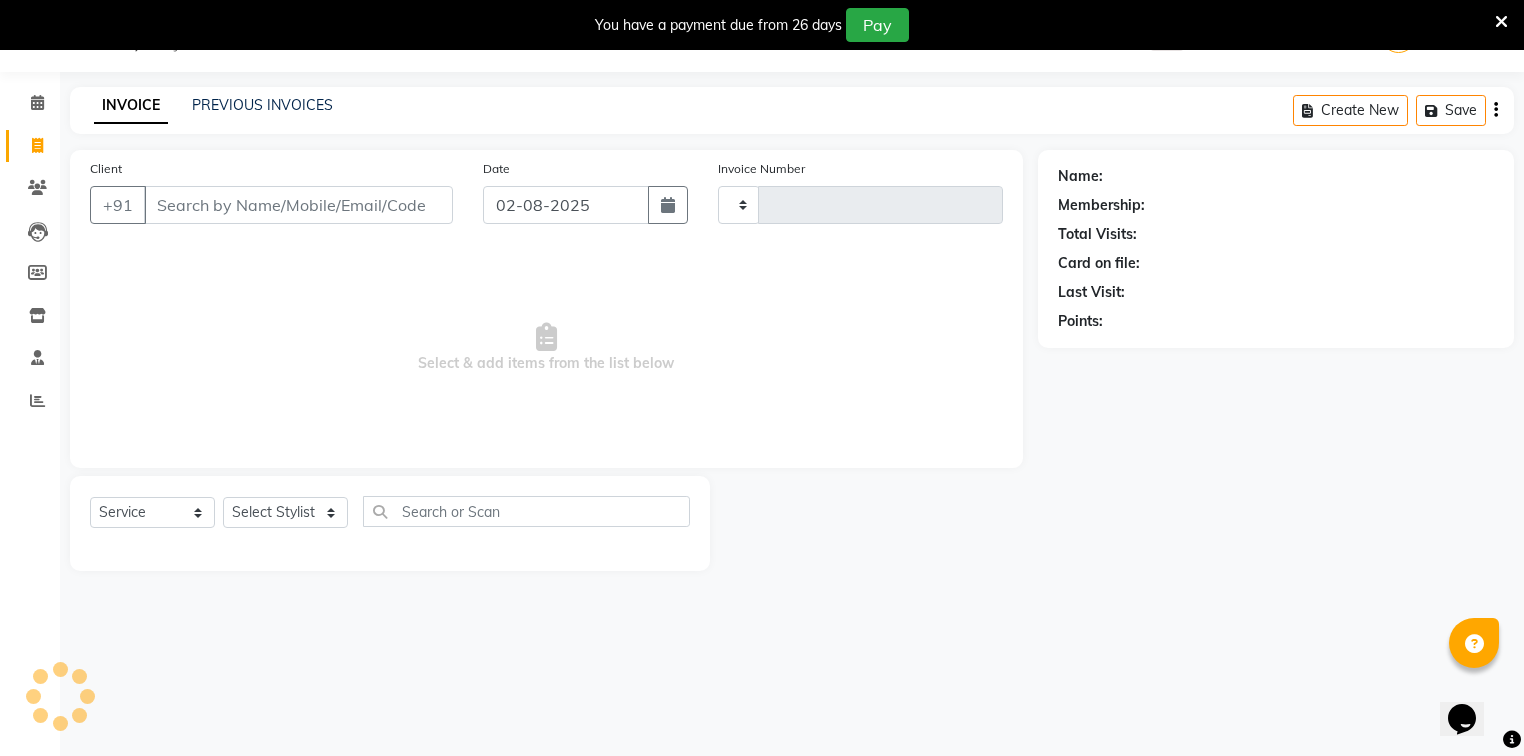 type on "0849" 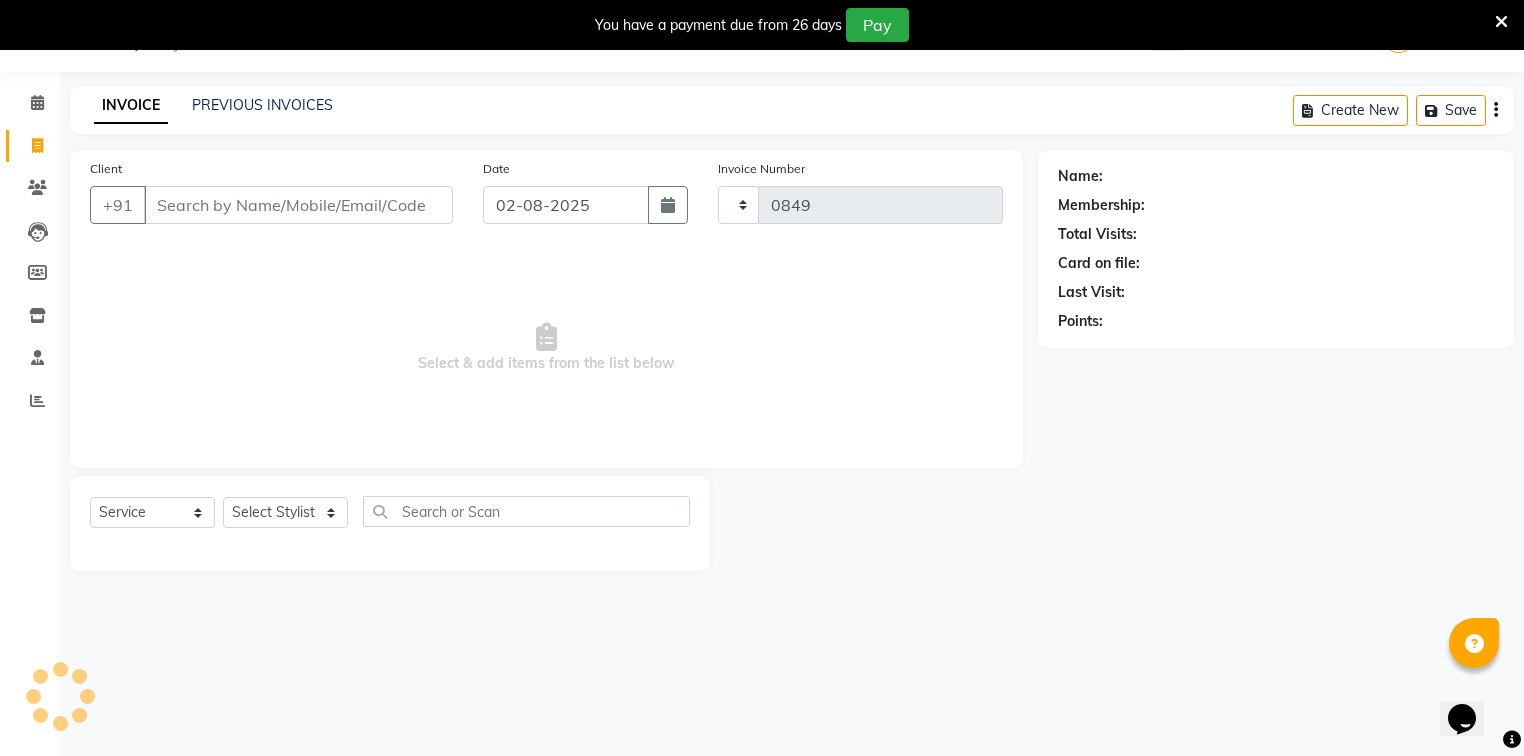select on "4743" 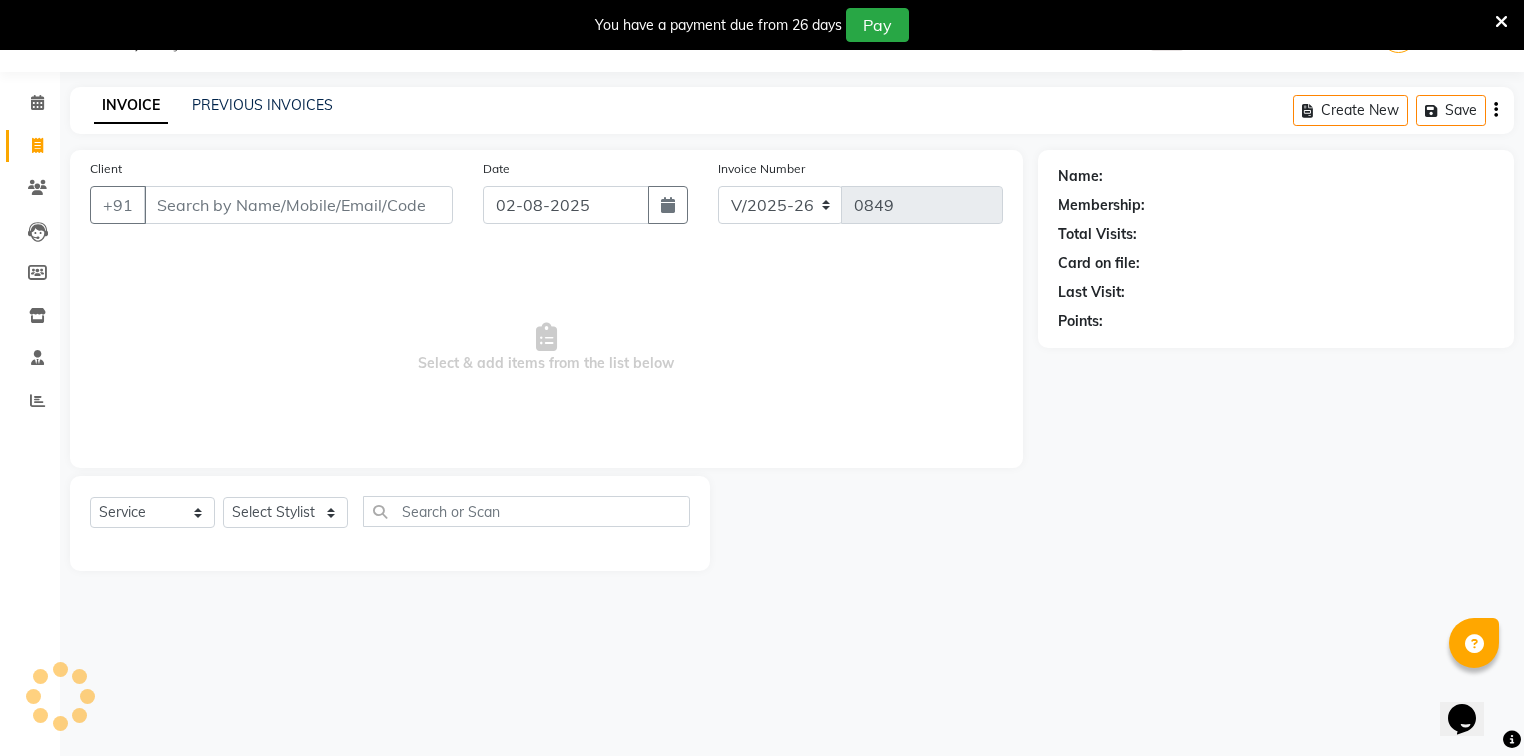 scroll, scrollTop: 50, scrollLeft: 0, axis: vertical 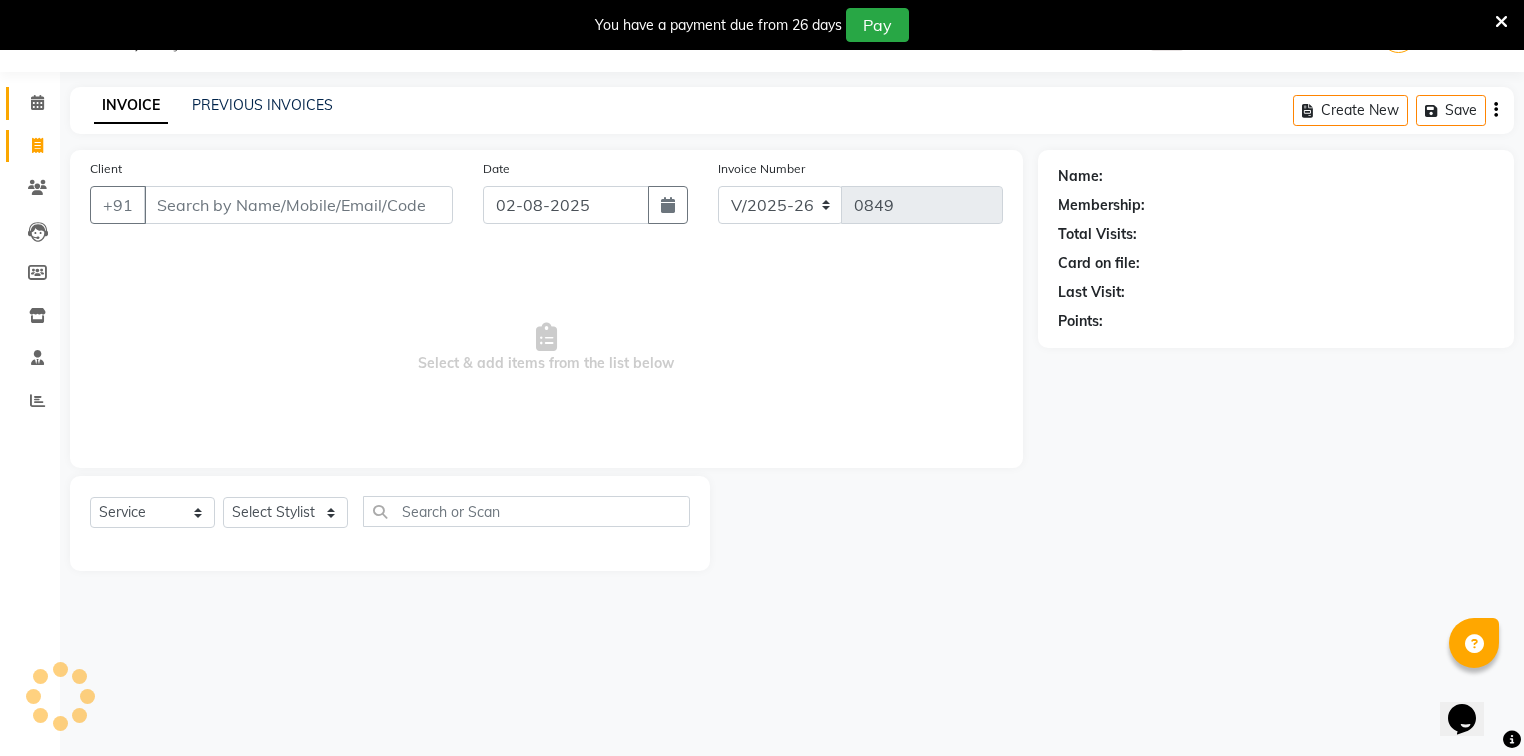 click 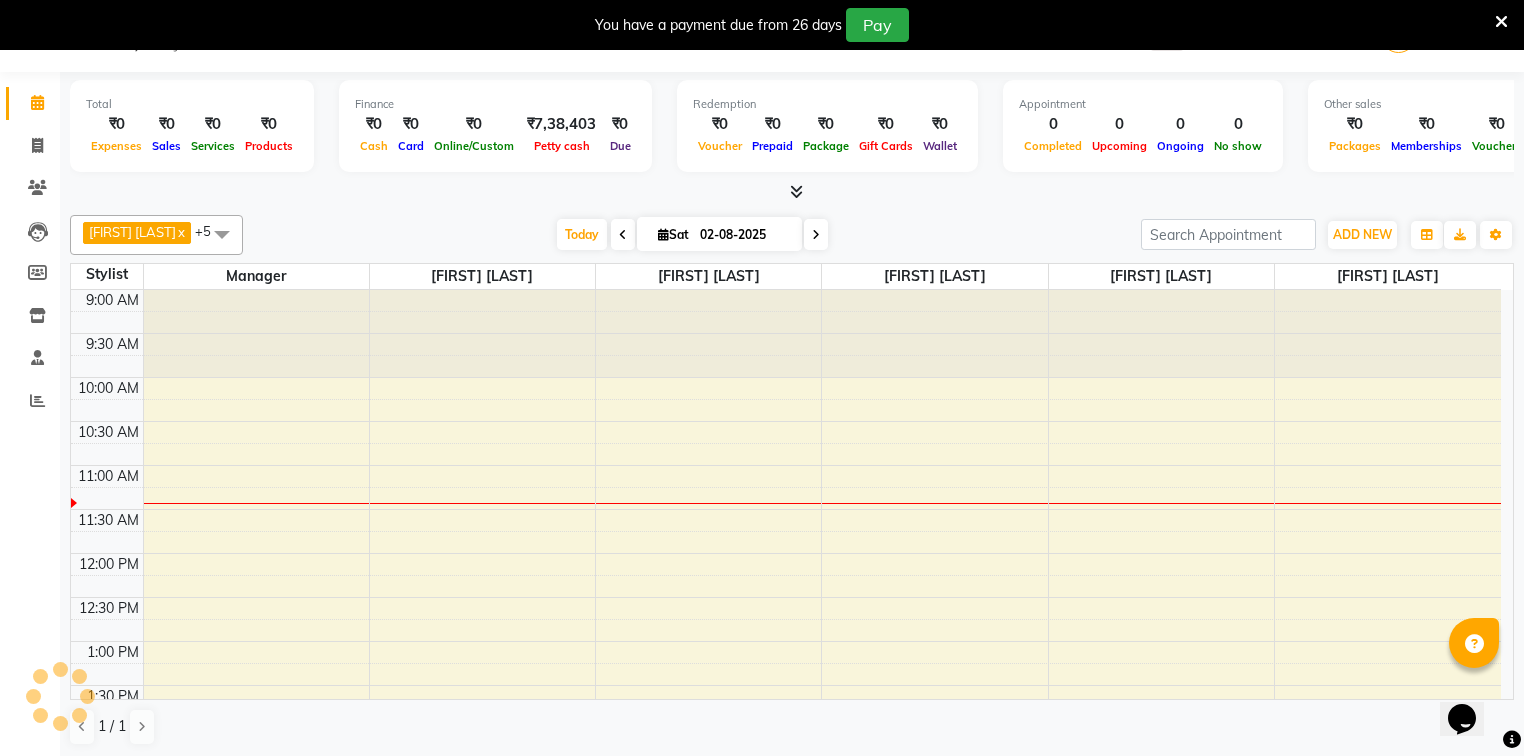 scroll, scrollTop: 175, scrollLeft: 0, axis: vertical 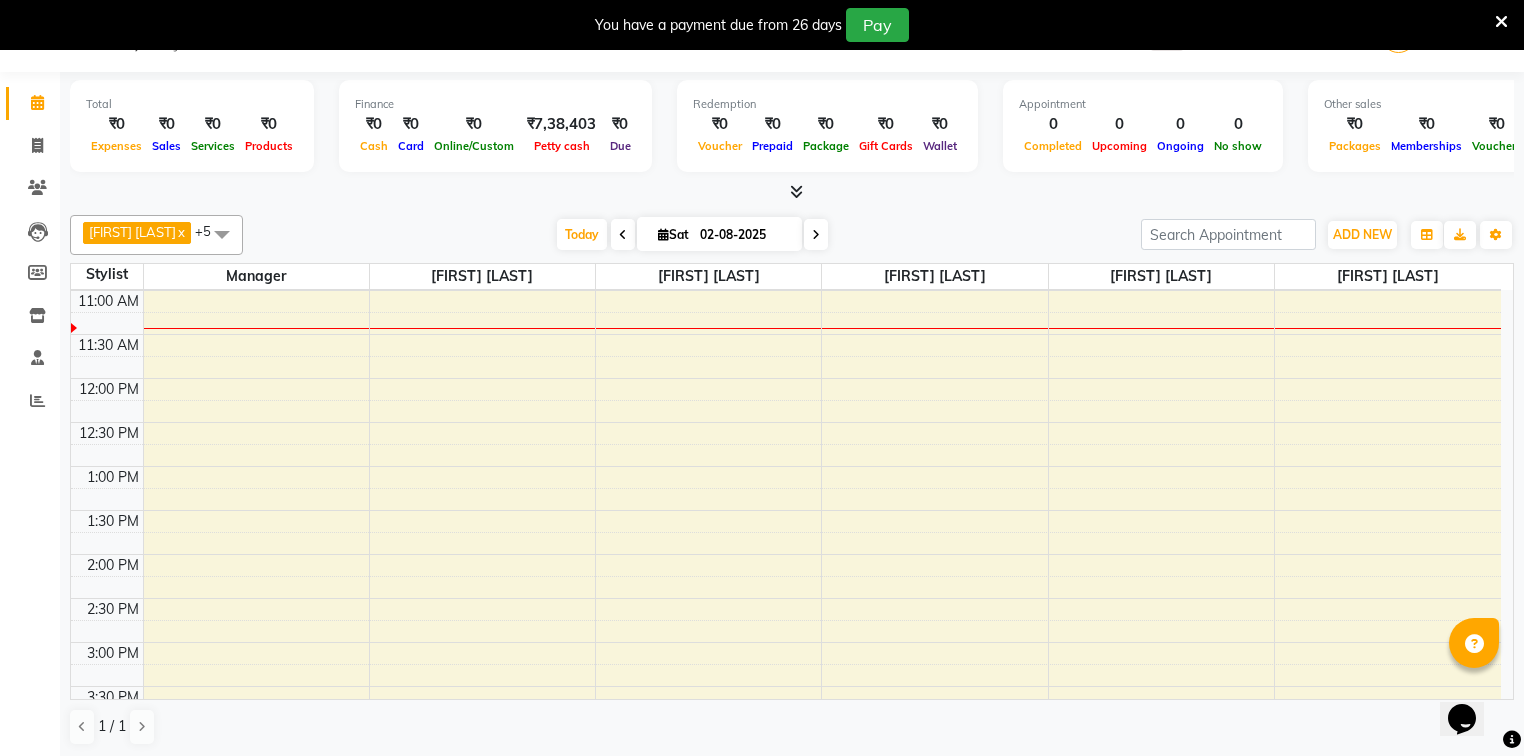 click at bounding box center (623, 234) 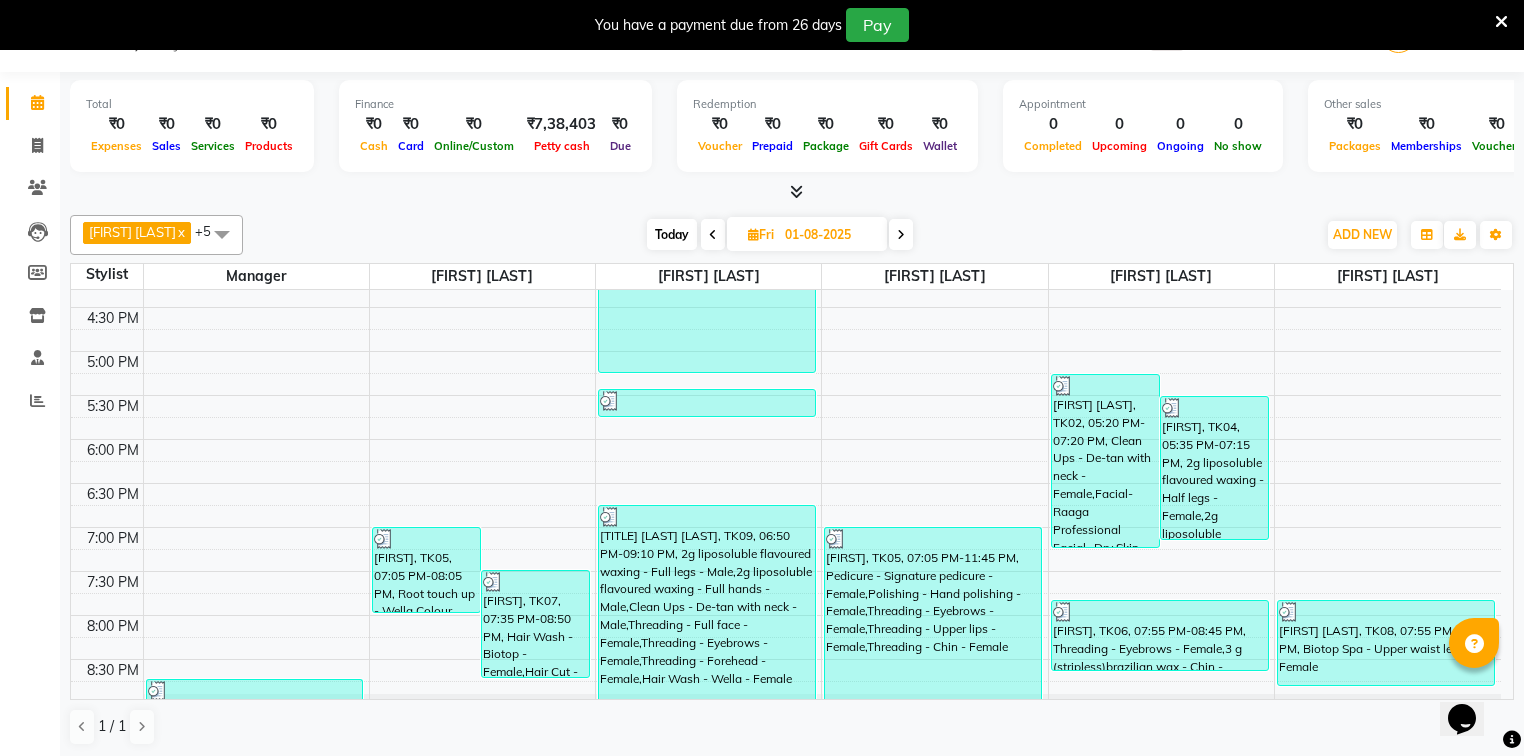 scroll, scrollTop: 483, scrollLeft: 0, axis: vertical 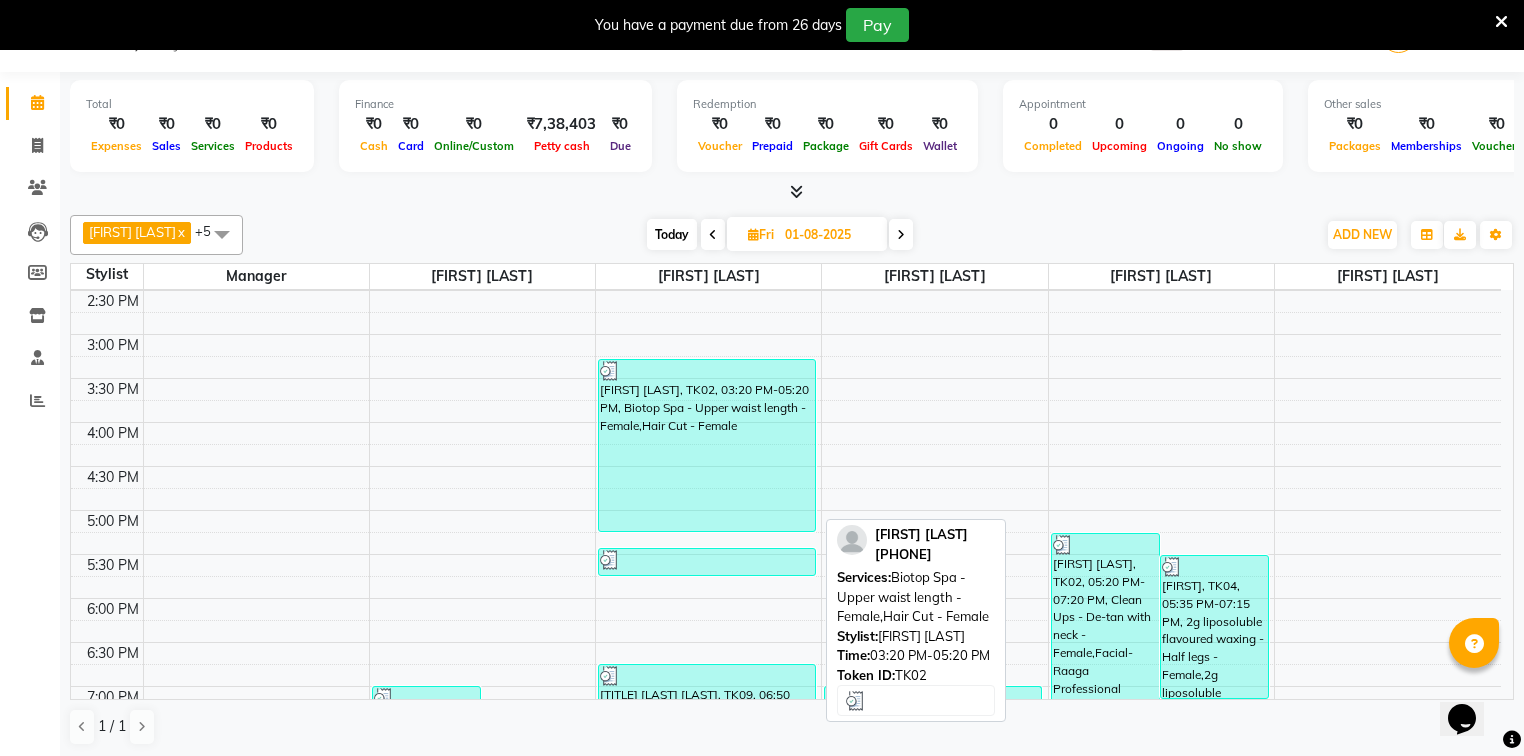 click on "akshay rao, TK02, 03:20 PM-05:20 PM, Biotop Spa - Upper waist length - Female,Hair Cut - Female" at bounding box center (707, 445) 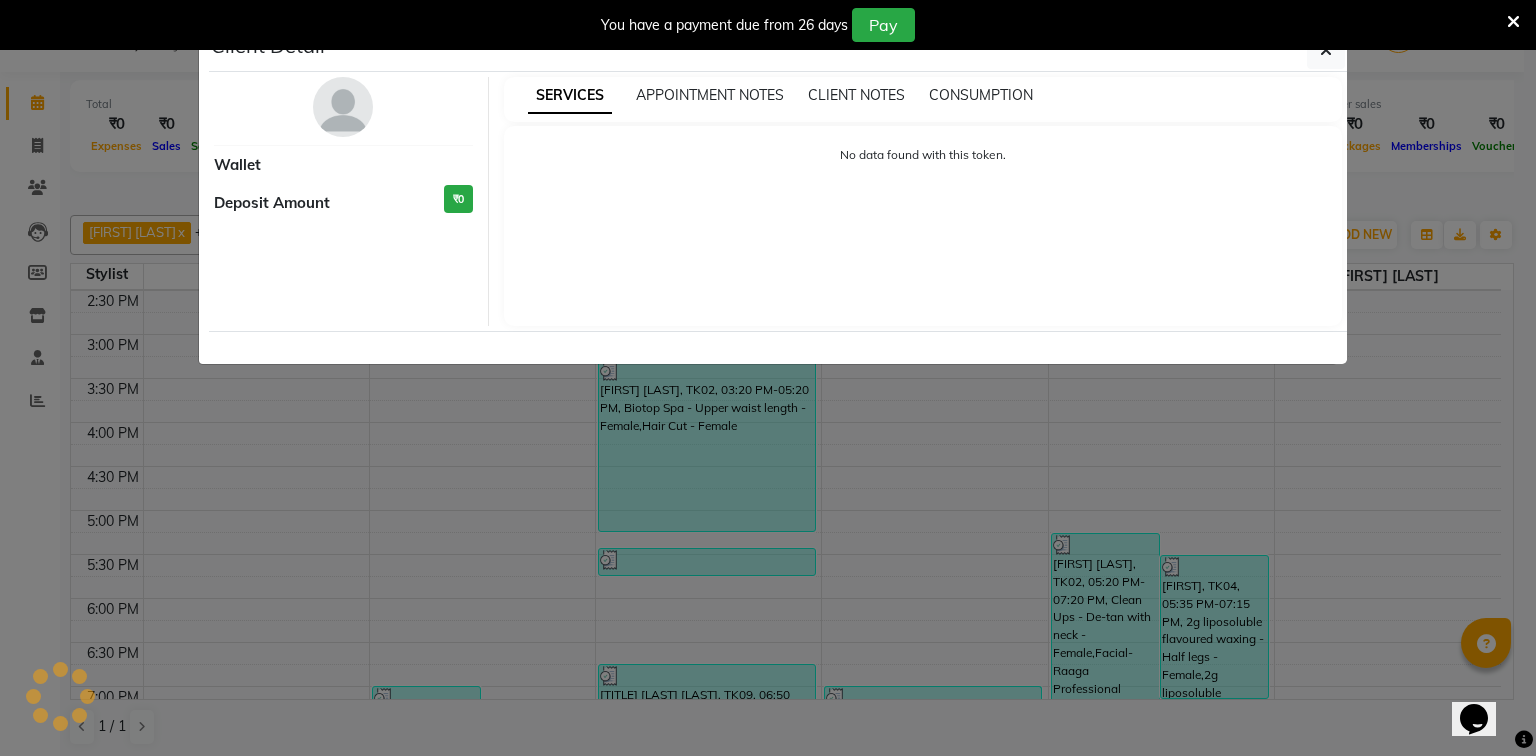 select on "3" 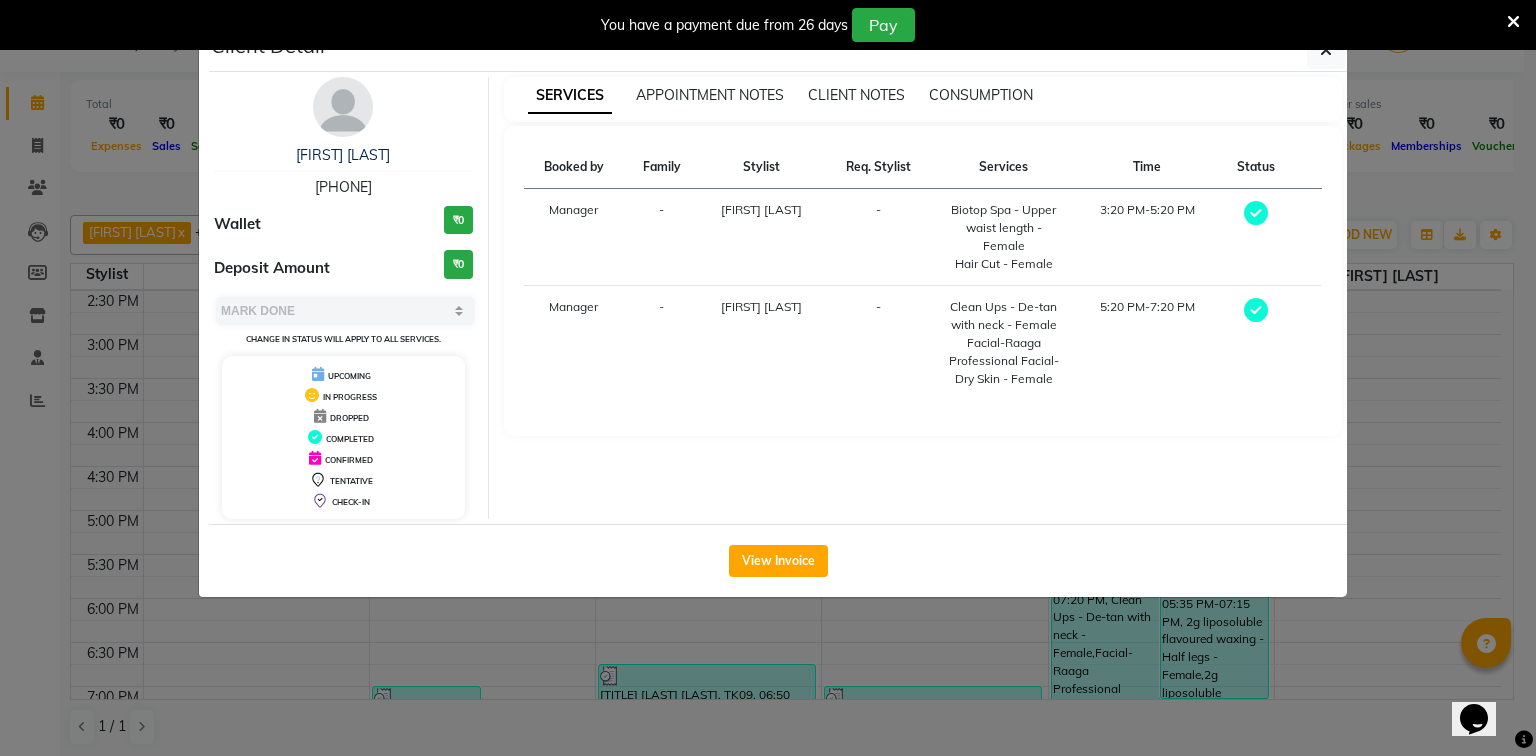 click on "You have a payment due from 26 days   Pay" at bounding box center (768, 25) 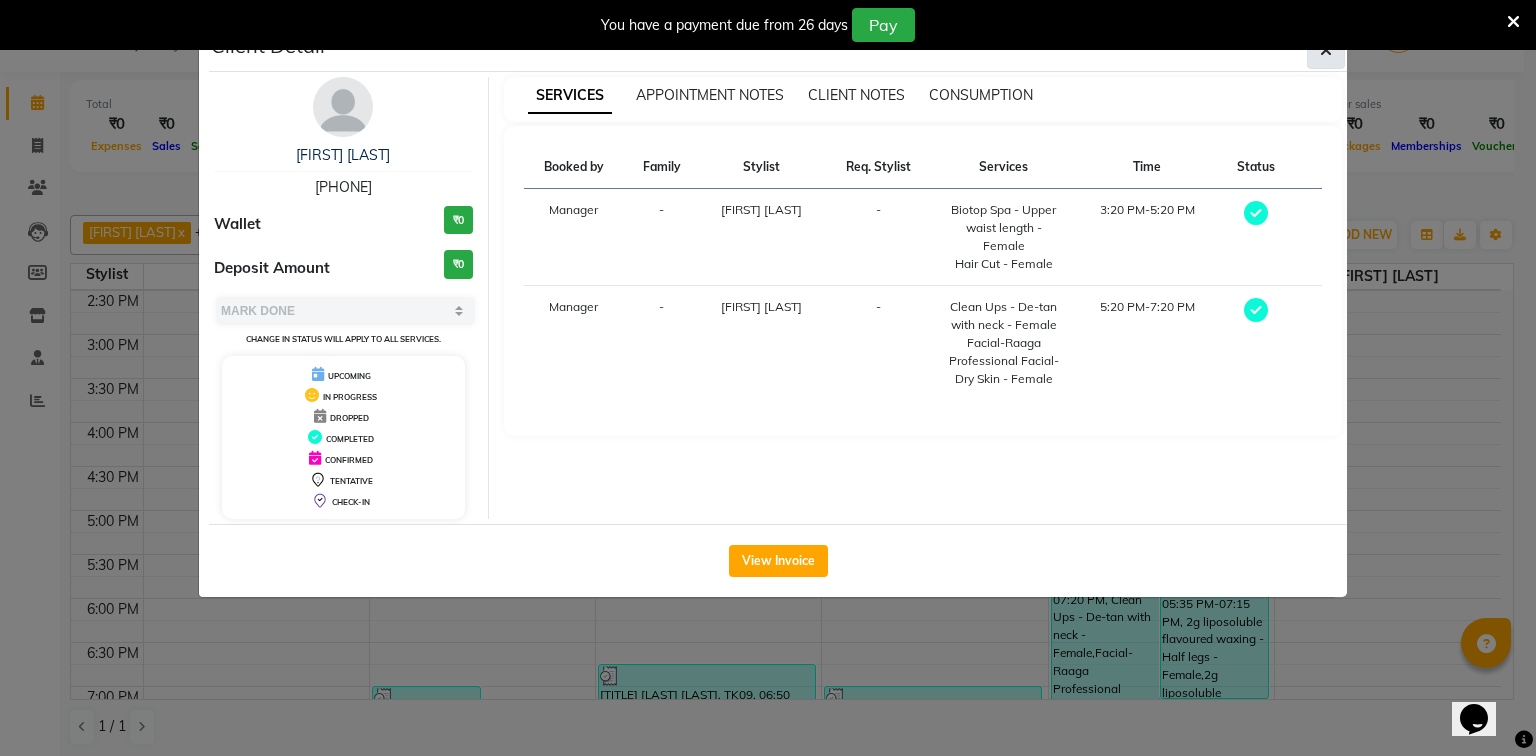 click 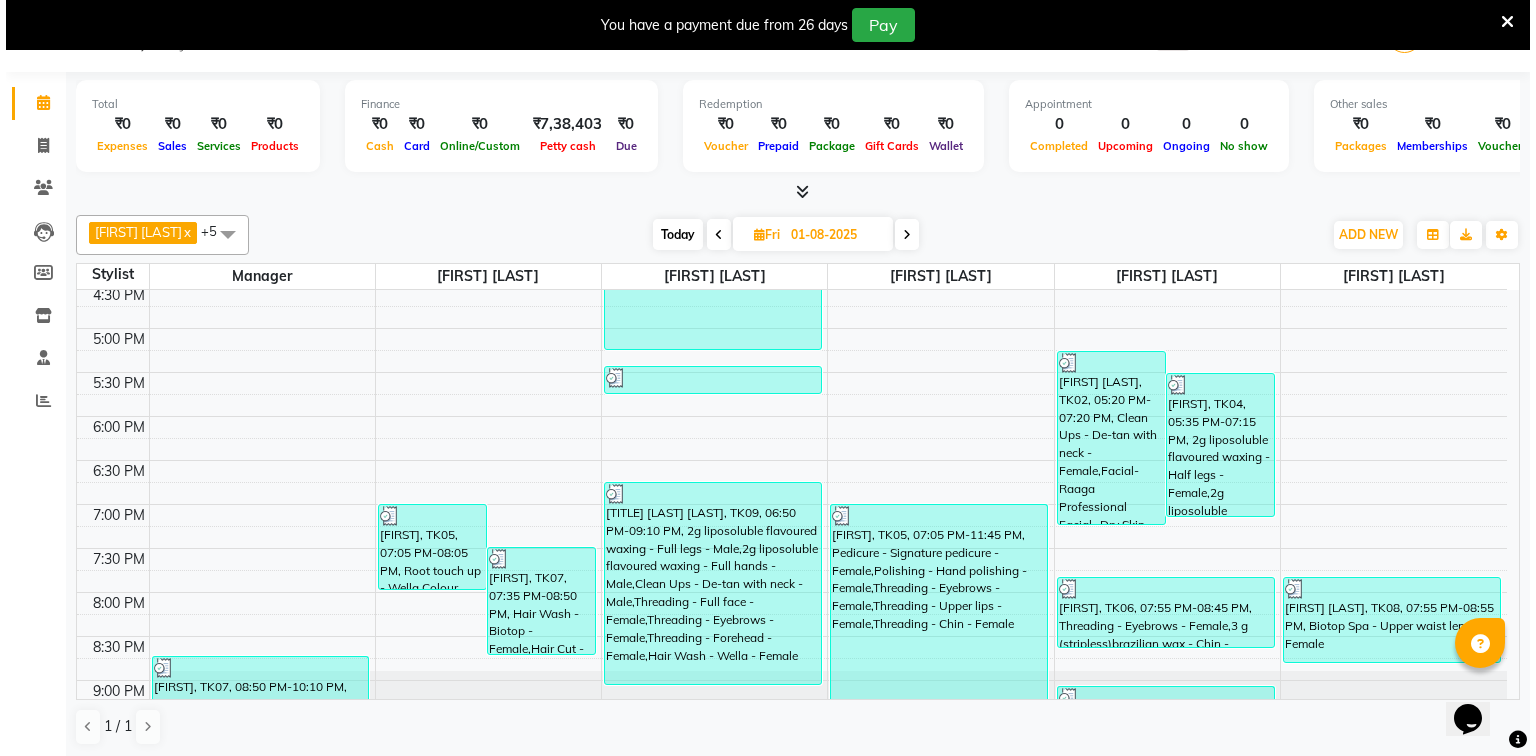 scroll, scrollTop: 723, scrollLeft: 0, axis: vertical 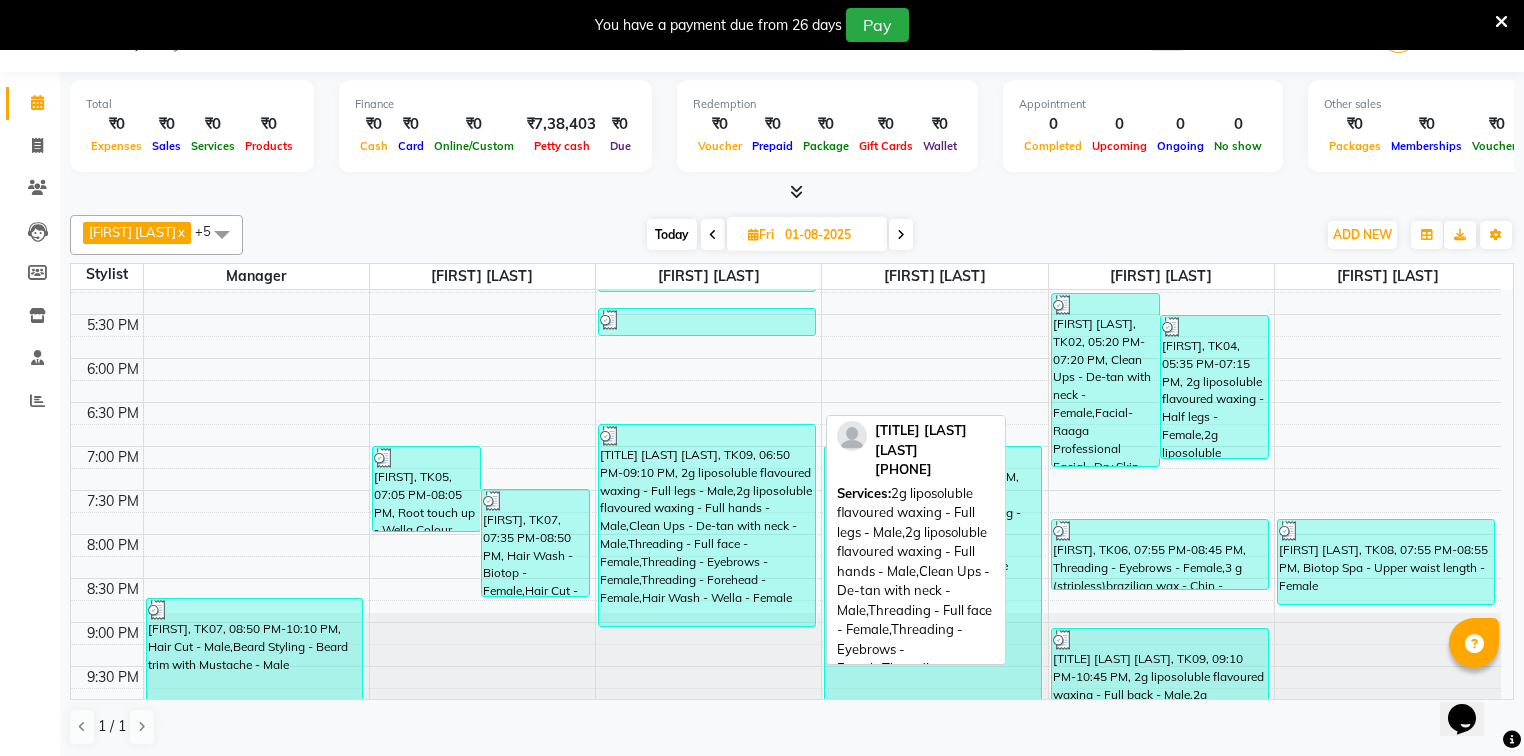 click on "Dr. Shubhangi Agarwal, TK09, 06:50 PM-09:10 PM, 2g liposoluble flavoured waxing - Full legs - Male,2g liposoluble flavoured waxing - Full hands - Male,Clean Ups - De-tan with neck - Male,Threading - Full face - Female,Threading - Eyebrows - Female,Threading - Forehead - Female,Hair Wash - Wella - Female" at bounding box center (707, 525) 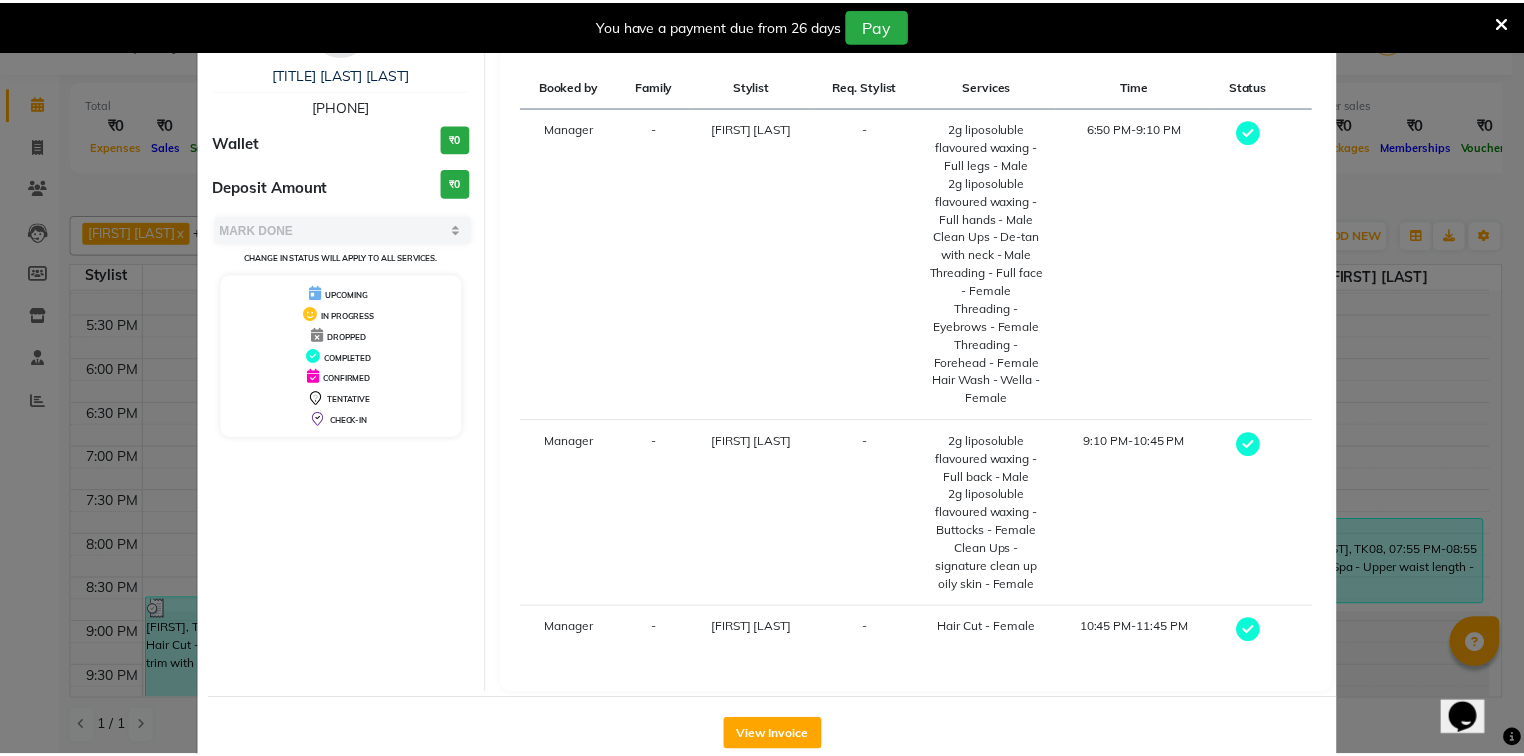 scroll, scrollTop: 141, scrollLeft: 0, axis: vertical 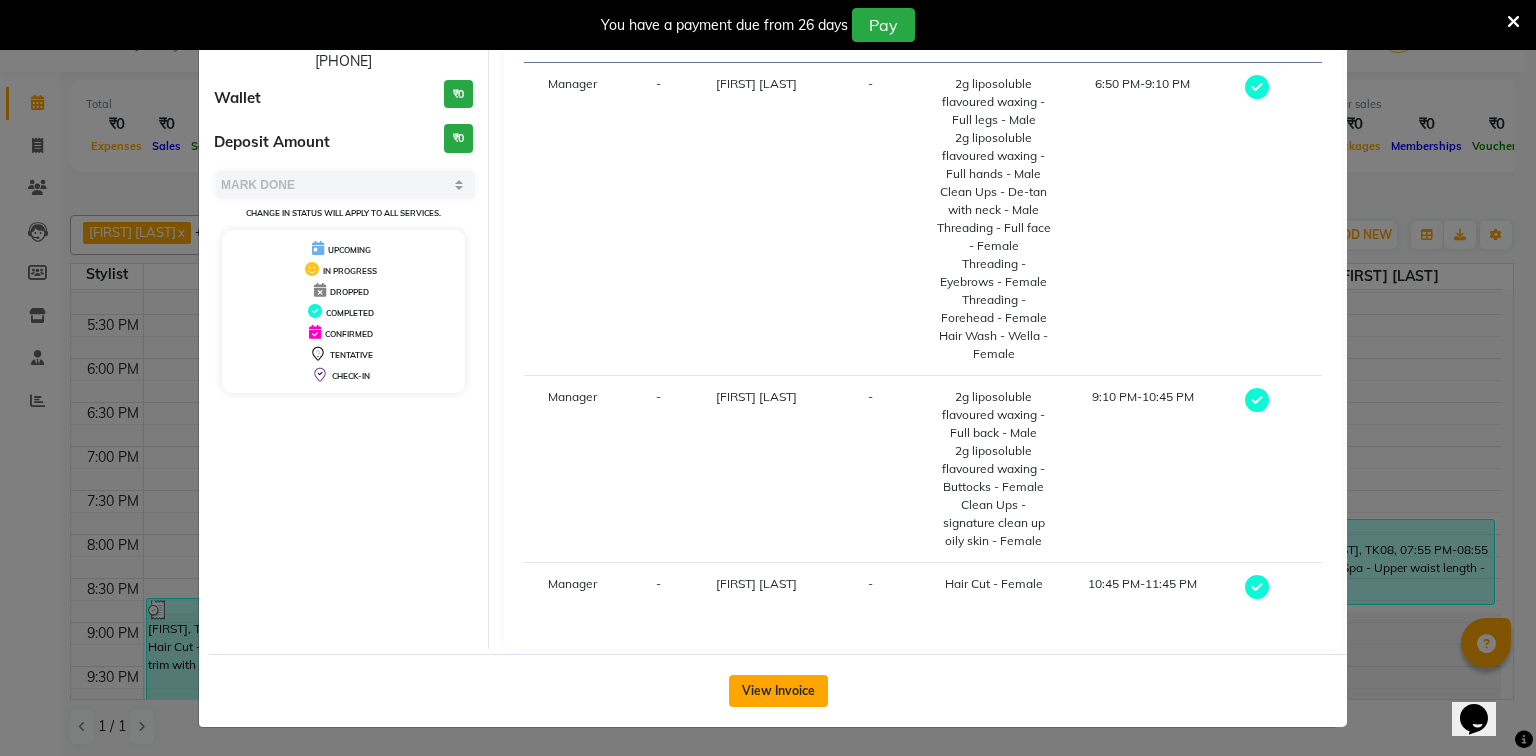 click on "View Invoice" 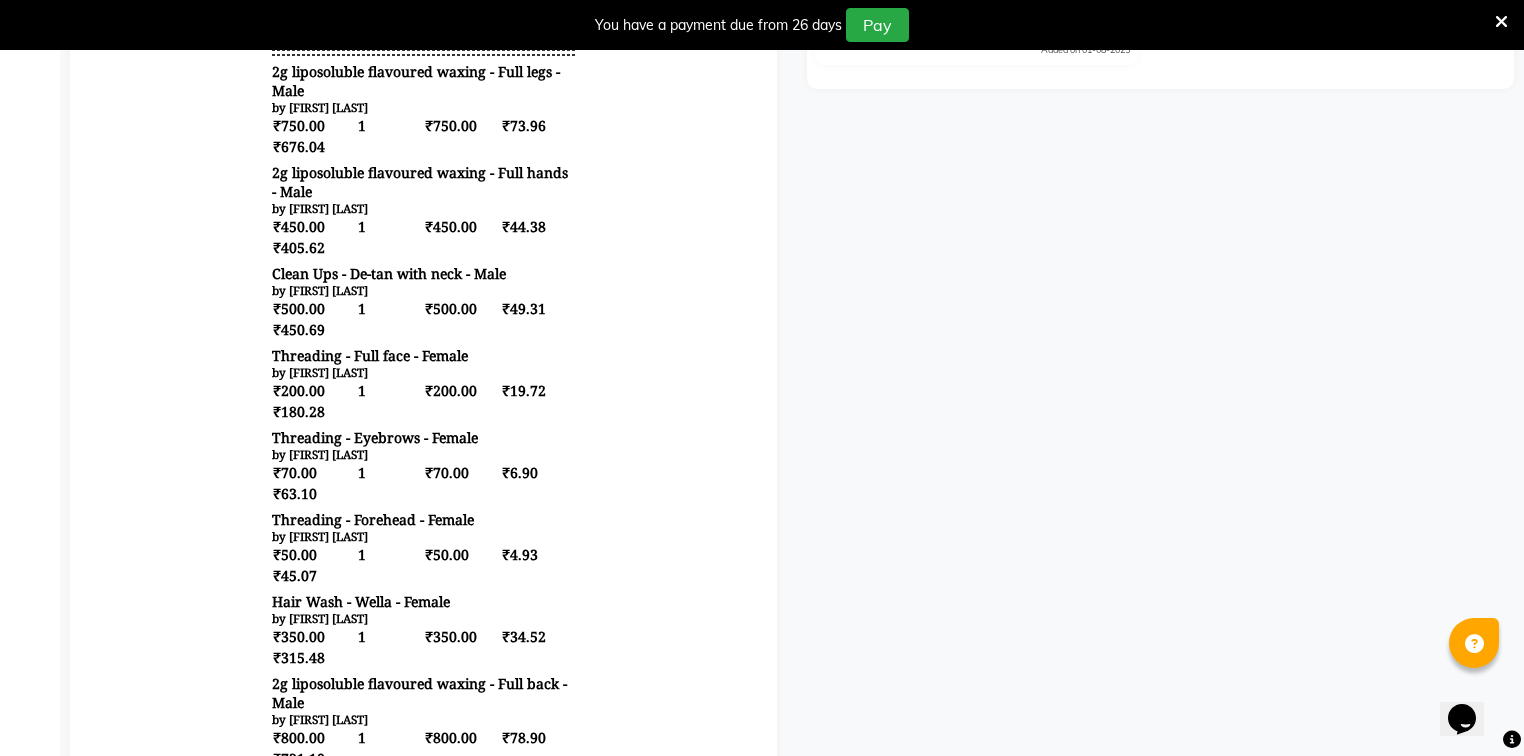 scroll, scrollTop: 210, scrollLeft: 0, axis: vertical 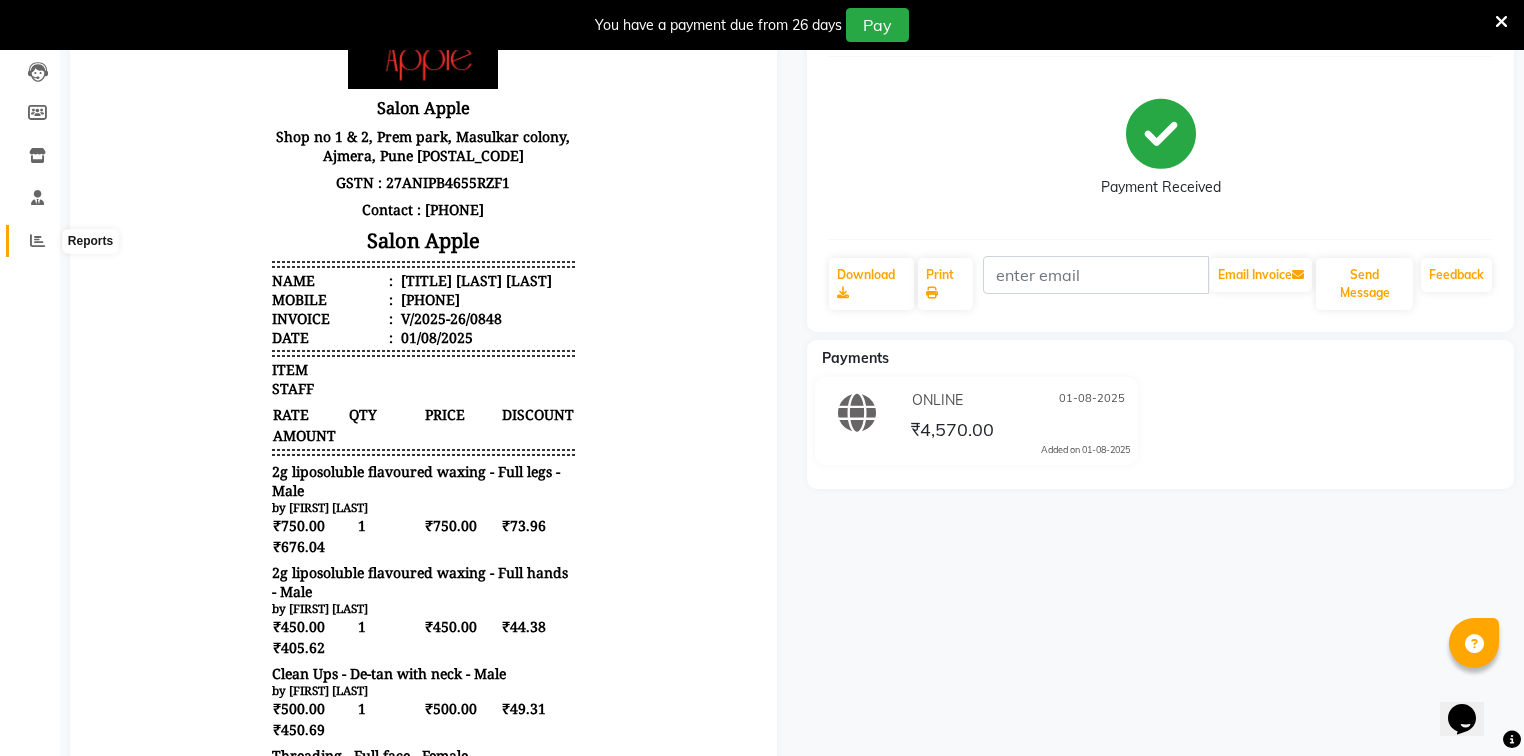 click 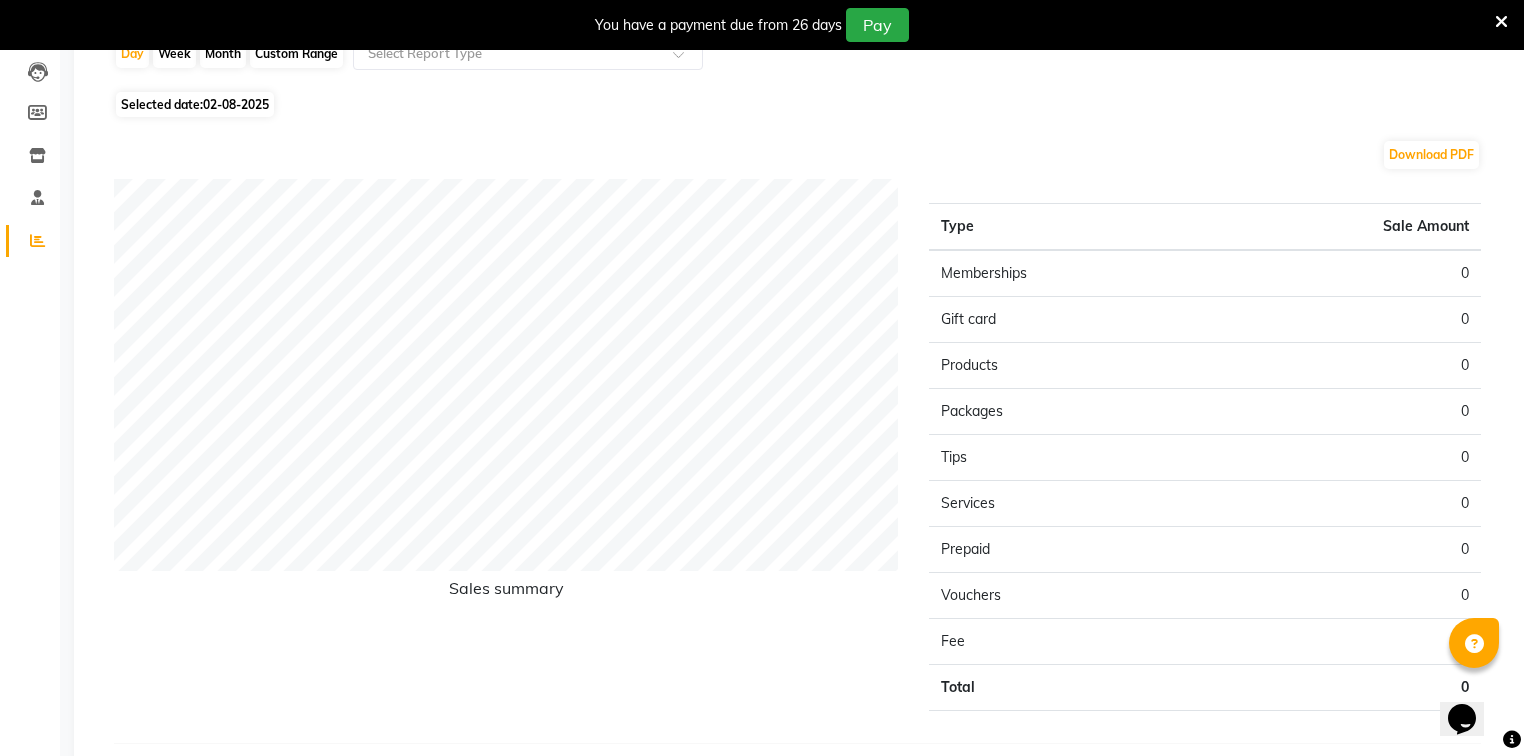 scroll, scrollTop: 0, scrollLeft: 0, axis: both 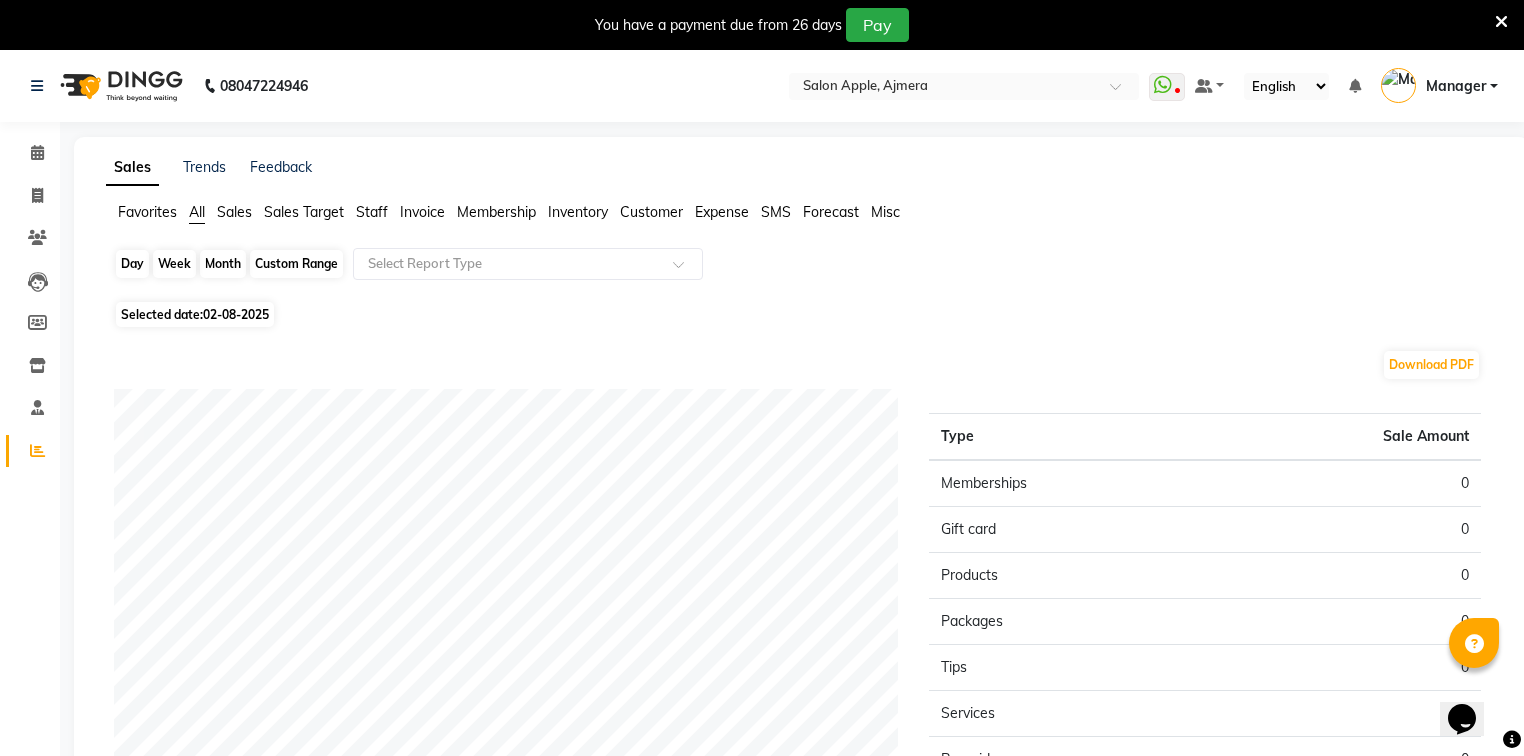 click on "Day" 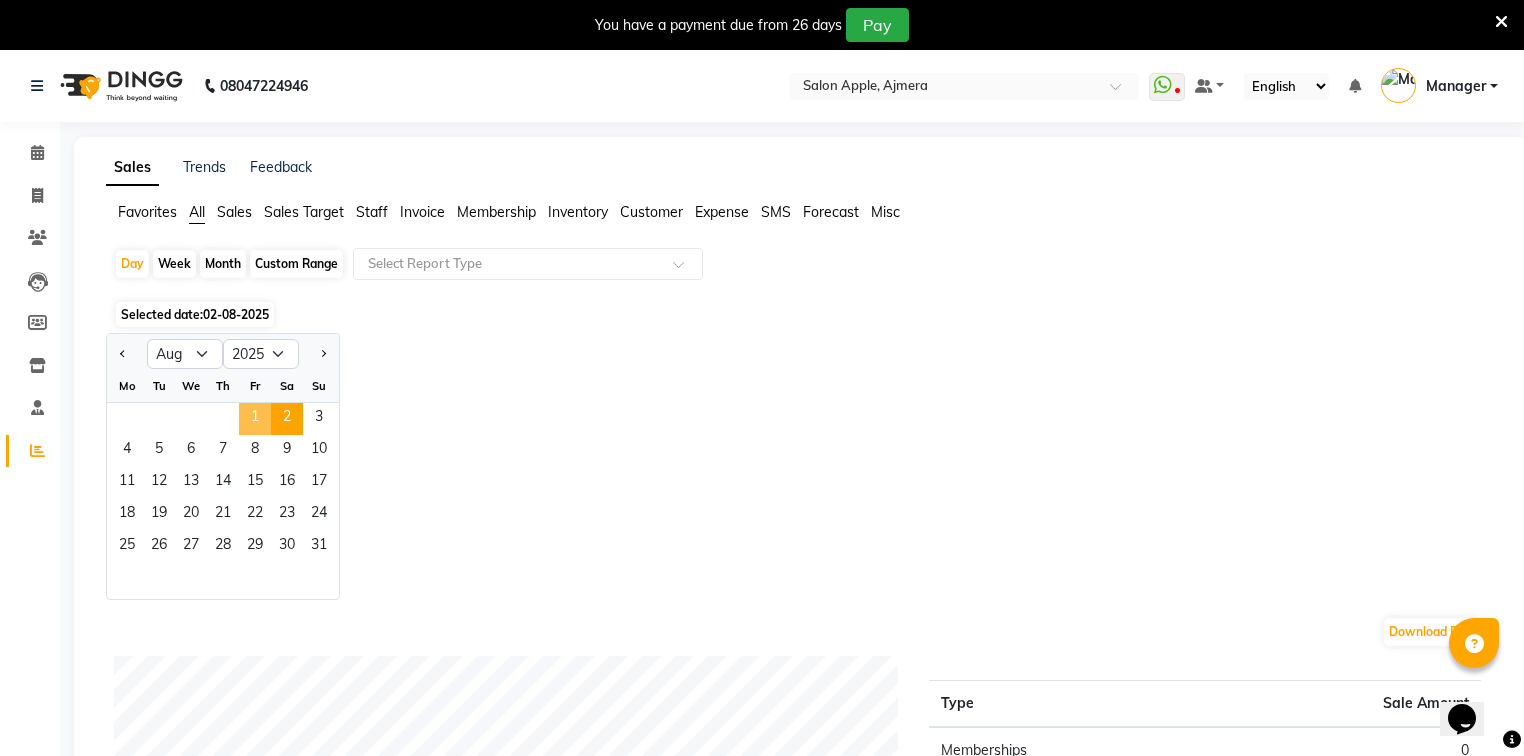 click on "1" 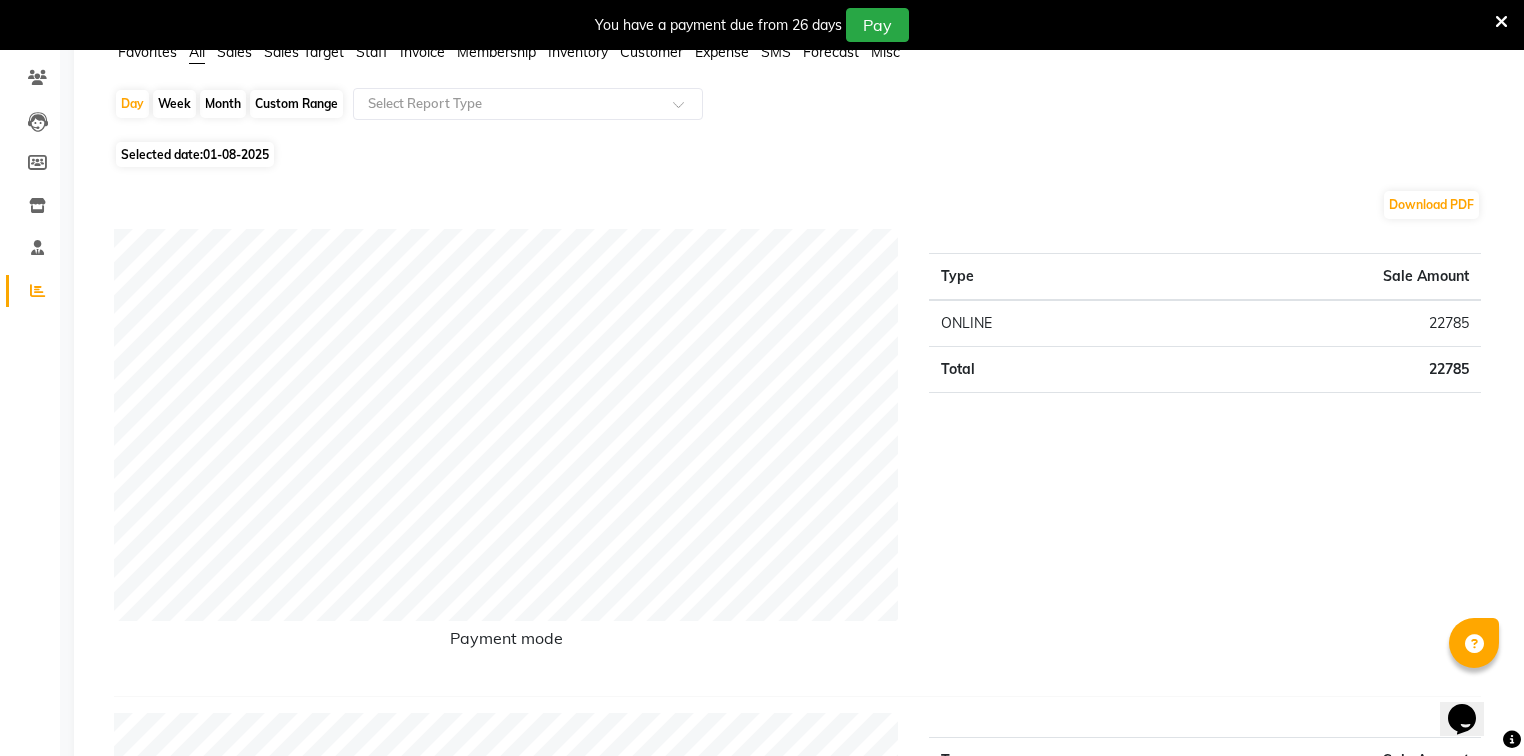 scroll, scrollTop: 0, scrollLeft: 0, axis: both 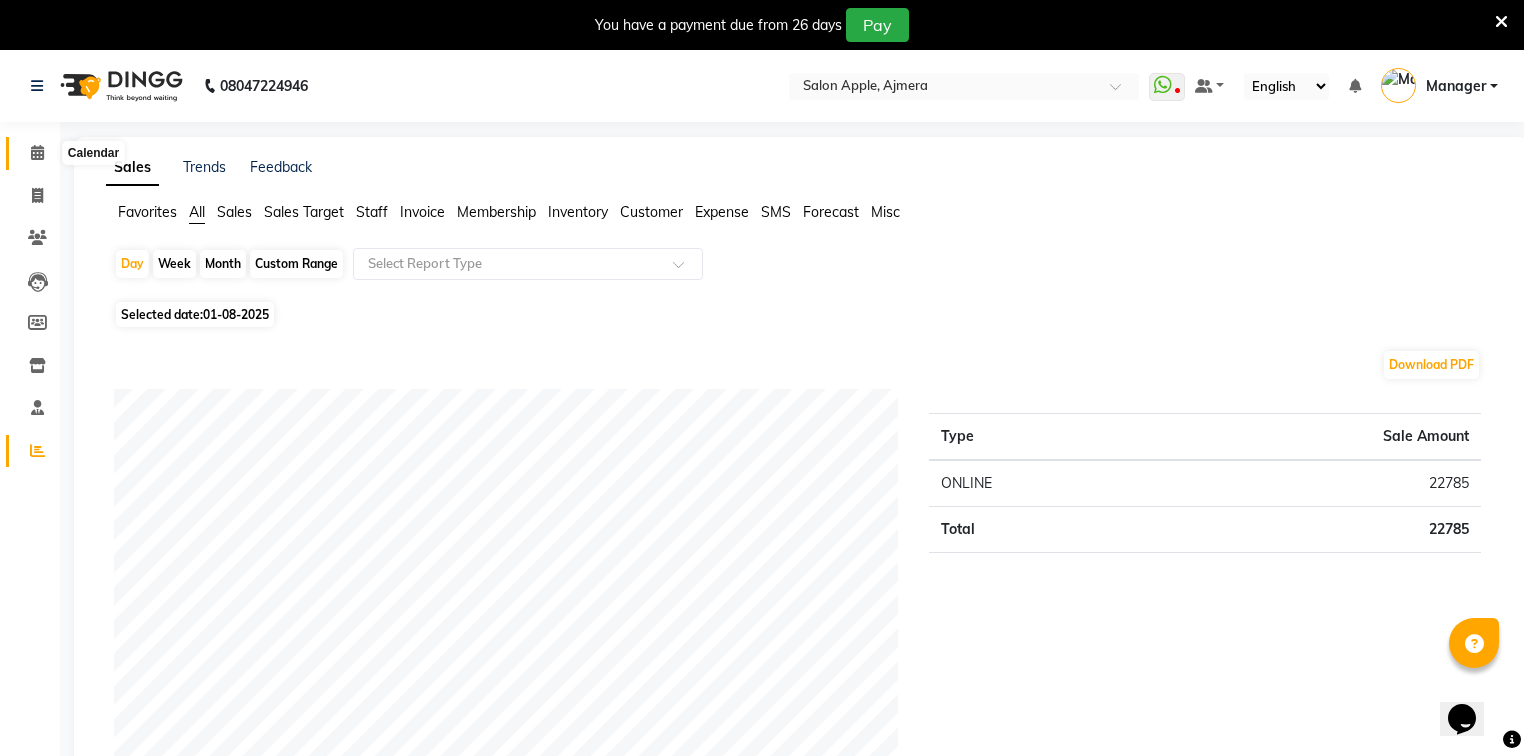 click 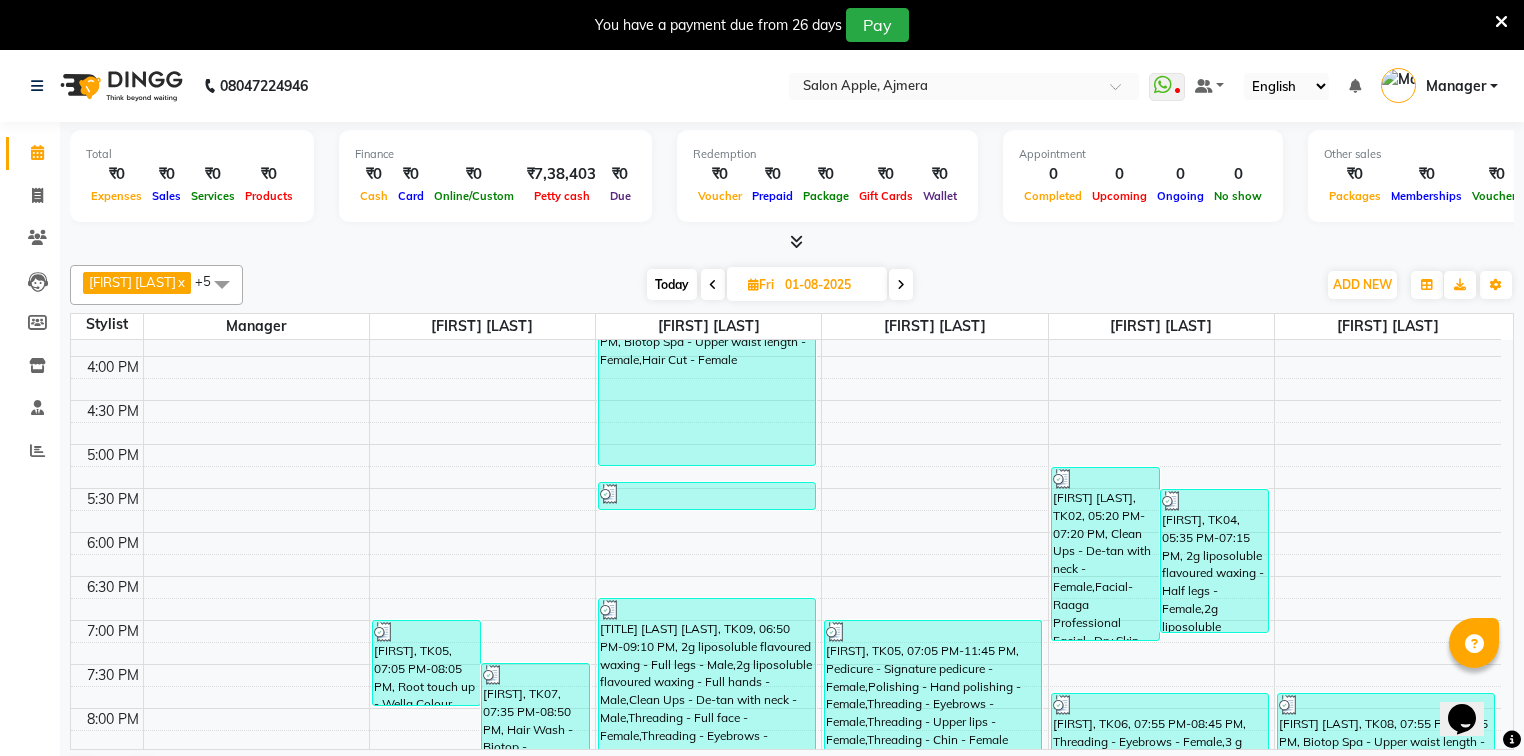 scroll, scrollTop: 723, scrollLeft: 0, axis: vertical 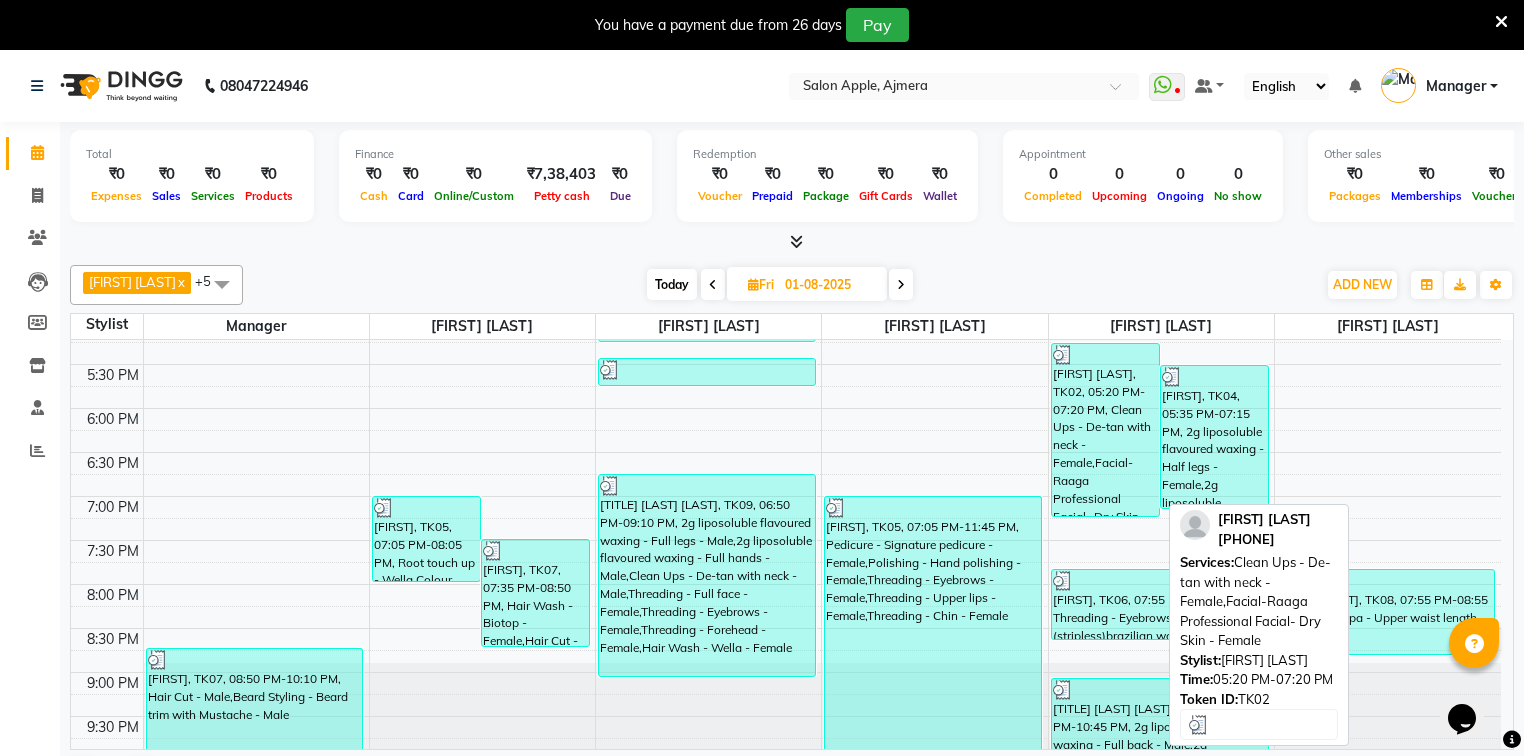 click on "akshay rao, TK02, 05:20 PM-07:20 PM, Clean Ups - De-tan with neck - Female,Facial-Raaga Professional Facial- Dry Skin - Female" at bounding box center (1105, 430) 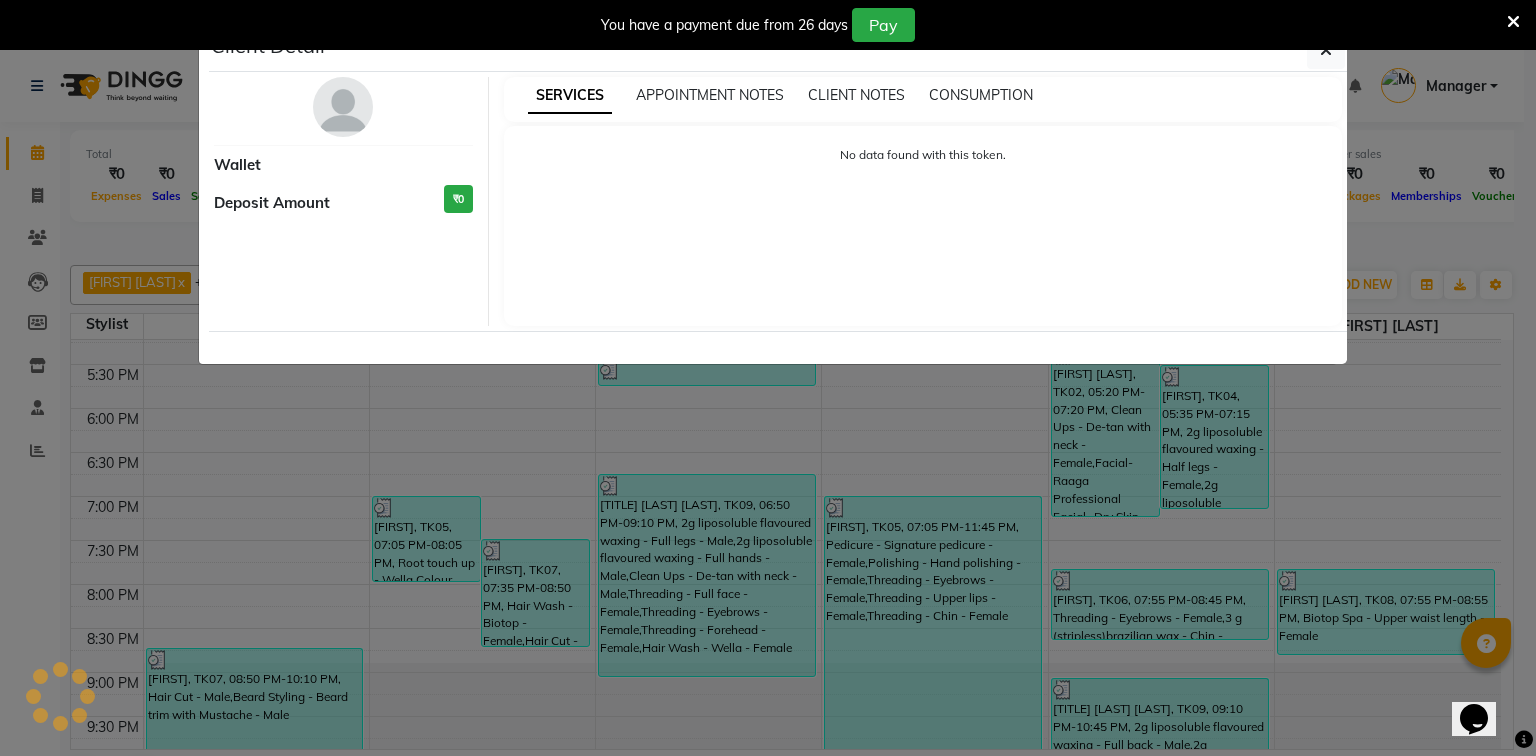 select on "3" 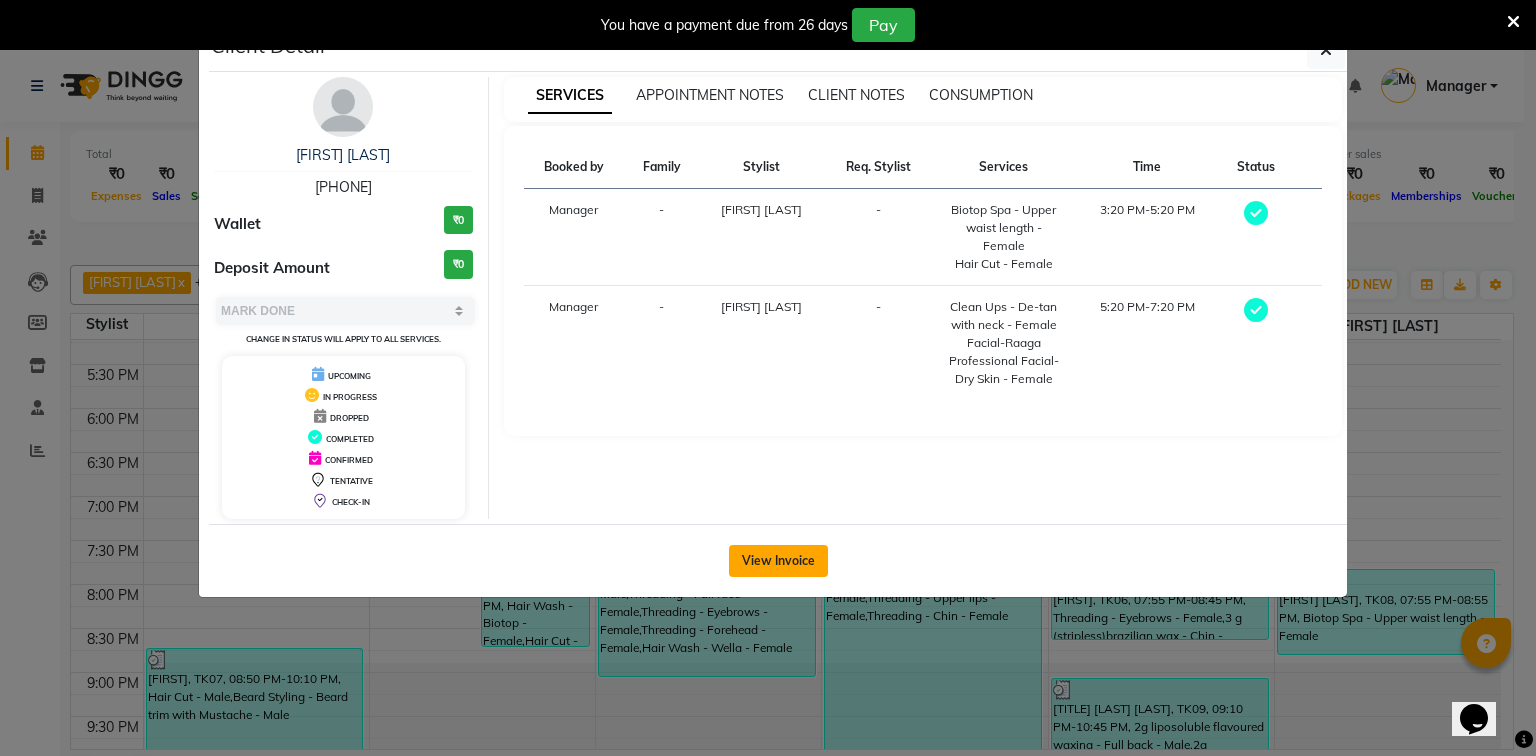 click on "View Invoice" 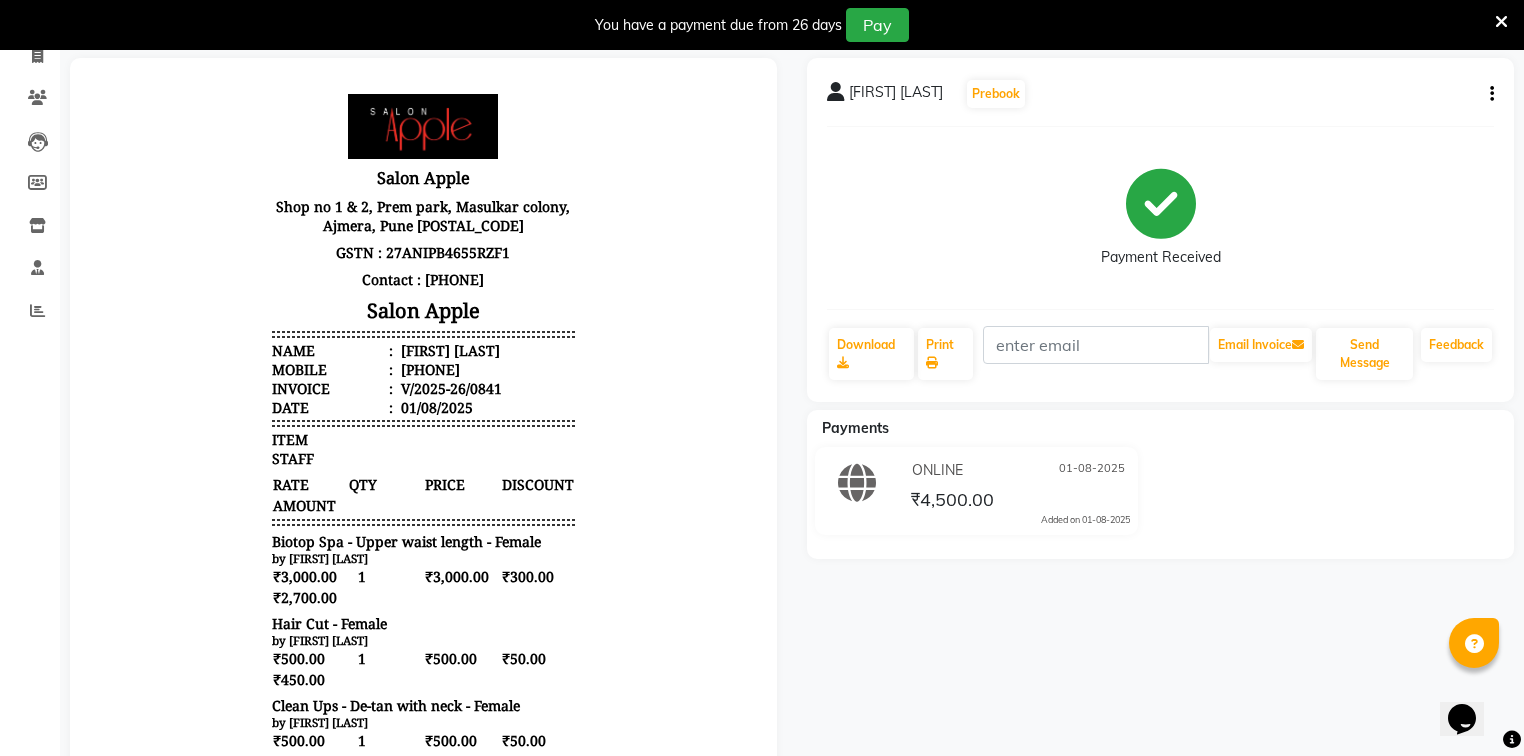 scroll, scrollTop: 0, scrollLeft: 0, axis: both 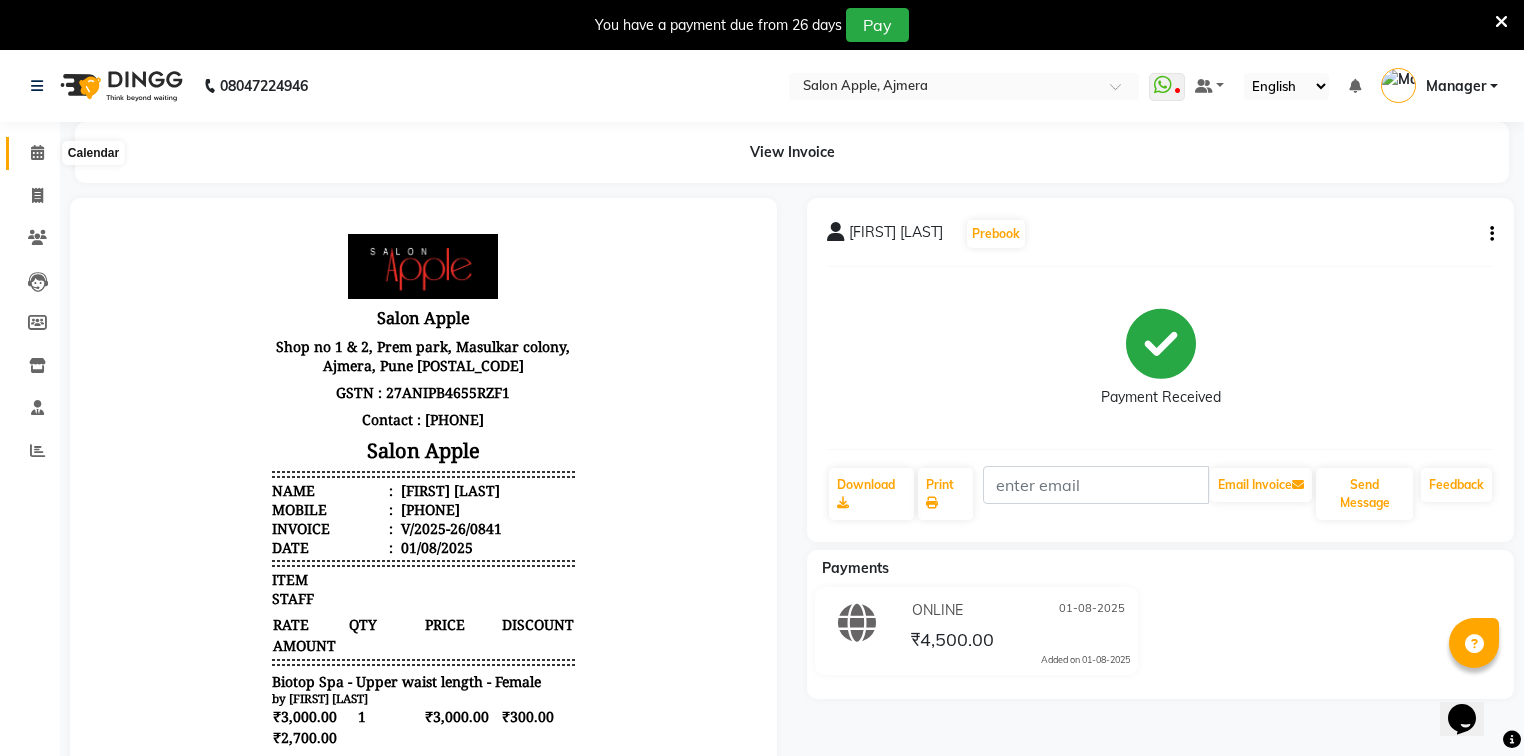 click 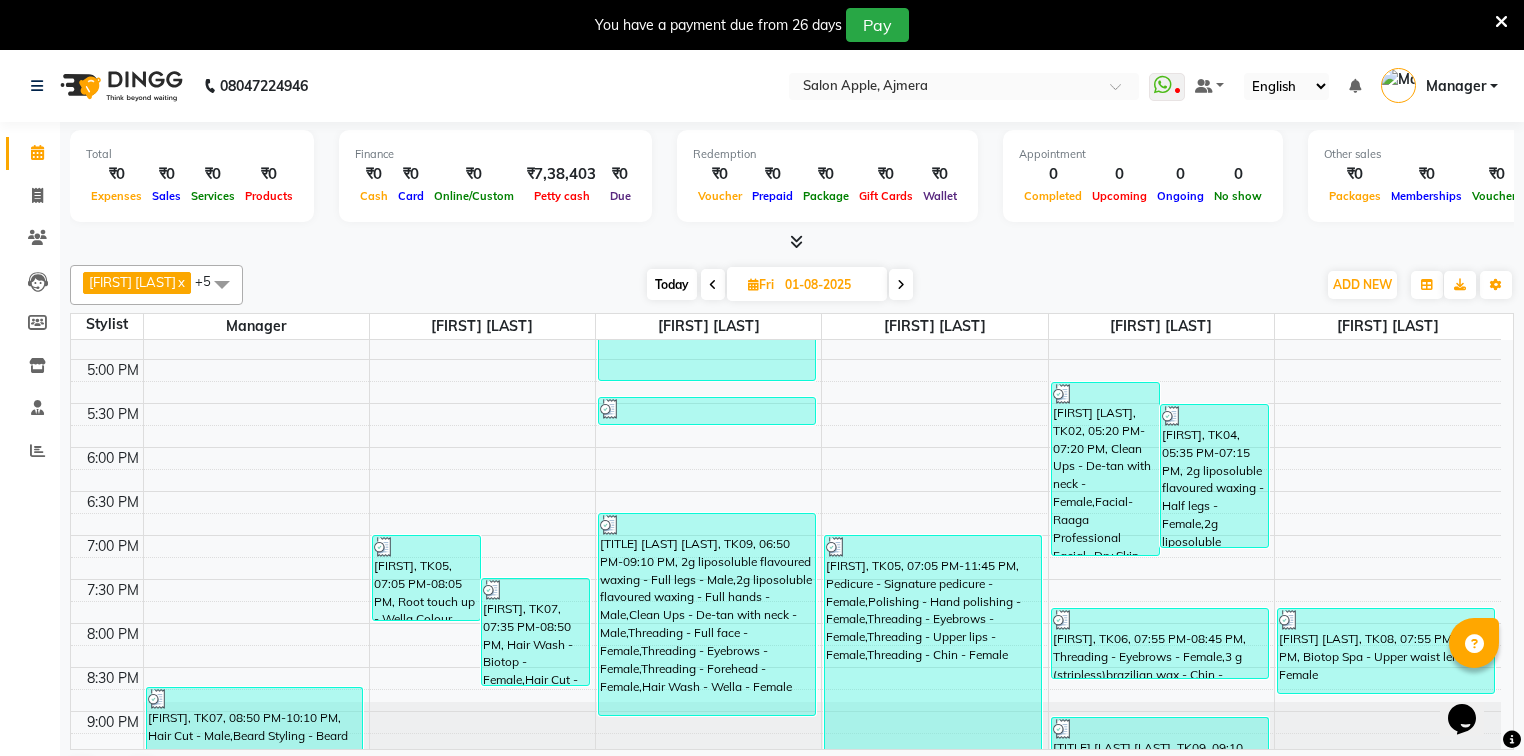 scroll, scrollTop: 723, scrollLeft: 0, axis: vertical 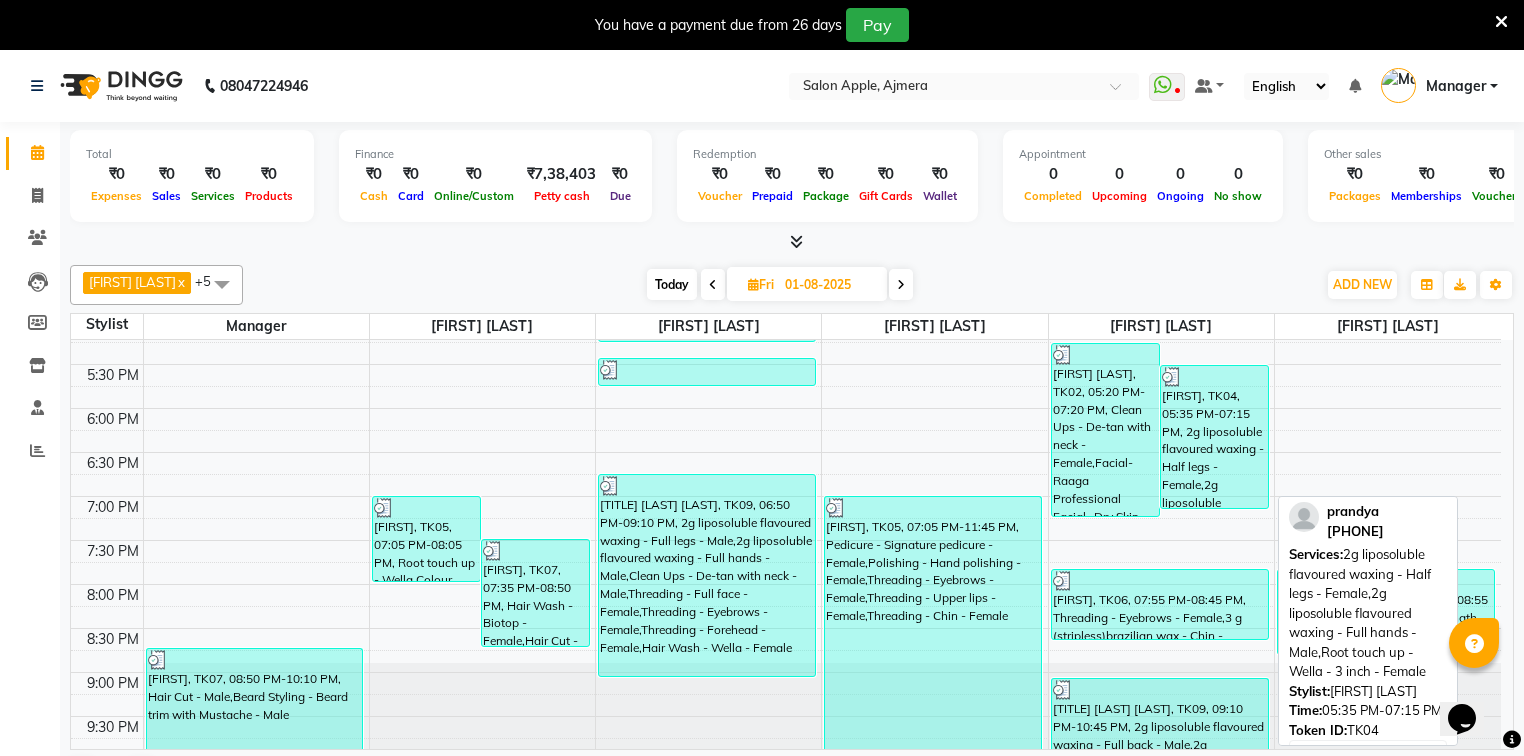 click on "prandya, TK04, 05:35 PM-07:15 PM, 2g liposoluble flavoured waxing - Half legs - Female,2g liposoluble flavoured waxing - Full hands - Male,Root touch up  - Wella  - 3 inch - Female" at bounding box center (1214, 437) 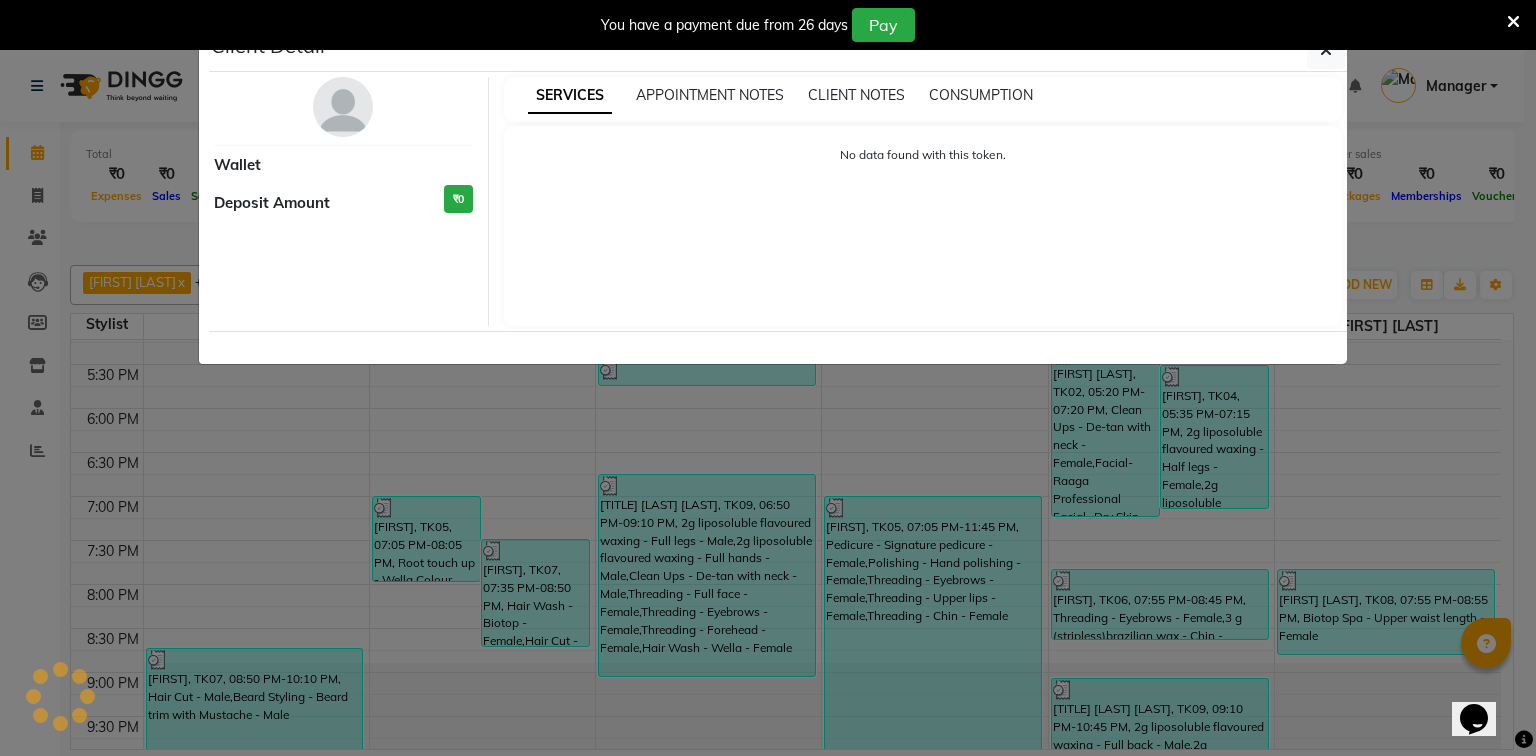 select on "3" 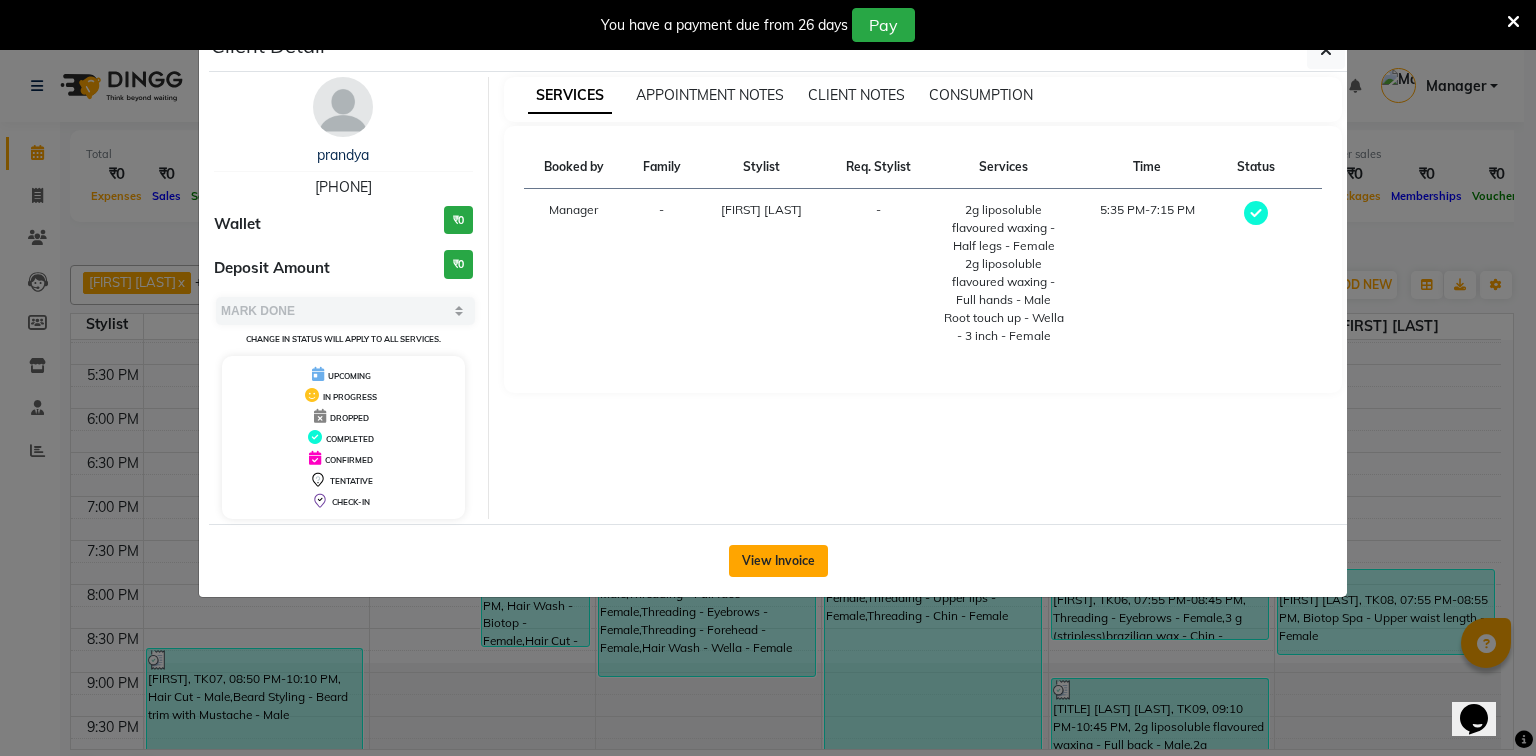 click on "View Invoice" 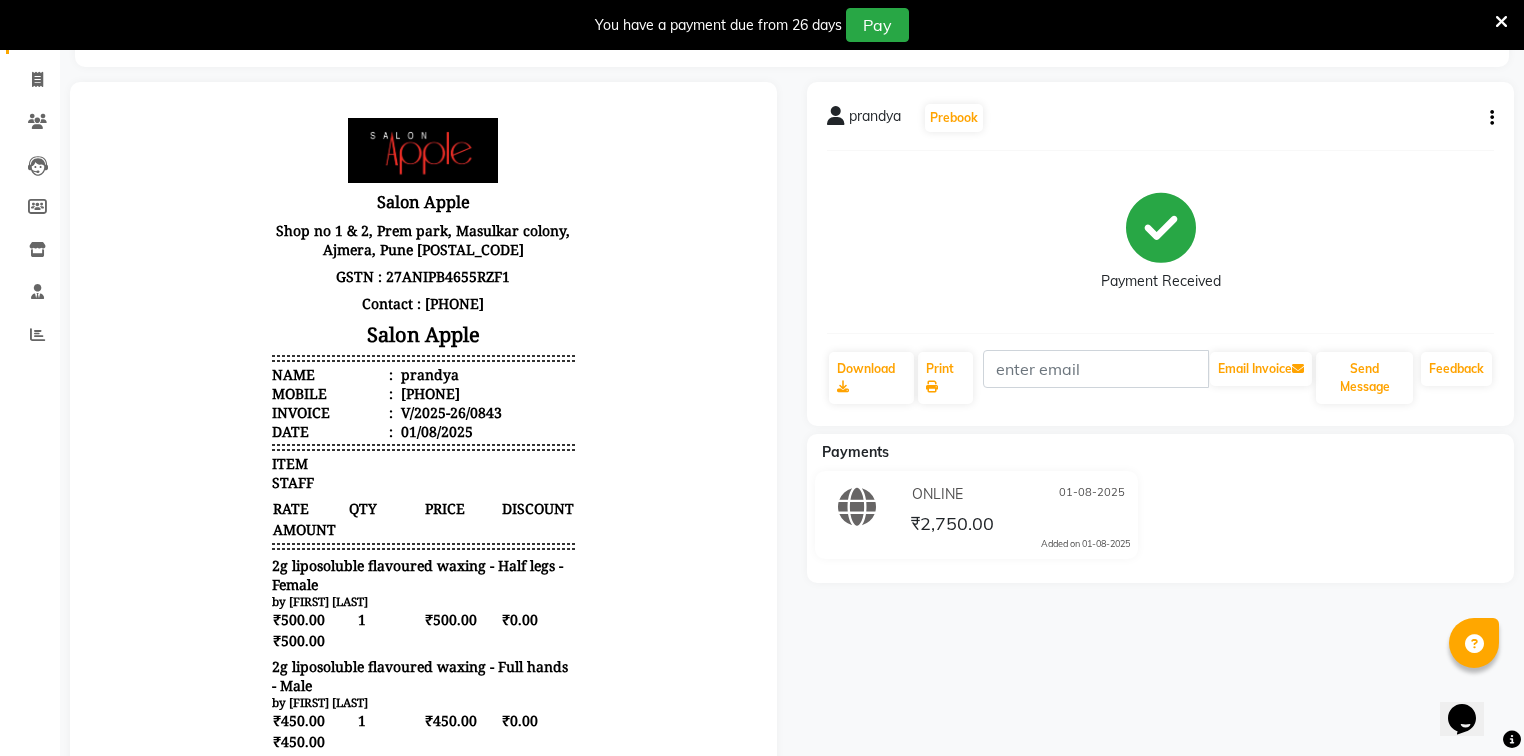 scroll, scrollTop: 0, scrollLeft: 0, axis: both 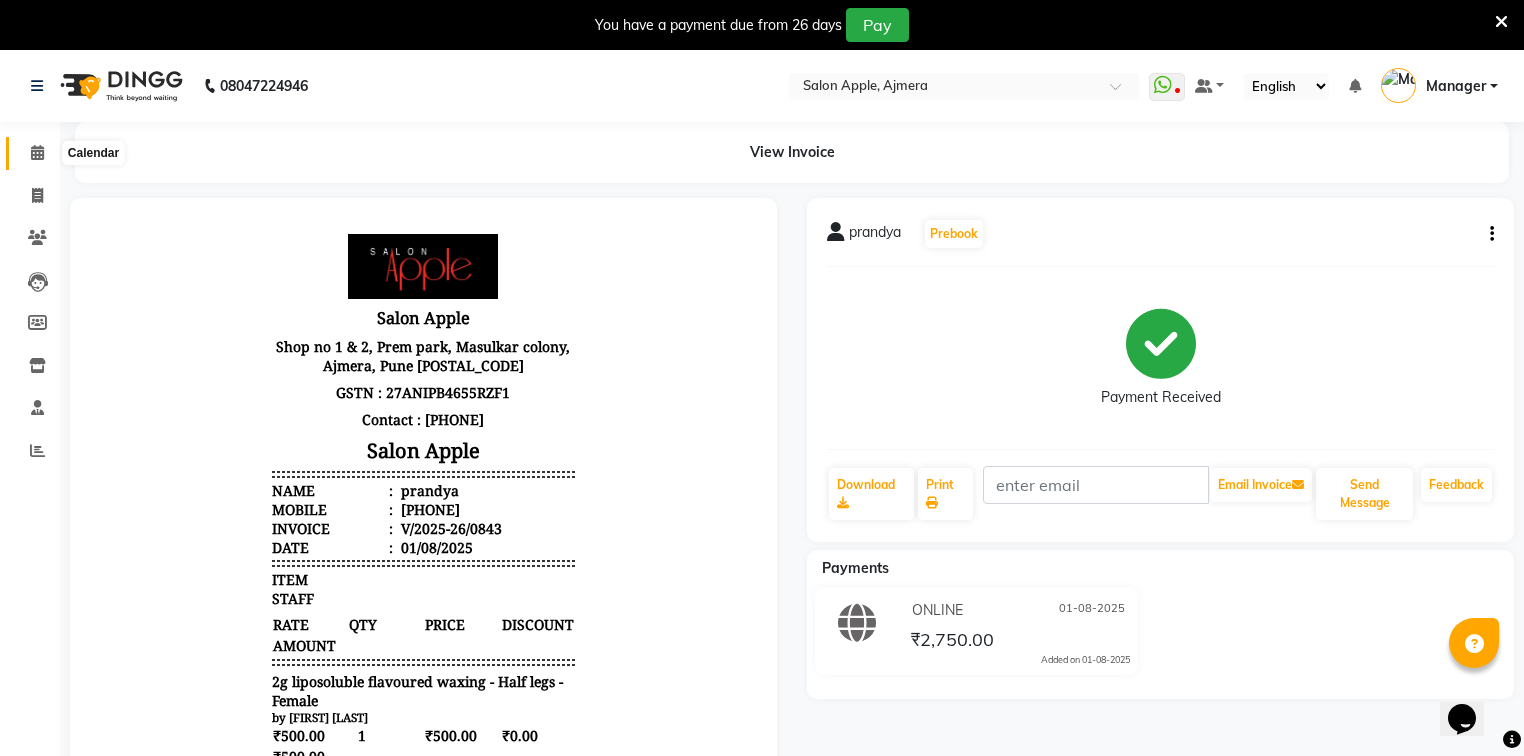 click 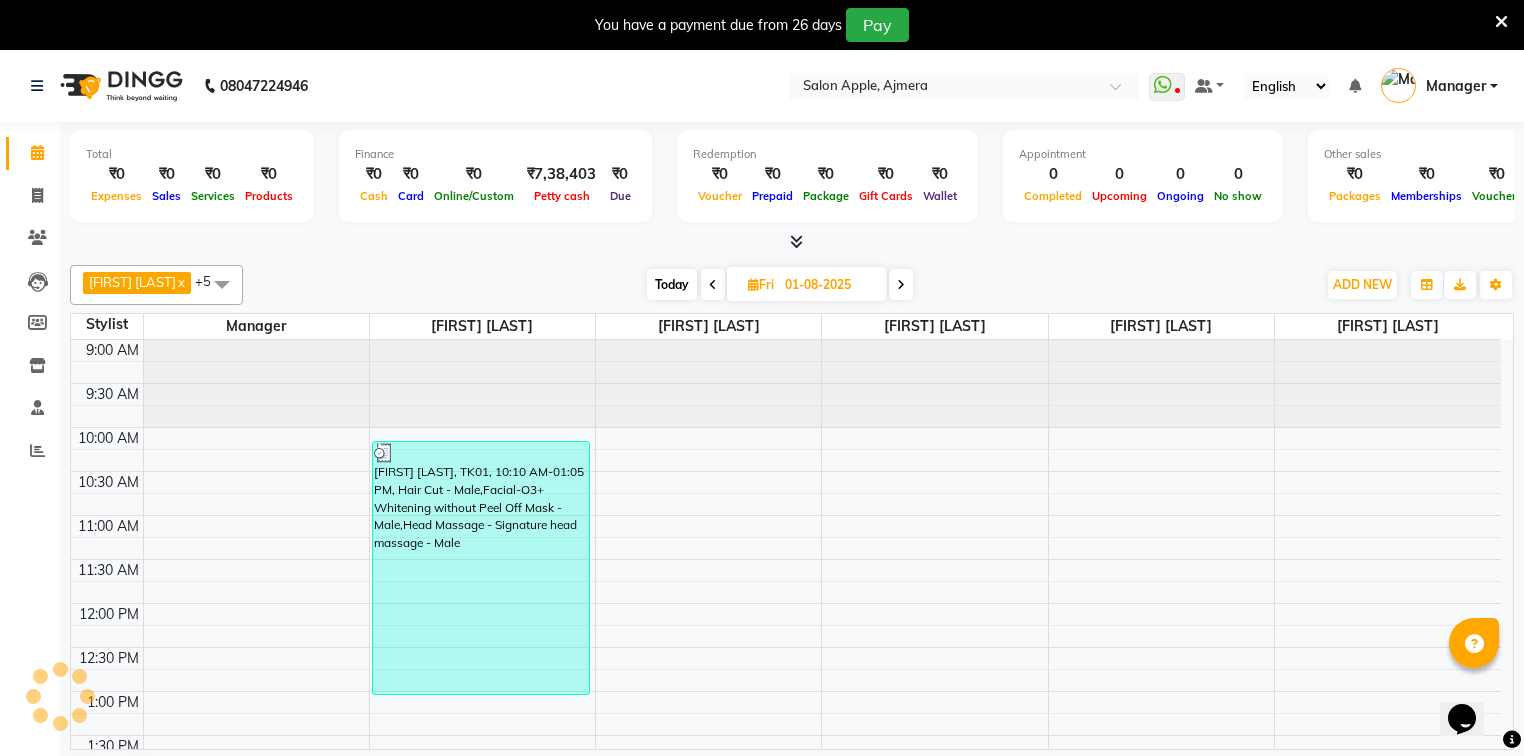 scroll, scrollTop: 51, scrollLeft: 0, axis: vertical 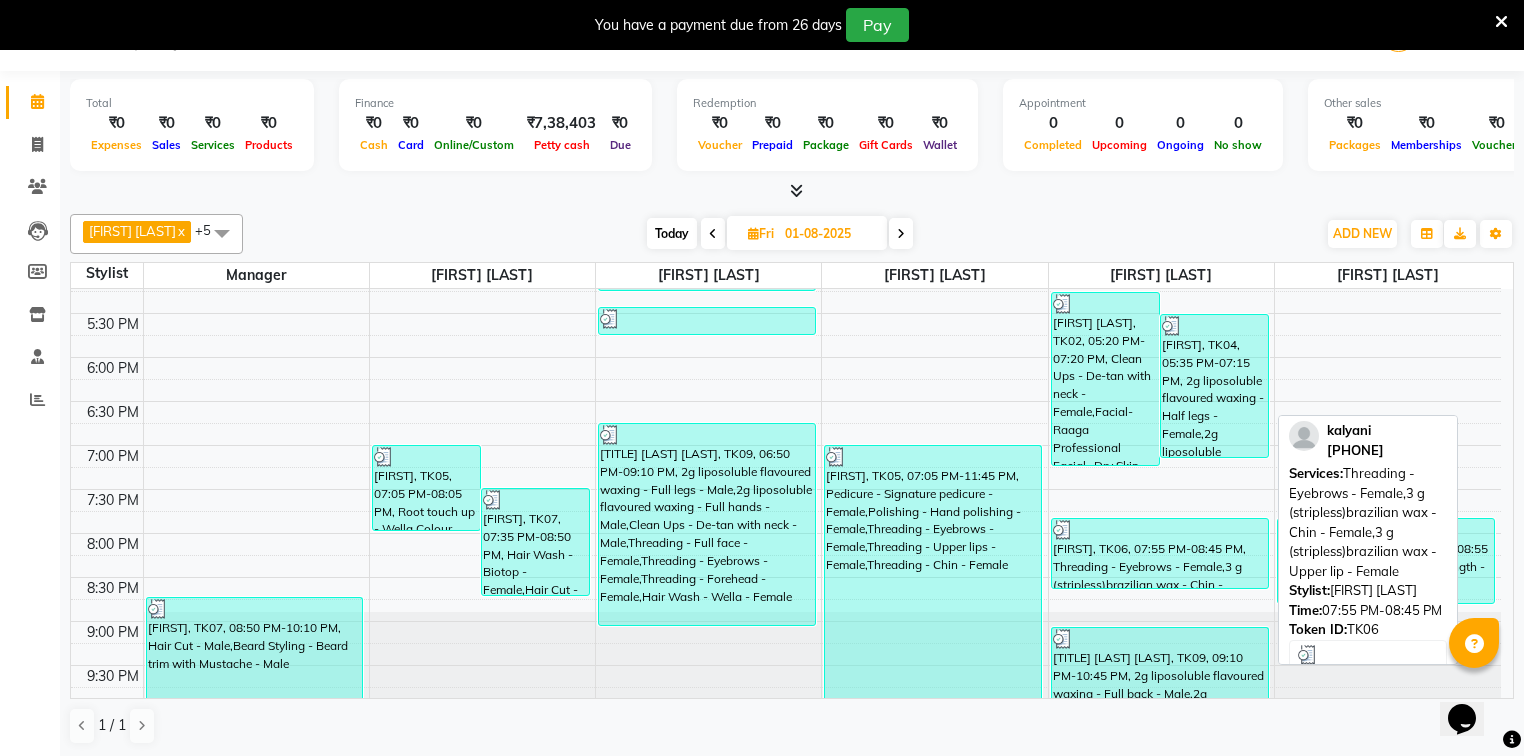 click on "kalyani, TK06, 07:55 PM-08:45 PM, Threading - Eyebrows - Female,3 g (stripless) brazilian wax - Chin - Female,3 g (stripless) brazilian wax - Upper lip - Female" at bounding box center (1160, 553) 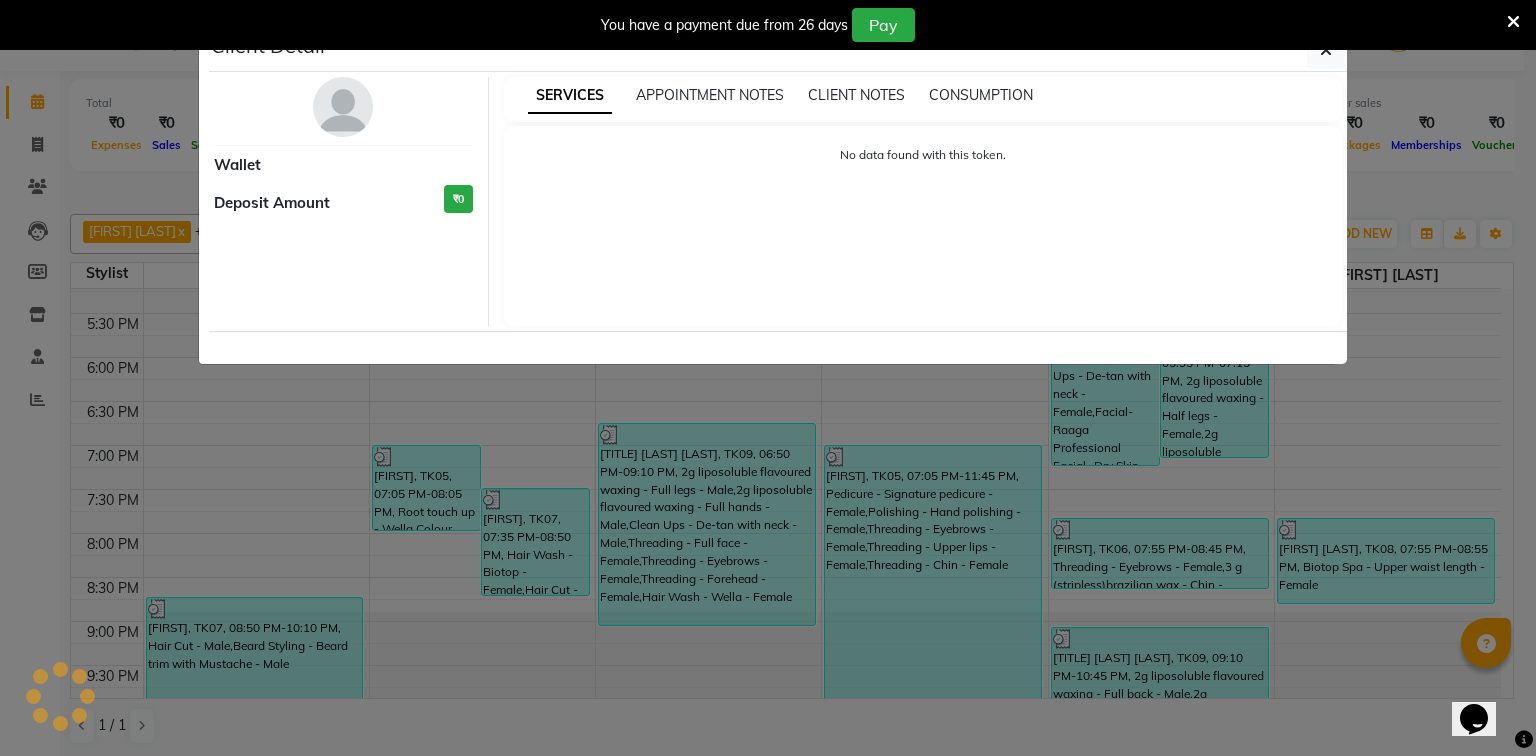 select on "3" 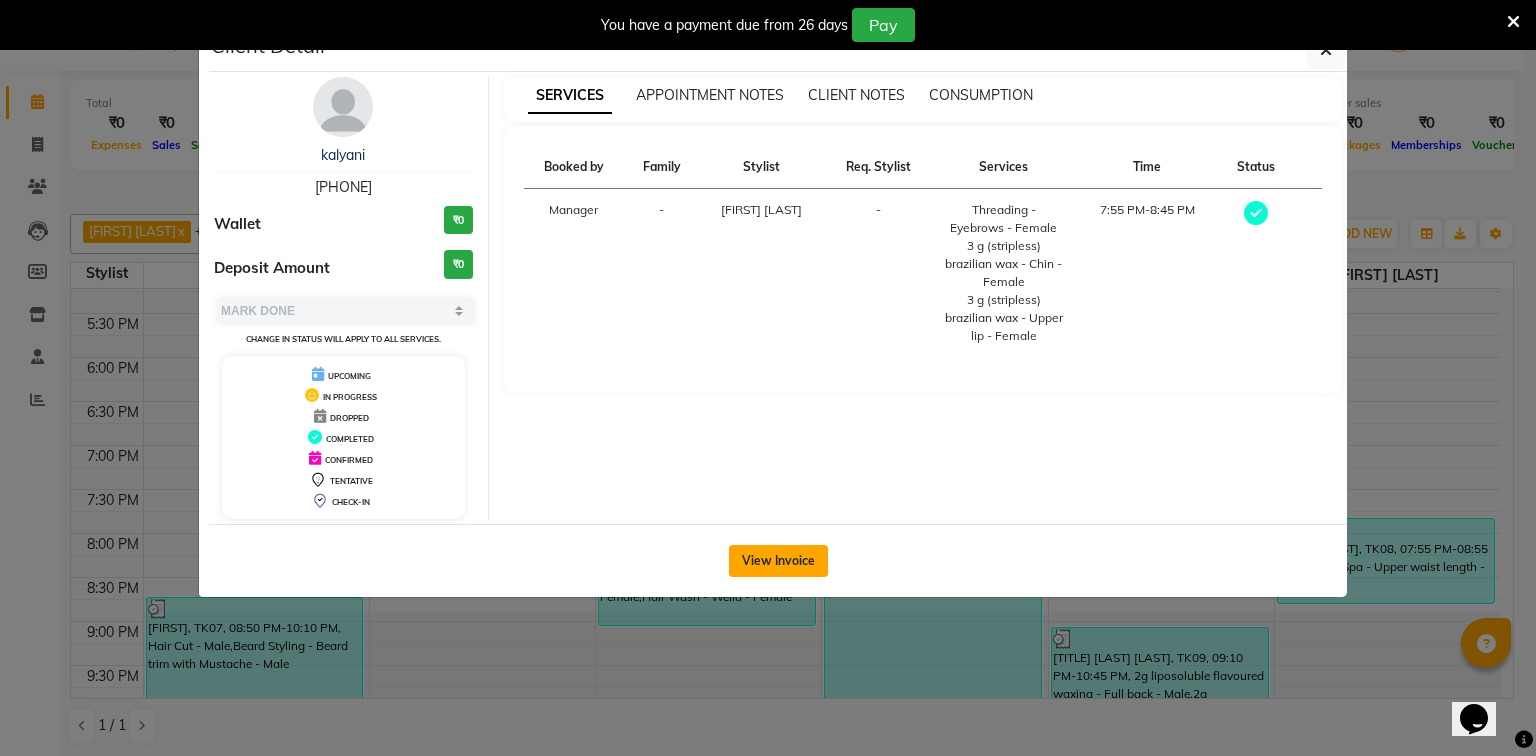 click on "View Invoice" 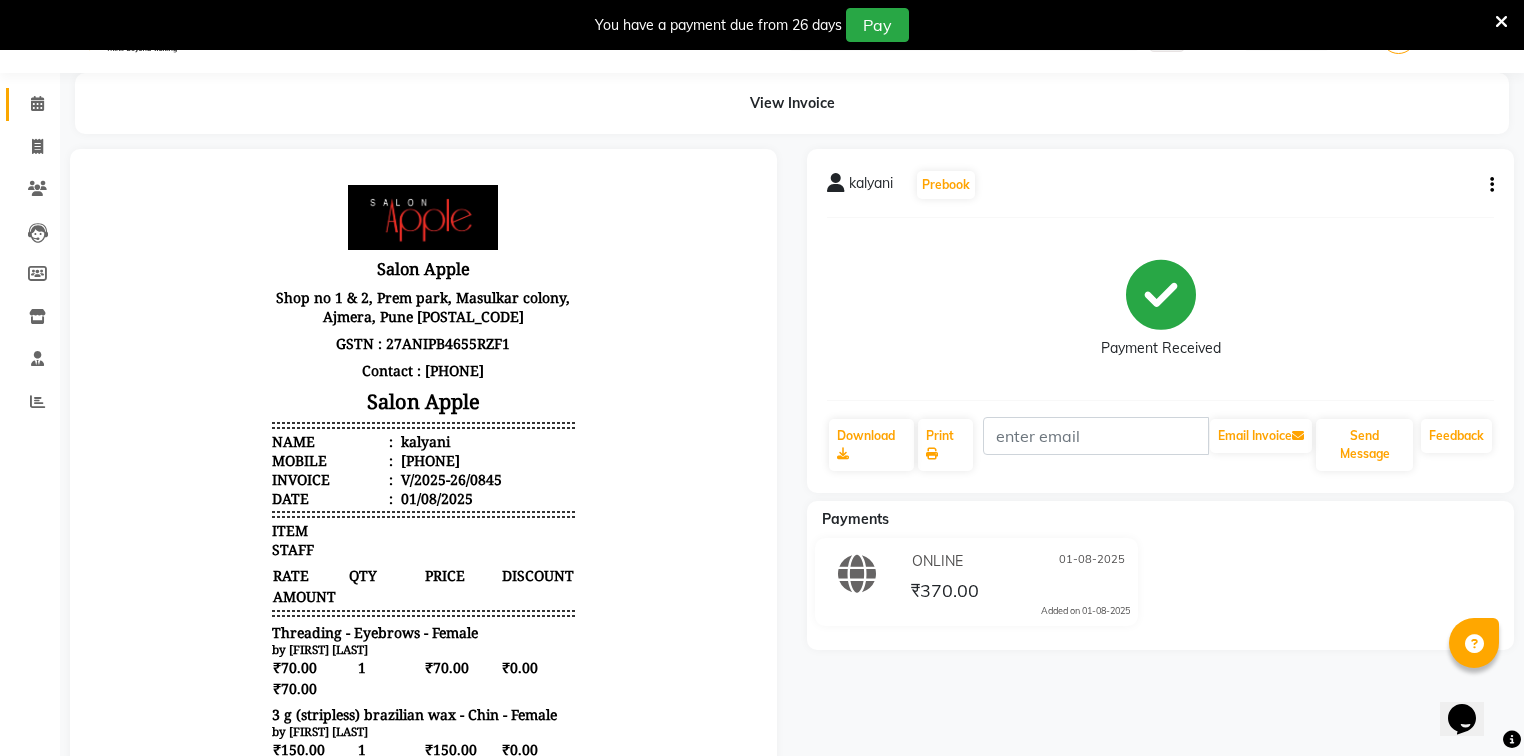 scroll, scrollTop: 0, scrollLeft: 0, axis: both 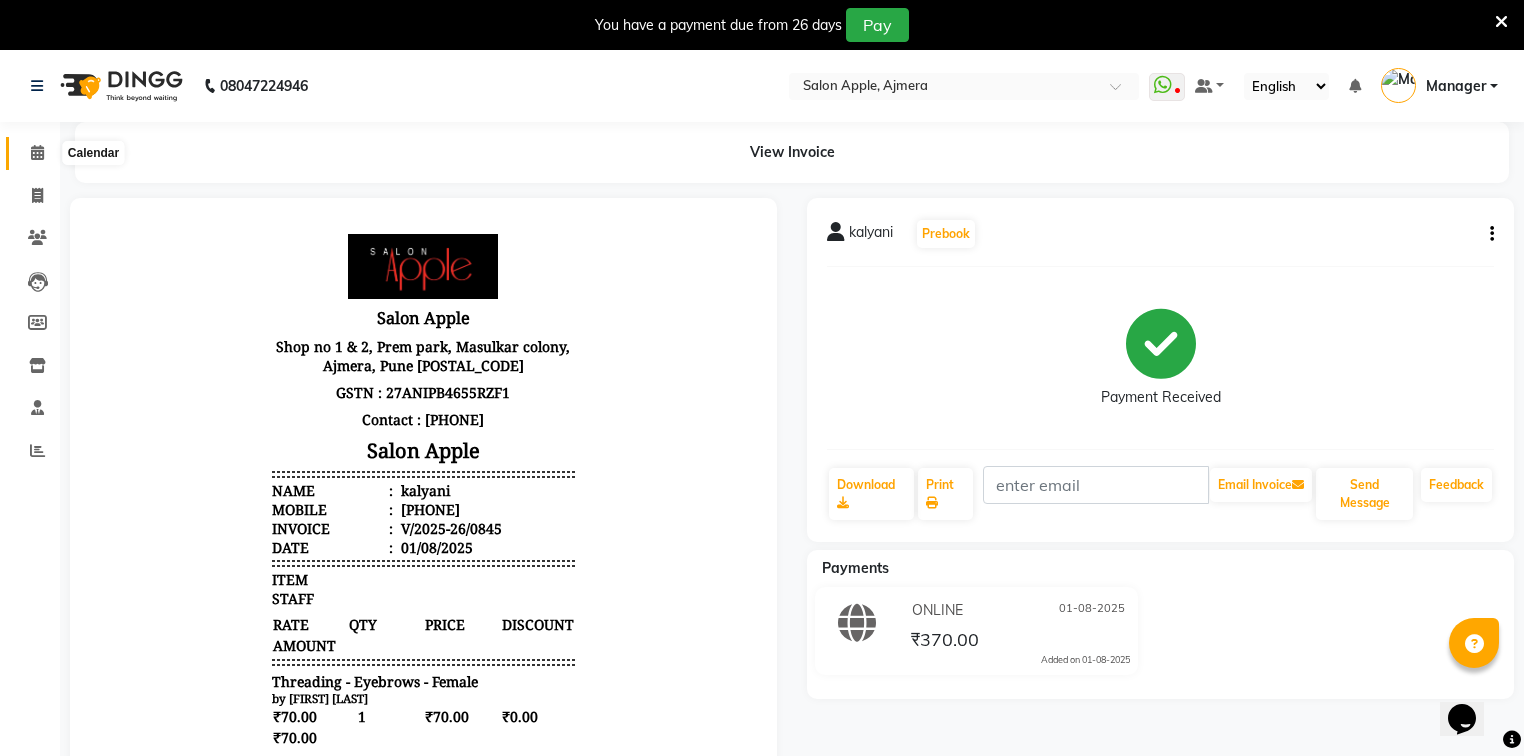 click 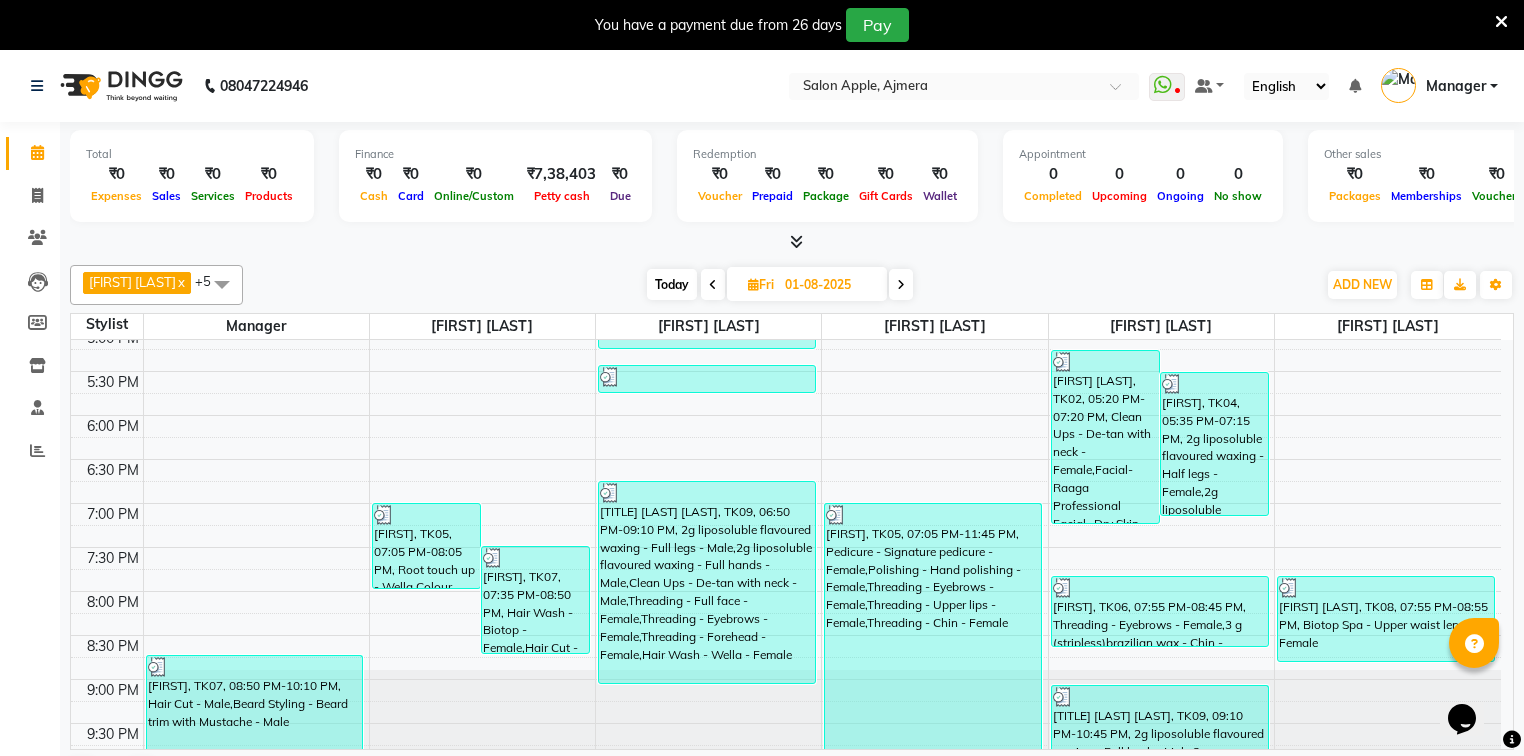 scroll, scrollTop: 723, scrollLeft: 0, axis: vertical 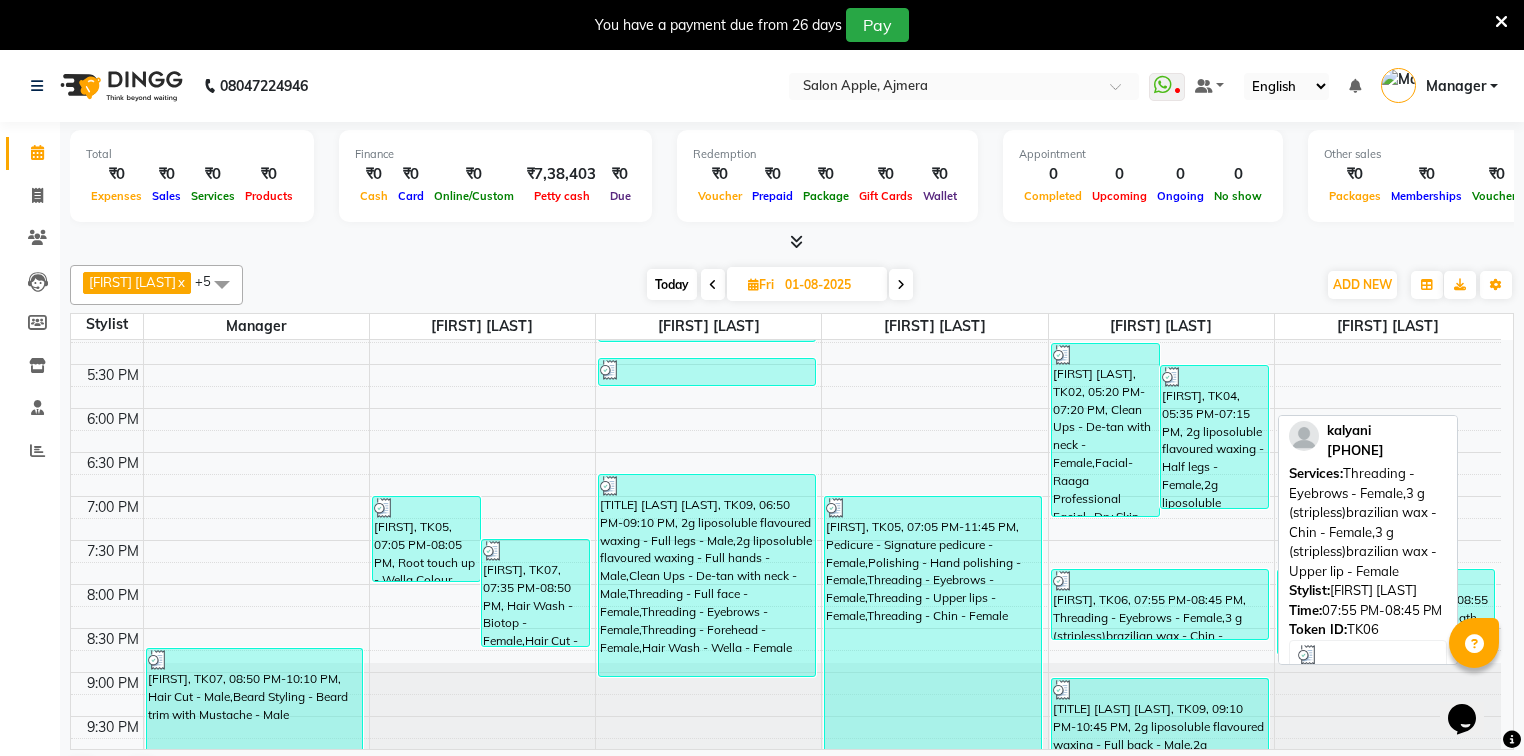 click on "kalyani, TK06, 07:55 PM-08:45 PM, Threading - Eyebrows - Female,3 g (stripless) brazilian wax - Chin - Female,3 g (stripless) brazilian wax - Upper lip - Female" at bounding box center [1160, 604] 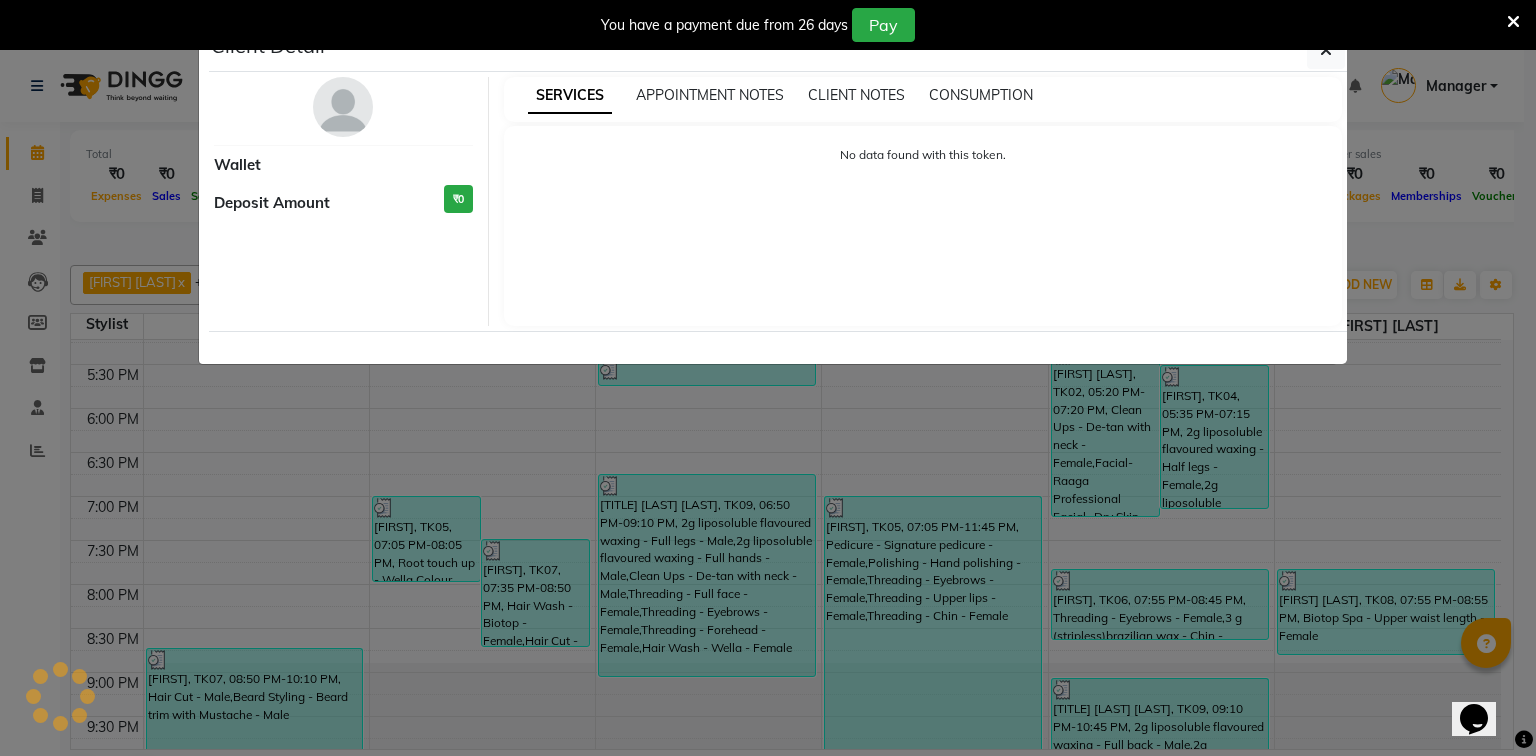 select on "3" 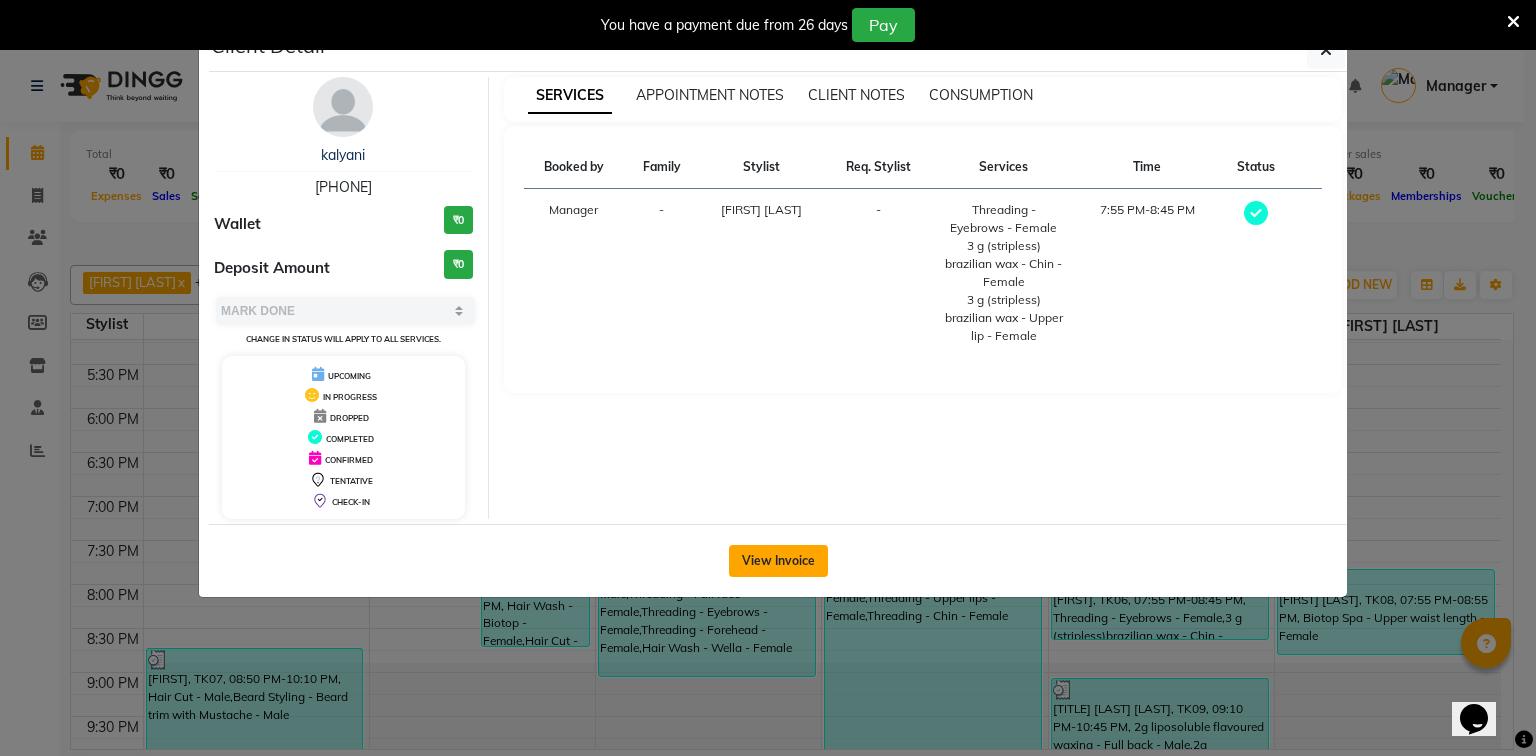 click on "View Invoice" 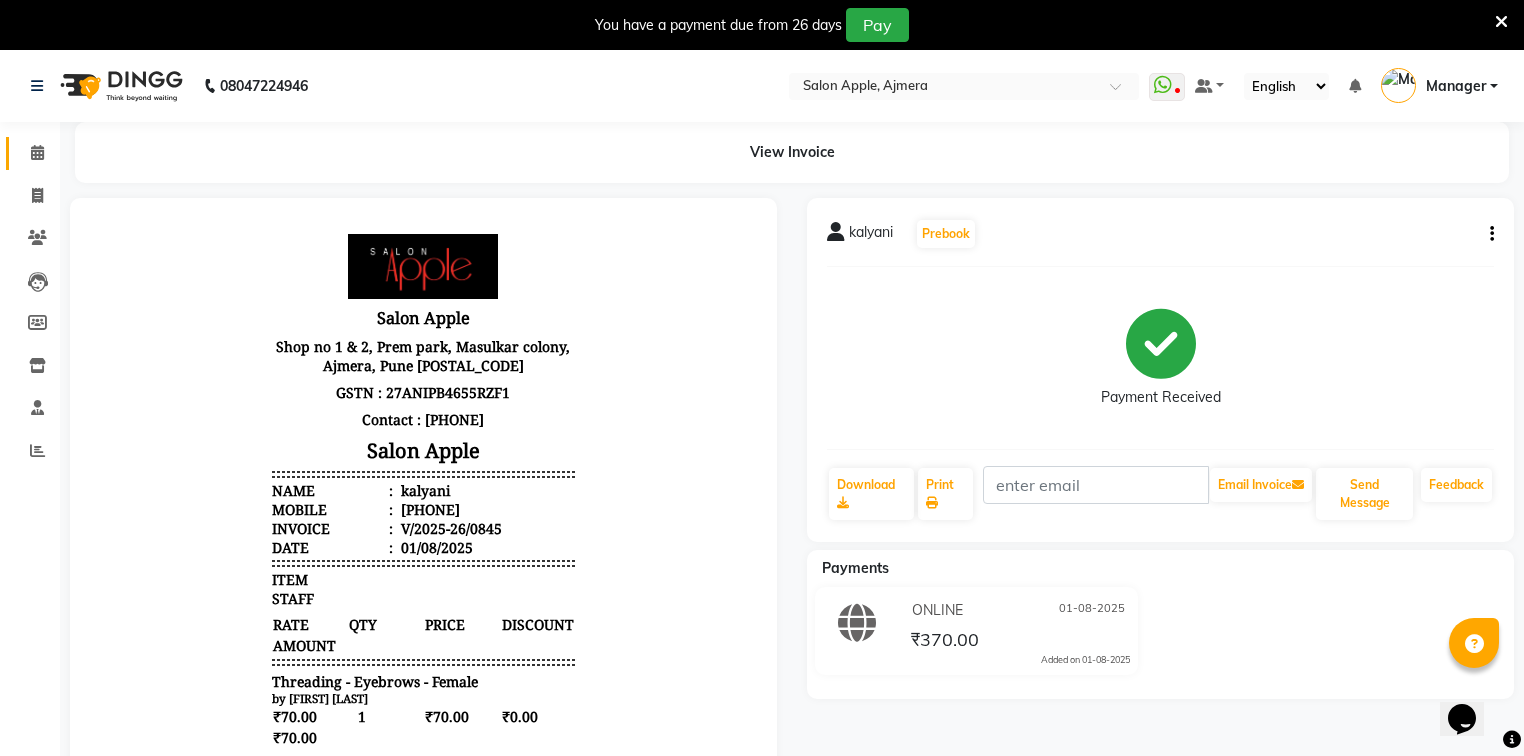 scroll, scrollTop: 0, scrollLeft: 0, axis: both 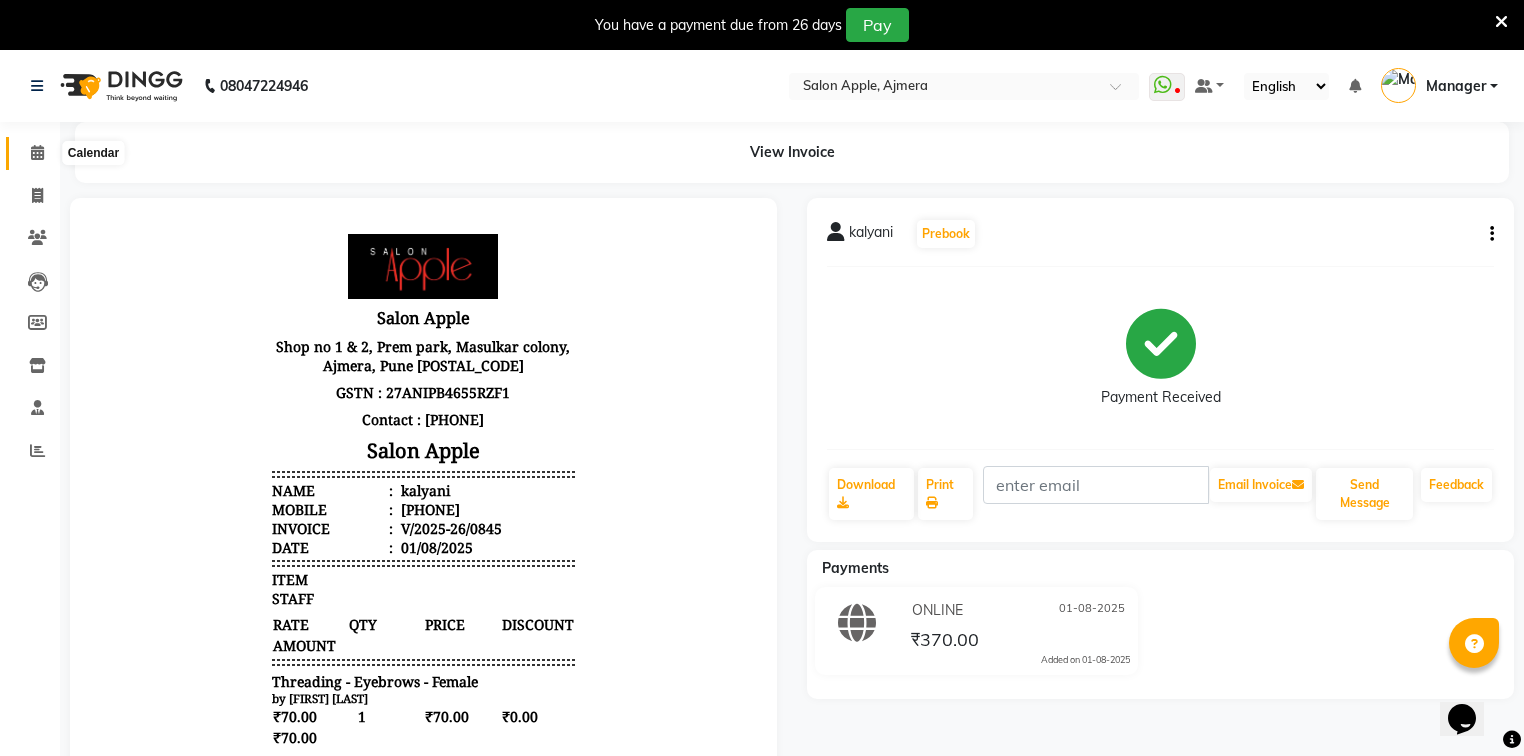 click 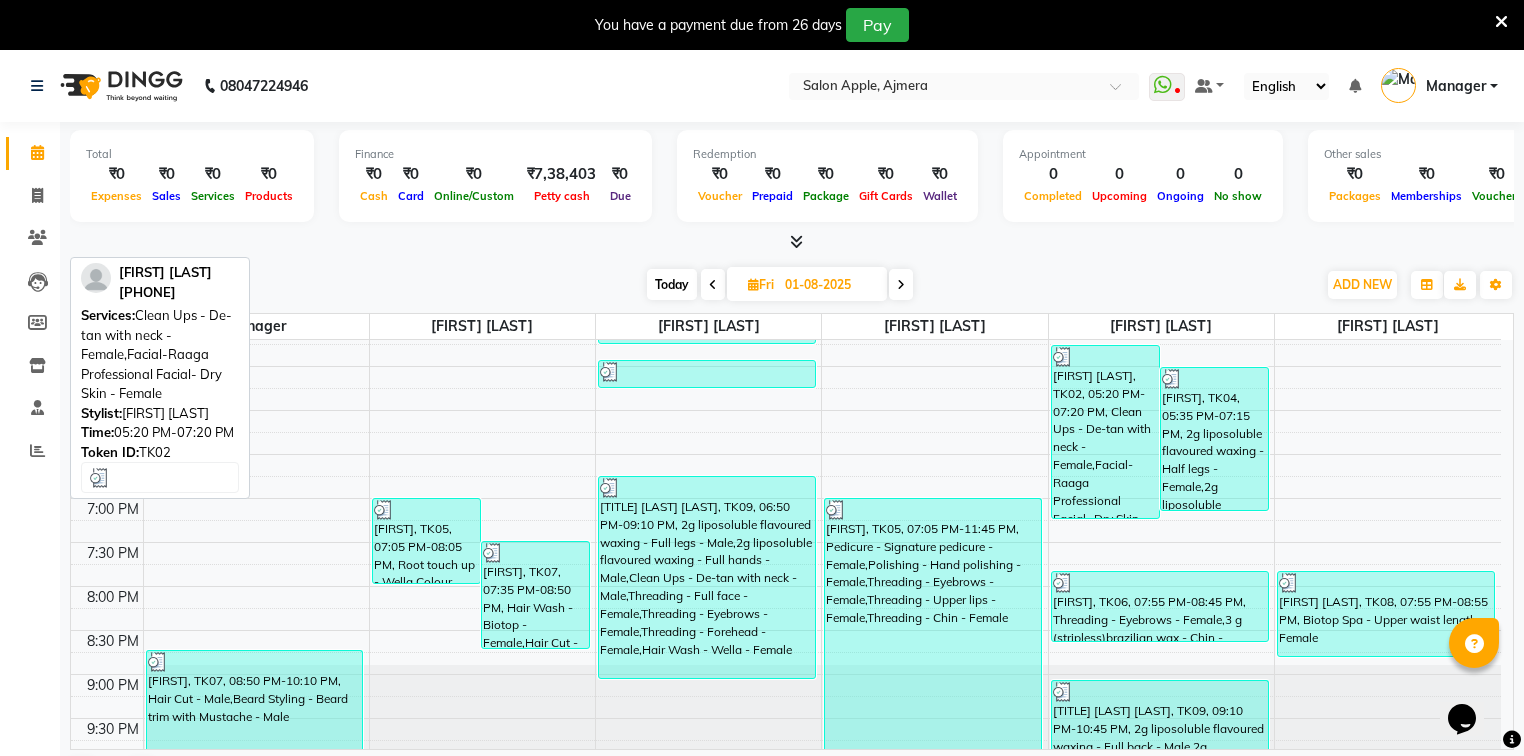 scroll, scrollTop: 723, scrollLeft: 0, axis: vertical 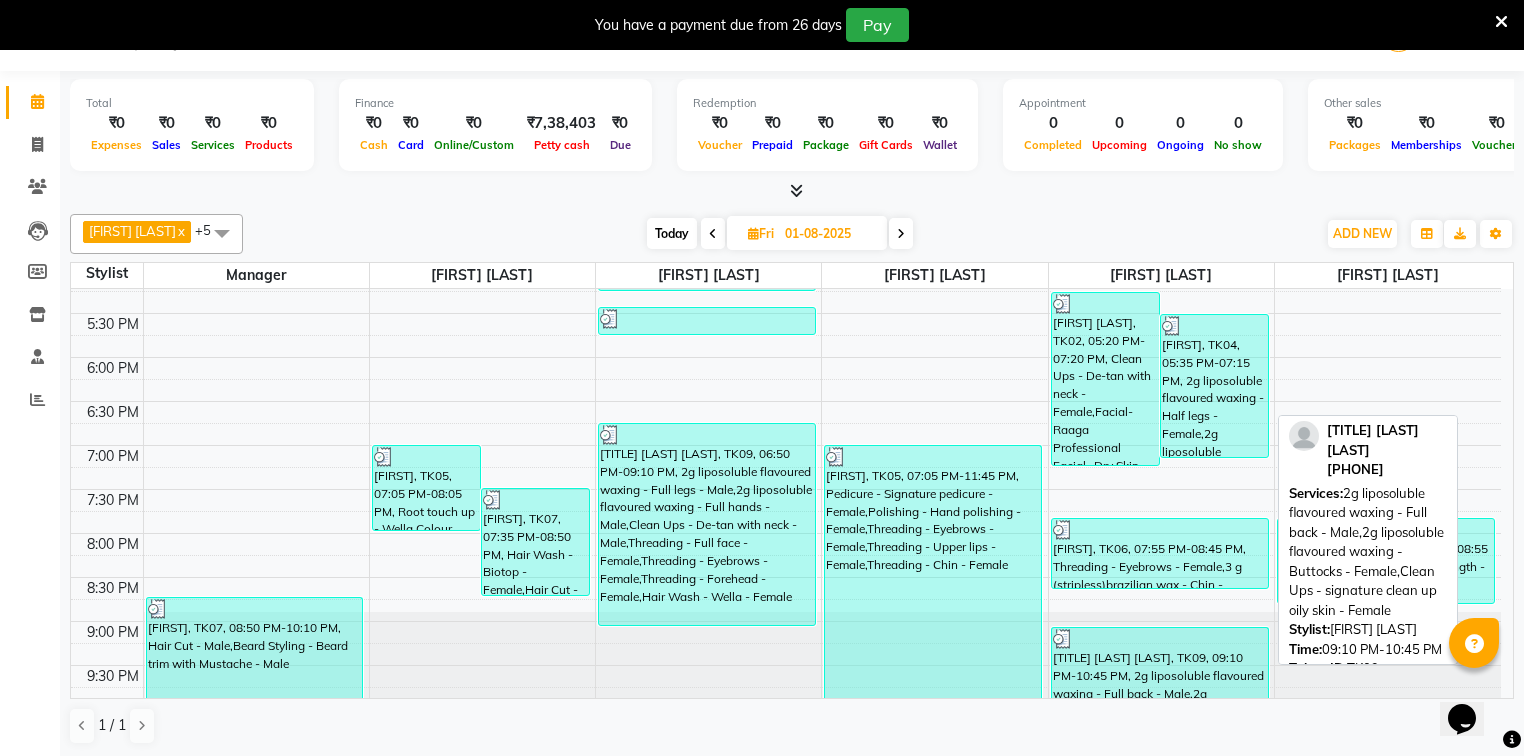 click on "Dr. Shubhangi Agarwal, TK09, 09:10 PM-10:45 PM, 2g liposoluble flavoured waxing - Full back - Male,2g liposoluble flavoured waxing - Buttocks - Female,Clean Ups - signature clean up oily skin - Female" at bounding box center [1160, 663] 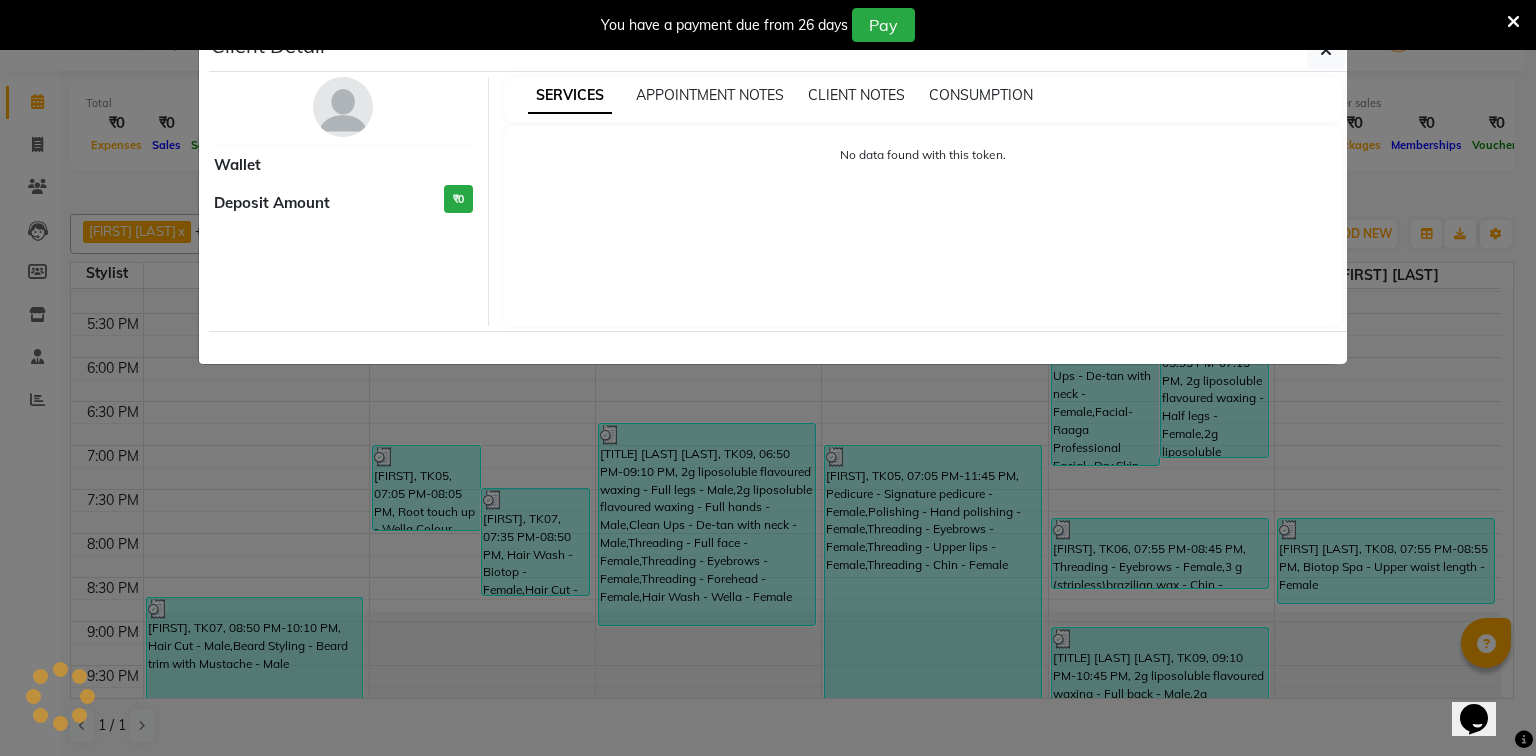 select on "3" 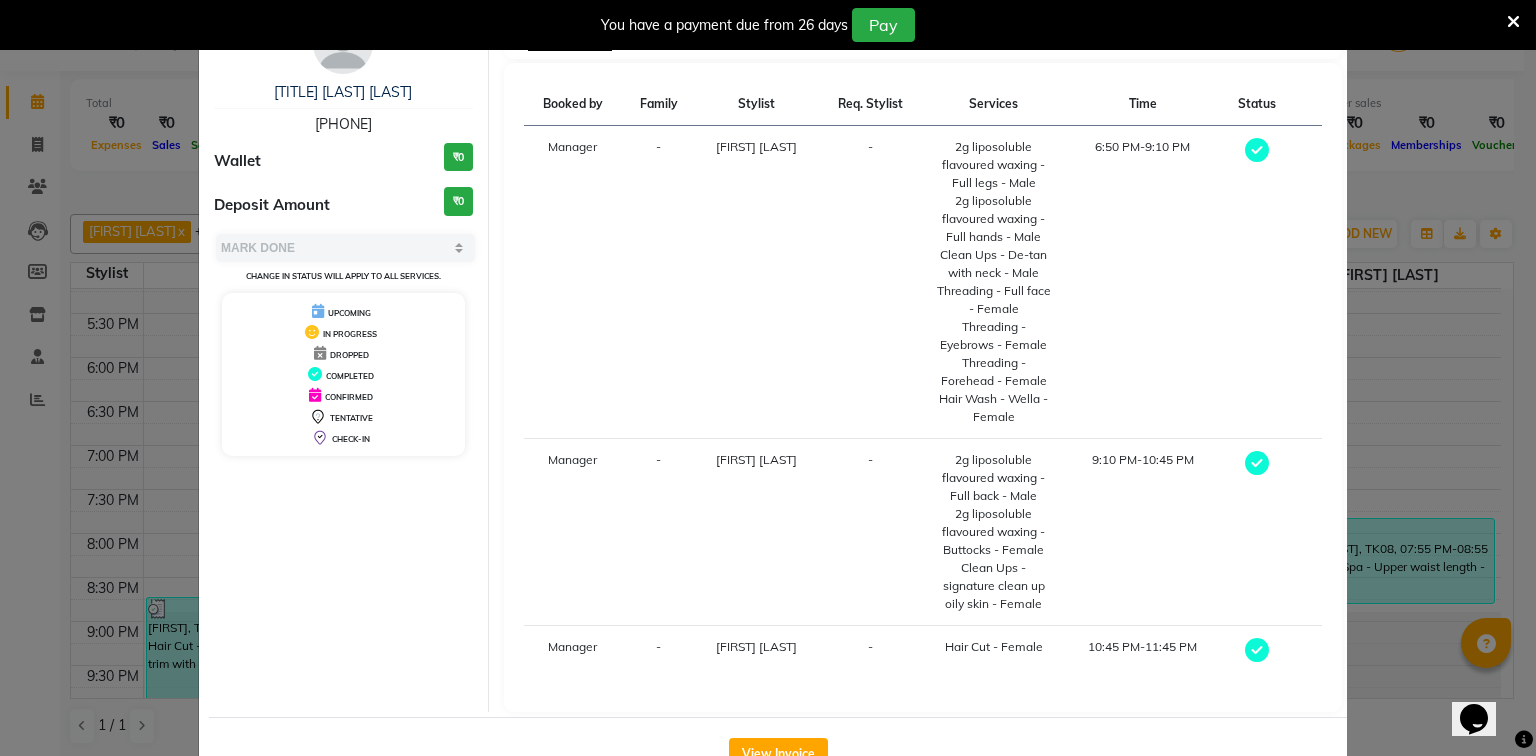 scroll, scrollTop: 141, scrollLeft: 0, axis: vertical 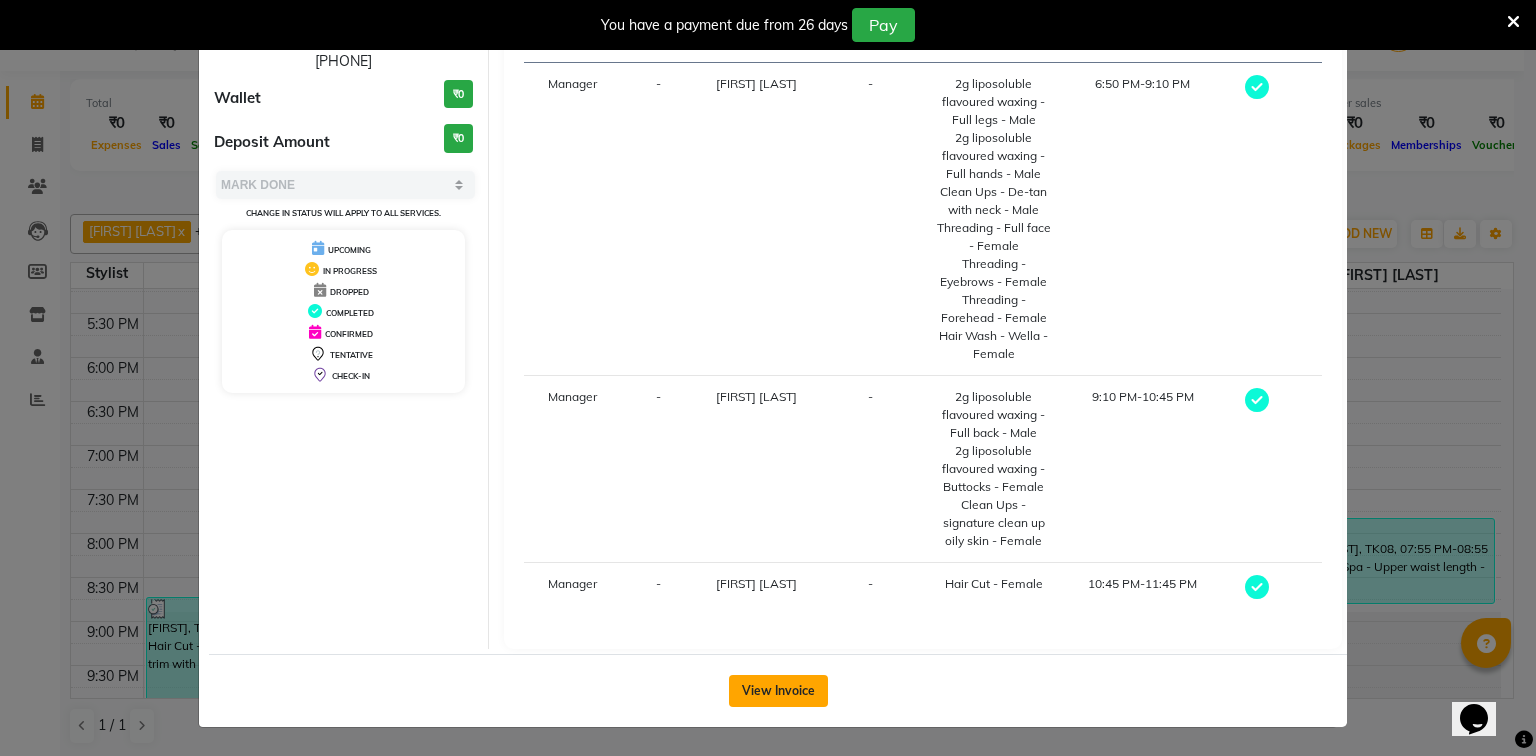 click on "View Invoice" 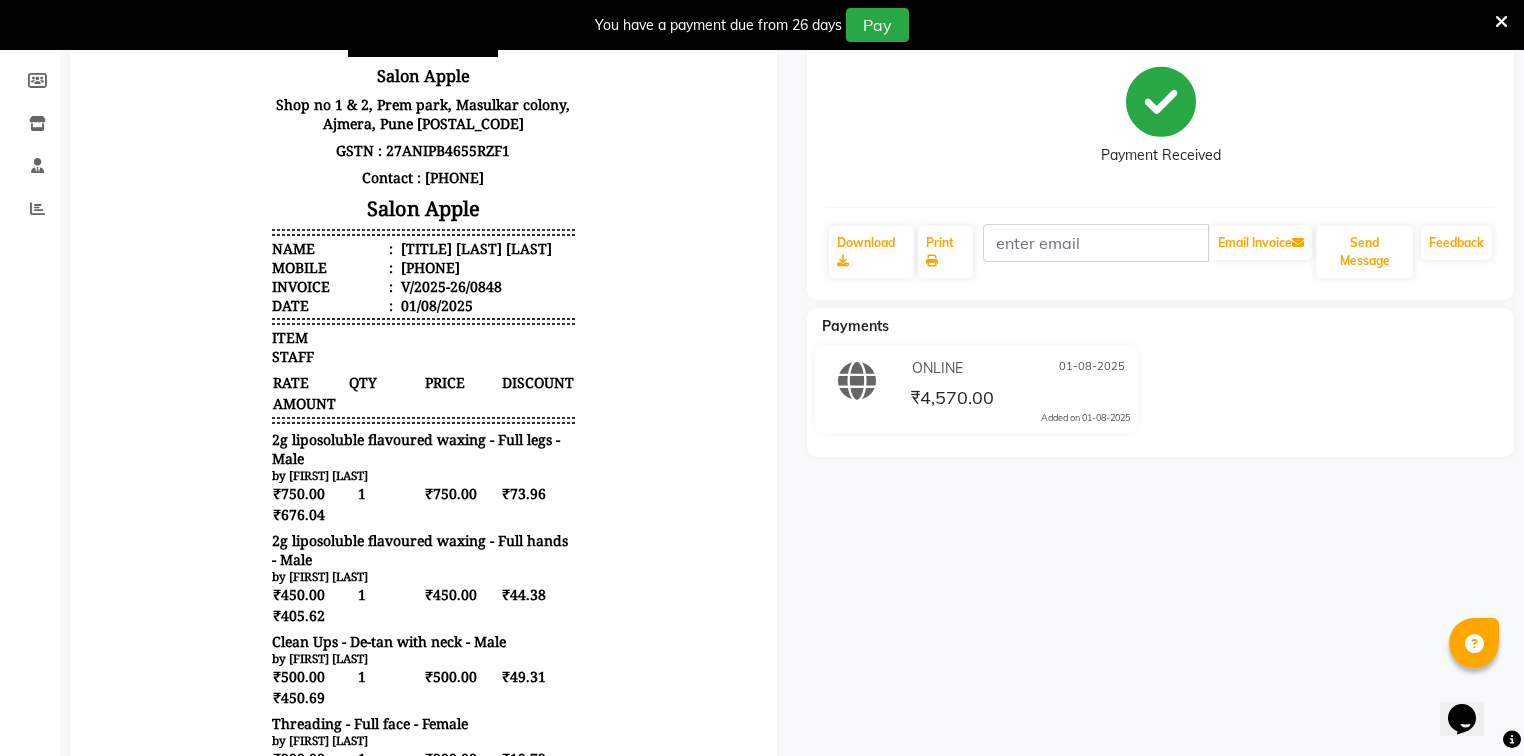 scroll, scrollTop: 0, scrollLeft: 0, axis: both 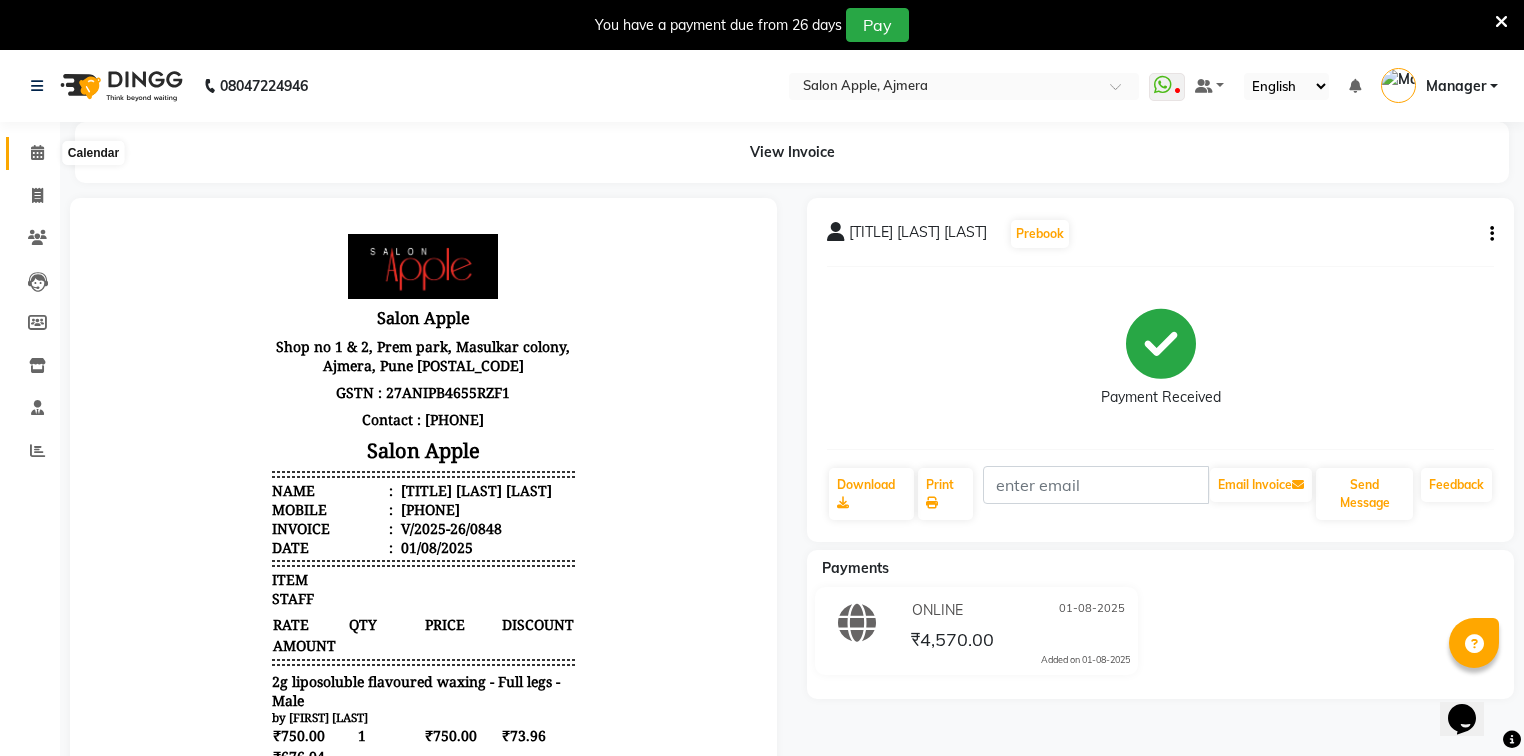 click 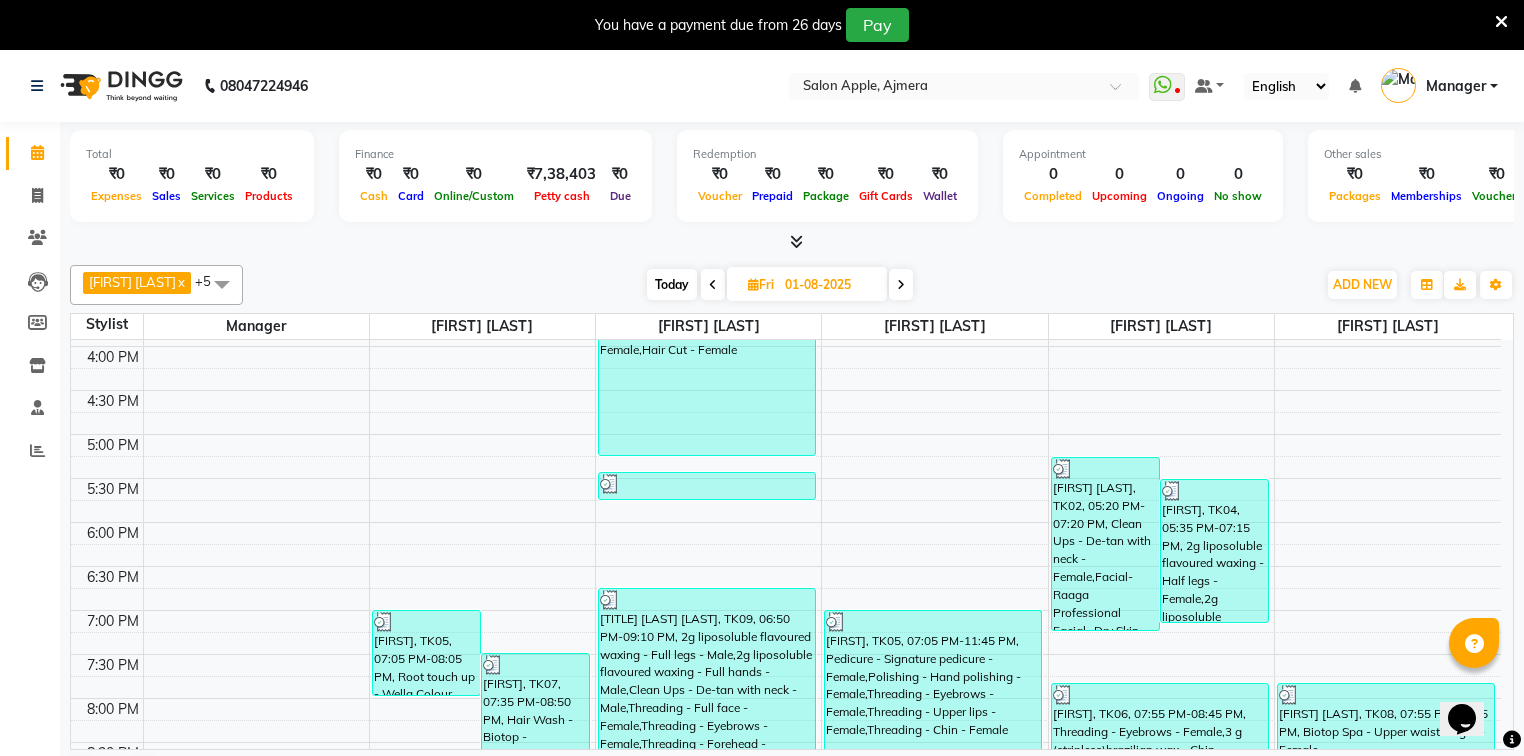 scroll, scrollTop: 723, scrollLeft: 0, axis: vertical 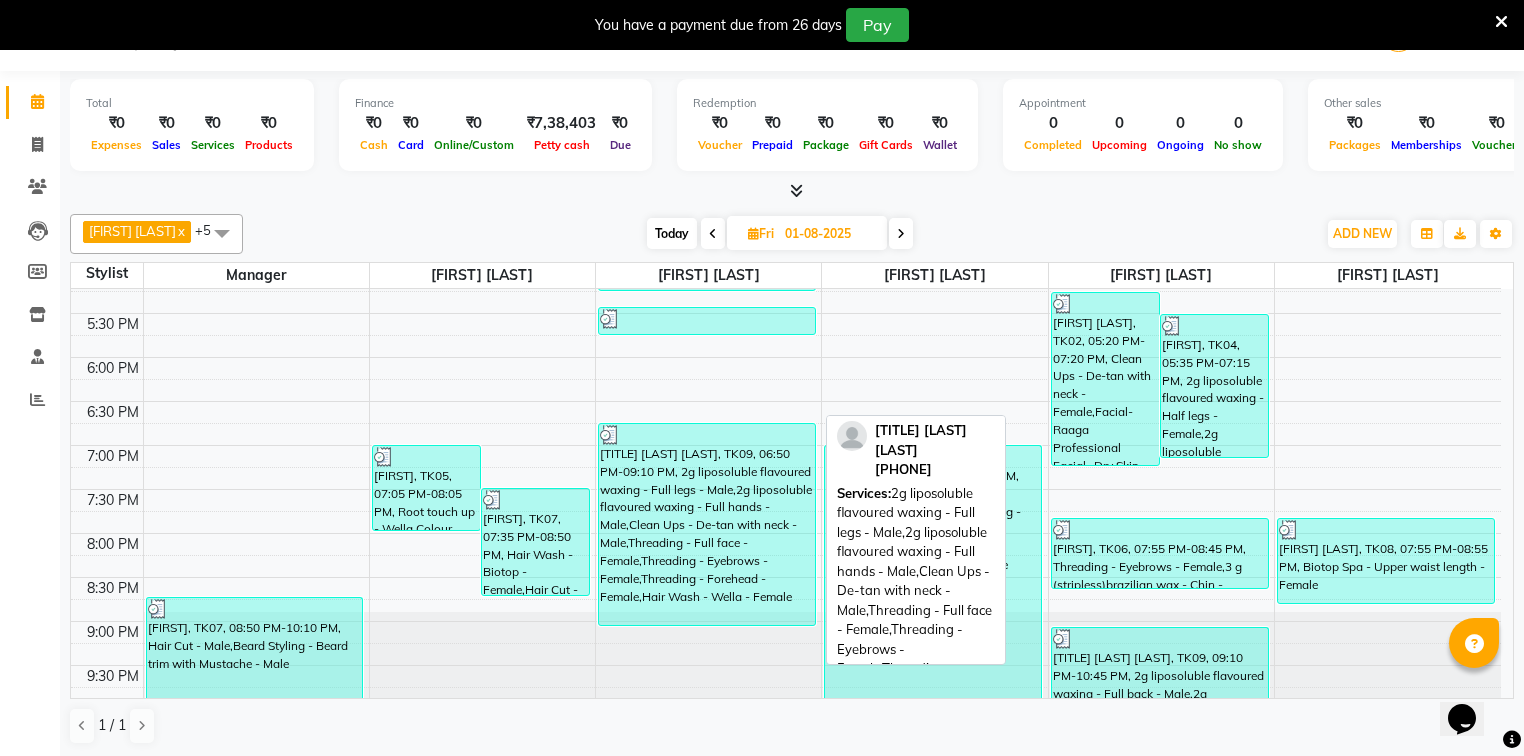 click on "Dr. Shubhangi Agarwal, TK09, 06:50 PM-09:10 PM, 2g liposoluble flavoured waxing - Full legs - Male,2g liposoluble flavoured waxing - Full hands - Male,Clean Ups - De-tan with neck - Male,Threading - Full face - Female,Threading - Eyebrows - Female,Threading - Forehead - Female,Hair Wash - Wella - Female" at bounding box center (707, 524) 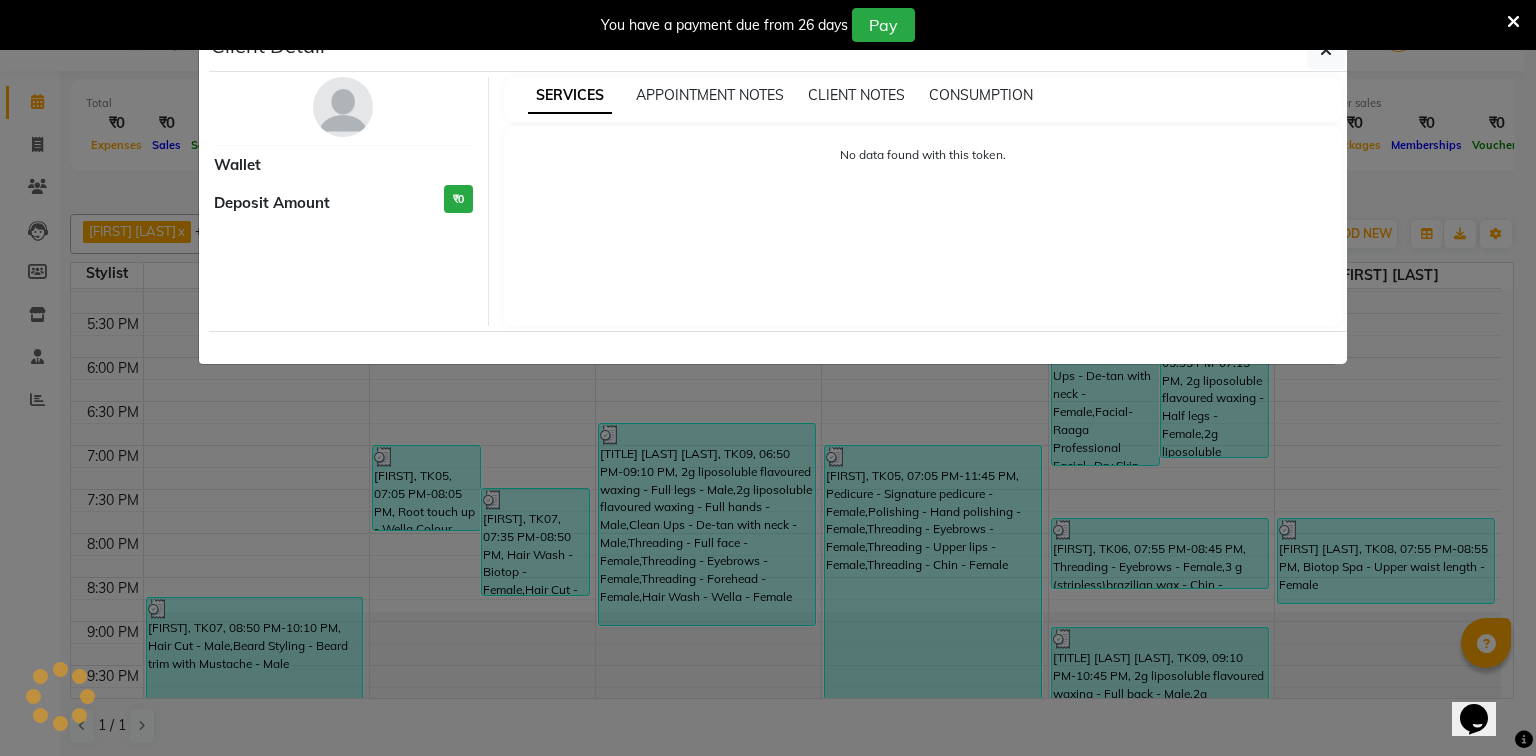 select on "3" 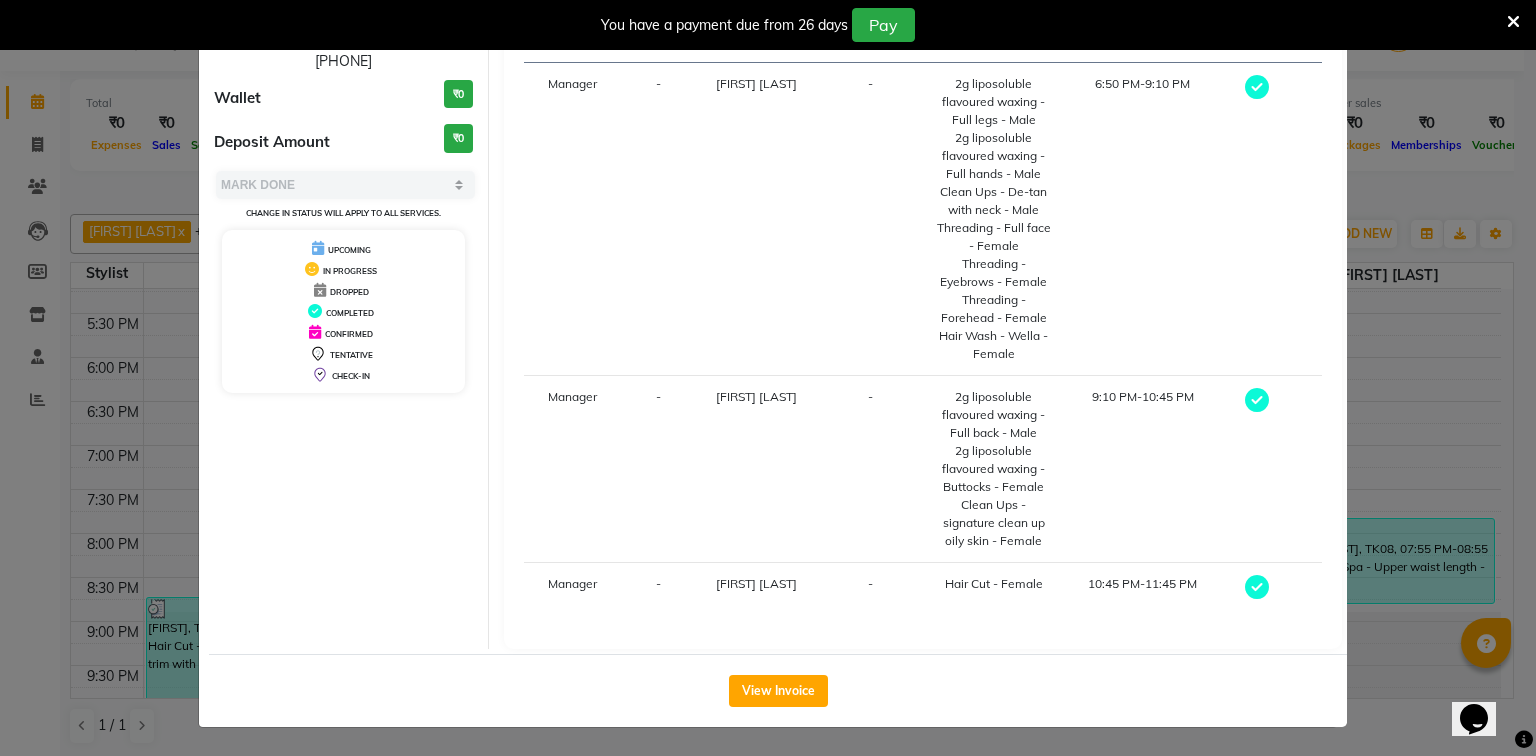 scroll, scrollTop: 141, scrollLeft: 0, axis: vertical 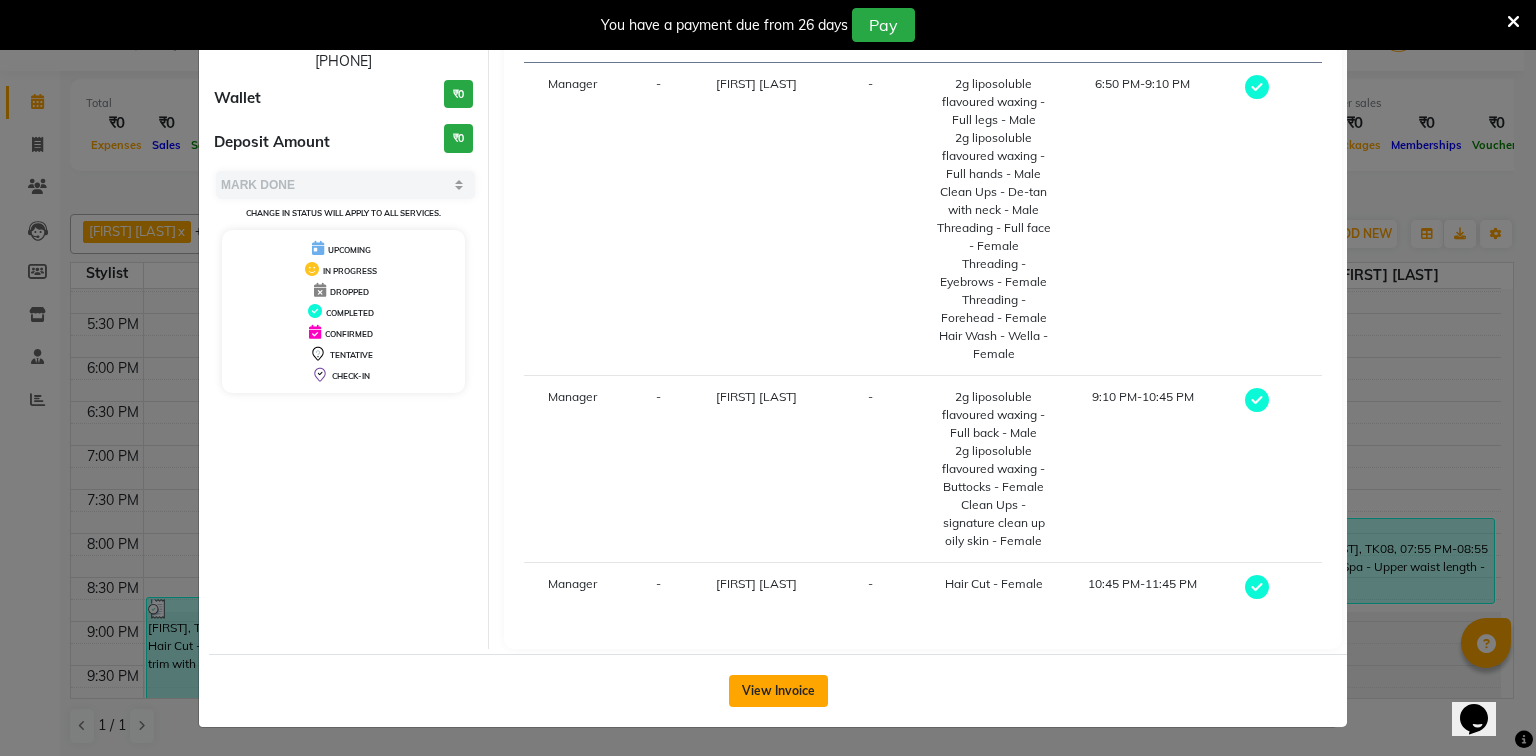 click on "View Invoice" 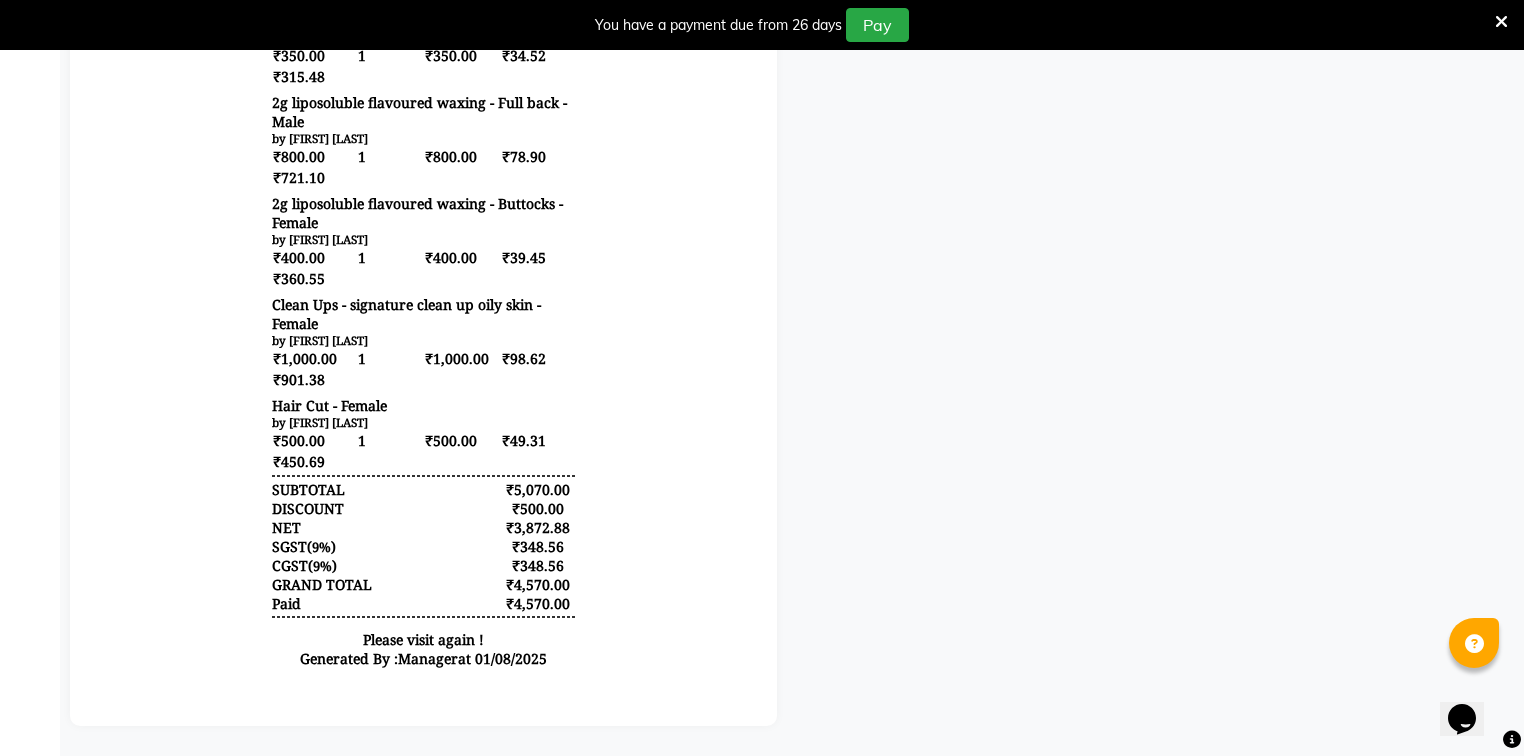 scroll, scrollTop: 0, scrollLeft: 0, axis: both 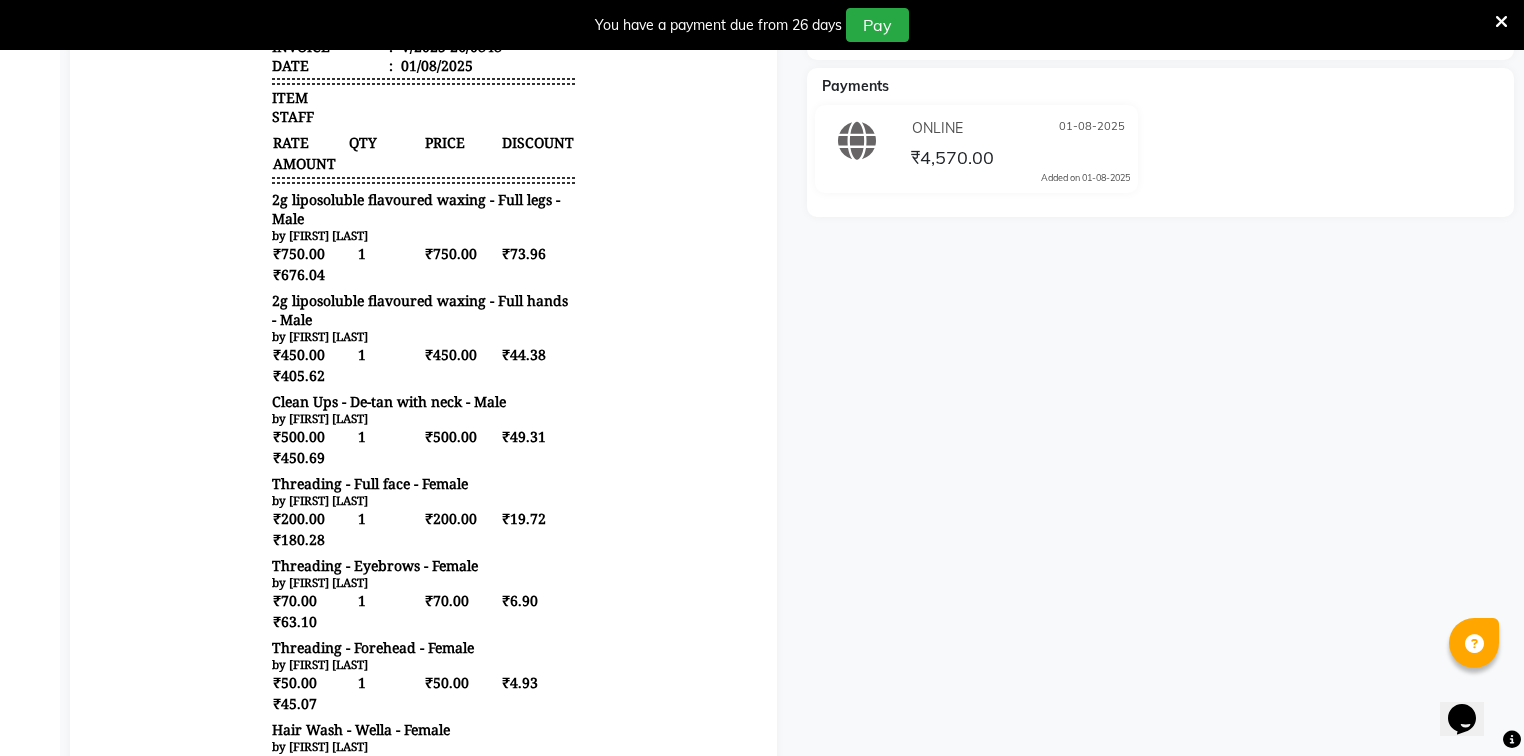 drag, startPoint x: 154, startPoint y: 467, endPoint x: 284, endPoint y: 392, distance: 150.08331 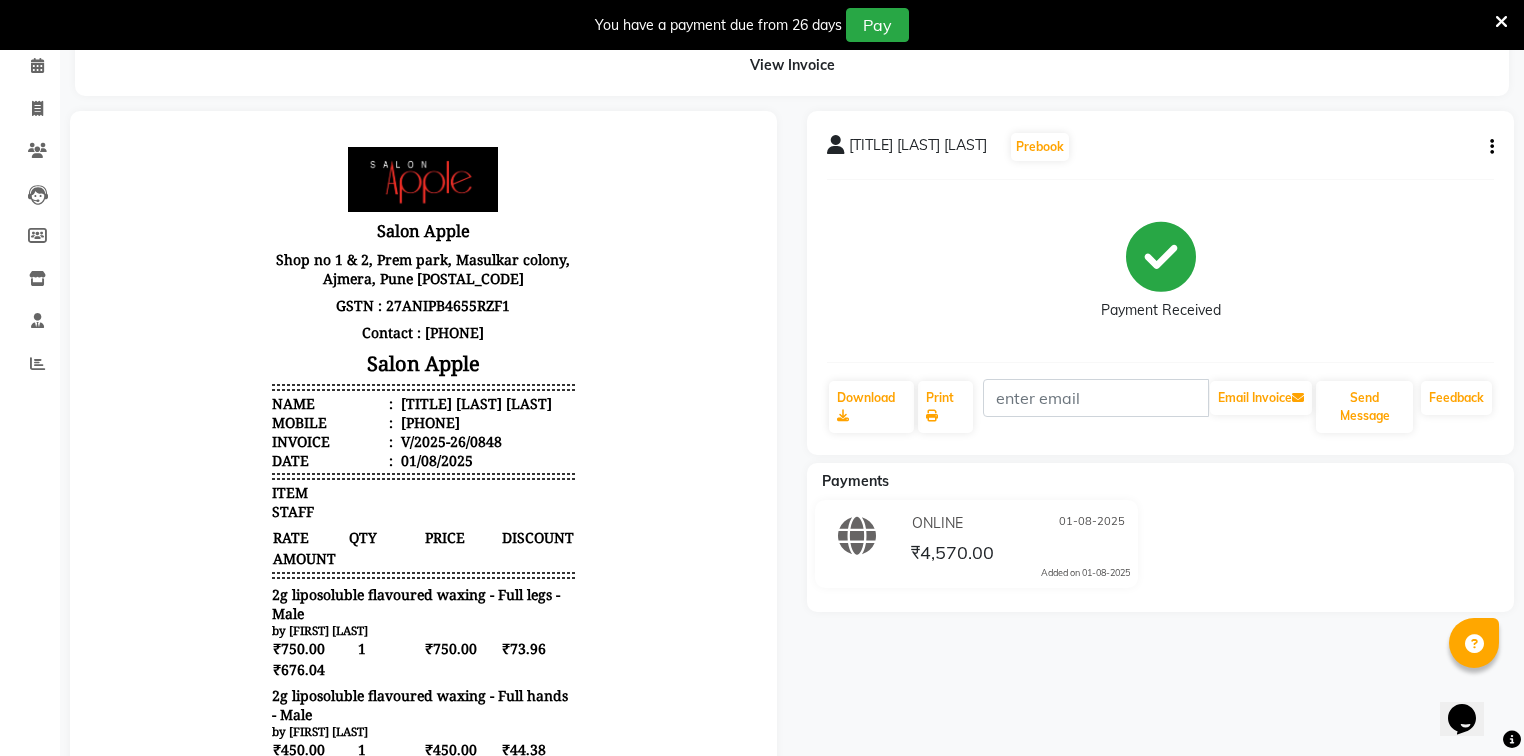 scroll, scrollTop: 0, scrollLeft: 0, axis: both 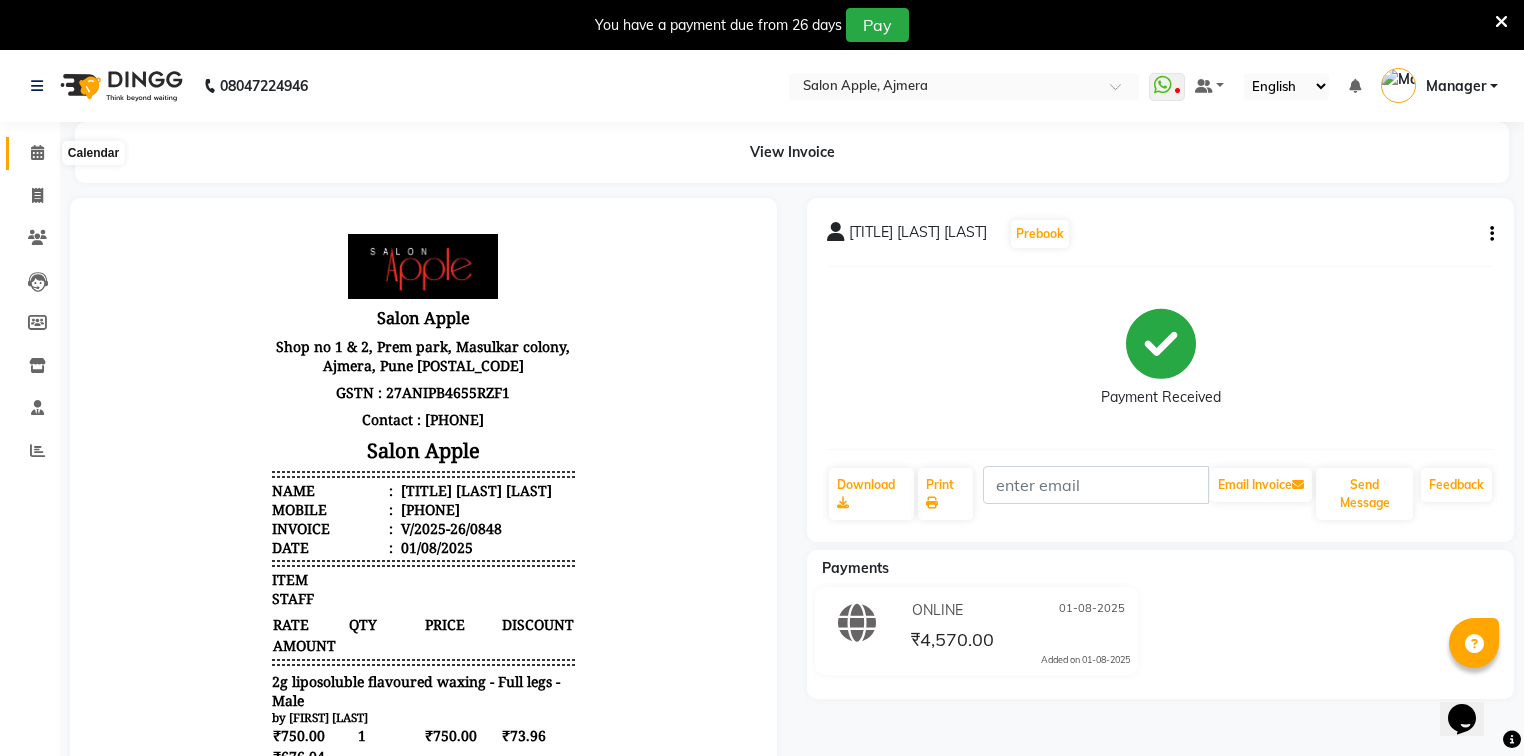 click 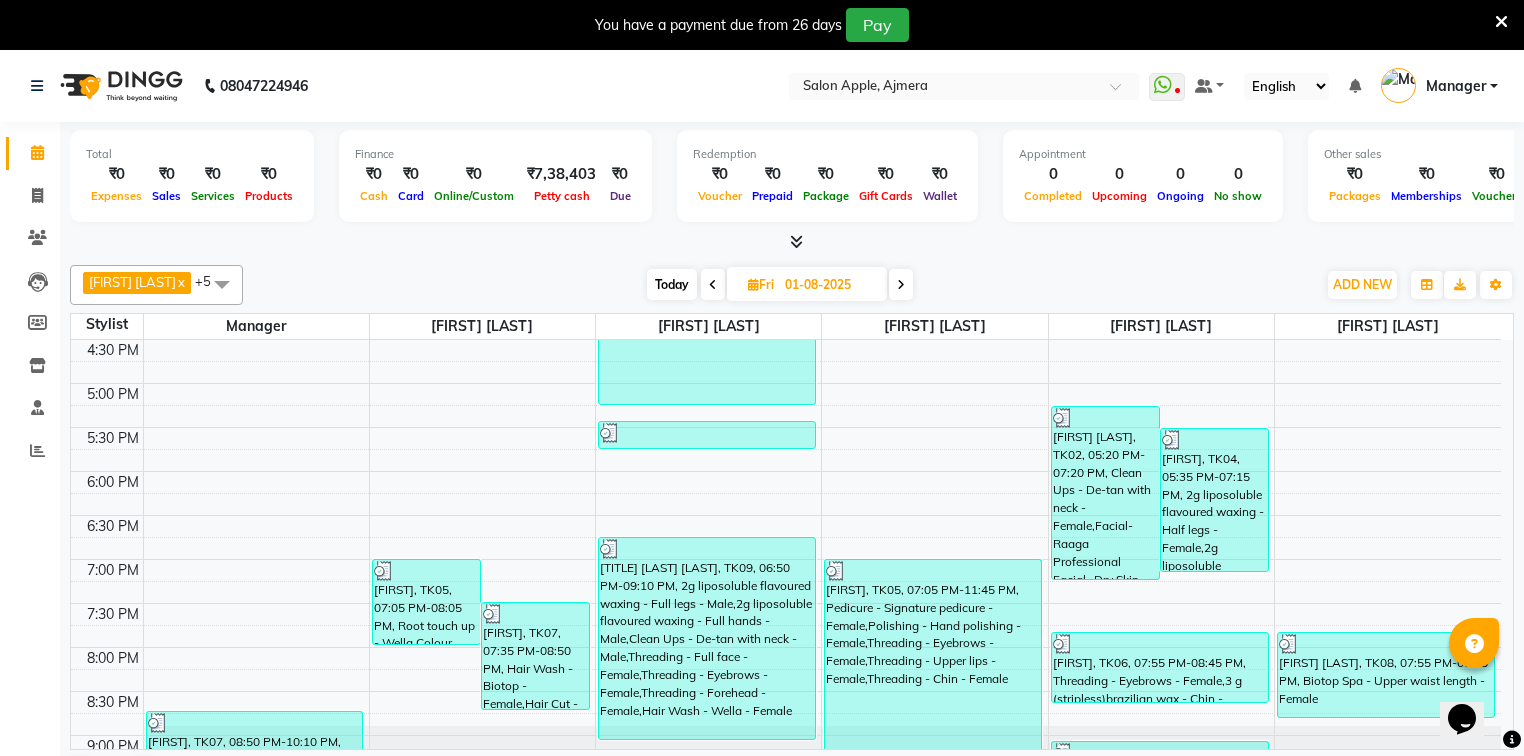 scroll, scrollTop: 723, scrollLeft: 0, axis: vertical 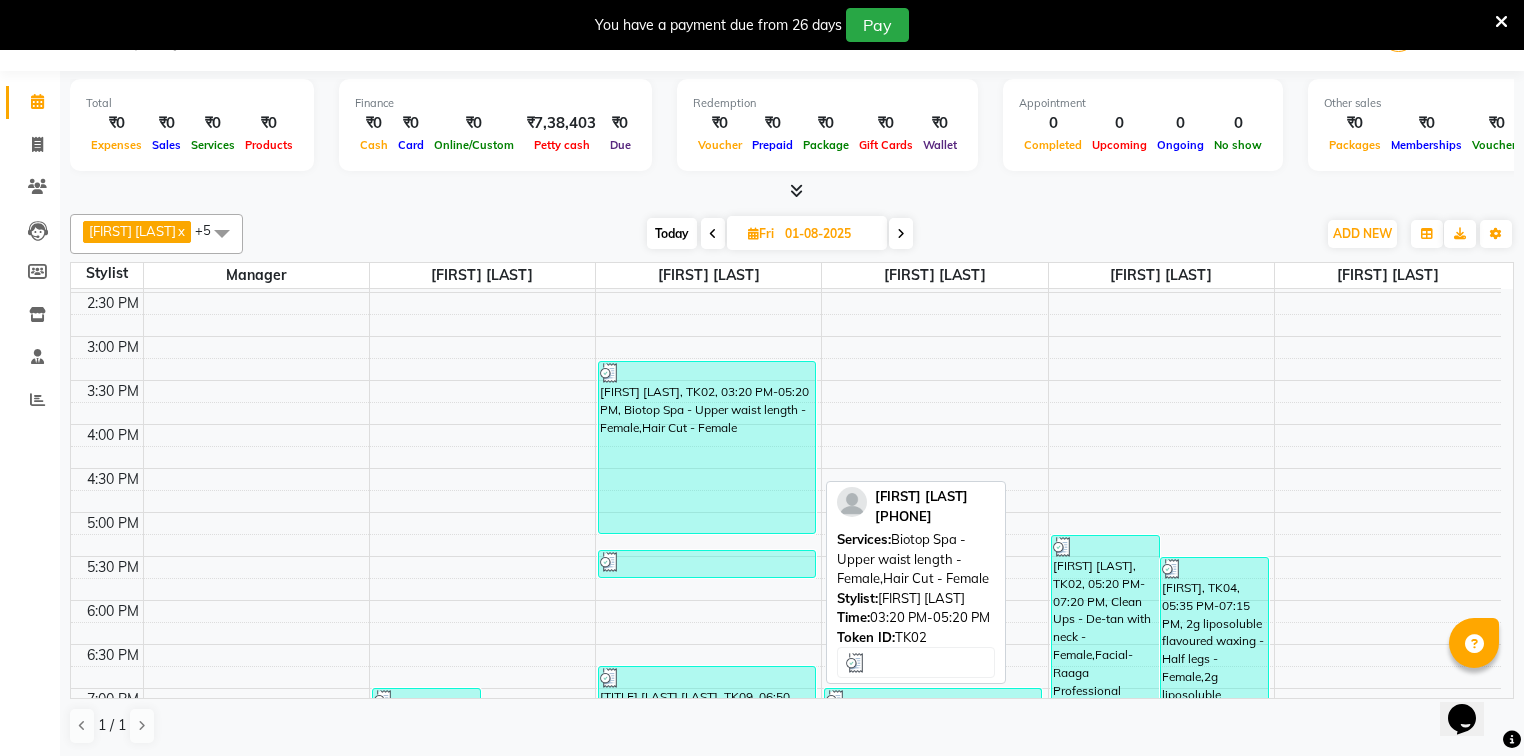 click on "akshay rao, TK02, 03:20 PM-05:20 PM, Biotop Spa - Upper waist length - Female,Hair Cut - Female" at bounding box center [707, 447] 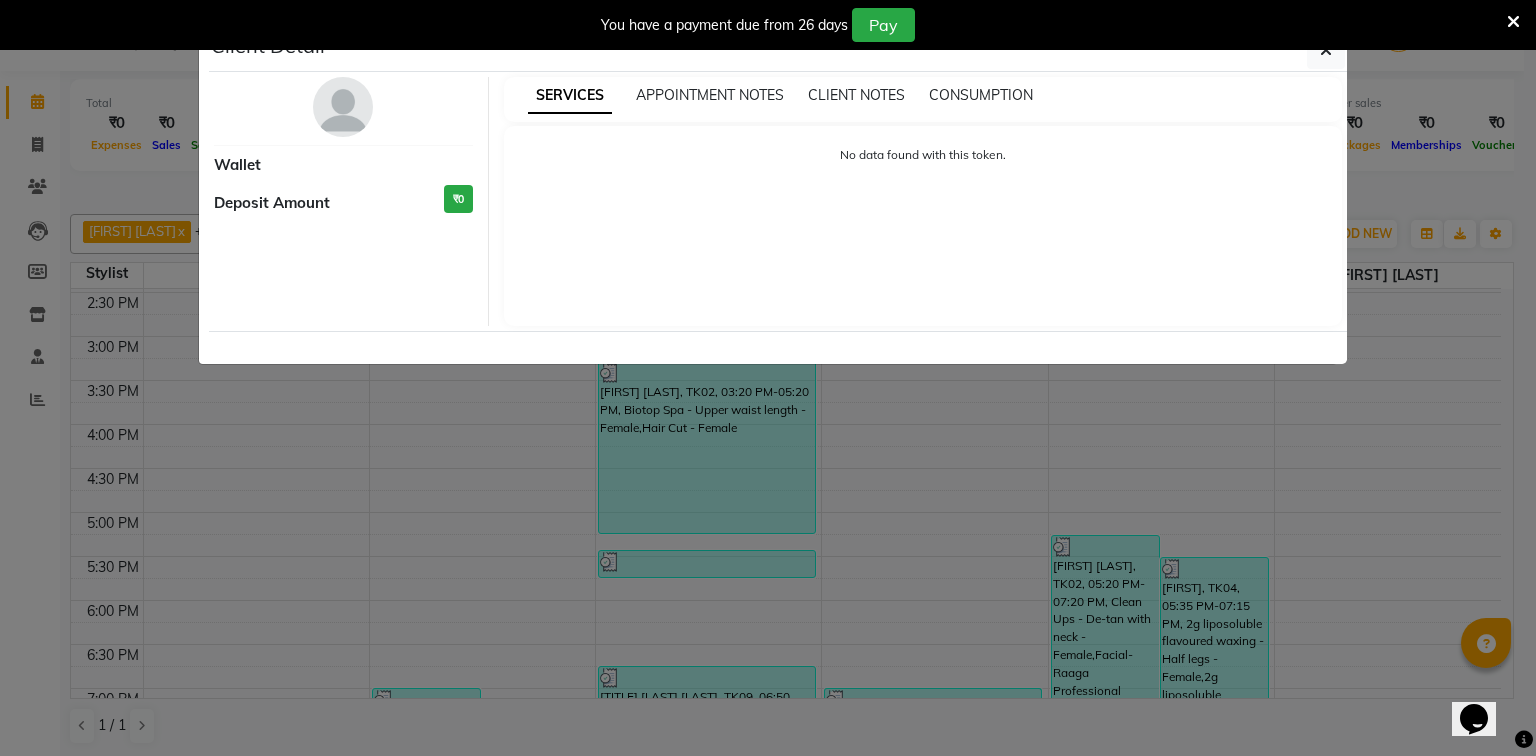 select on "3" 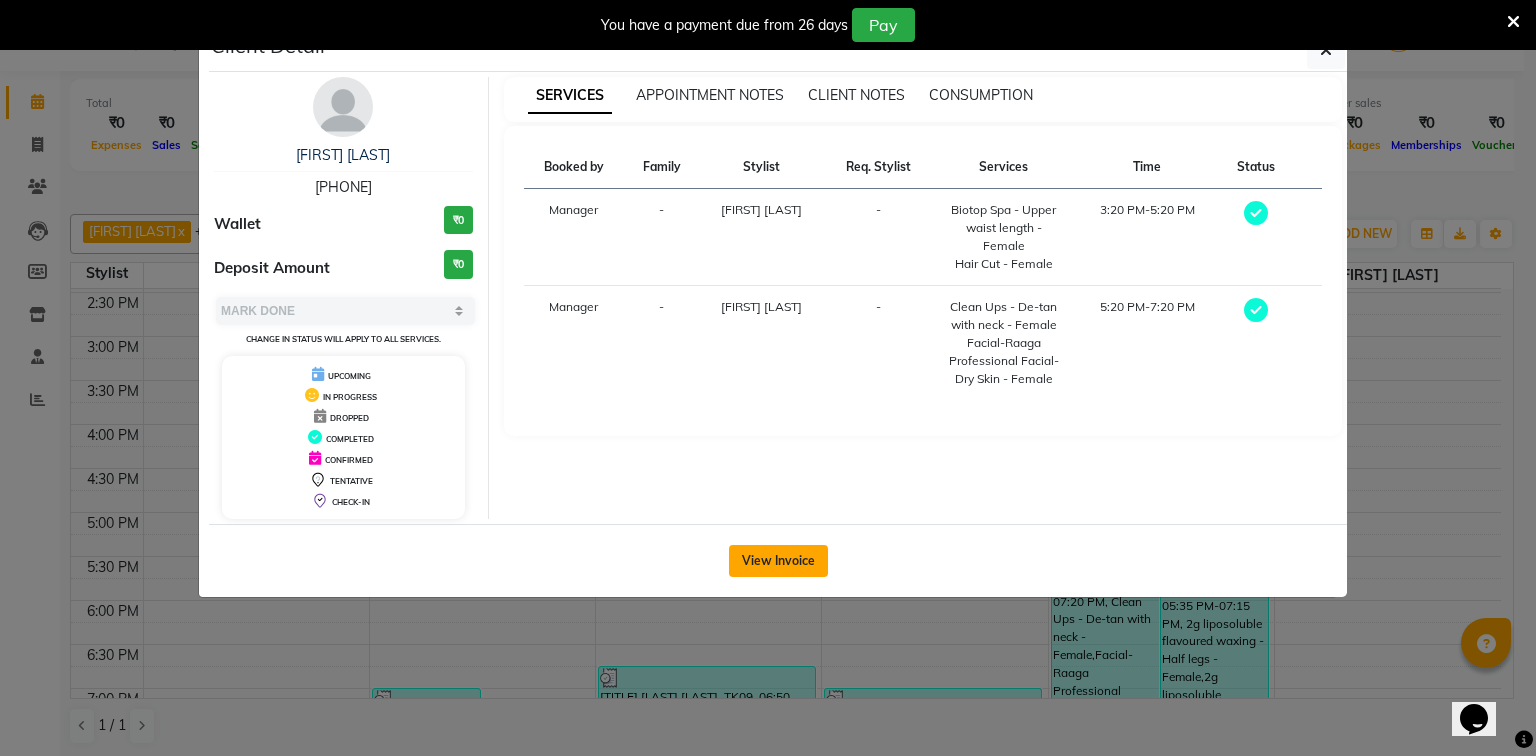 click on "View Invoice" 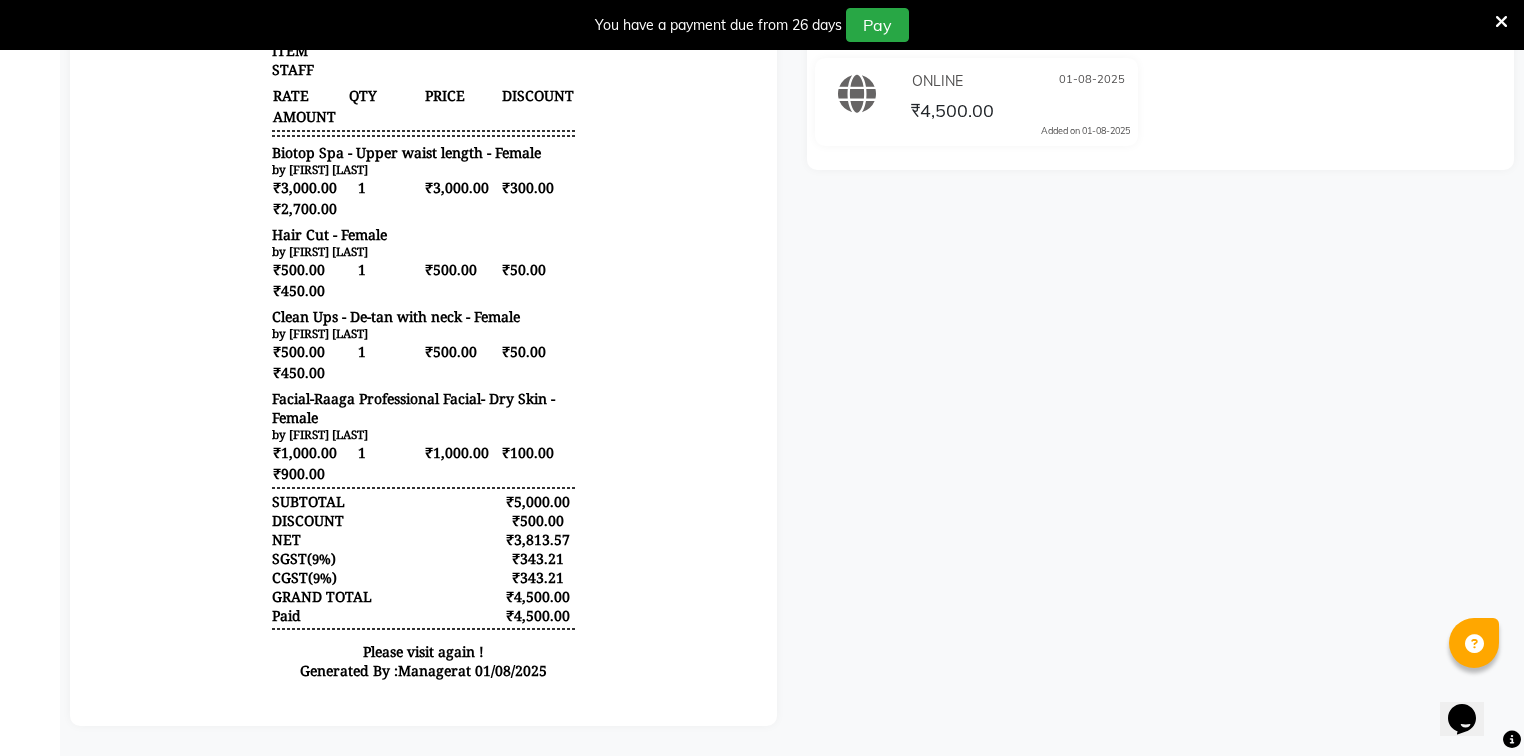 scroll, scrollTop: 0, scrollLeft: 0, axis: both 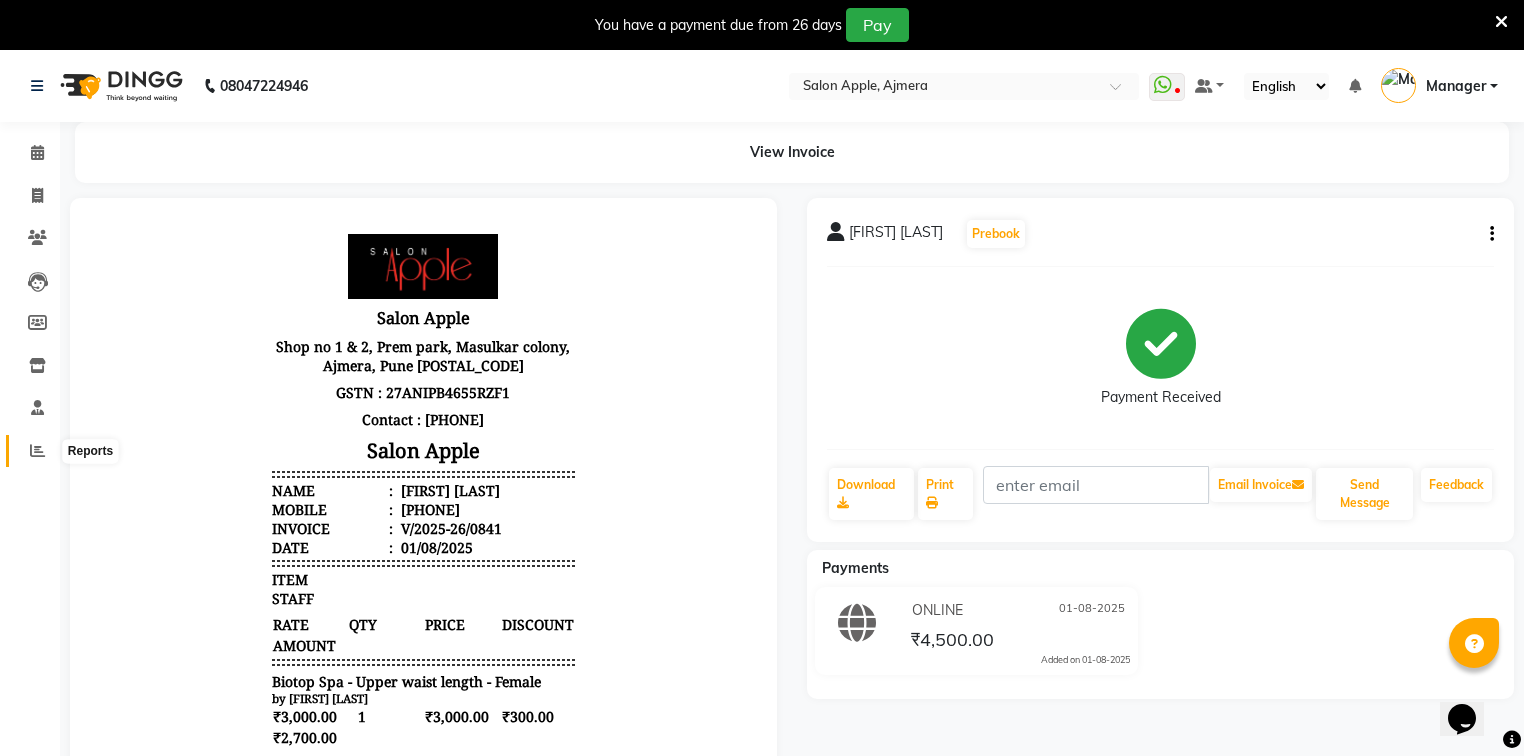click 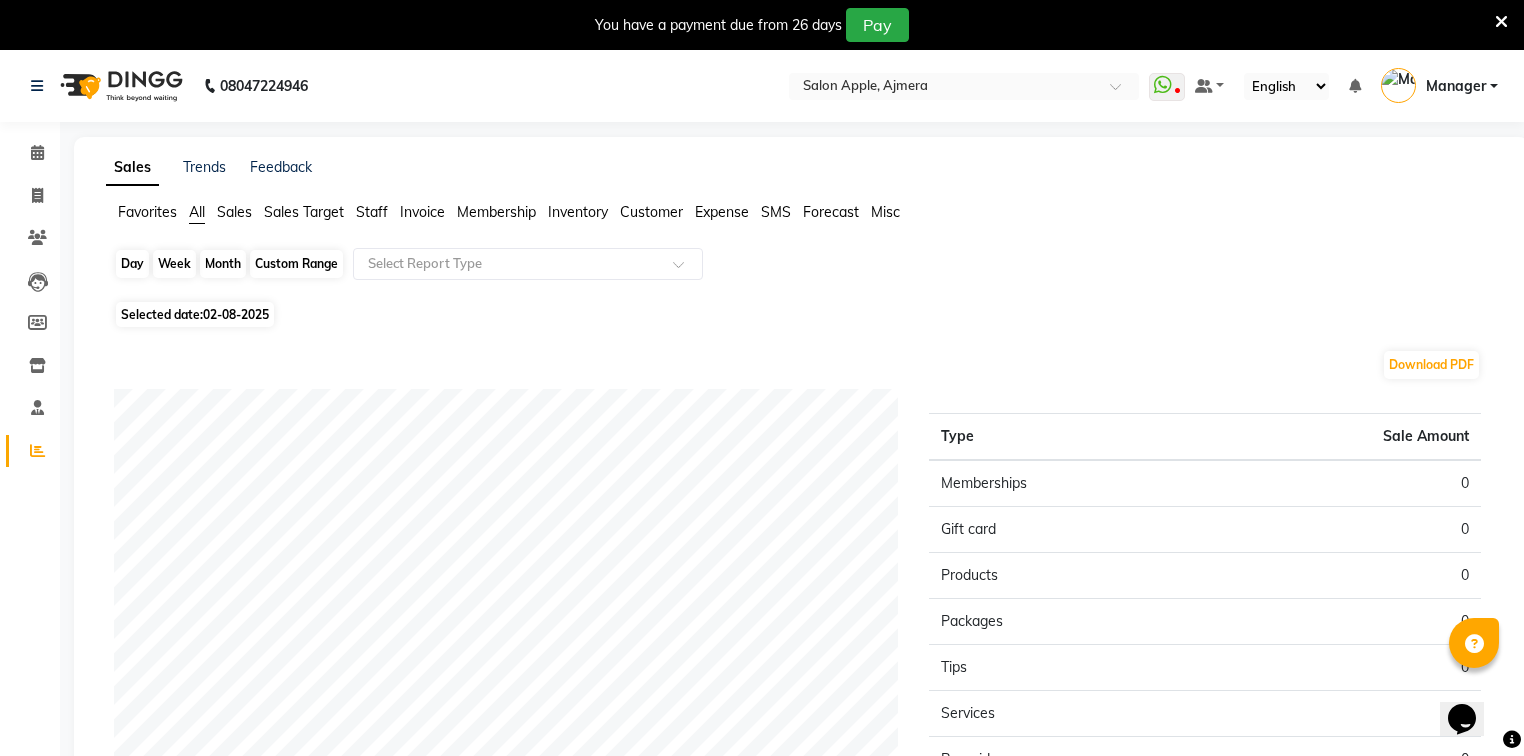 click on "Day" 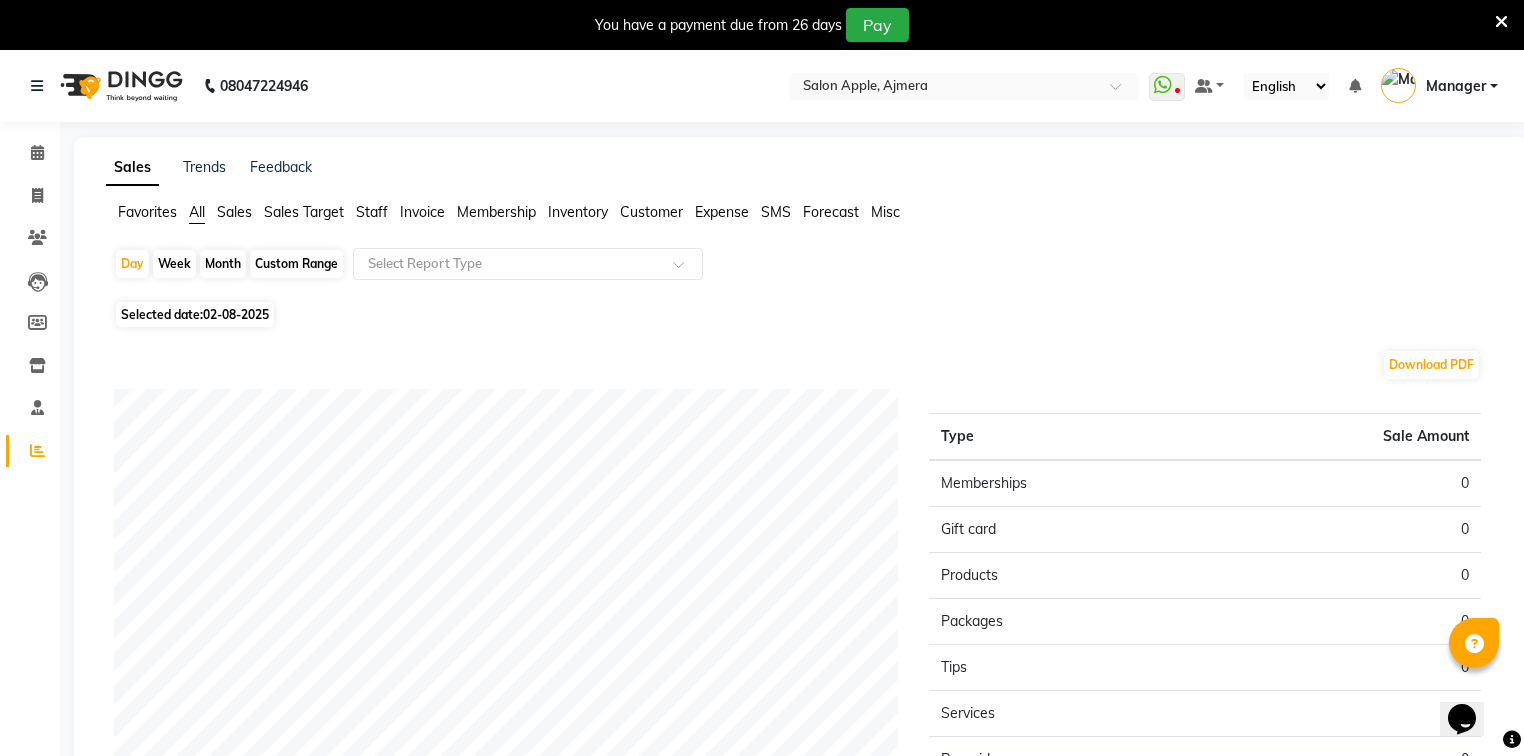 select on "8" 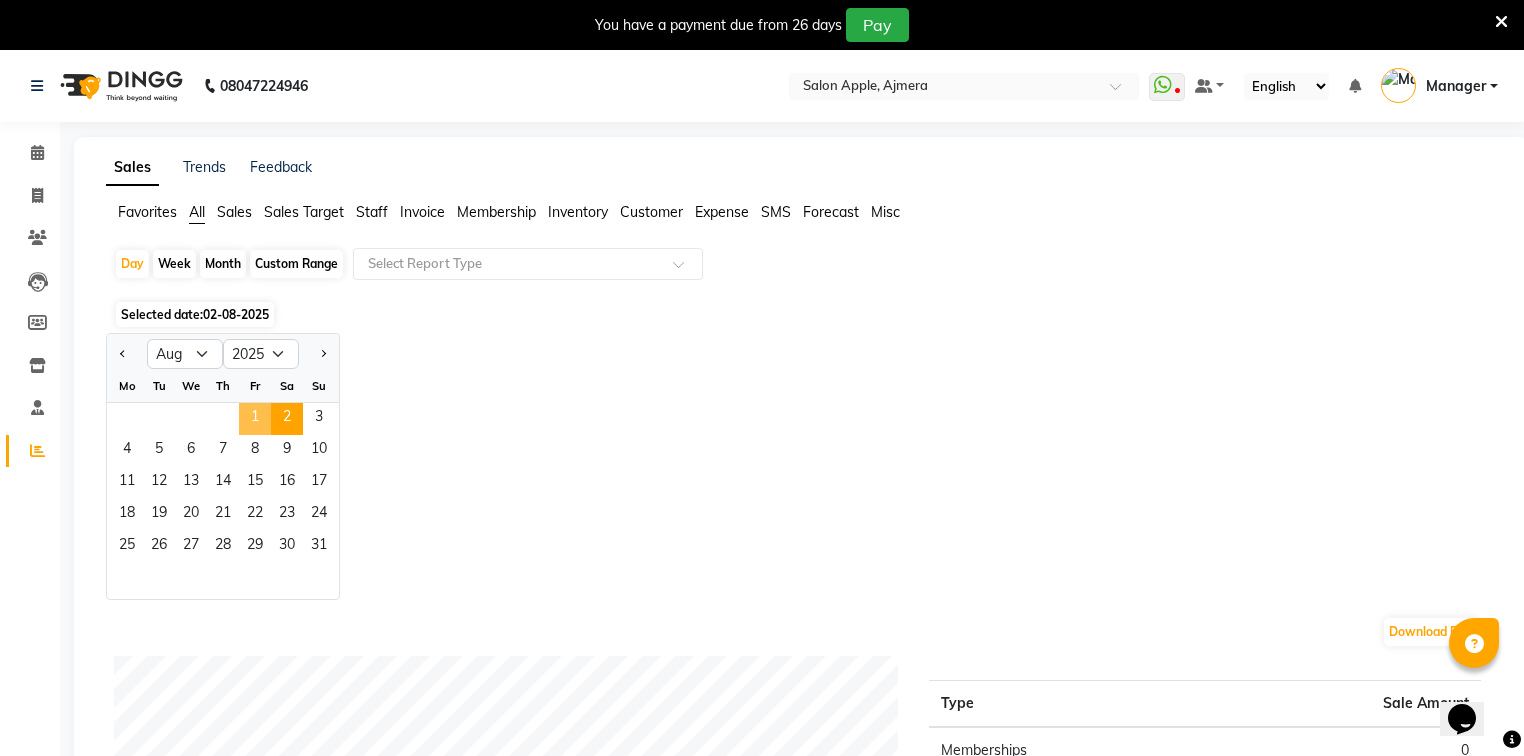 click on "1" 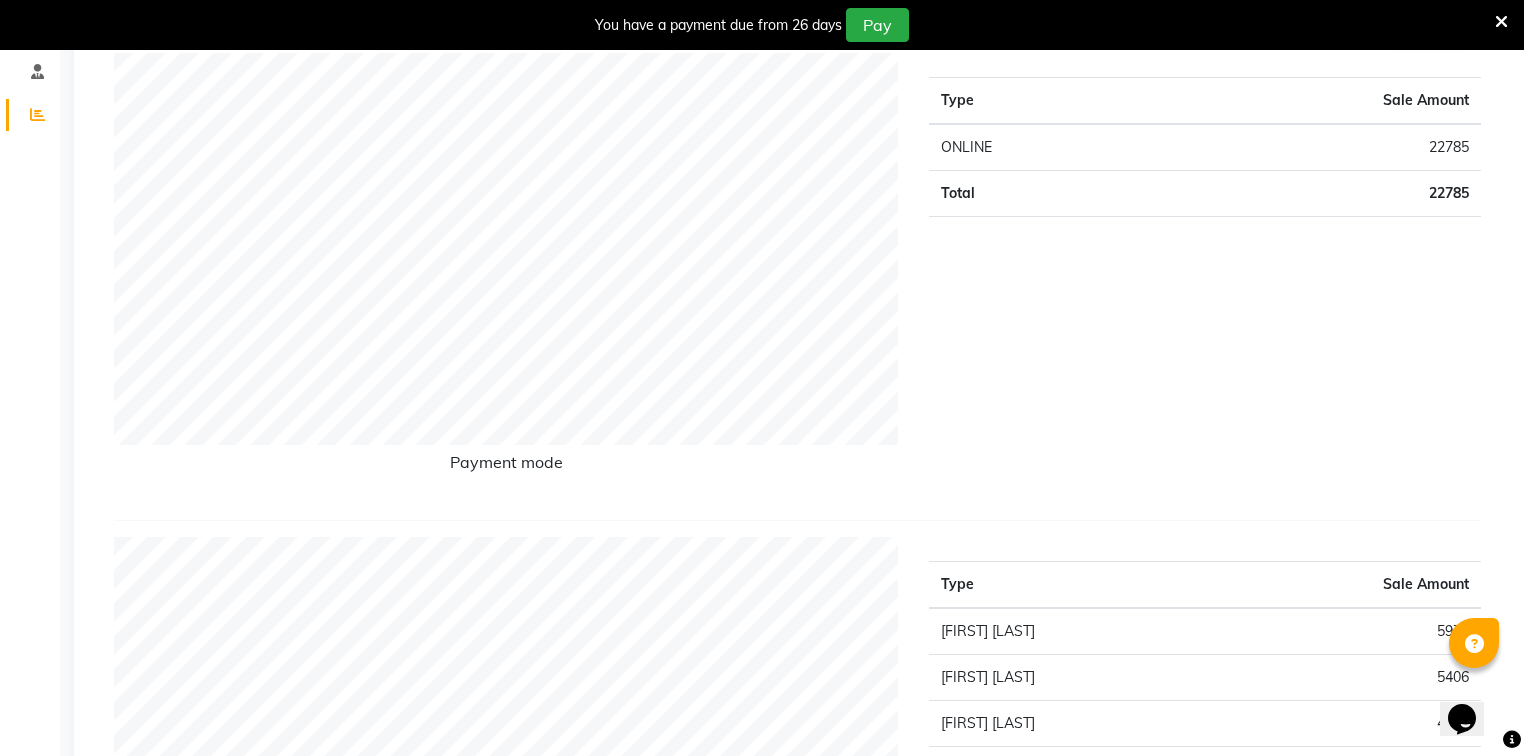 scroll, scrollTop: 0, scrollLeft: 0, axis: both 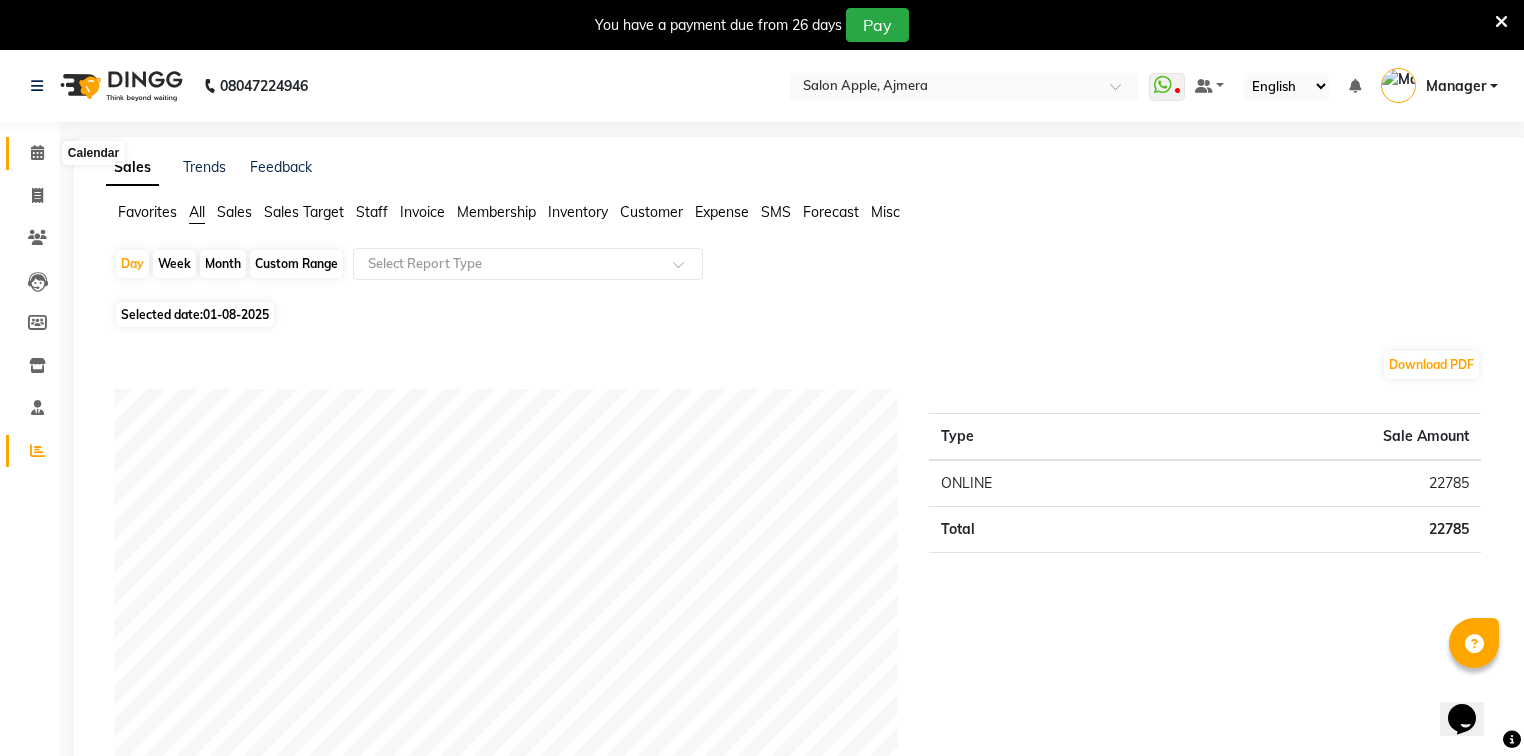 click 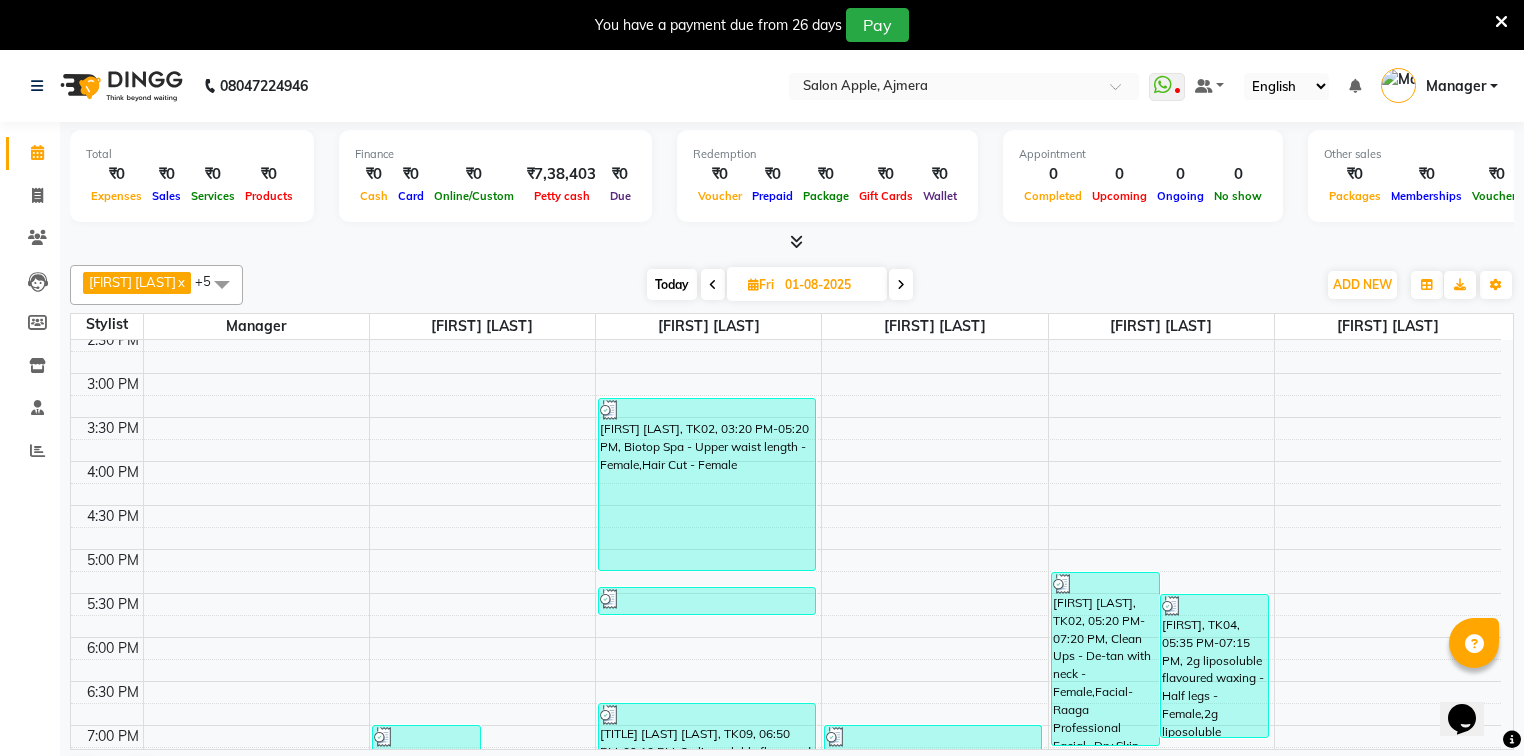 scroll, scrollTop: 560, scrollLeft: 0, axis: vertical 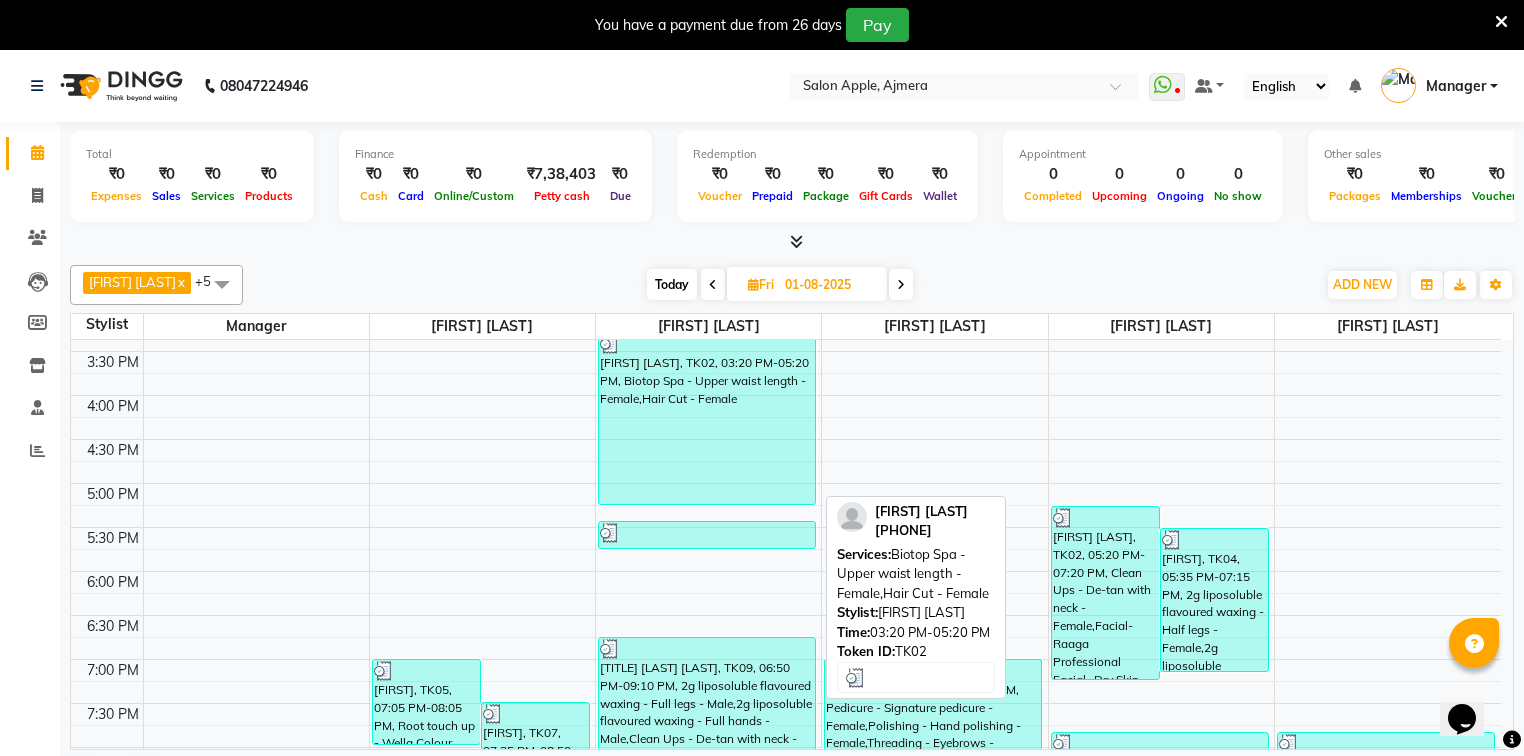 click on "akshay rao, TK02, 03:20 PM-05:20 PM, Biotop Spa - Upper waist length - Female,Hair Cut - Female" at bounding box center [707, 418] 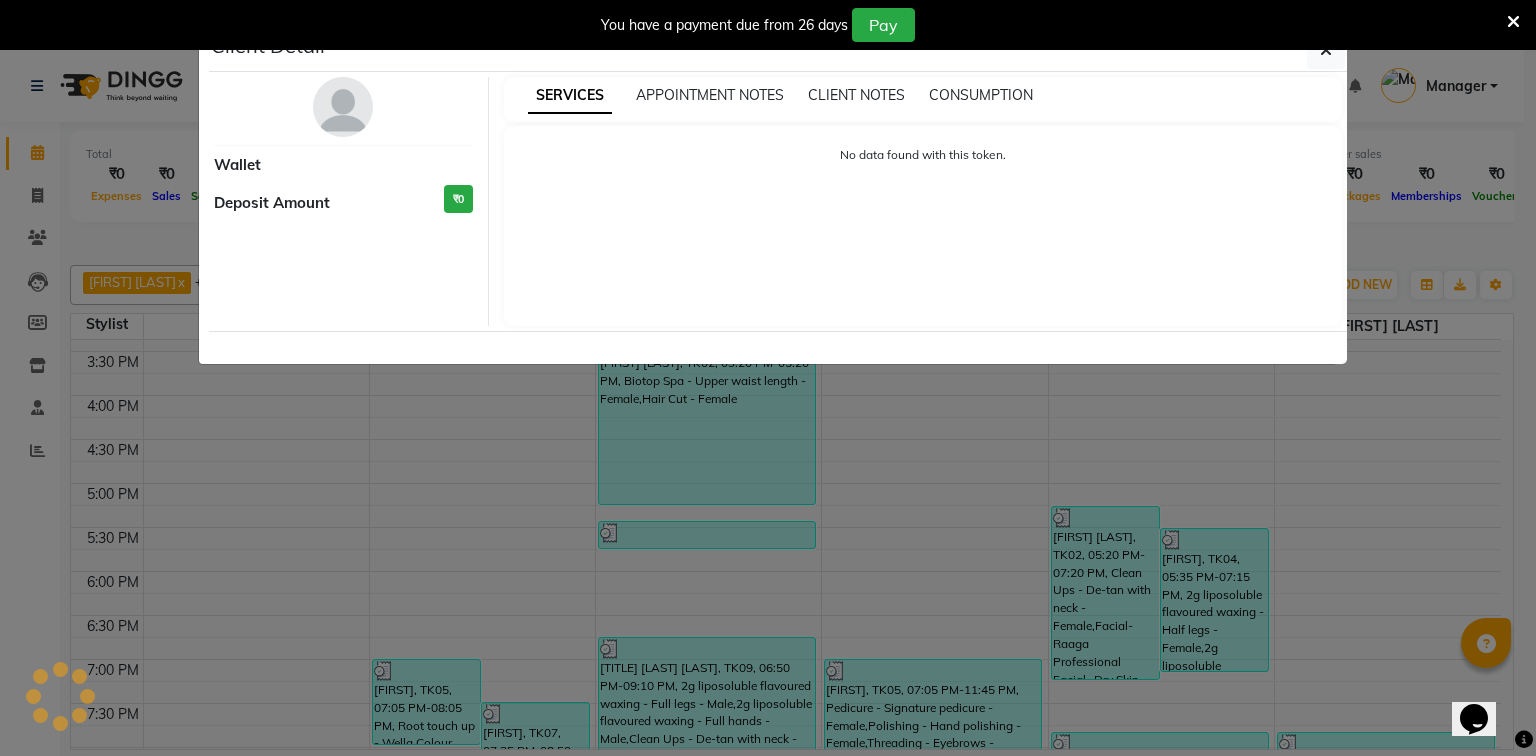 select on "3" 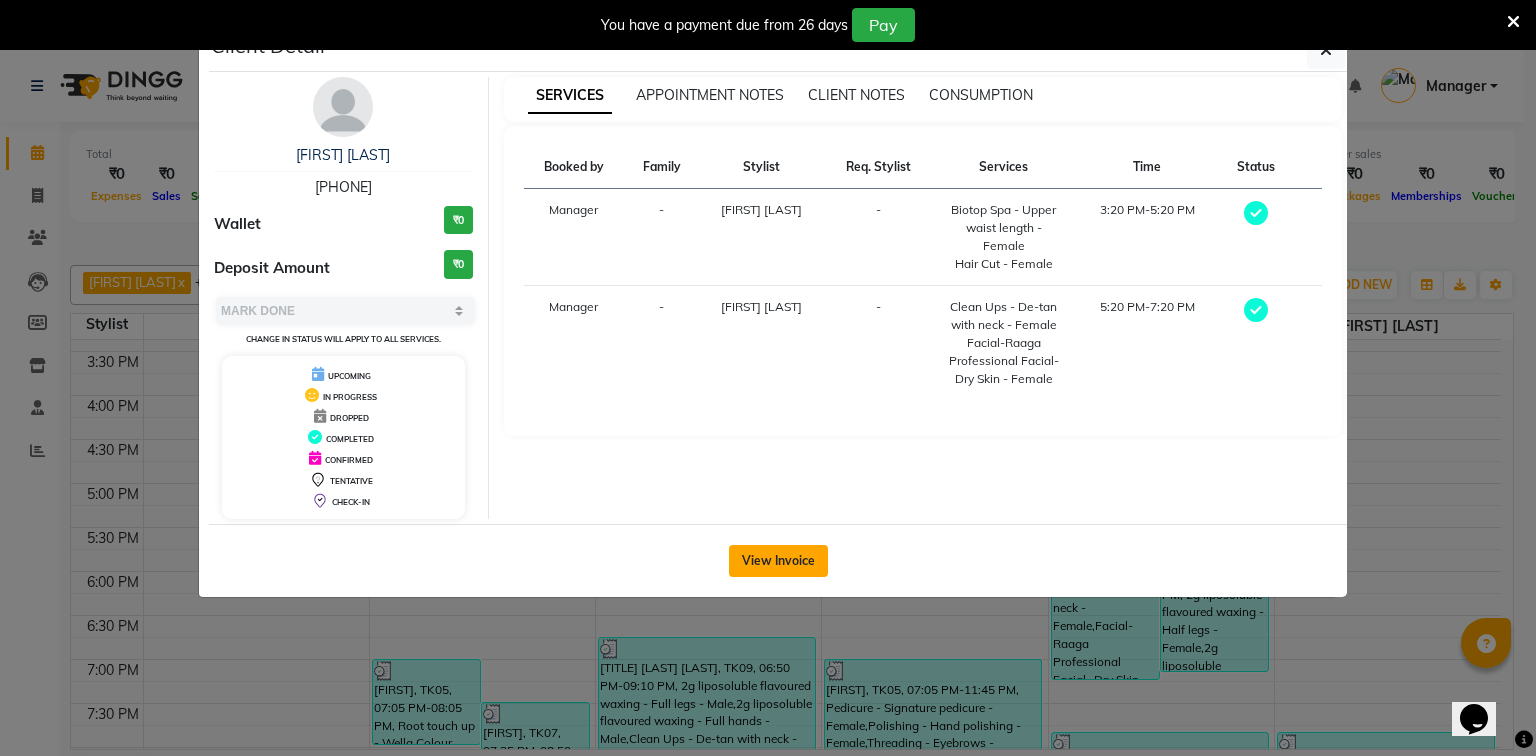 click on "View Invoice" 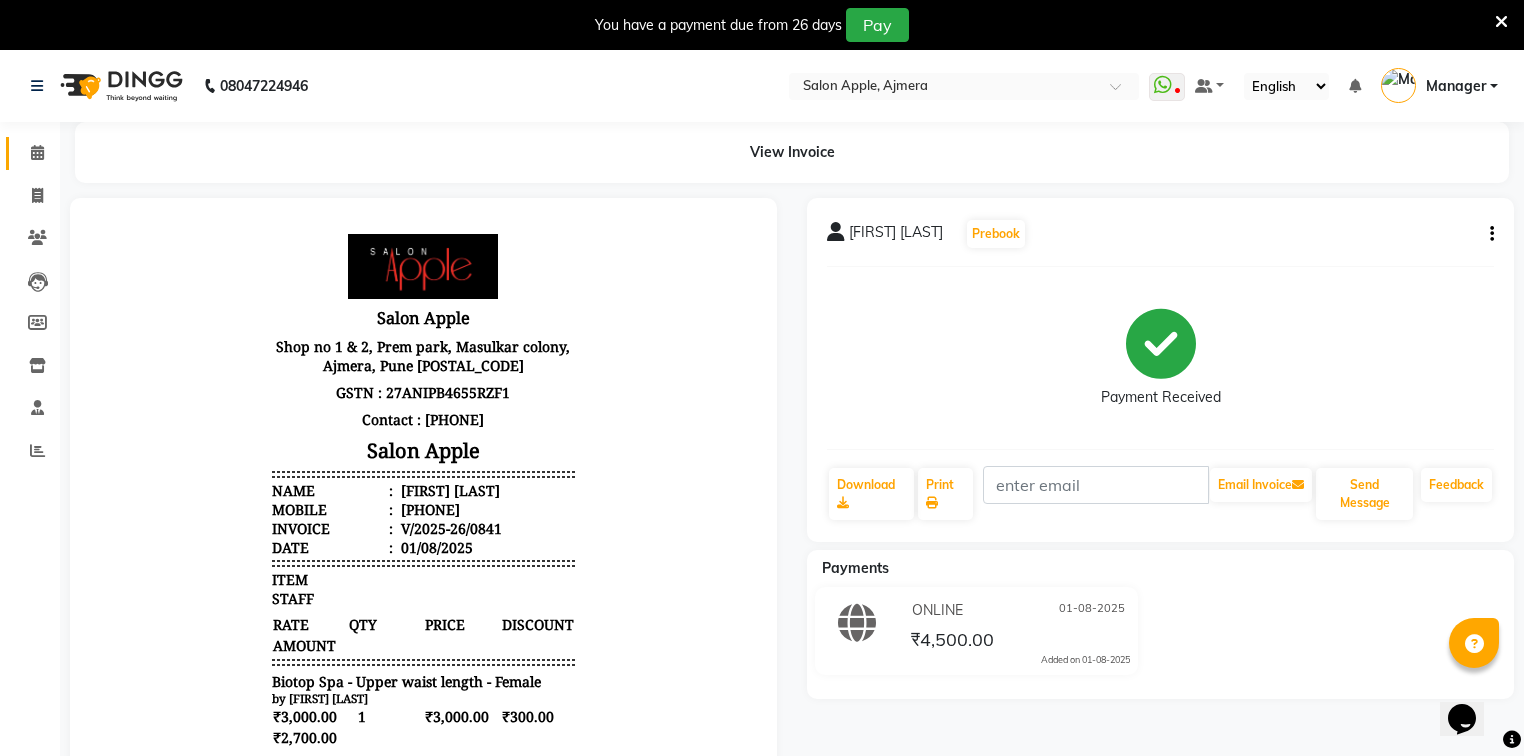 scroll, scrollTop: 0, scrollLeft: 0, axis: both 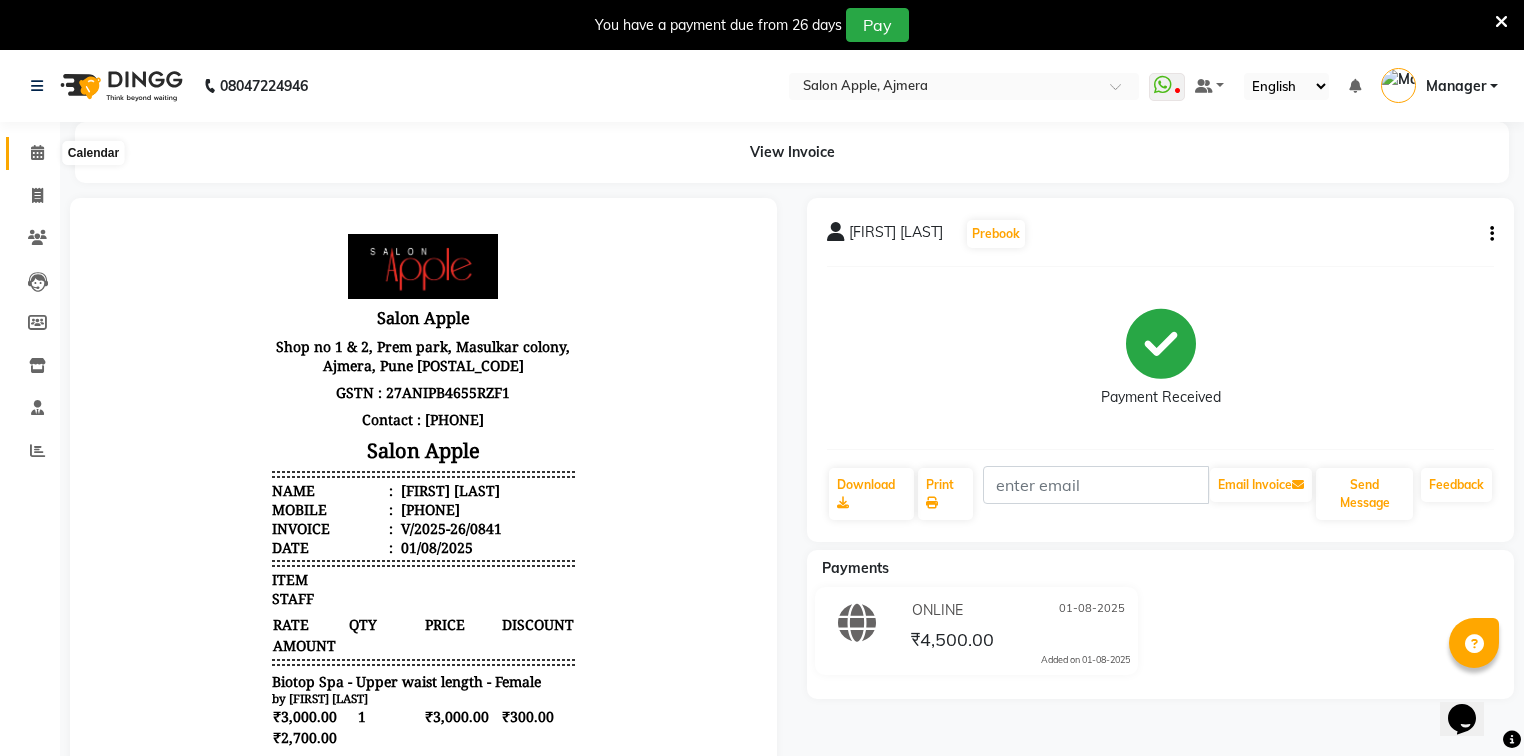 click 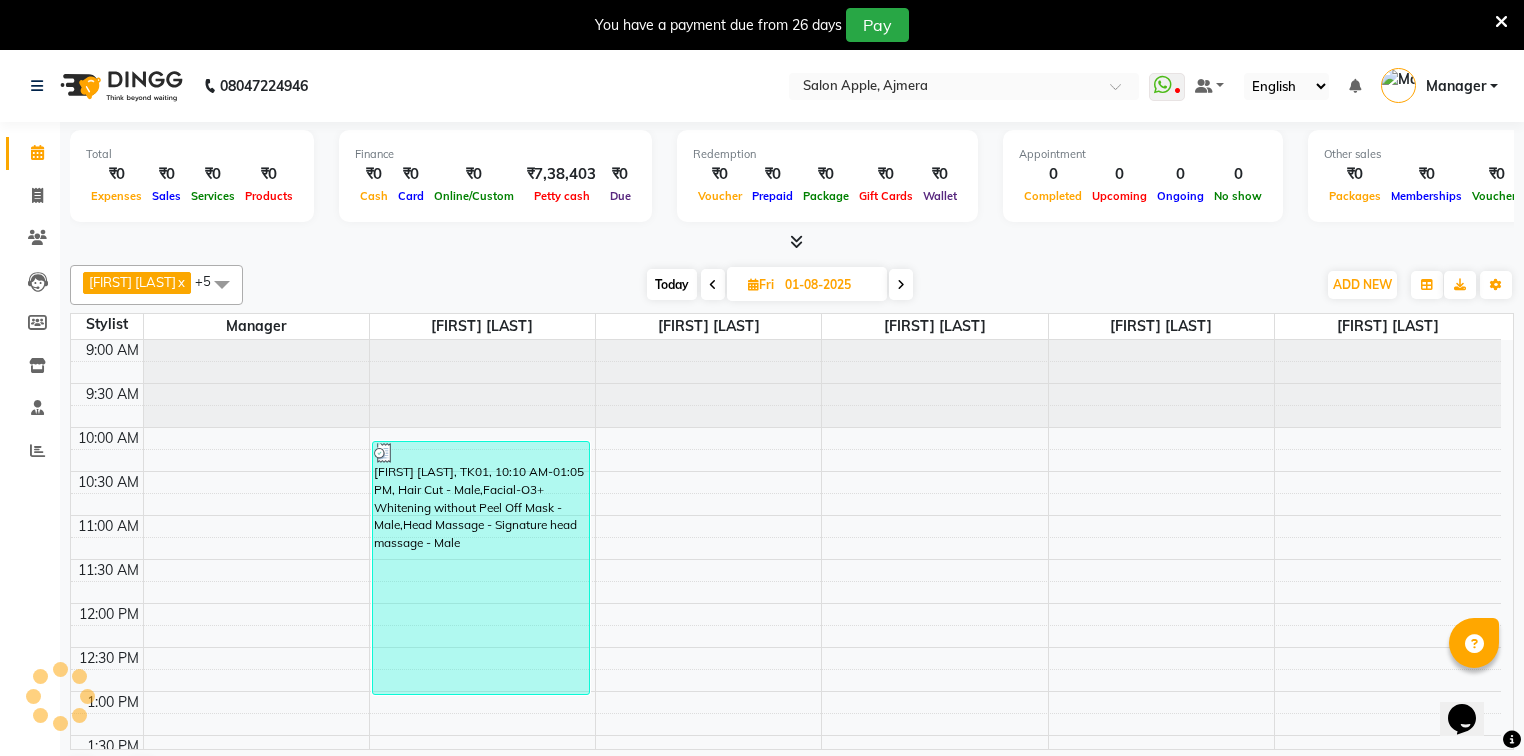 scroll, scrollTop: 51, scrollLeft: 0, axis: vertical 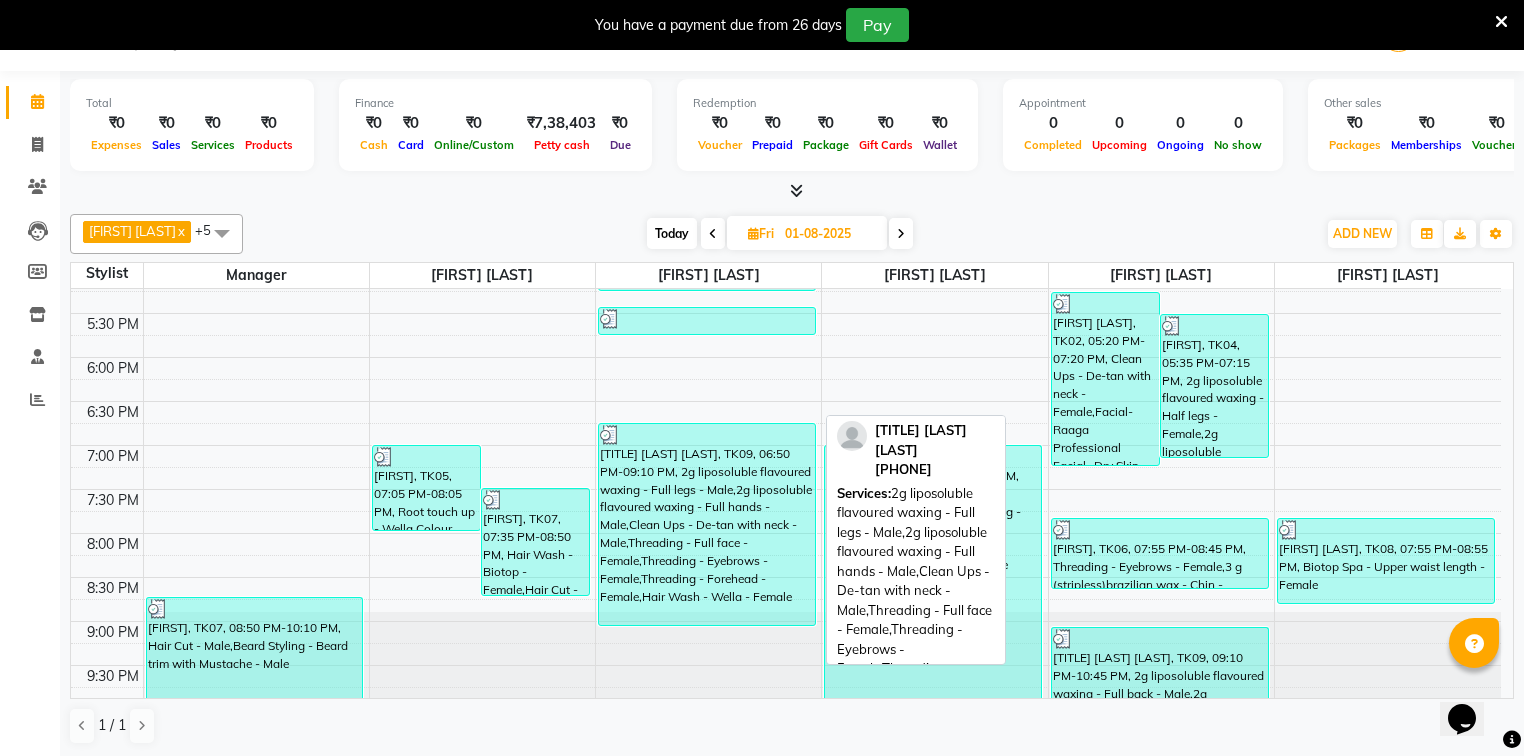 click on "Dr. Shubhangi Agarwal, TK09, 06:50 PM-09:10 PM, 2g liposoluble flavoured waxing - Full legs - Male,2g liposoluble flavoured waxing - Full hands - Male,Clean Ups - De-tan with neck - Male,Threading - Full face - Female,Threading - Eyebrows - Female,Threading - Forehead - Female,Hair Wash - Wella - Female" at bounding box center [707, 524] 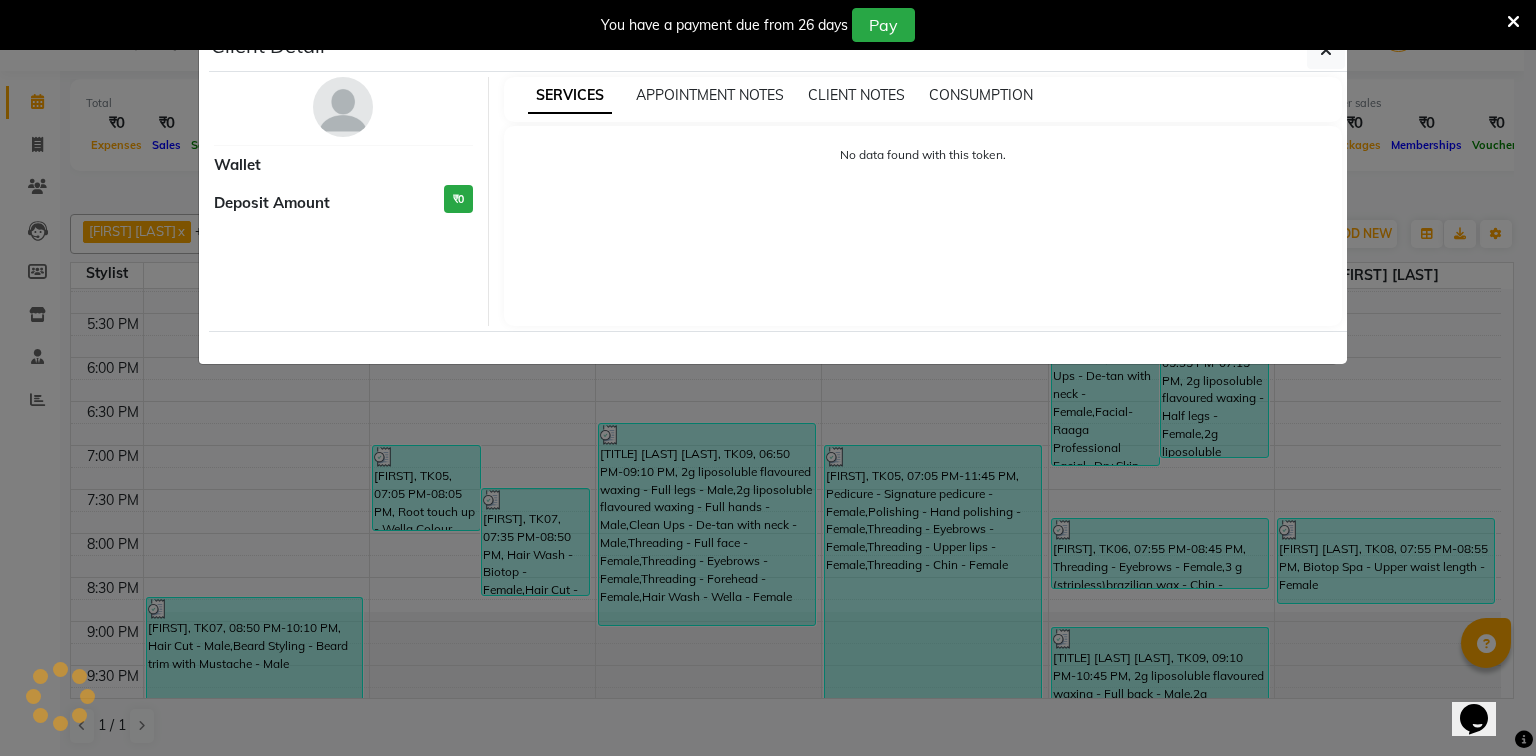 select on "3" 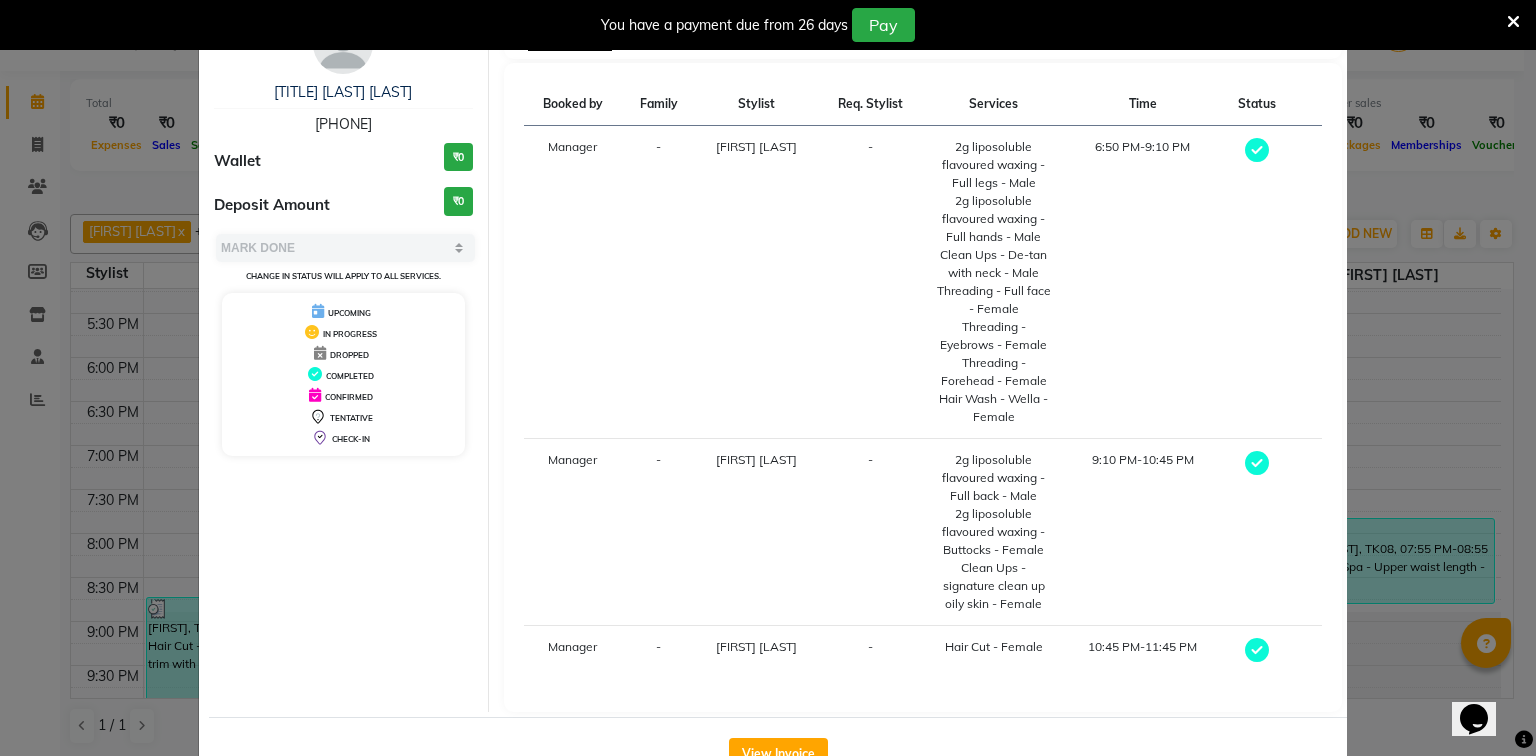 scroll, scrollTop: 141, scrollLeft: 0, axis: vertical 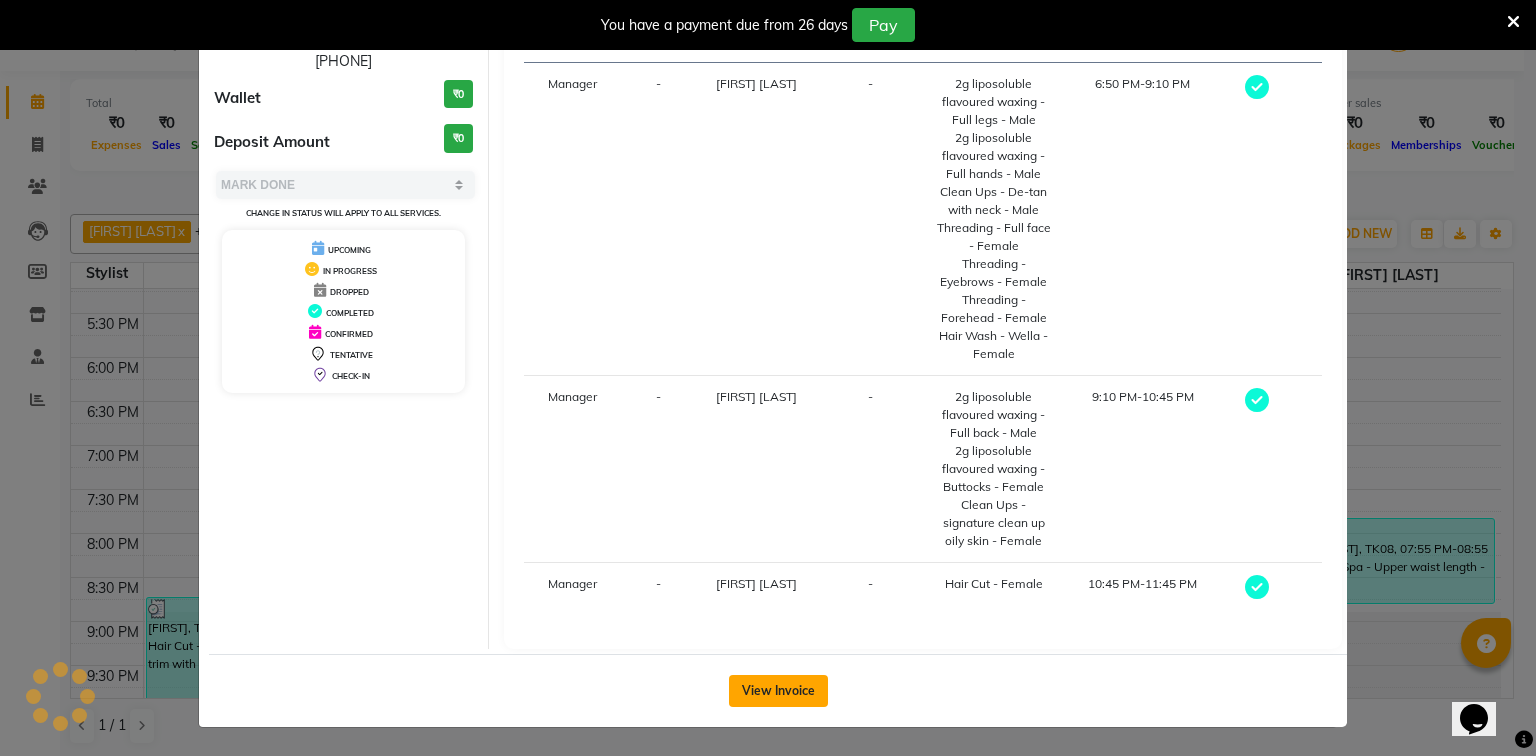 click on "View Invoice" 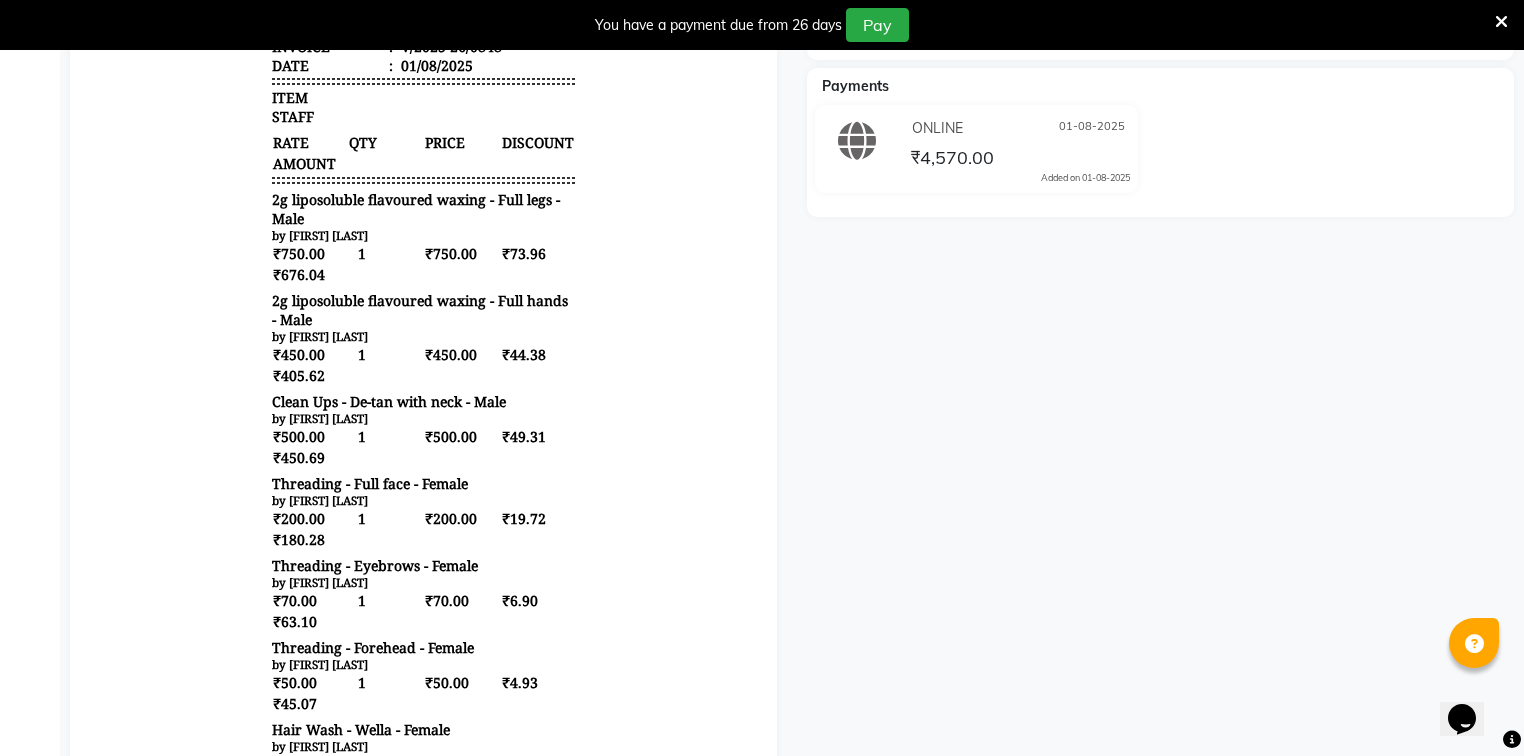 scroll, scrollTop: 82, scrollLeft: 0, axis: vertical 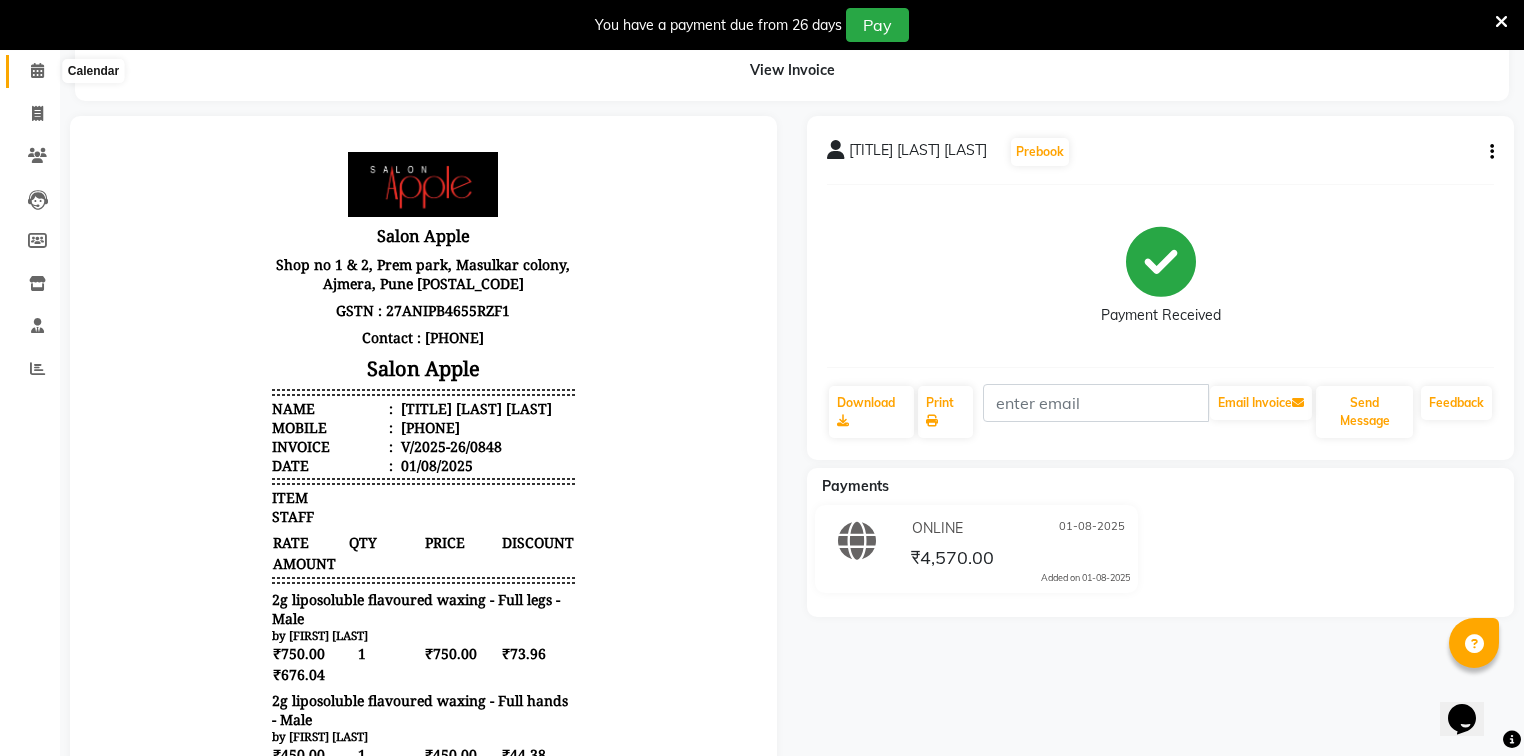 click 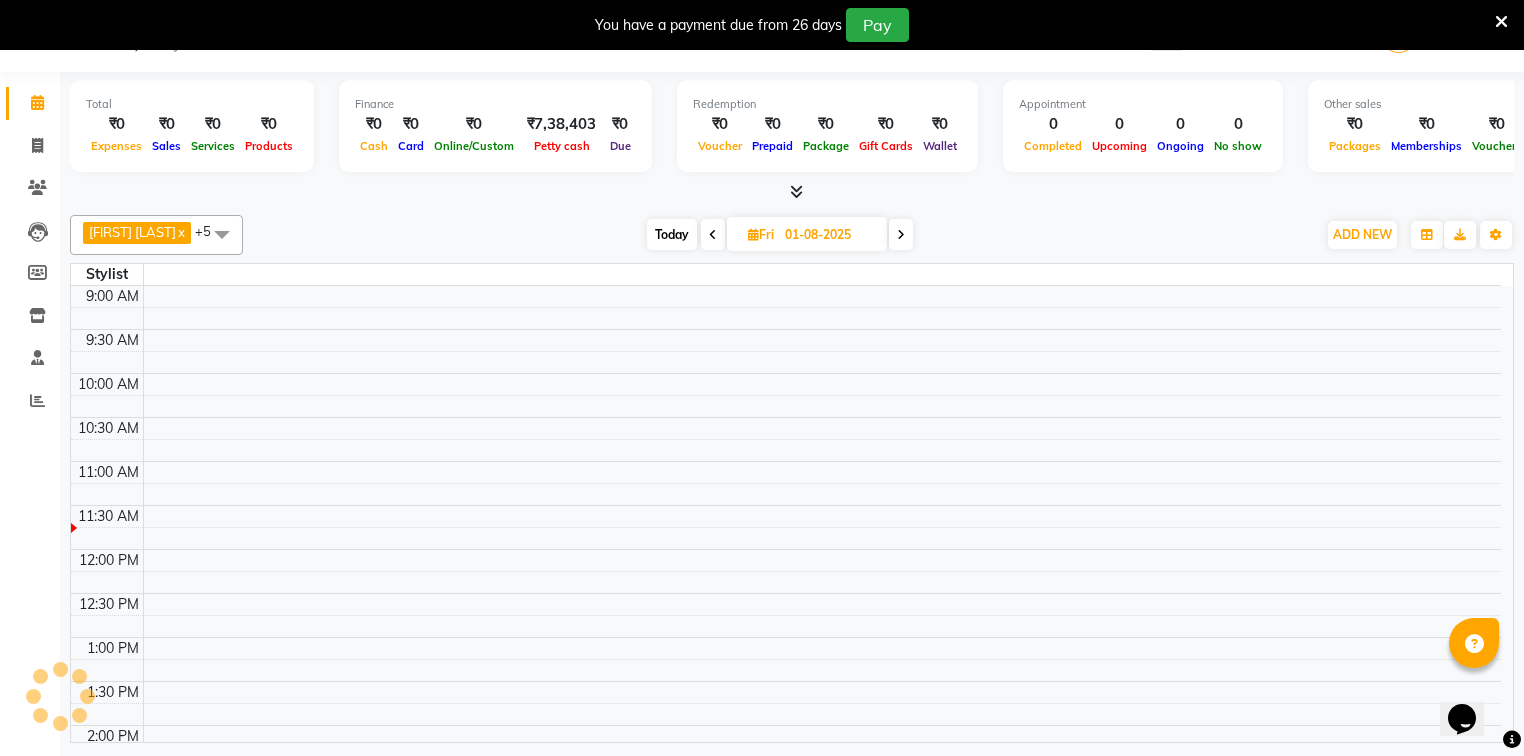 scroll, scrollTop: 50, scrollLeft: 0, axis: vertical 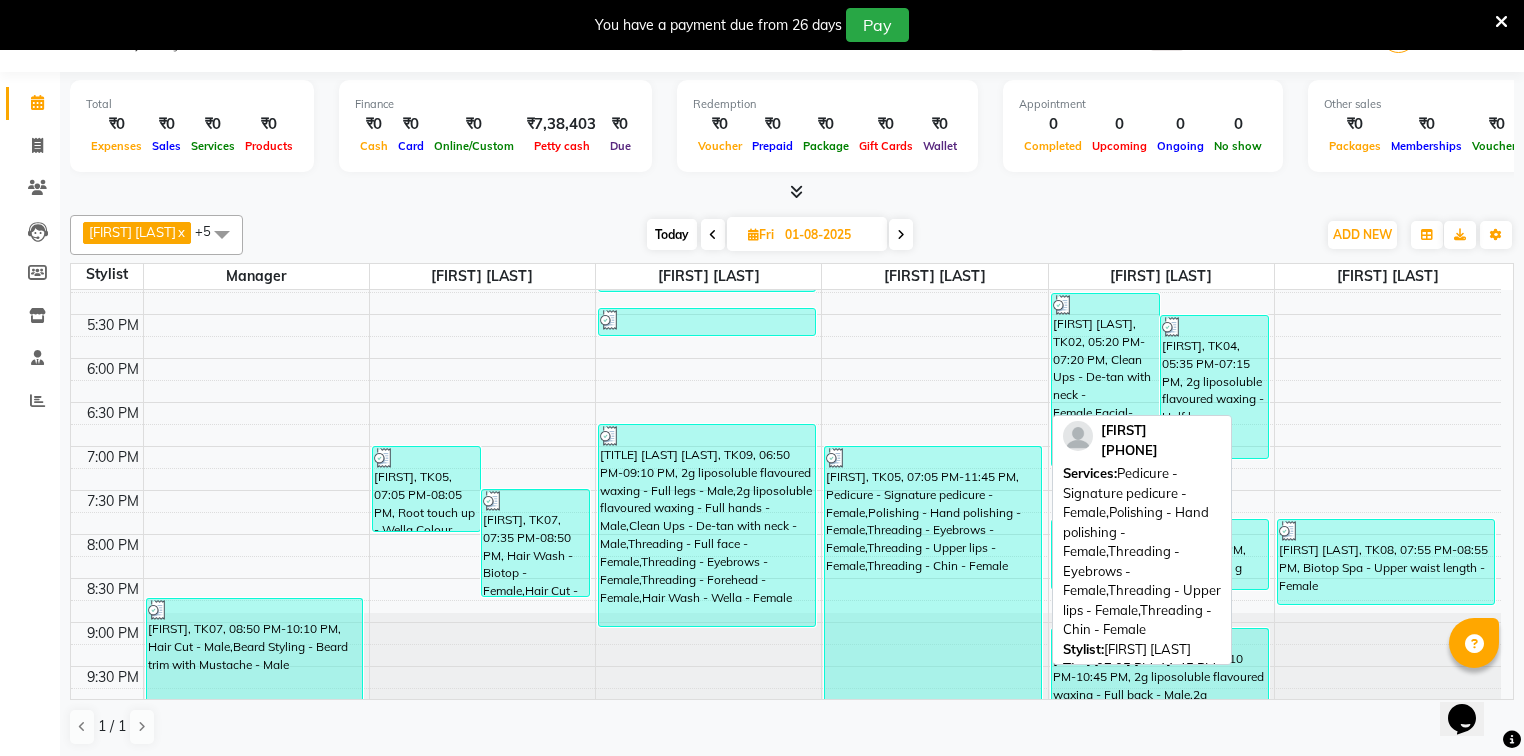 click on "Mary, TK05, 07:05 PM-11:45 PM, Pedicure - Signature pedicure - Female,Polishing - Hand polishing - Female,Threading - Eyebrows - Female,Threading - Upper lips - Female,Threading - Chin - Female" at bounding box center [933, 573] 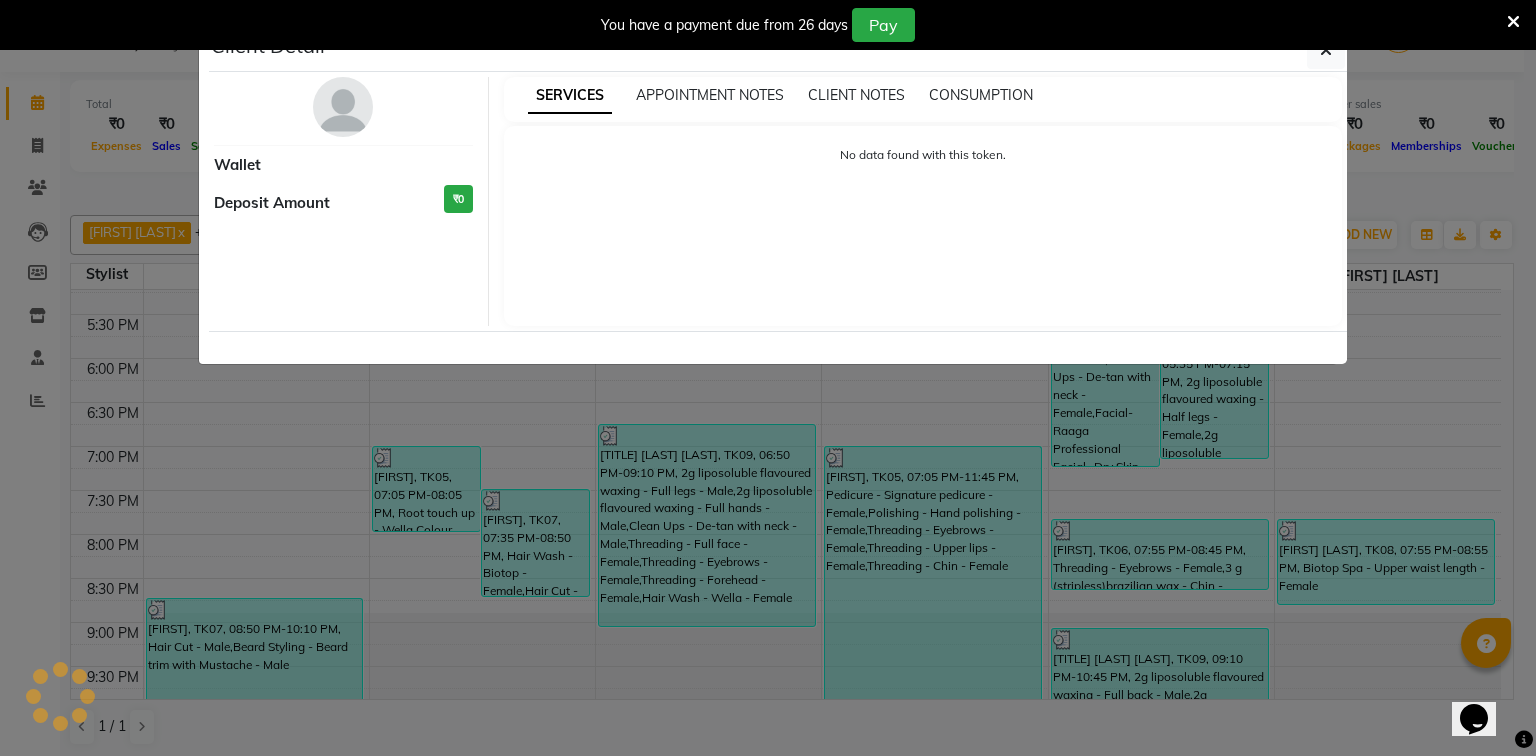 select on "3" 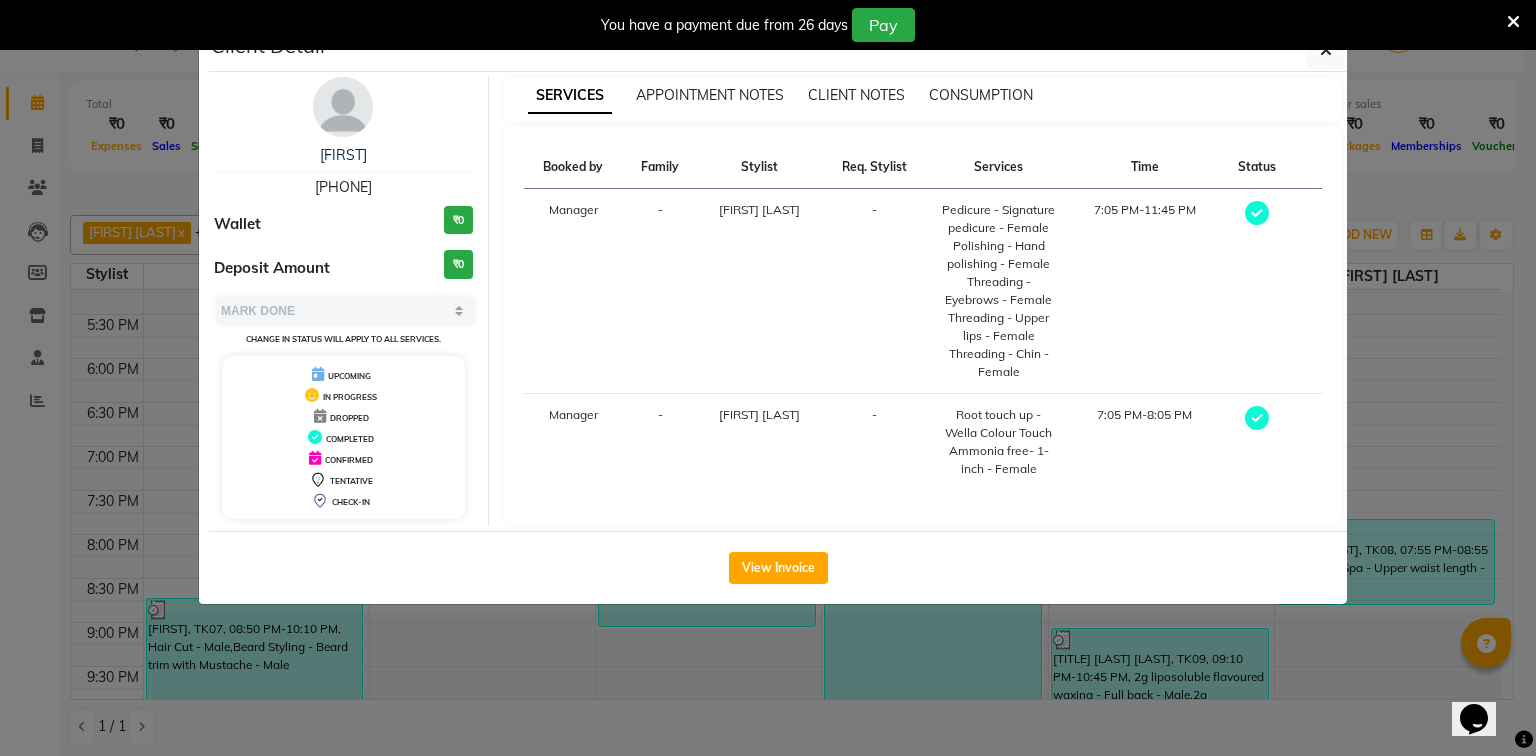 click on "Client Detail  Mary    9921183195 Wallet ₹0 Deposit Amount  ₹0  Select MARK DONE UPCOMING Change in status will apply to all services. UPCOMING IN PROGRESS DROPPED COMPLETED CONFIRMED TENTATIVE CHECK-IN SERVICES APPOINTMENT NOTES CLIENT NOTES CONSUMPTION Booked by Family Stylist Req. Stylist Services Time Status  Manager  - Sneha Kshirsagar -  Pedicure - Signature pedicure - Female   Polishing - Hand polishing - Female   Threading - Eyebrows - Female   Threading - Upper lips - Female   Threading - Chin - Female   7:05 PM-11:45 PM   Manager  - Santosh Narsing Ghodke -  Root touch up - Wella Colour Touch Ammonia free- 1-inch - Female   7:05 PM-8:05 PM   View Invoice" 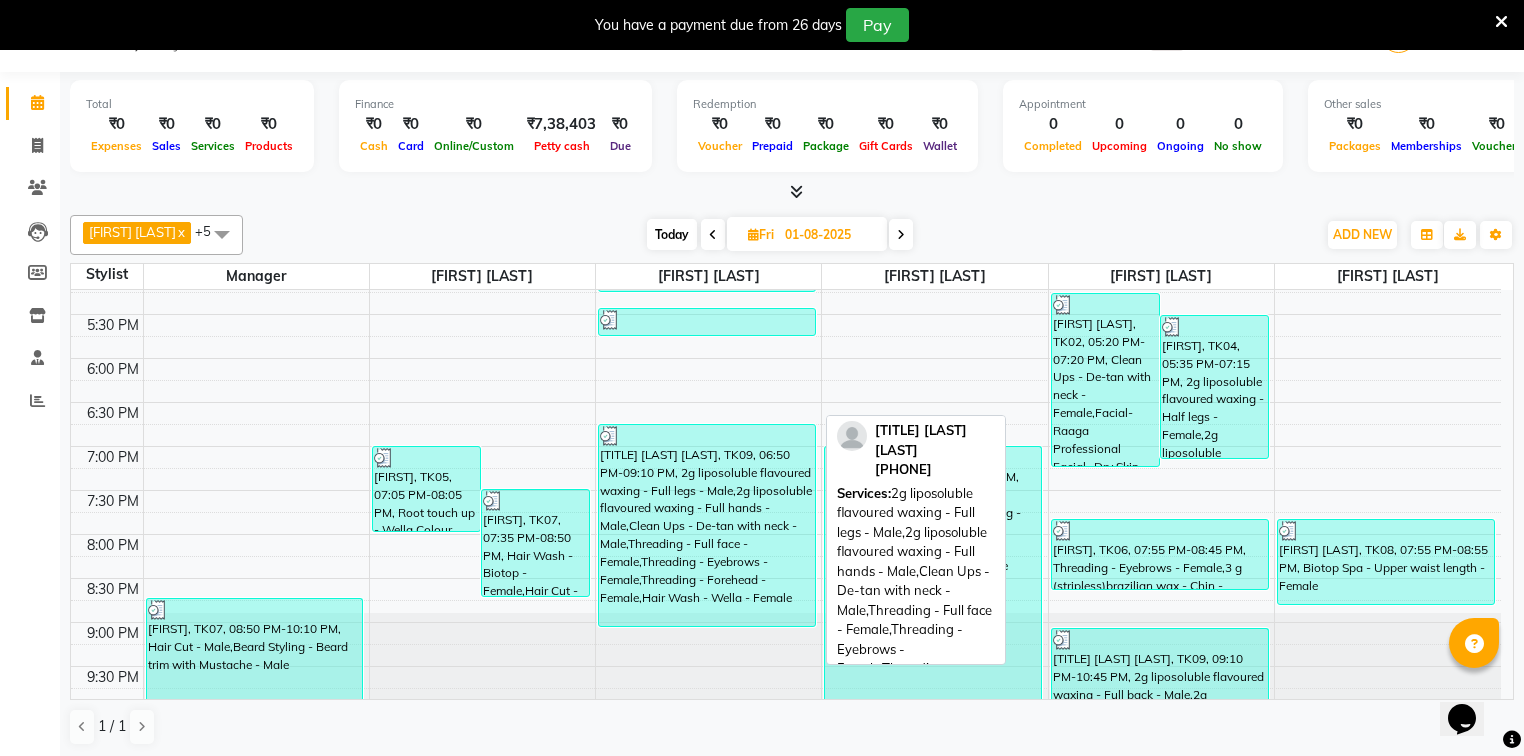 scroll, scrollTop: 51, scrollLeft: 0, axis: vertical 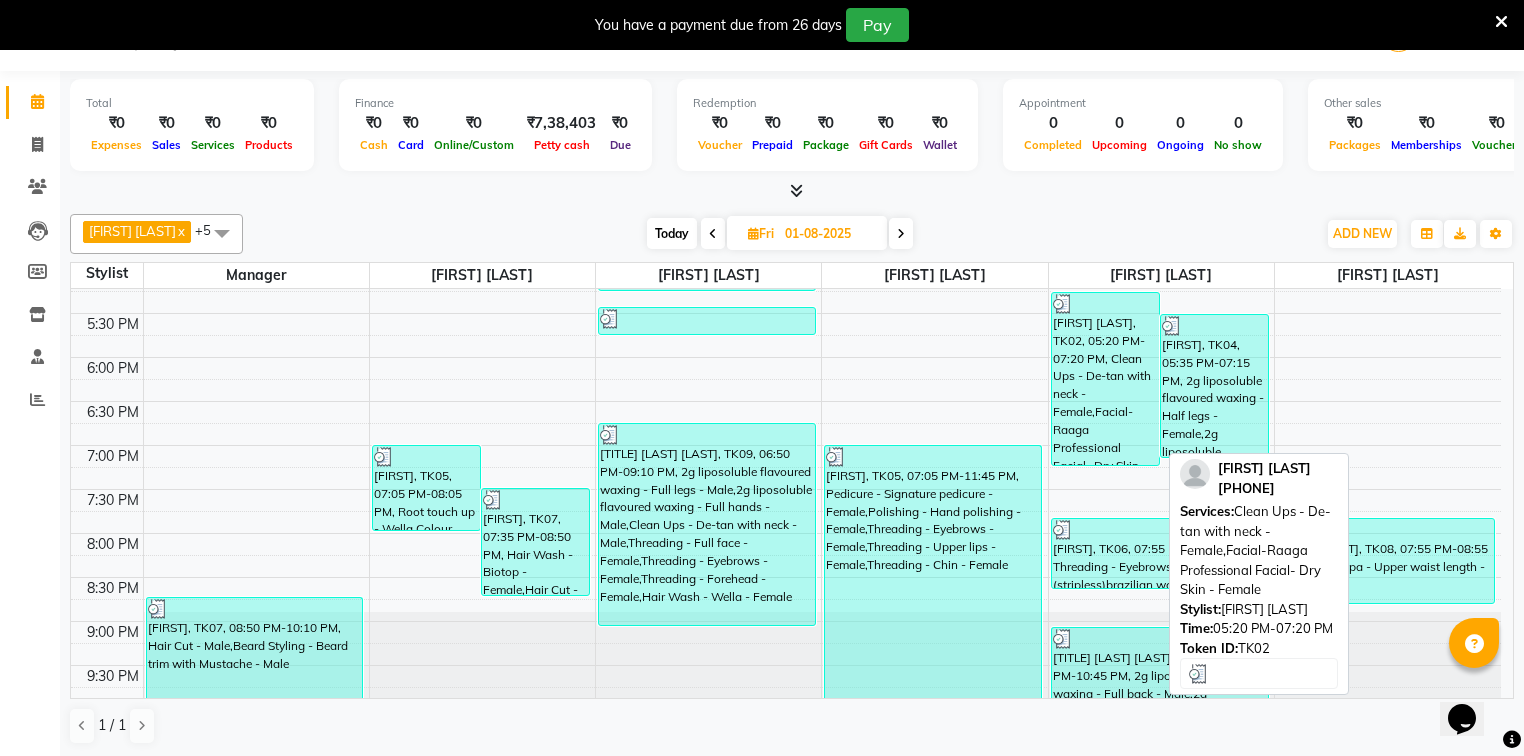 click on "akshay rao, TK02, 05:20 PM-07:20 PM, Clean Ups - De-tan with neck - Female,Facial-Raaga Professional Facial- Dry Skin - Female" at bounding box center [1105, 379] 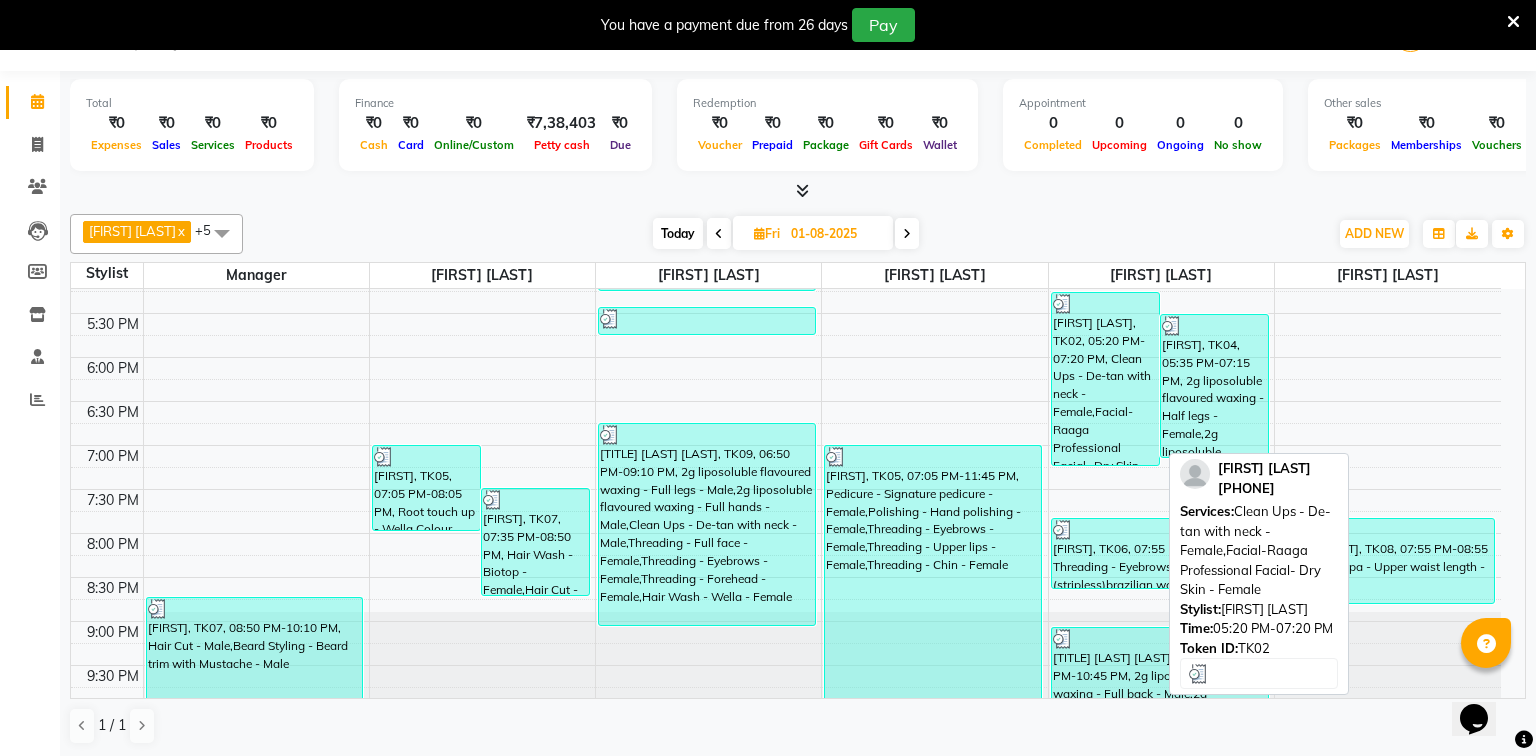 select on "3" 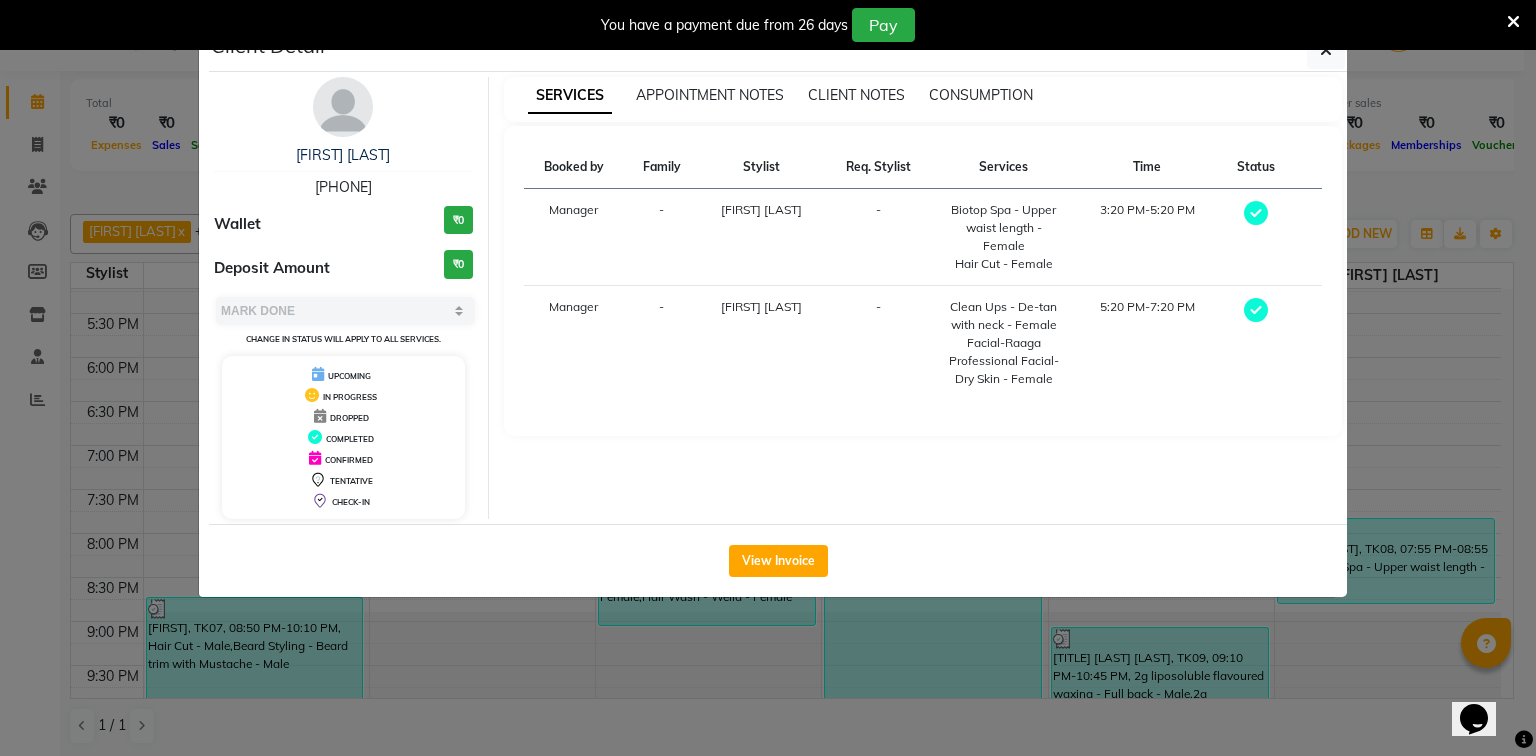 click on "Client Detail  akshay rao   7709304627 Wallet ₹0 Deposit Amount  ₹0  Select MARK DONE UPCOMING Change in status will apply to all services. UPCOMING IN PROGRESS DROPPED COMPLETED CONFIRMED TENTATIVE CHECK-IN SERVICES APPOINTMENT NOTES CLIENT NOTES CONSUMPTION Booked by Family Stylist Req. Stylist Services Time Status  Manager  - Madhavi Rajesh Londhe  -  Biotop Spa - Upper waist length - Female   Hair Cut - Female   3:20 PM-5:20 PM   Manager  - Kiran Kamble -  Clean Ups - De-tan with neck - Female   Facial-Raaga Professional Facial- Dry Skin - Female   5:20 PM-7:20 PM   View Invoice" 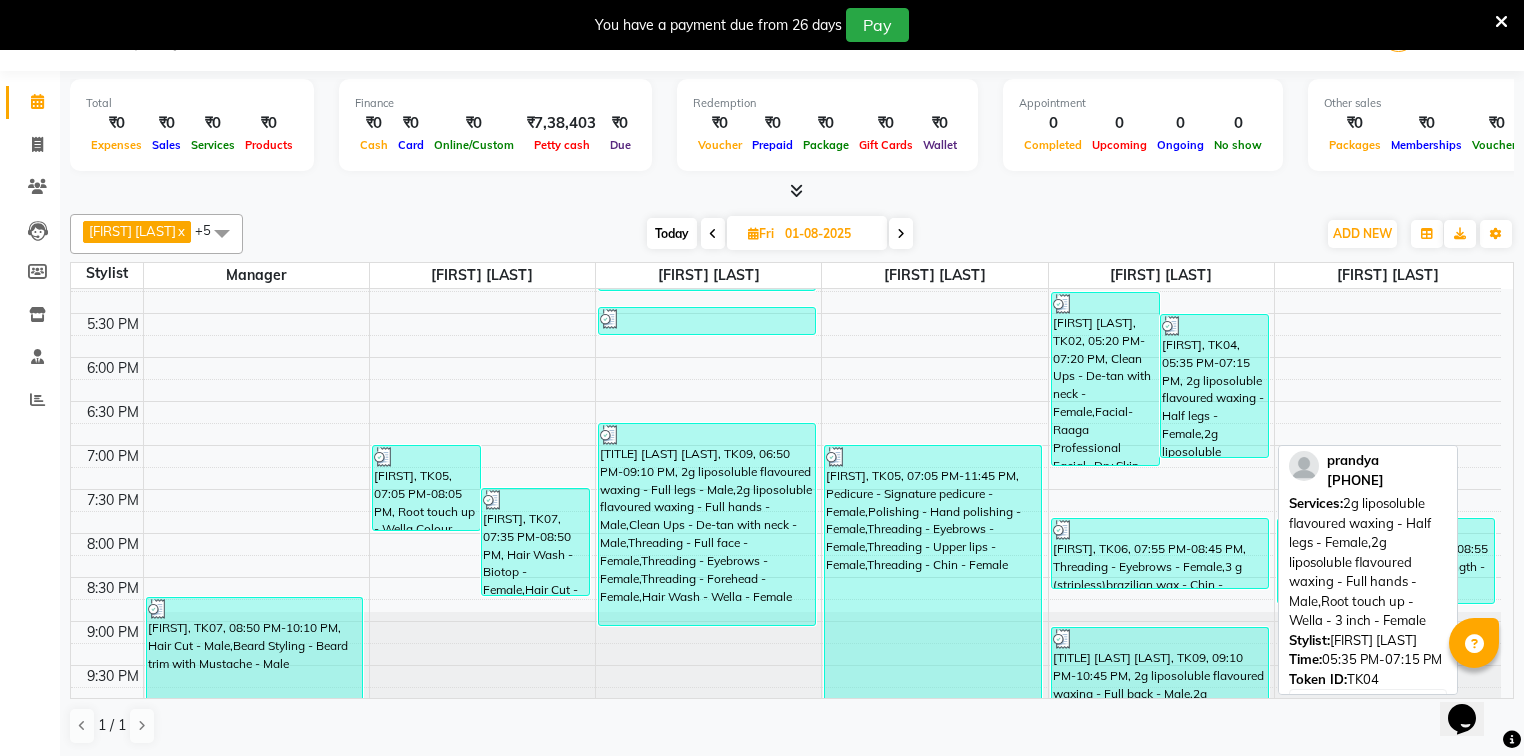 click on "prandya, TK04, 05:35 PM-07:15 PM, 2g liposoluble flavoured waxing - Half legs - Female,2g liposoluble flavoured waxing - Full hands - Male,Root touch up  - Wella  - 3 inch - Female" at bounding box center (1214, 386) 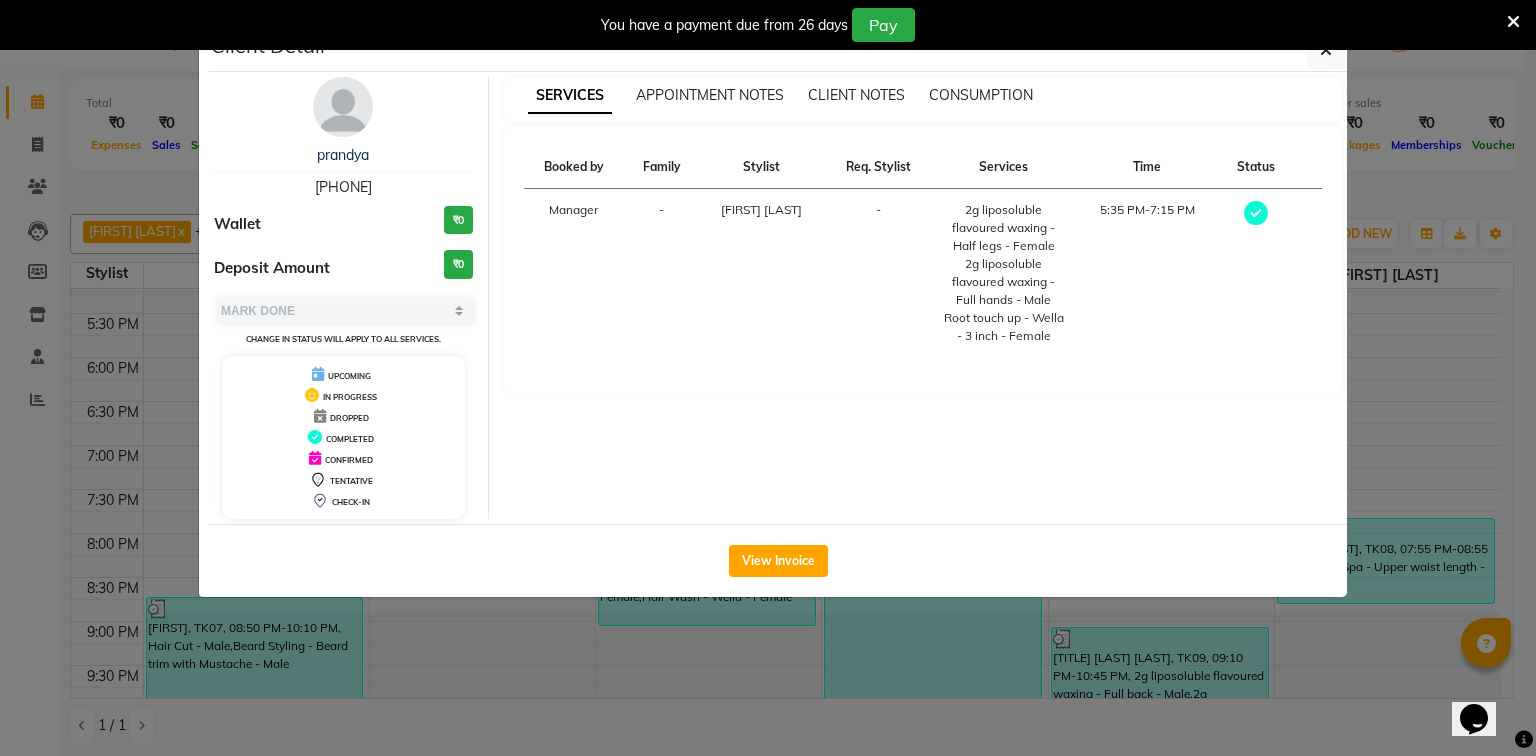 click on "Client Detail  prandya    9823225518 Wallet ₹0 Deposit Amount  ₹0  Select MARK DONE UPCOMING Change in status will apply to all services. UPCOMING IN PROGRESS DROPPED COMPLETED CONFIRMED TENTATIVE CHECK-IN SERVICES APPOINTMENT NOTES CLIENT NOTES CONSUMPTION Booked by Family Stylist Req. Stylist Services Time Status  Manager  - Kiran Kamble -  2g liposoluble flavoured waxing - Half legs - Female   2g liposoluble flavoured waxing - Full hands - Male   Root touch up  - Wella  - 3 inch - Female   5:35 PM-7:15 PM   View Invoice" 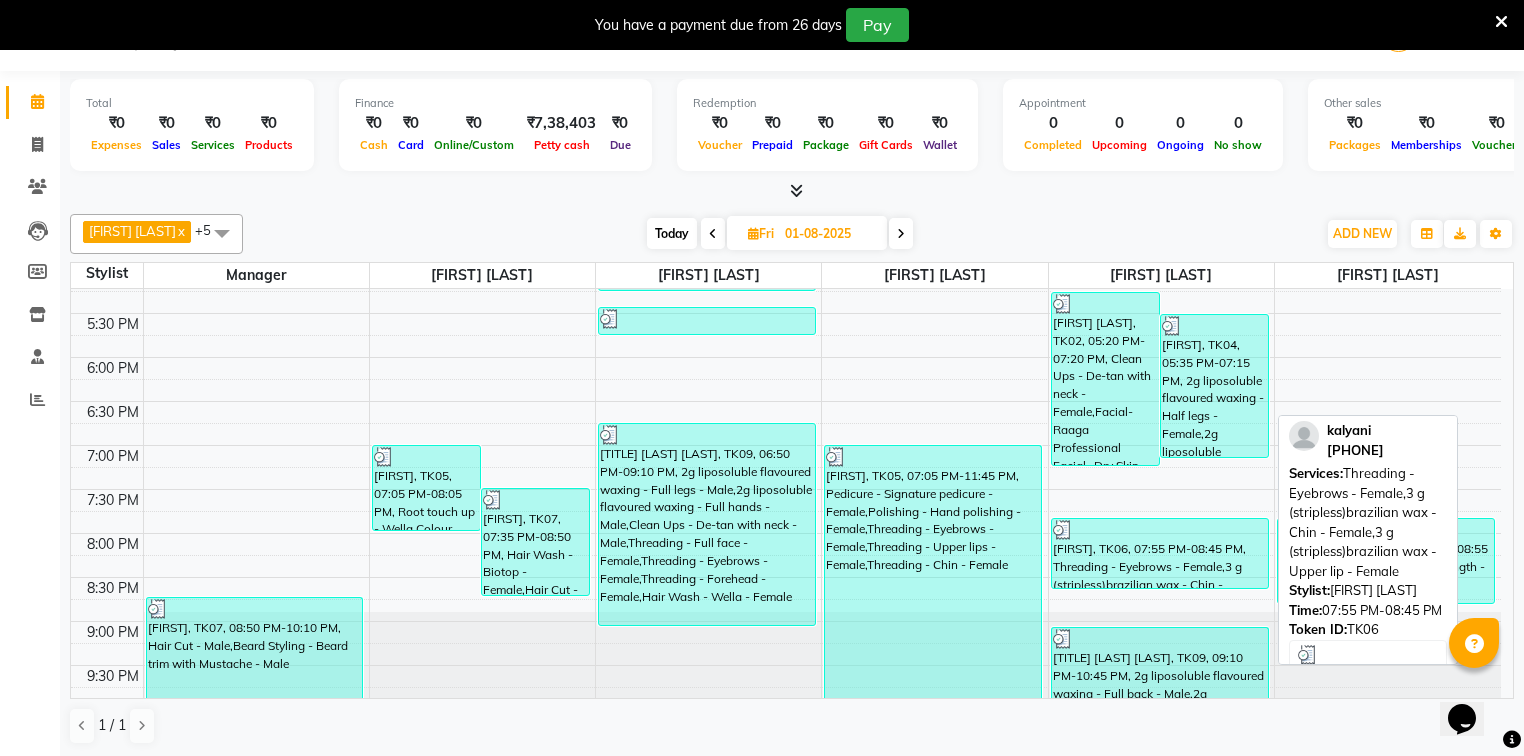 click on "kalyani, TK06, 07:55 PM-08:45 PM, Threading - Eyebrows - Female,3 g (stripless) brazilian wax - Chin - Female,3 g (stripless) brazilian wax - Upper lip - Female" at bounding box center [1160, 553] 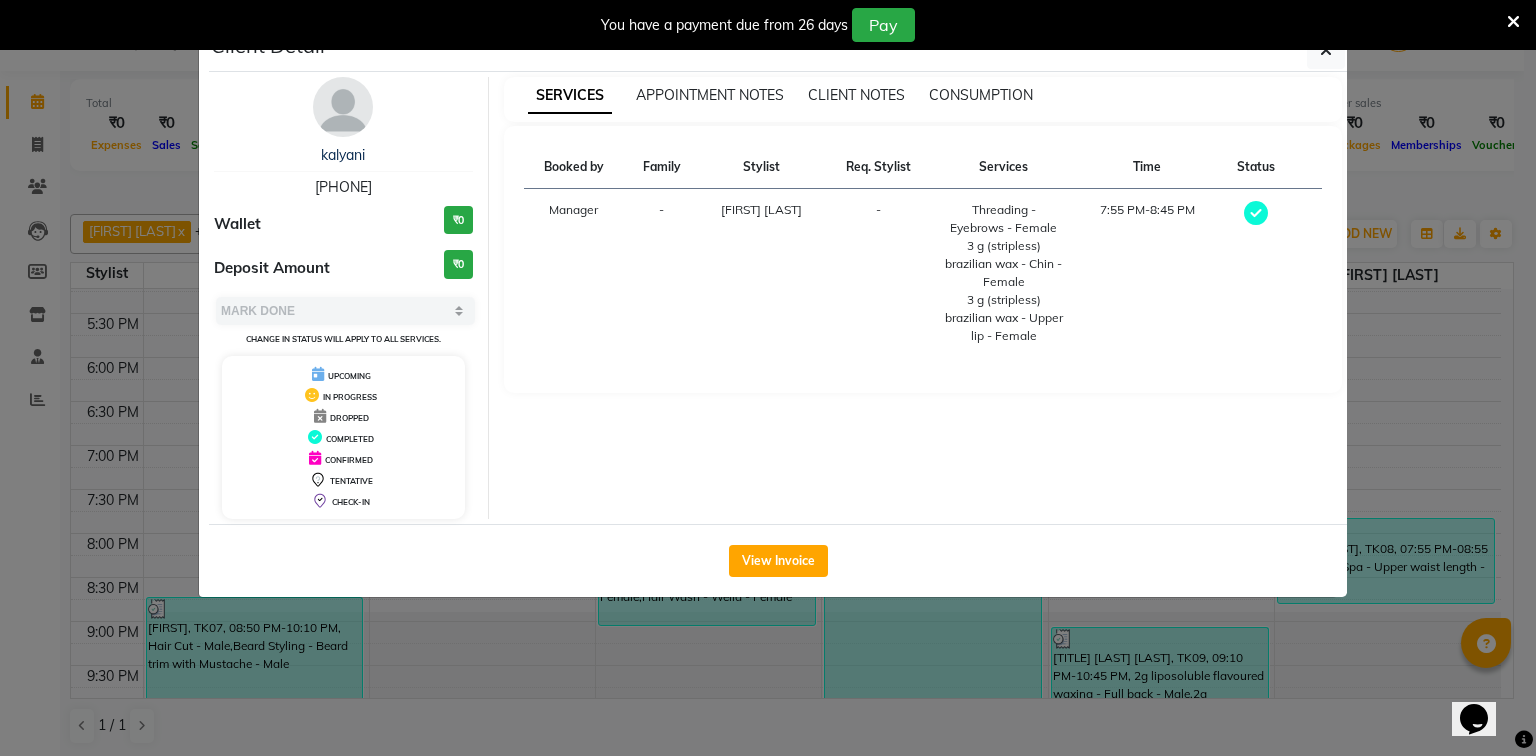 click on "Client Detail  kalyani    8446412206 Wallet ₹0 Deposit Amount  ₹0  Select MARK DONE UPCOMING Change in status will apply to all services. UPCOMING IN PROGRESS DROPPED COMPLETED CONFIRMED TENTATIVE CHECK-IN SERVICES APPOINTMENT NOTES CLIENT NOTES CONSUMPTION Booked by Family Stylist Req. Stylist Services Time Status  Manager  - Kiran Kamble -  Threading - Eyebrows - Female   3 g (stripless) brazilian wax - Chin - Female   3 g (stripless) brazilian wax - Upper lip - Female   7:55 PM-8:45 PM   View Invoice" 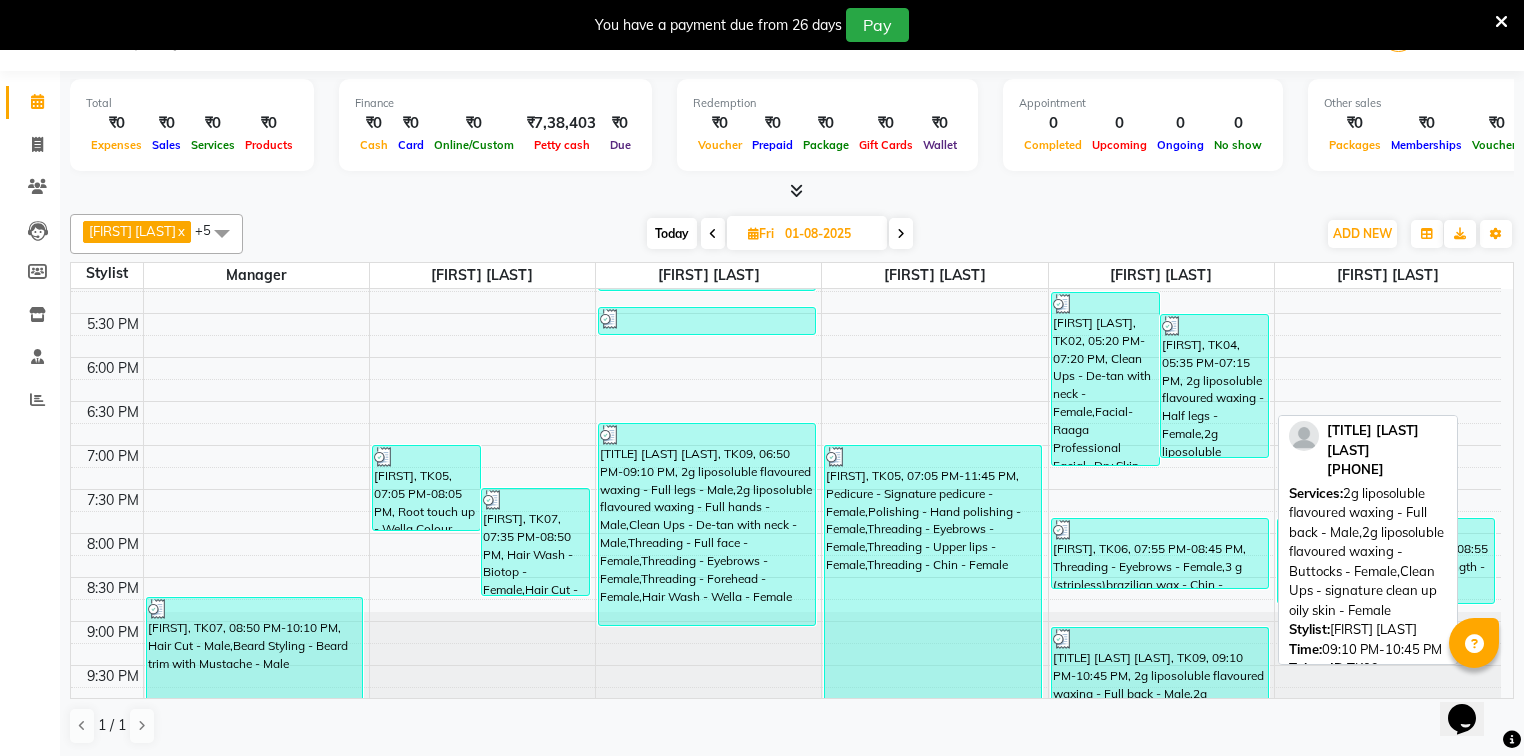 click on "Dr. Shubhangi Agarwal, TK09, 09:10 PM-10:45 PM, 2g liposoluble flavoured waxing - Full back - Male,2g liposoluble flavoured waxing - Buttocks - Female,Clean Ups - signature clean up oily skin - Female" at bounding box center (1160, 663) 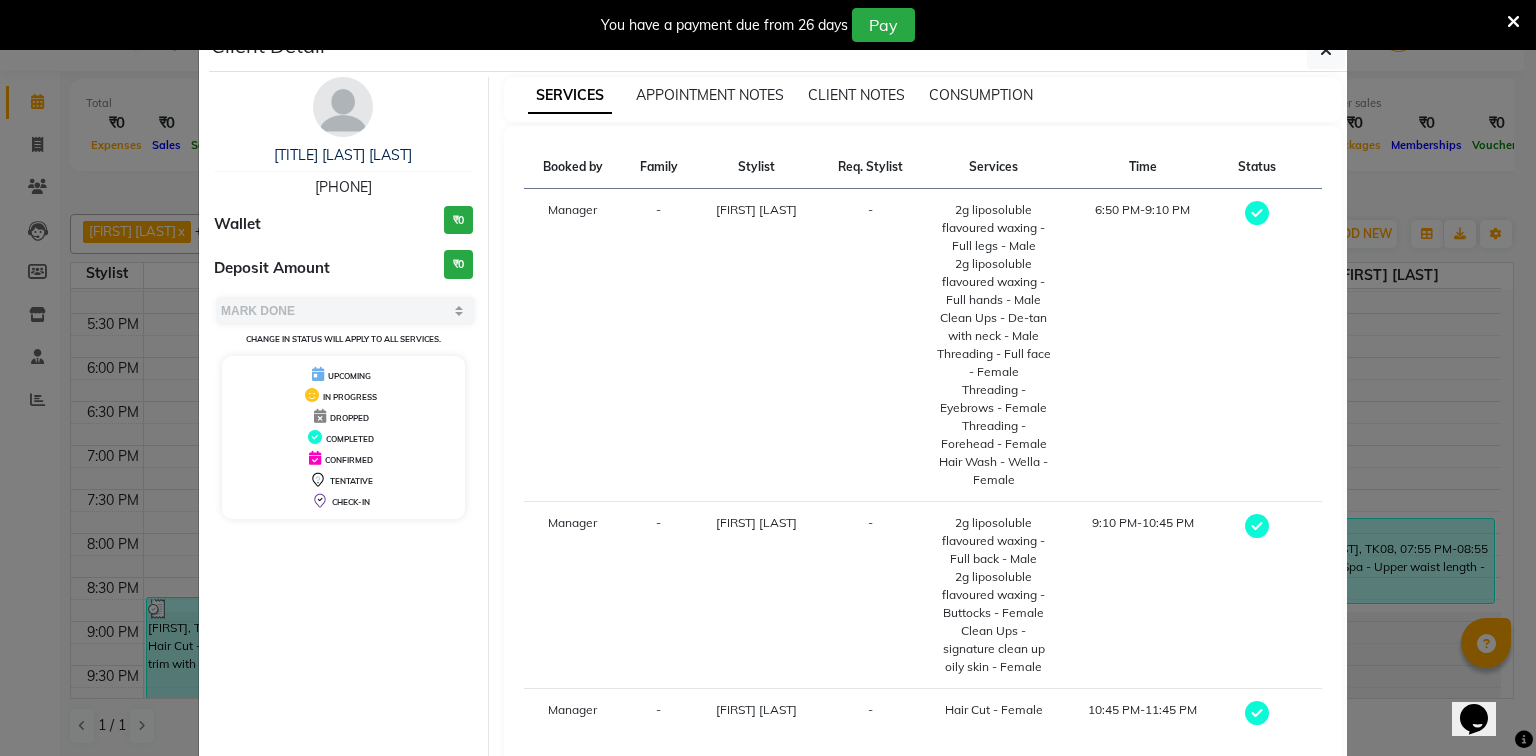 click on "Client Detail  Dr. Shubhangi Agarwal   6260763840 Wallet ₹0 Deposit Amount  ₹0  Select MARK DONE UPCOMING Change in status will apply to all services. UPCOMING IN PROGRESS DROPPED COMPLETED CONFIRMED TENTATIVE CHECK-IN SERVICES APPOINTMENT NOTES CLIENT NOTES CONSUMPTION Booked by Family Stylist Req. Stylist Services Time Status  Manager  - Madhavi Rajesh Londhe  -  2g liposoluble flavoured waxing - Full legs - Male   2g liposoluble flavoured waxing - Full hands - Male   Clean Ups - De-tan with neck - Male   Threading - Full face - Female   Threading - Eyebrows - Female   Threading - Forehead - Female   Hair Wash - Wella - Female   6:50 PM-9:10 PM   Manager  - Kiran Kamble -  2g liposoluble flavoured waxing - Full back - Male   2g liposoluble flavoured waxing - Buttocks - Female   Clean Ups - signature clean up oily skin - Female   9:10 PM-10:45 PM   Manager  - Santosh Narsing Ghodke -  Hair Cut - Female   10:45 PM-11:45 PM   View Invoice" 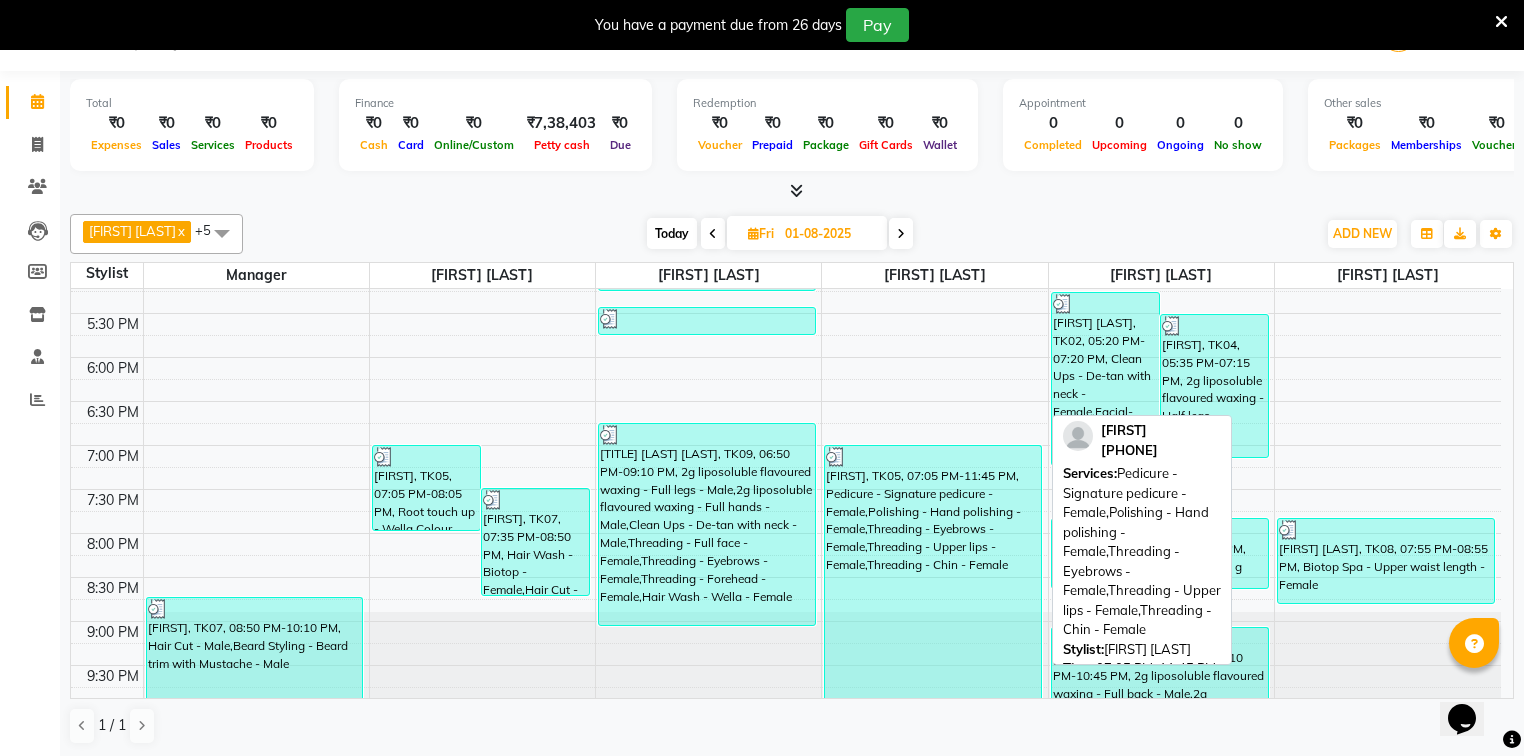 scroll, scrollTop: 0, scrollLeft: 0, axis: both 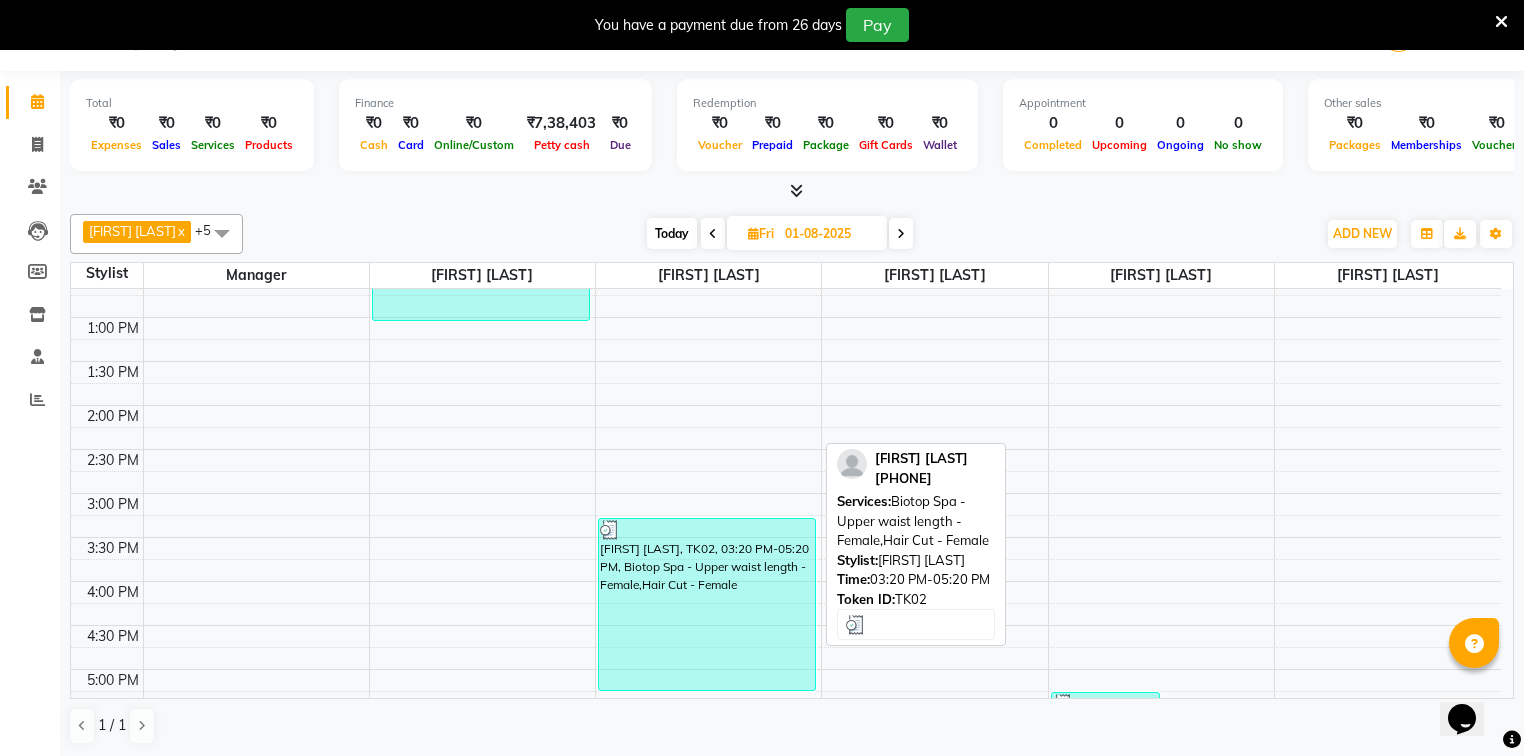 click on "akshay rao, TK02, 03:20 PM-05:20 PM, Biotop Spa - Upper waist length - Female,Hair Cut - Female" at bounding box center (707, 604) 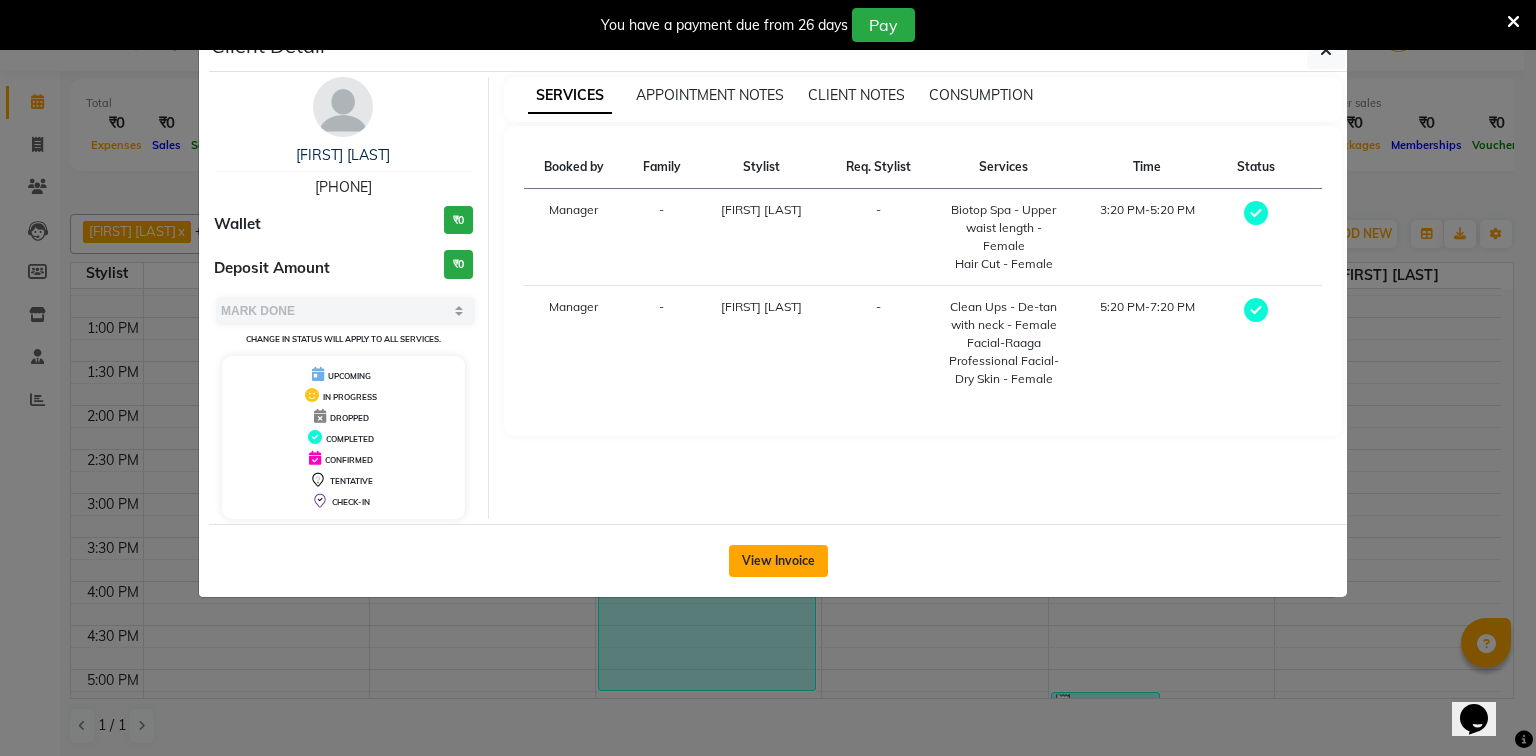 click on "View Invoice" 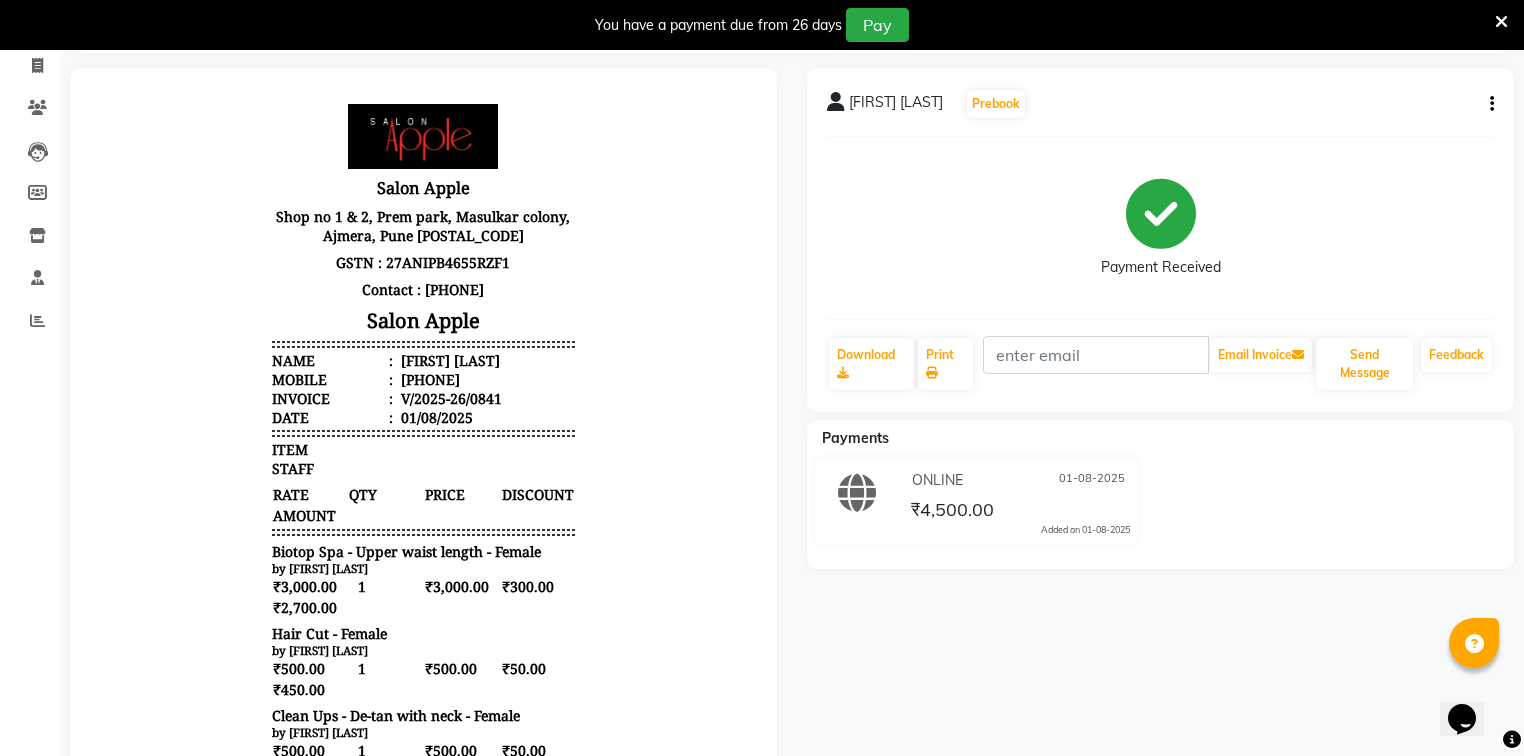 scroll, scrollTop: 0, scrollLeft: 0, axis: both 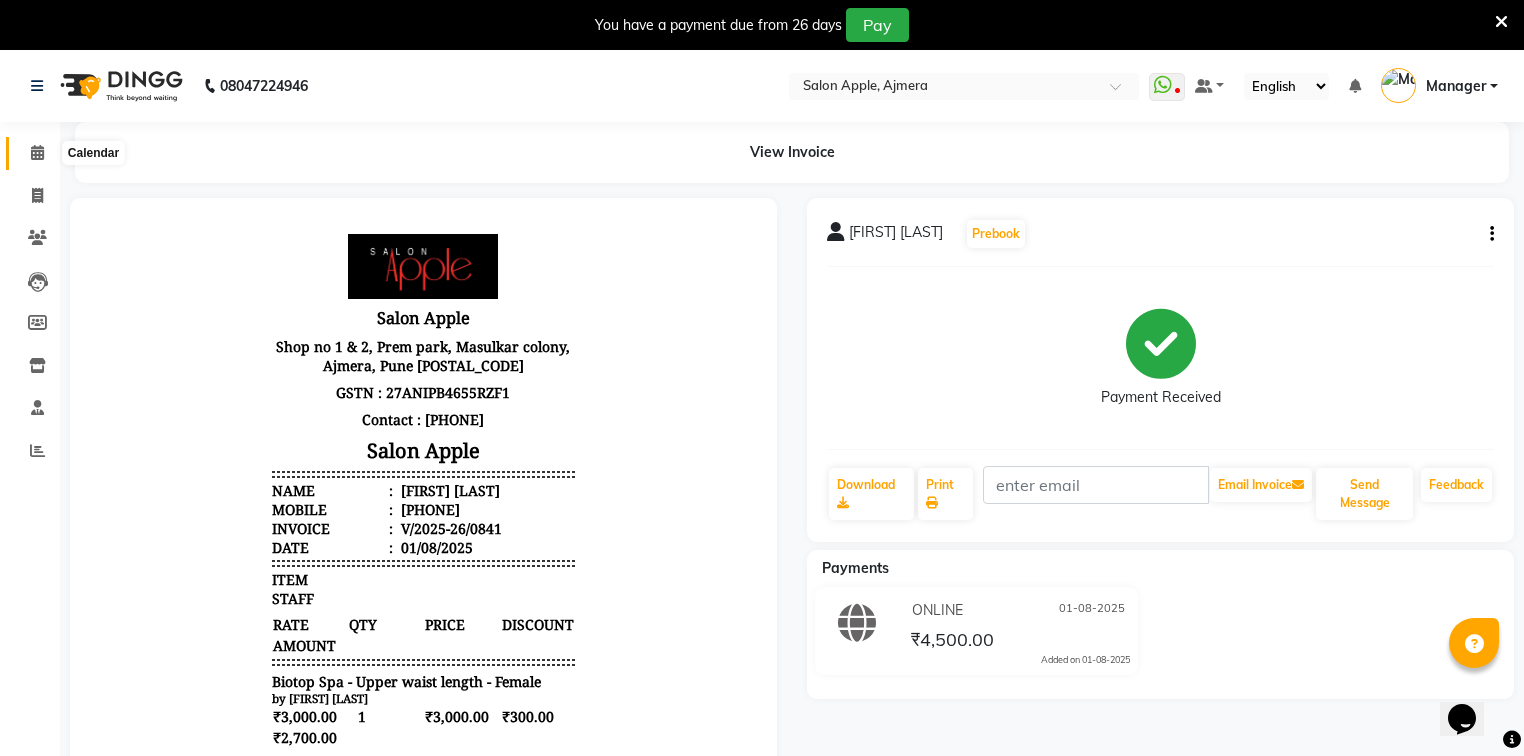 click 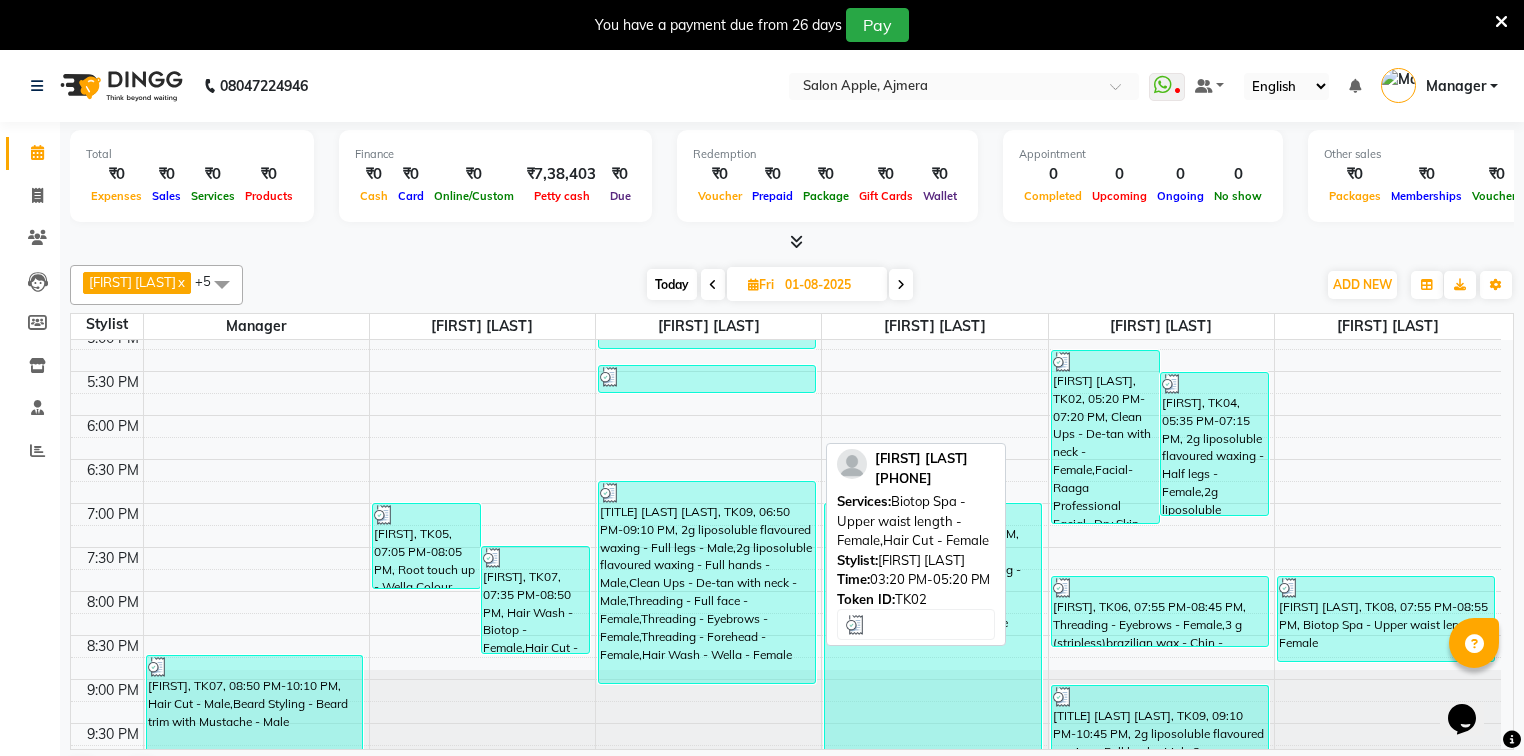 scroll, scrollTop: 723, scrollLeft: 0, axis: vertical 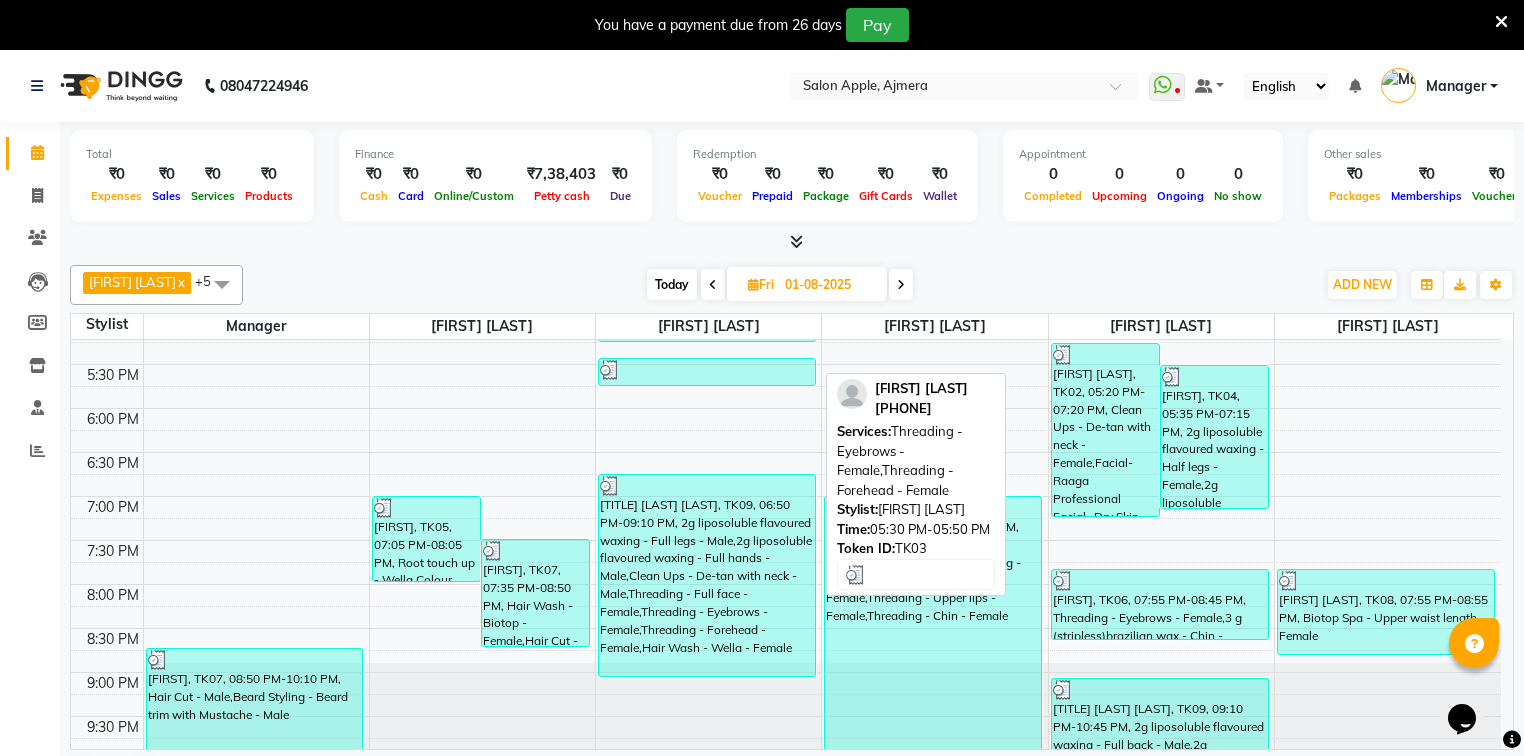 click on "Poonam Patil, TK03, 05:30 PM-05:50 PM, Threading - Eyebrows - Female,Threading - Forehead - Female" at bounding box center (707, 372) 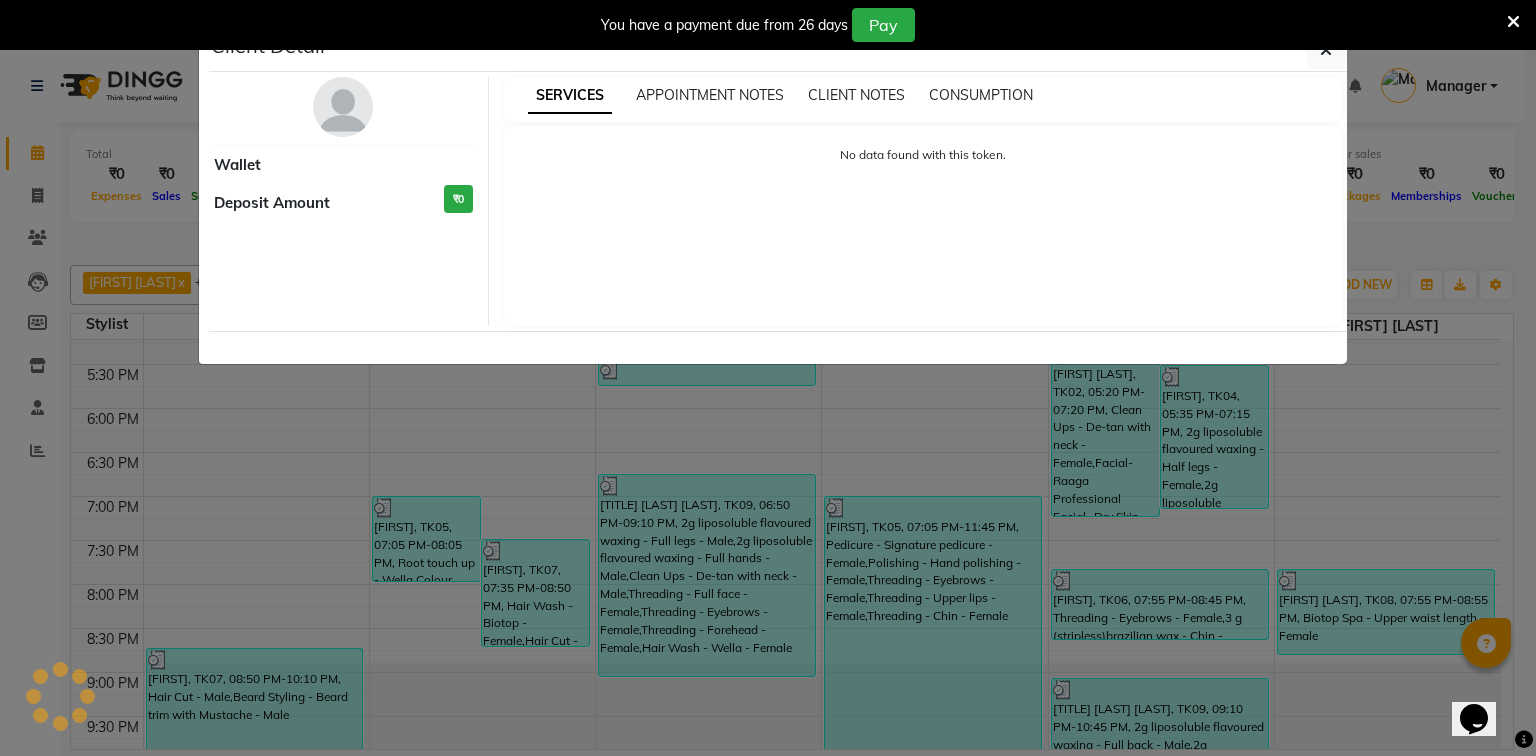select on "3" 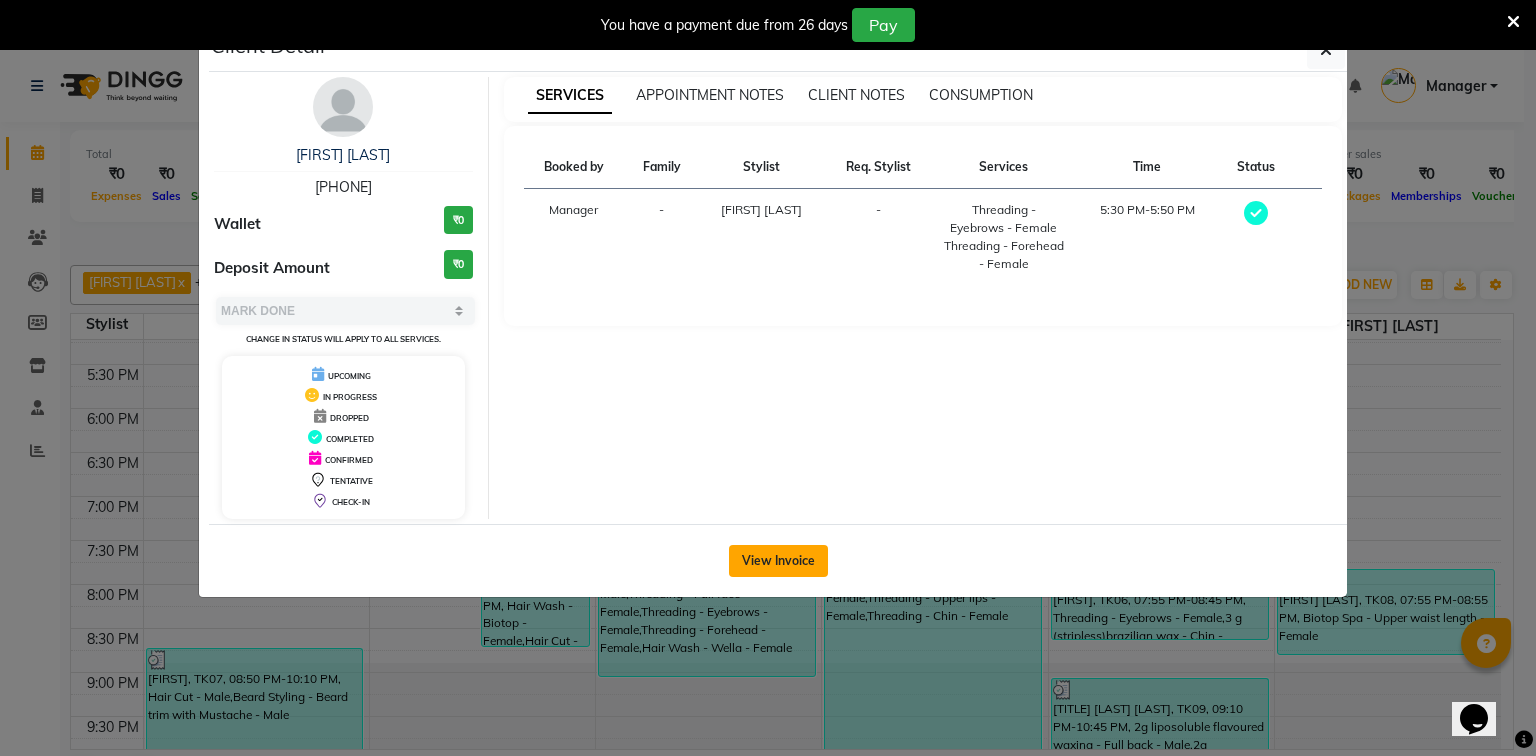 click on "View Invoice" 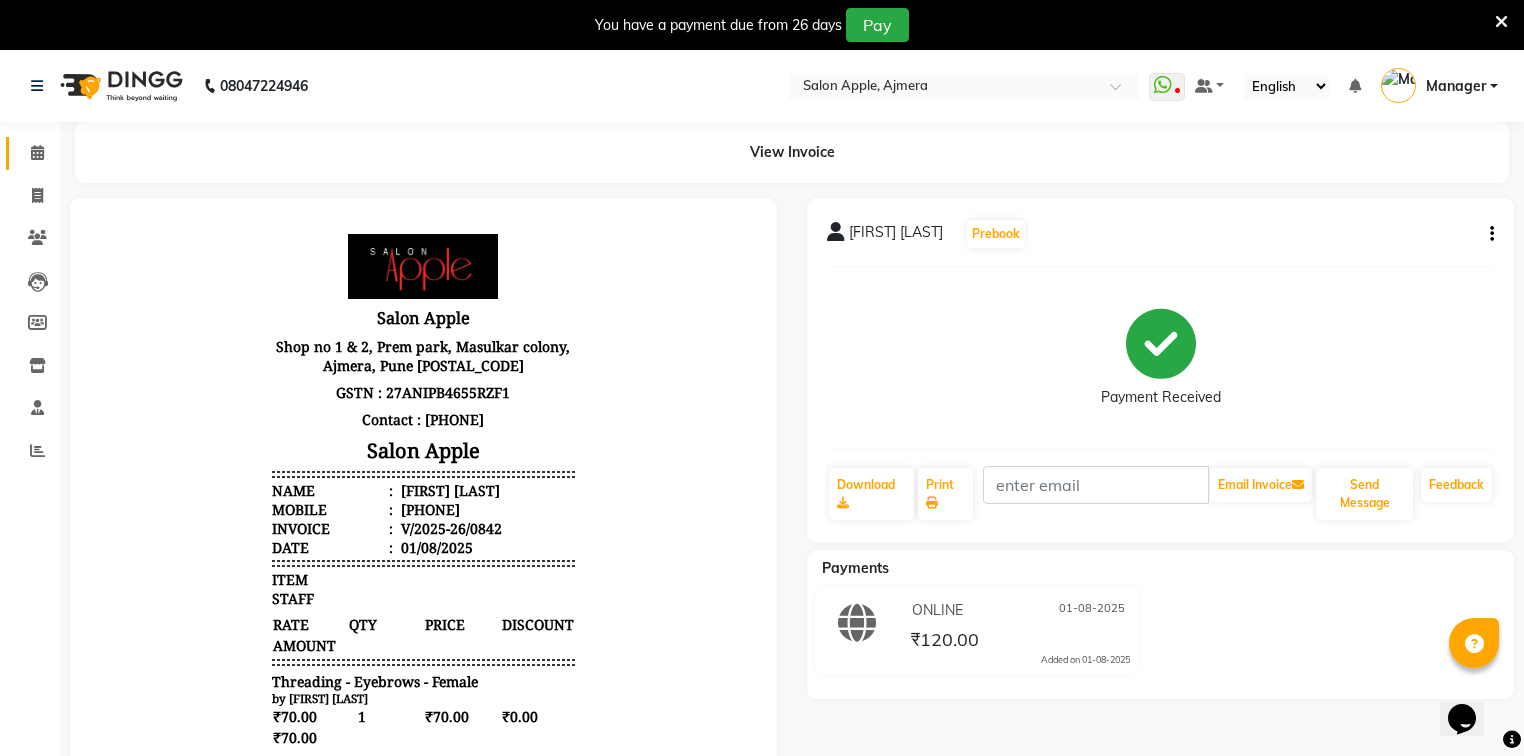 scroll, scrollTop: 0, scrollLeft: 0, axis: both 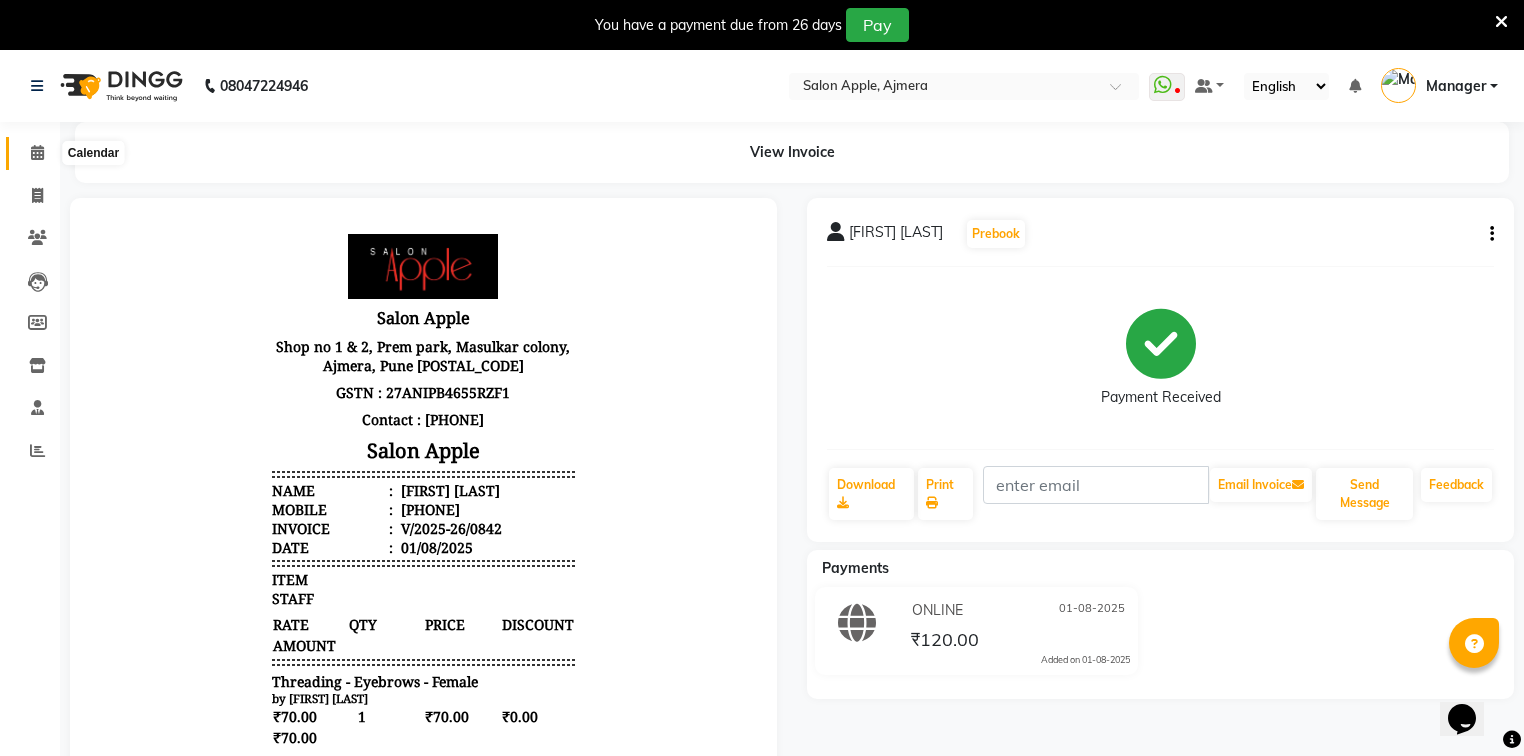 click 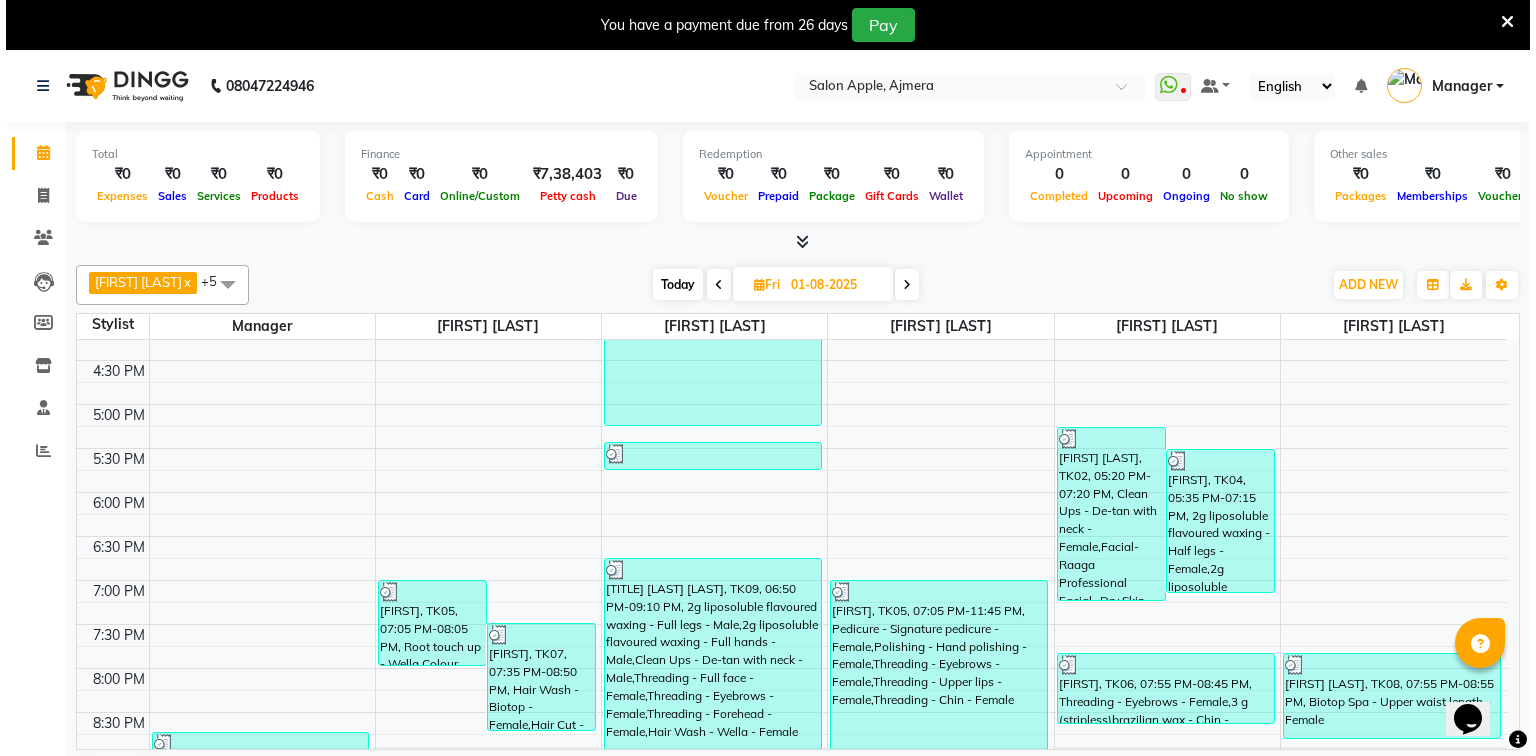 scroll, scrollTop: 723, scrollLeft: 0, axis: vertical 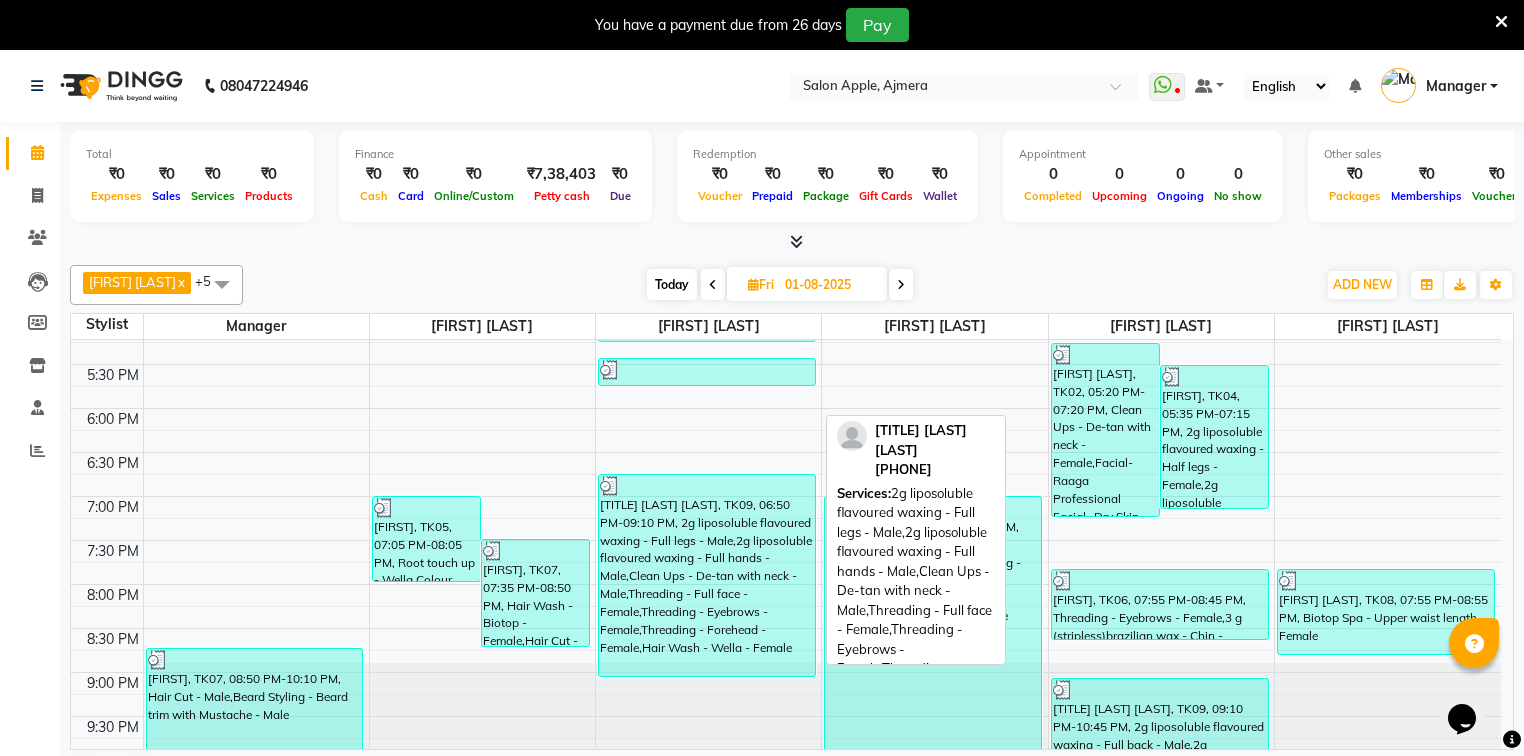 click on "Dr. Shubhangi Agarwal, TK09, 06:50 PM-09:10 PM, 2g liposoluble flavoured waxing - Full legs - Male,2g liposoluble flavoured waxing - Full hands - Male,Clean Ups - De-tan with neck - Male,Threading - Full face - Female,Threading - Eyebrows - Female,Threading - Forehead - Female,Hair Wash - Wella - Female" at bounding box center [707, 575] 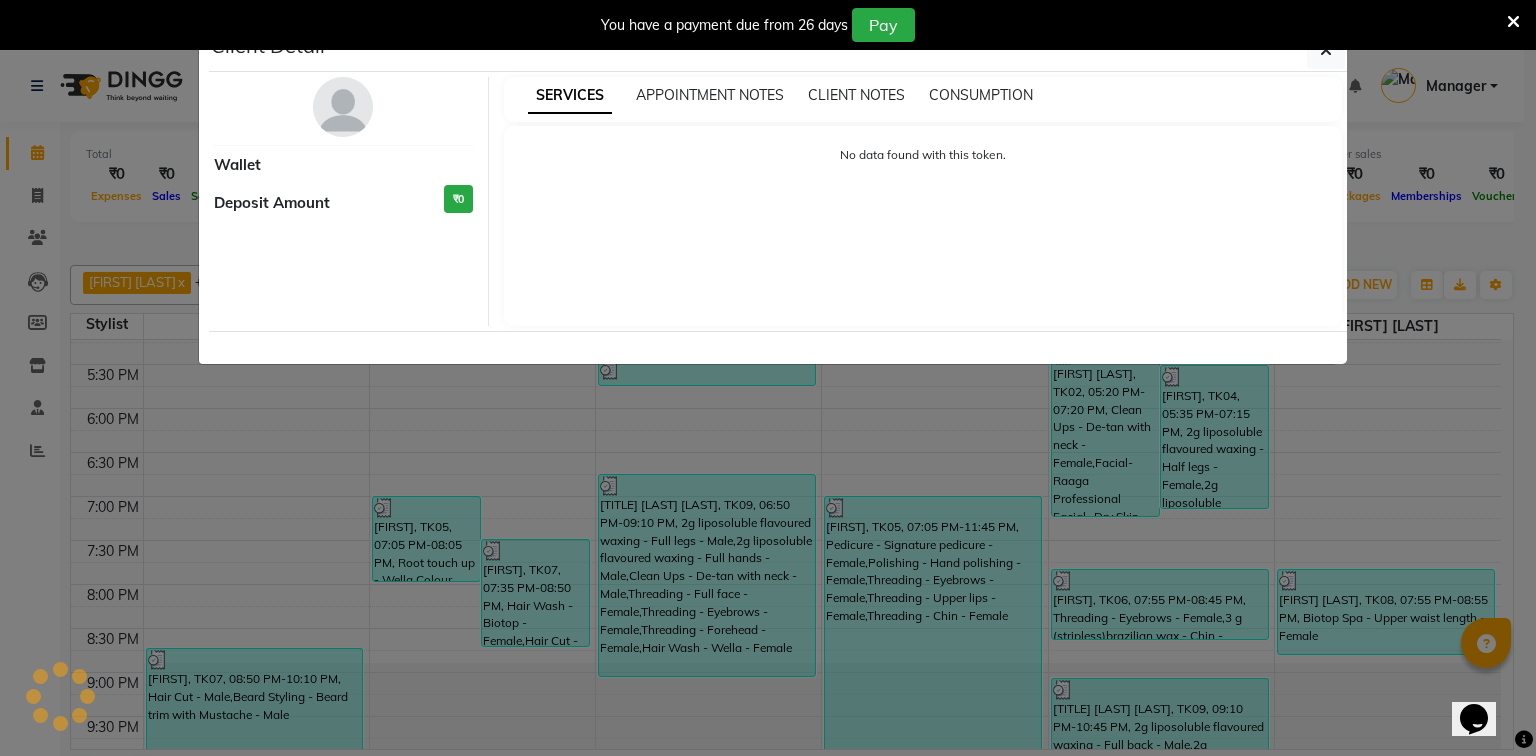 select on "3" 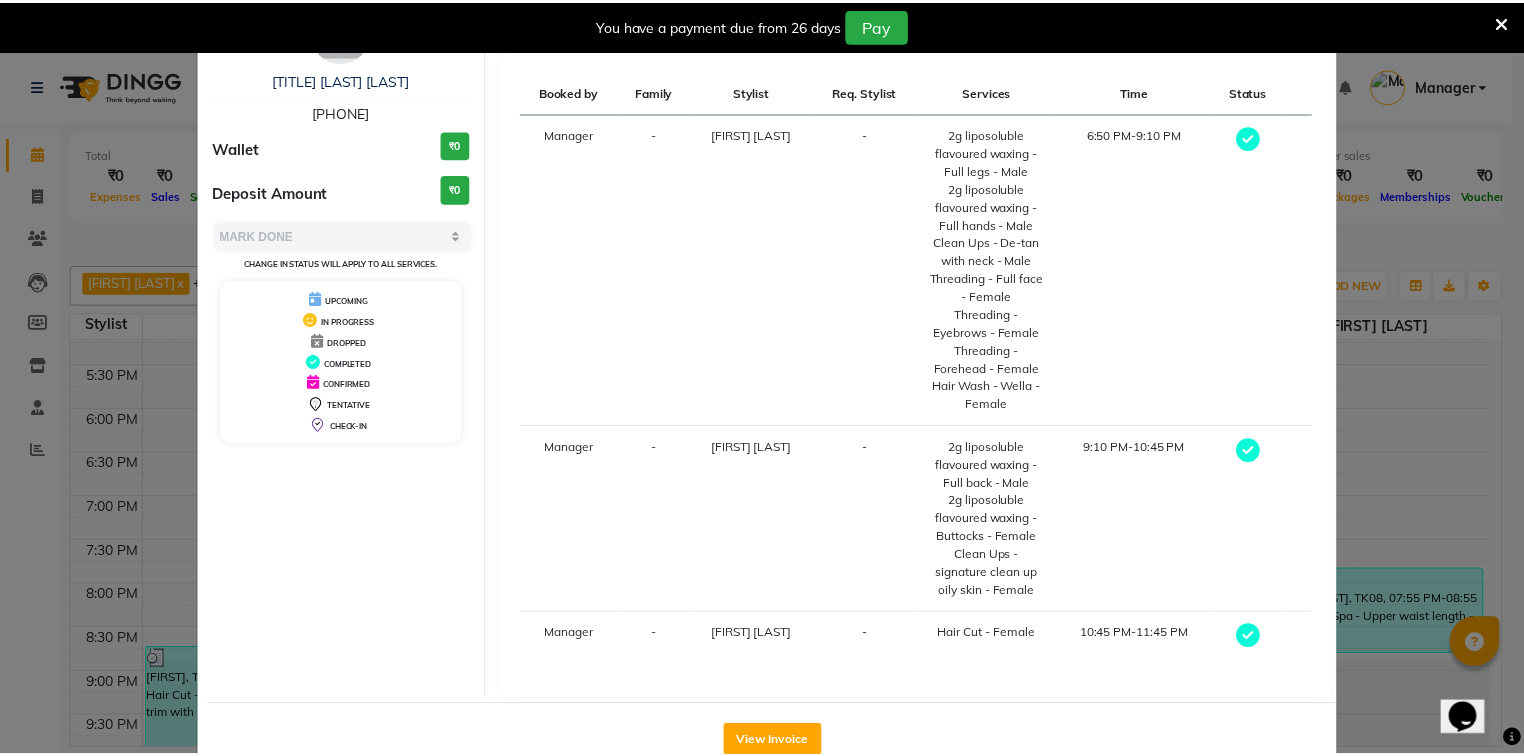 scroll, scrollTop: 141, scrollLeft: 0, axis: vertical 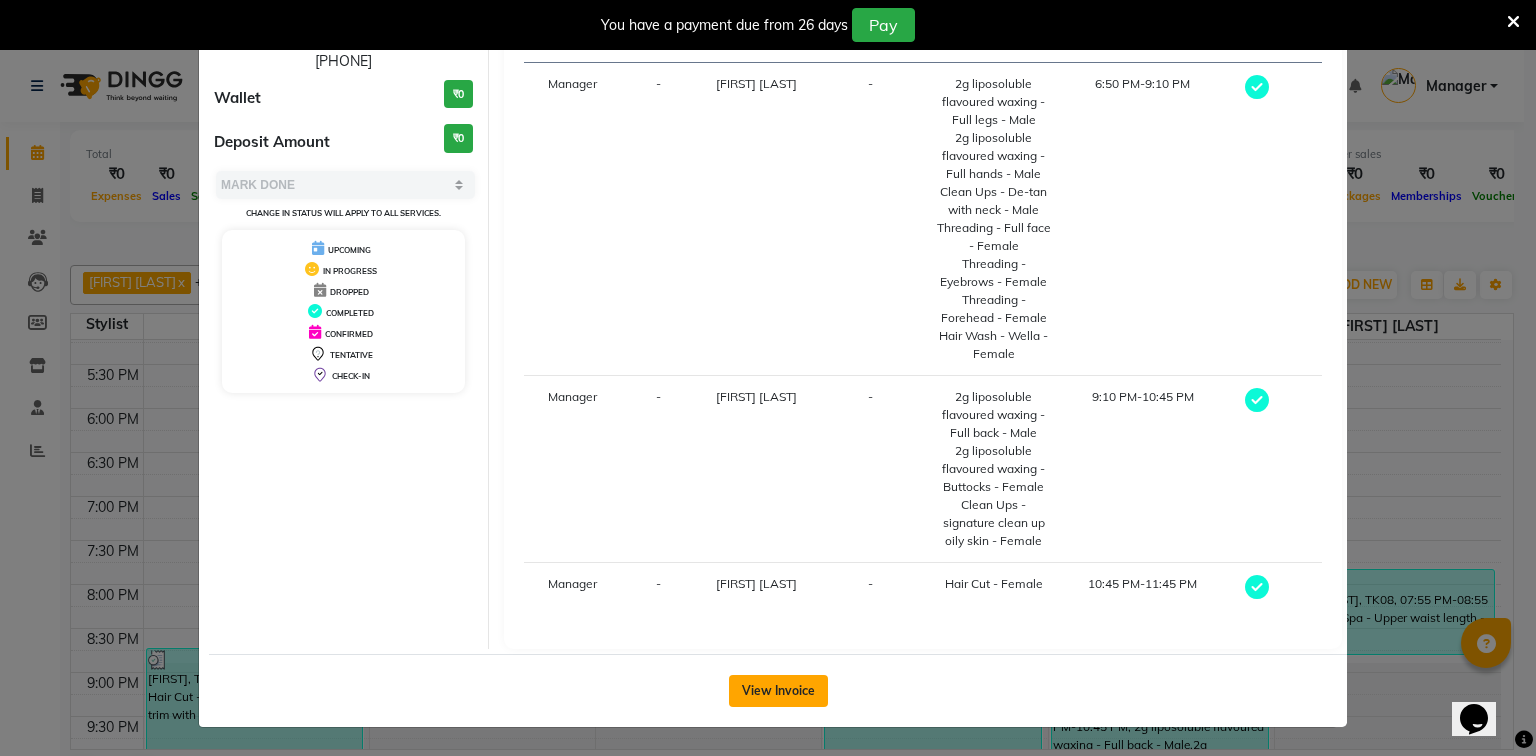 click on "View Invoice" 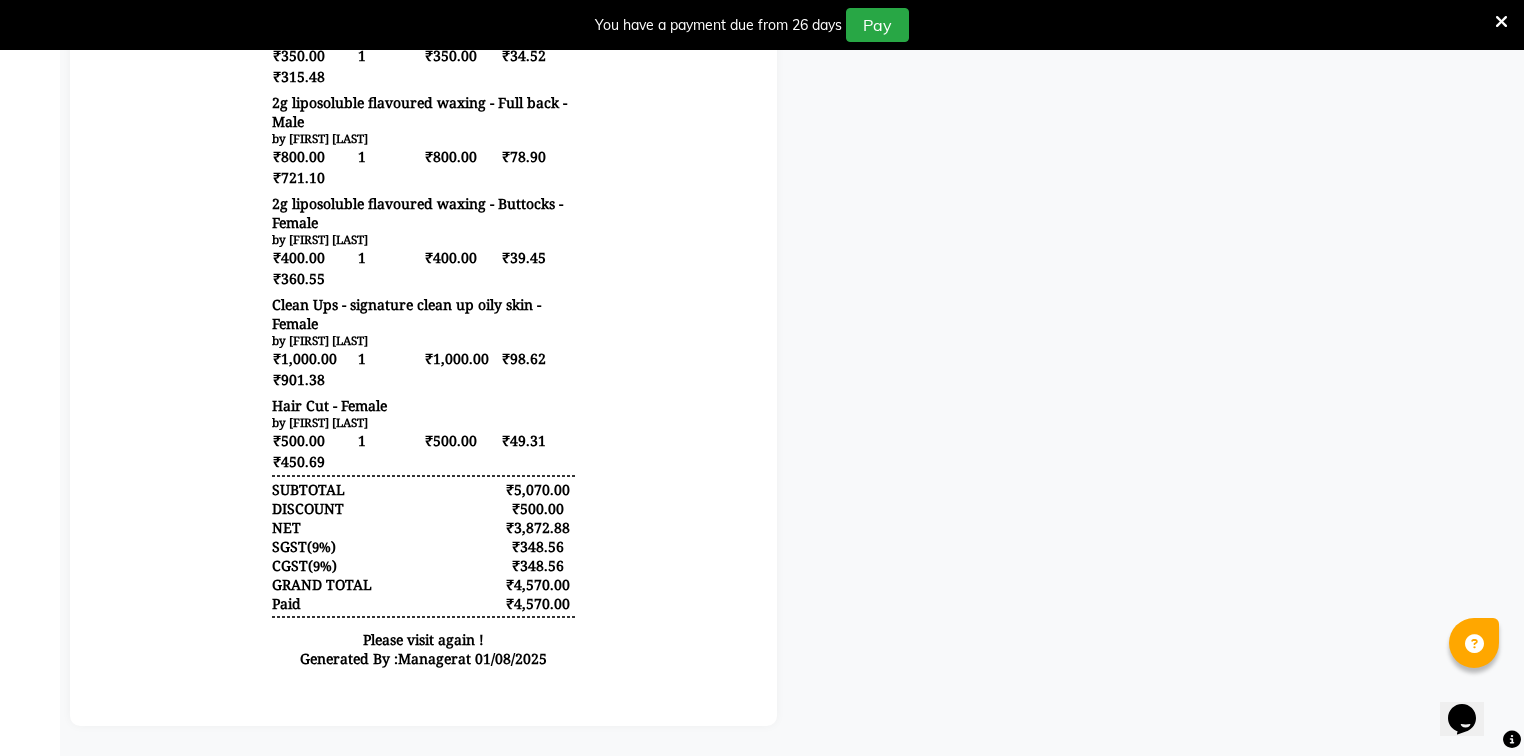 scroll, scrollTop: 0, scrollLeft: 0, axis: both 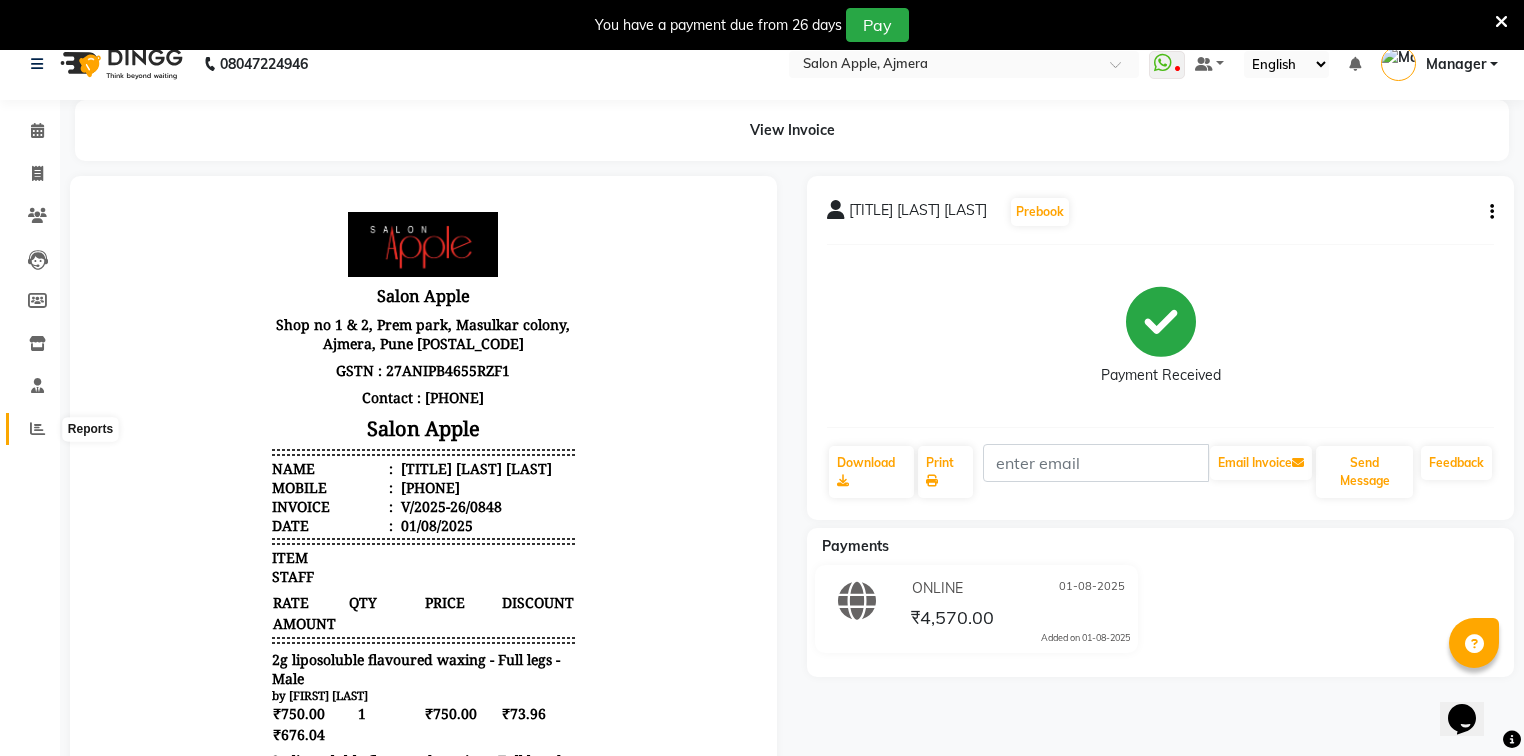 click 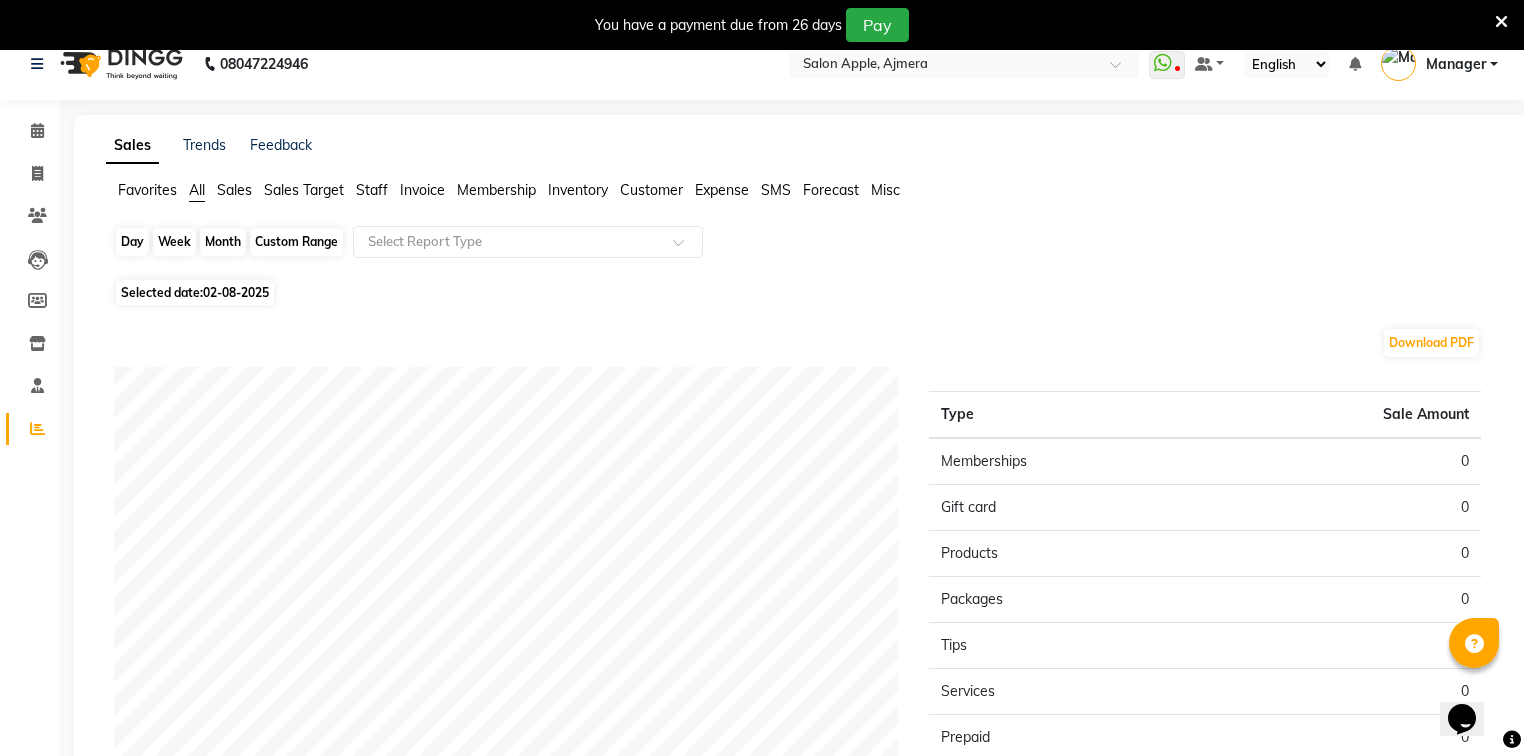 click on "Day" 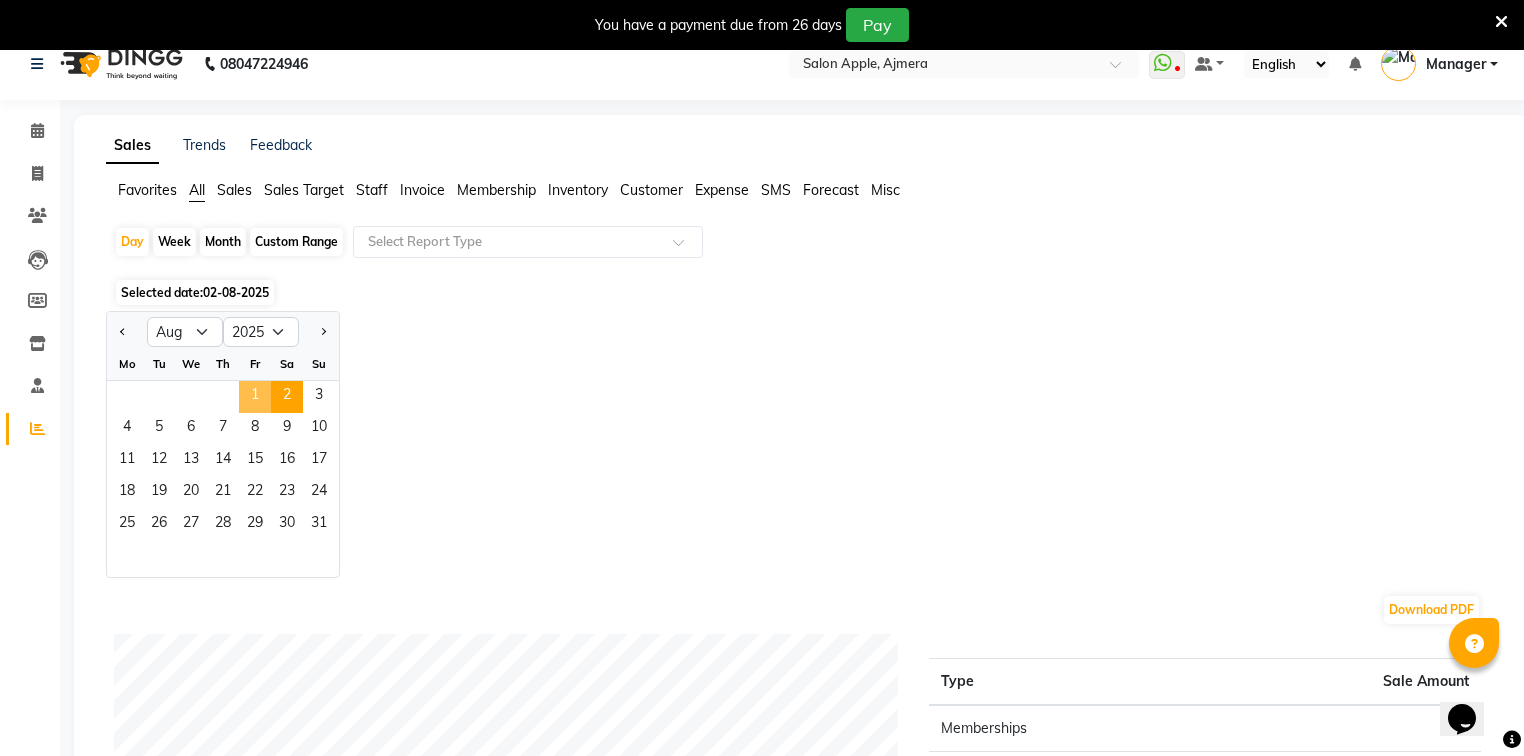 click on "1" 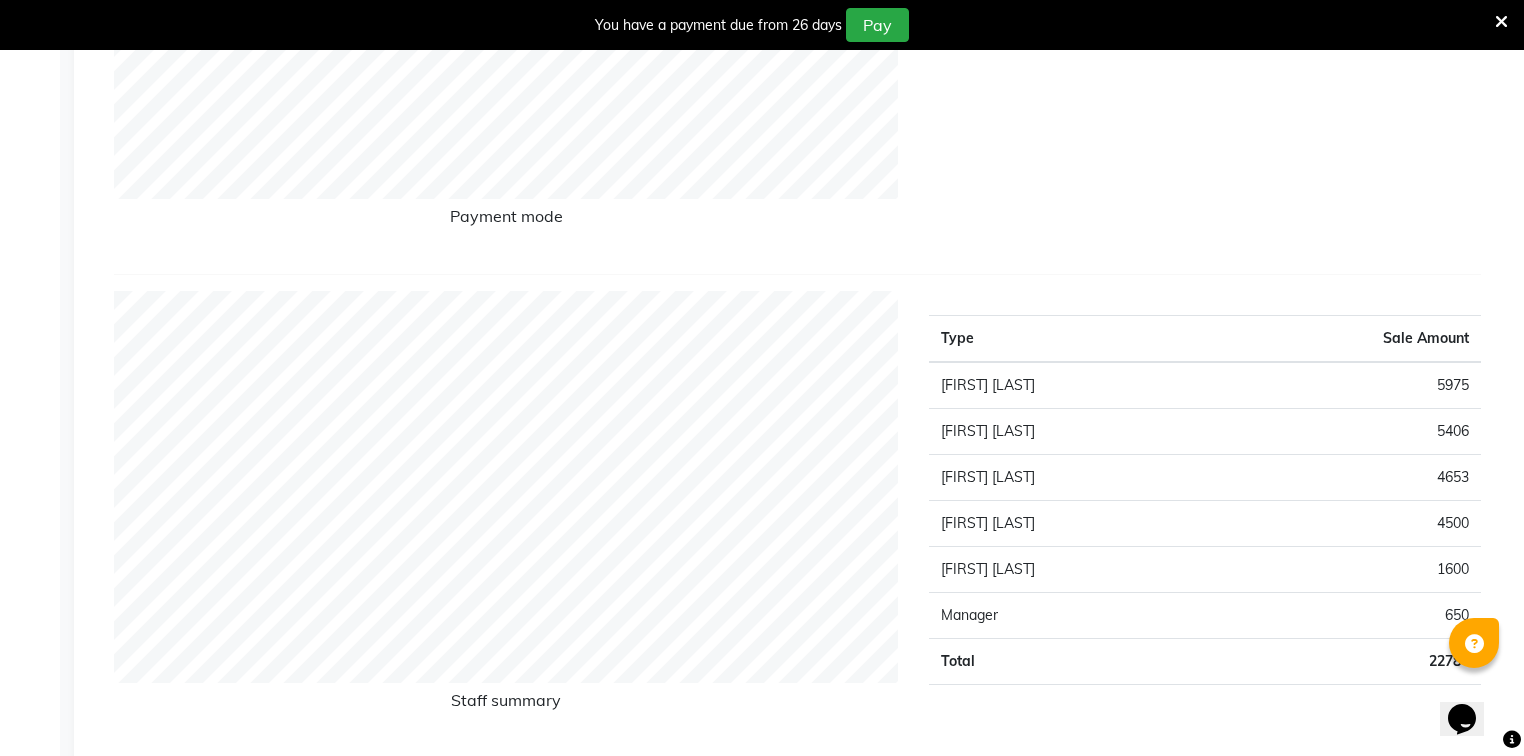 scroll, scrollTop: 0, scrollLeft: 0, axis: both 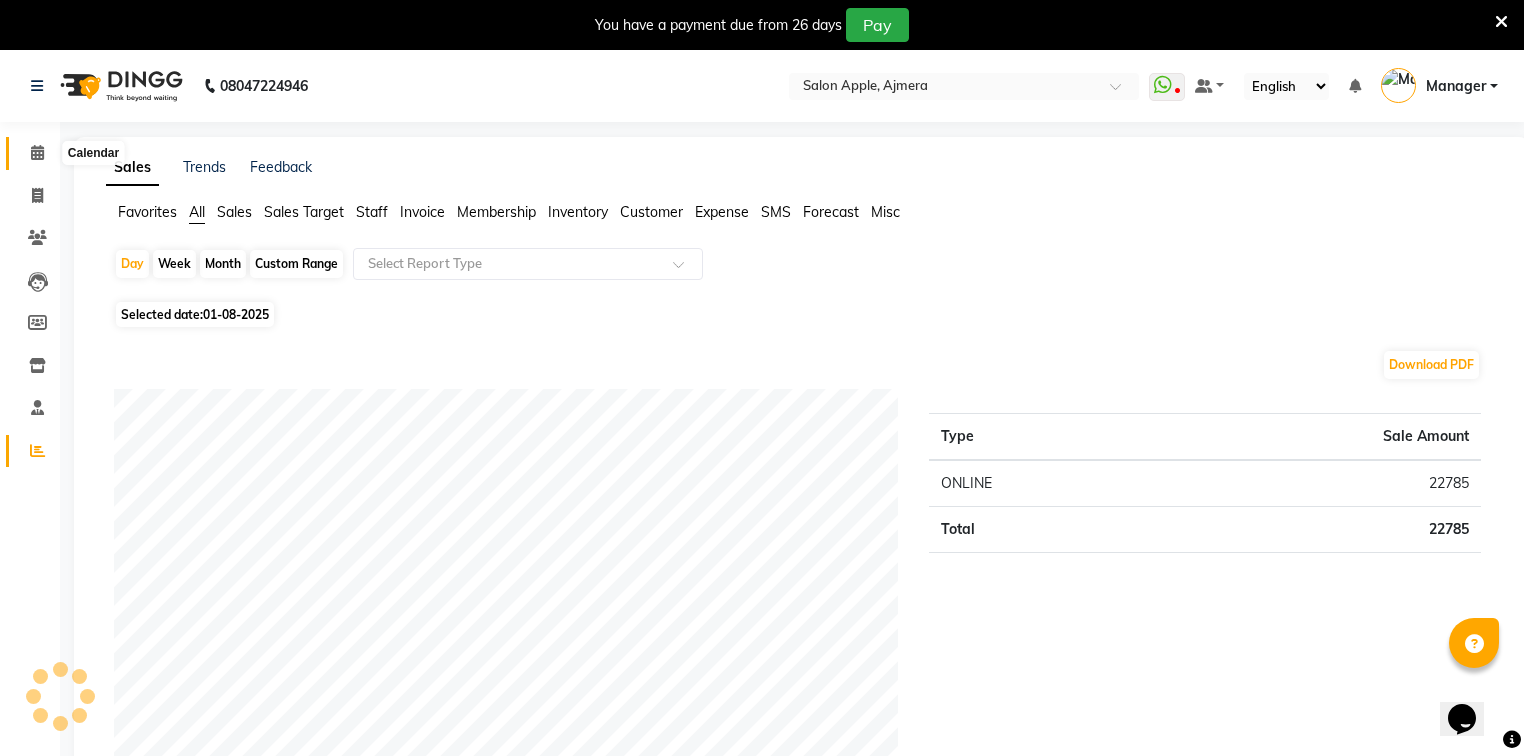 click 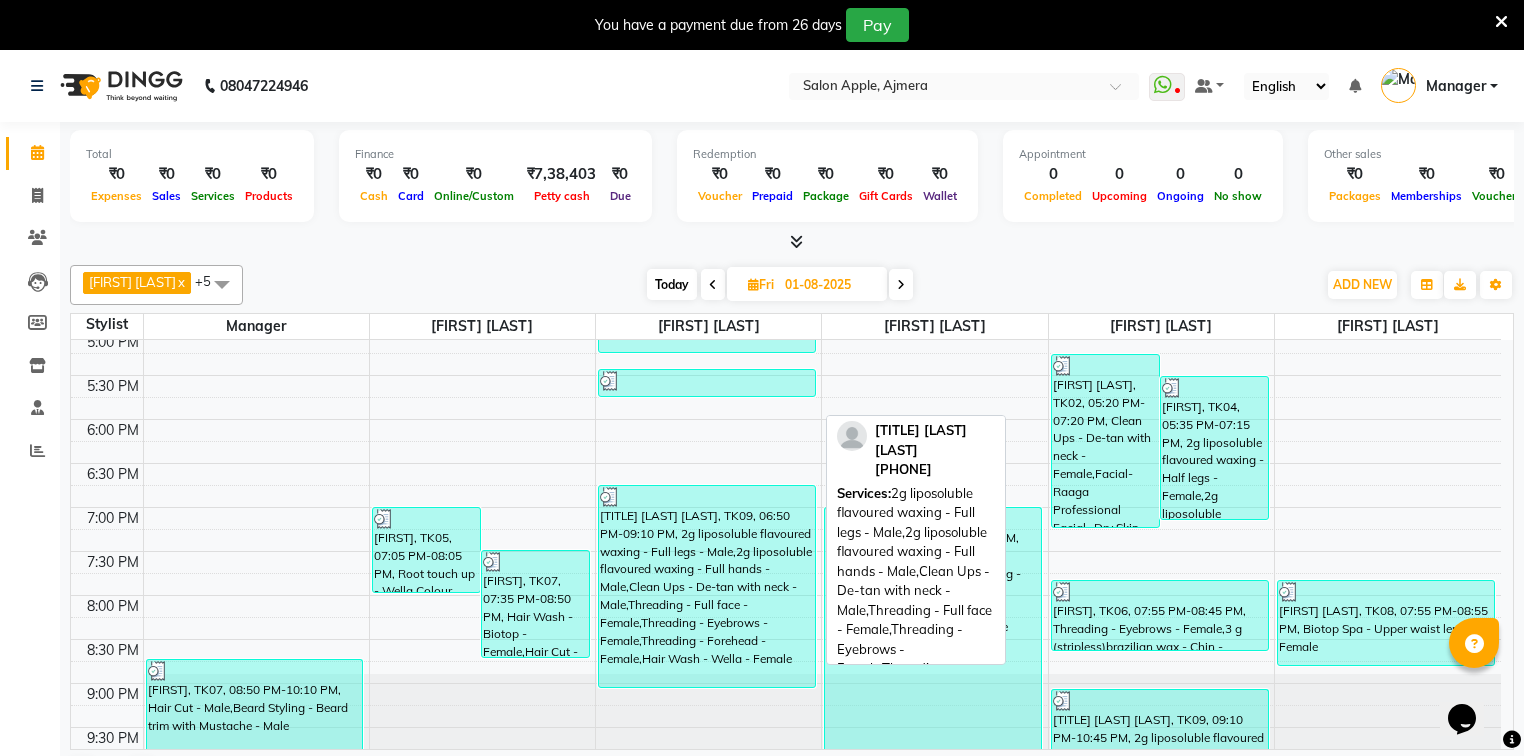 scroll, scrollTop: 723, scrollLeft: 0, axis: vertical 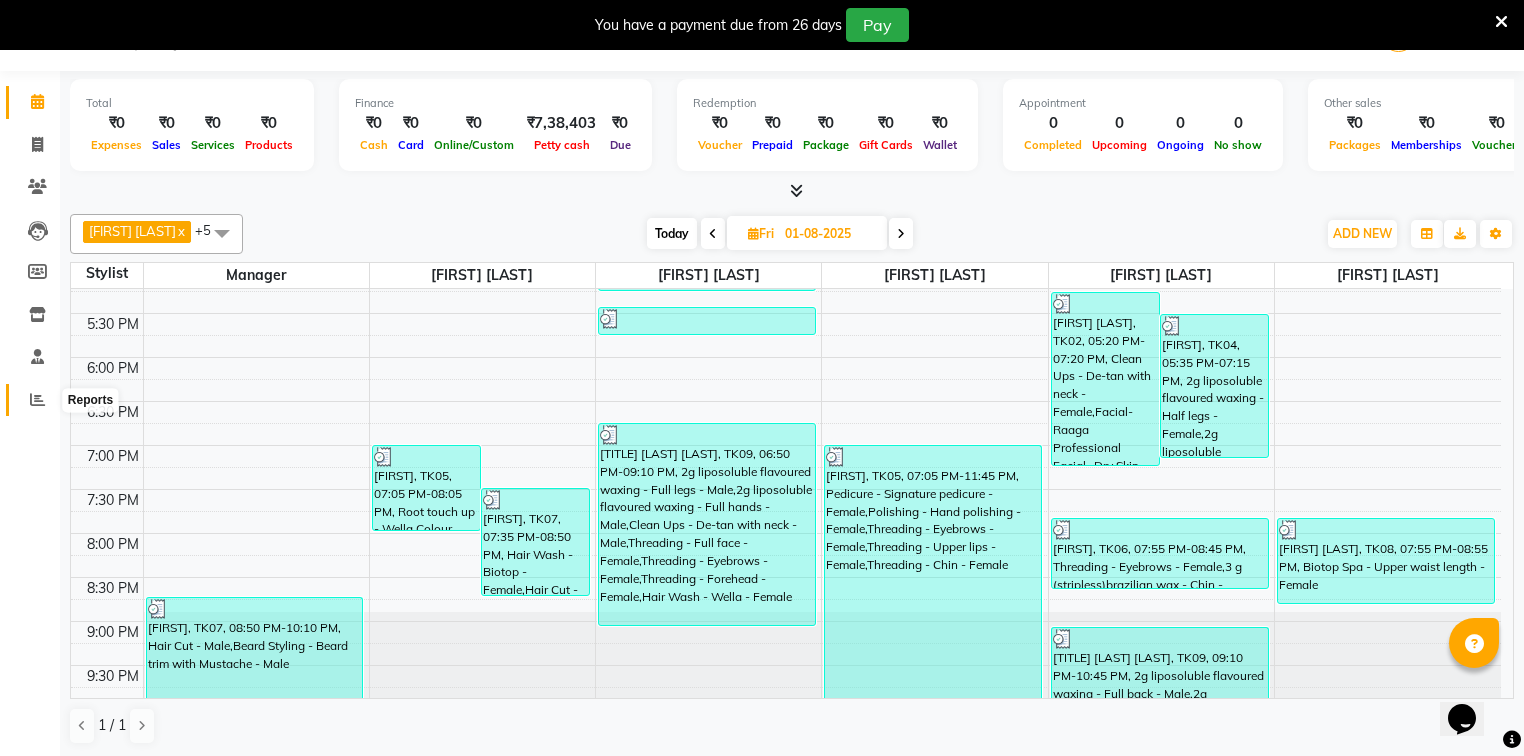 click 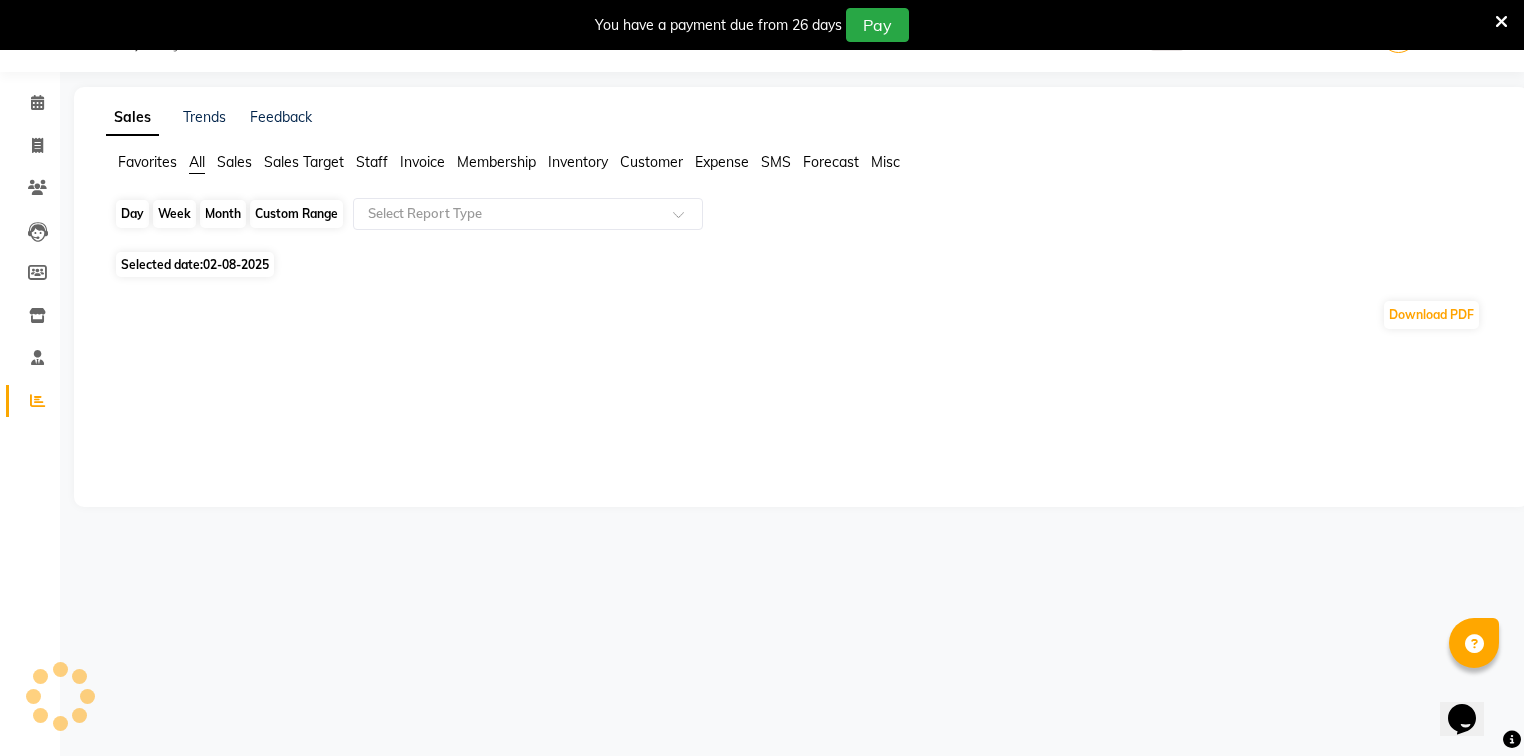 scroll, scrollTop: 51, scrollLeft: 0, axis: vertical 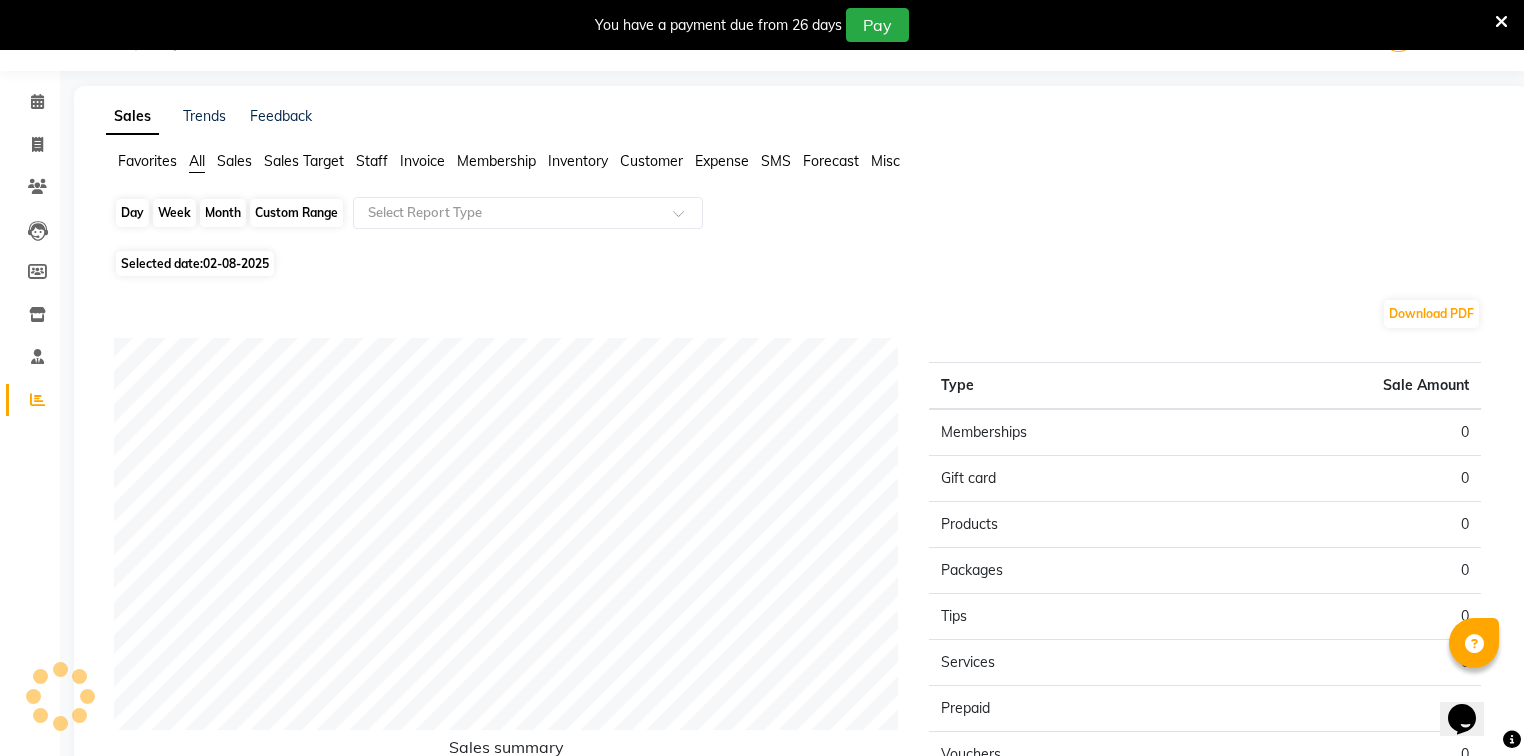 click on "Day" 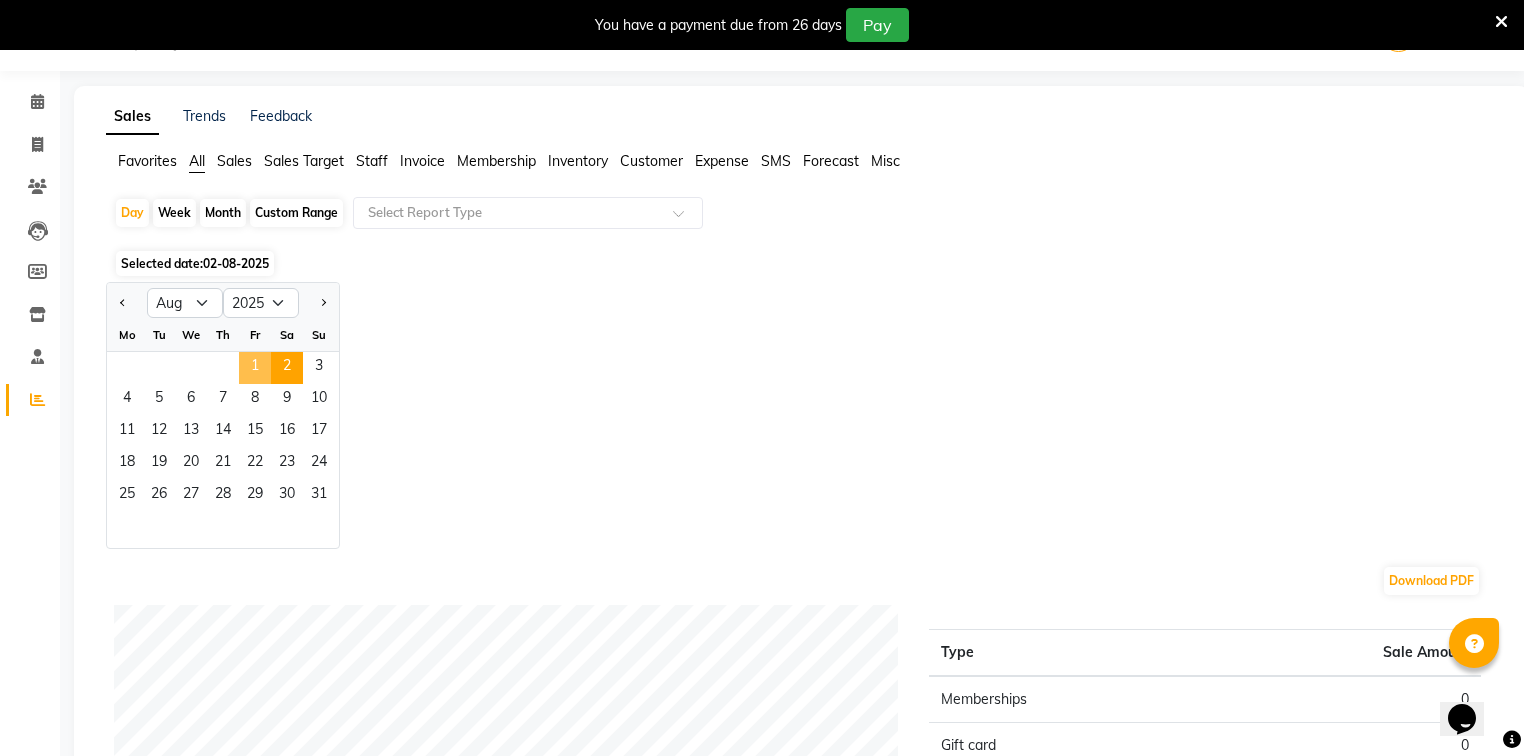 click on "1" 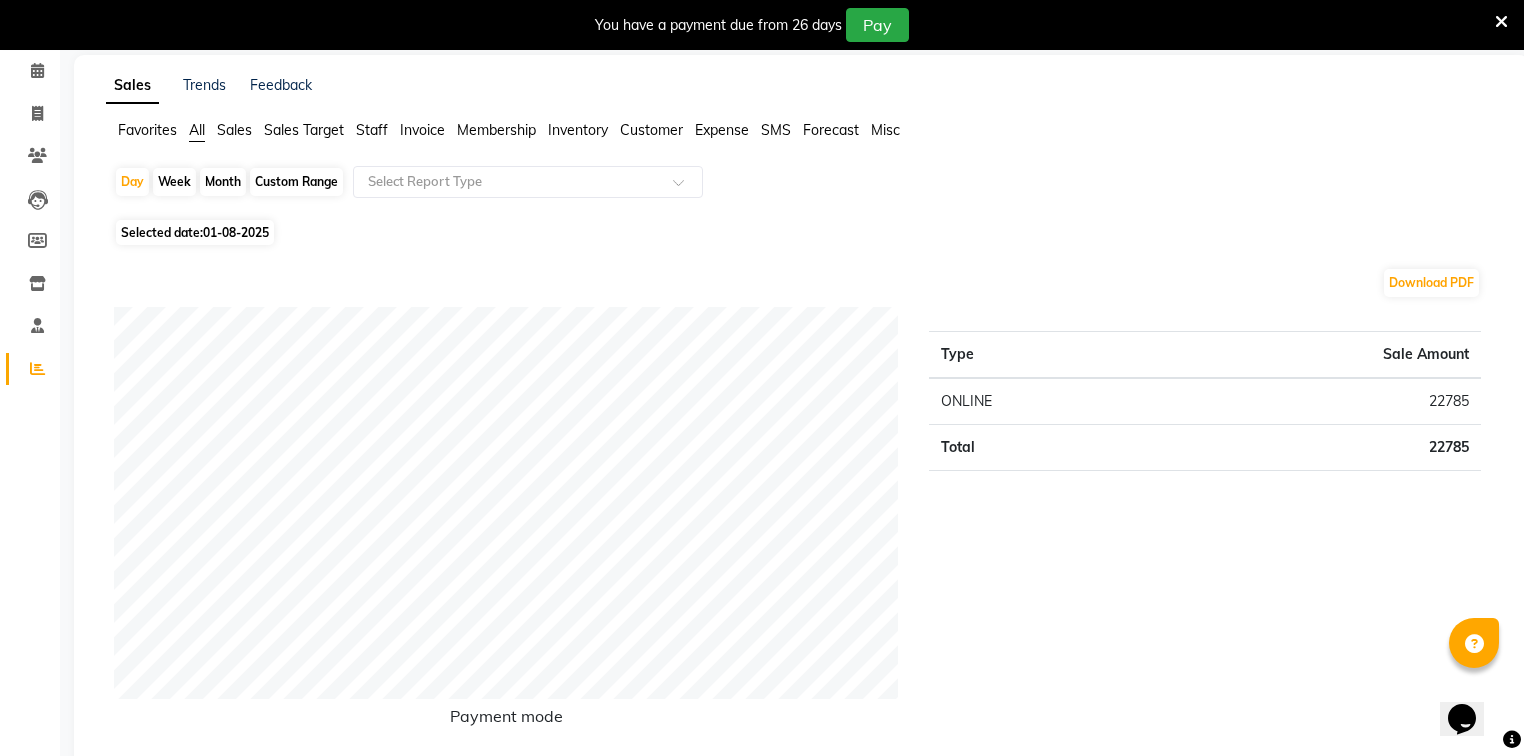 scroll, scrollTop: 0, scrollLeft: 0, axis: both 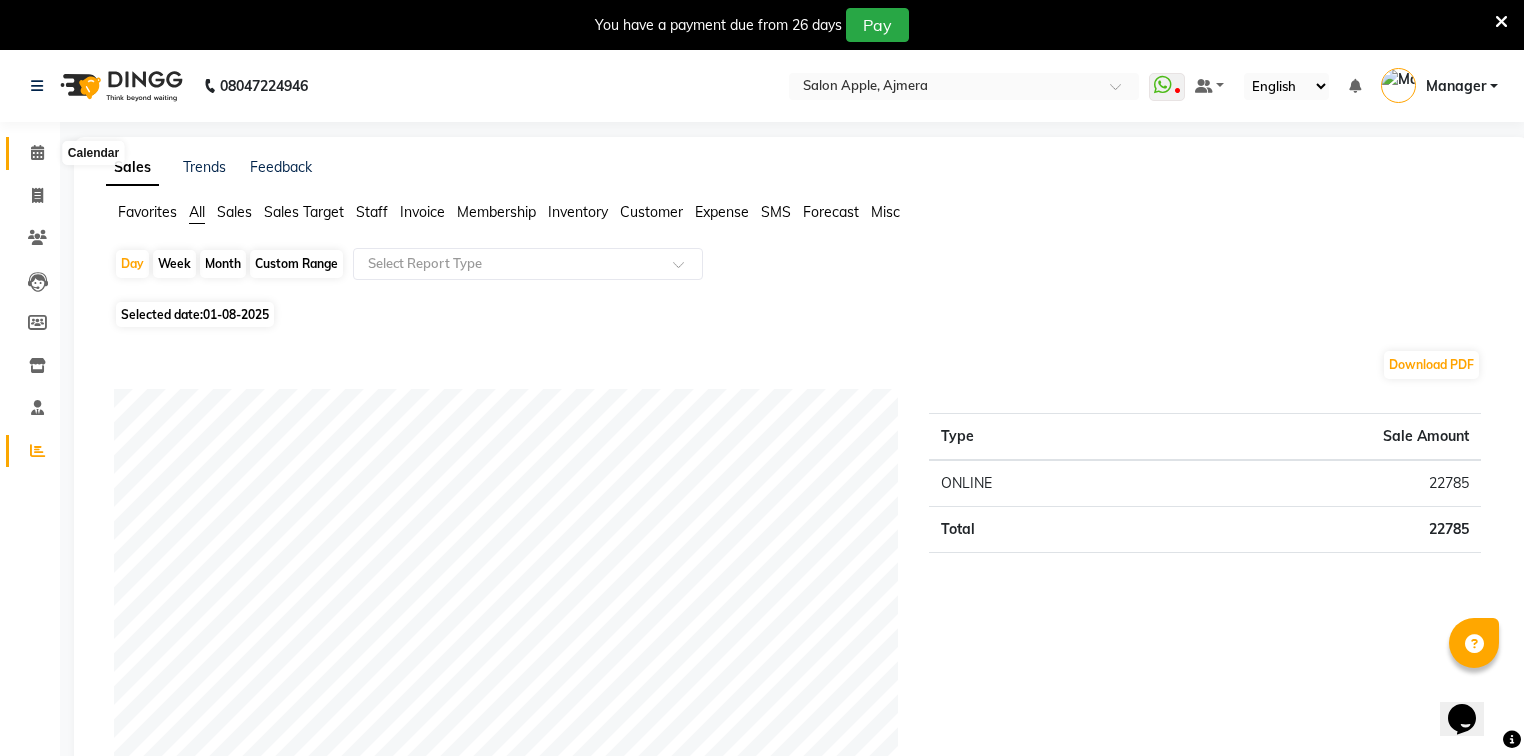 click 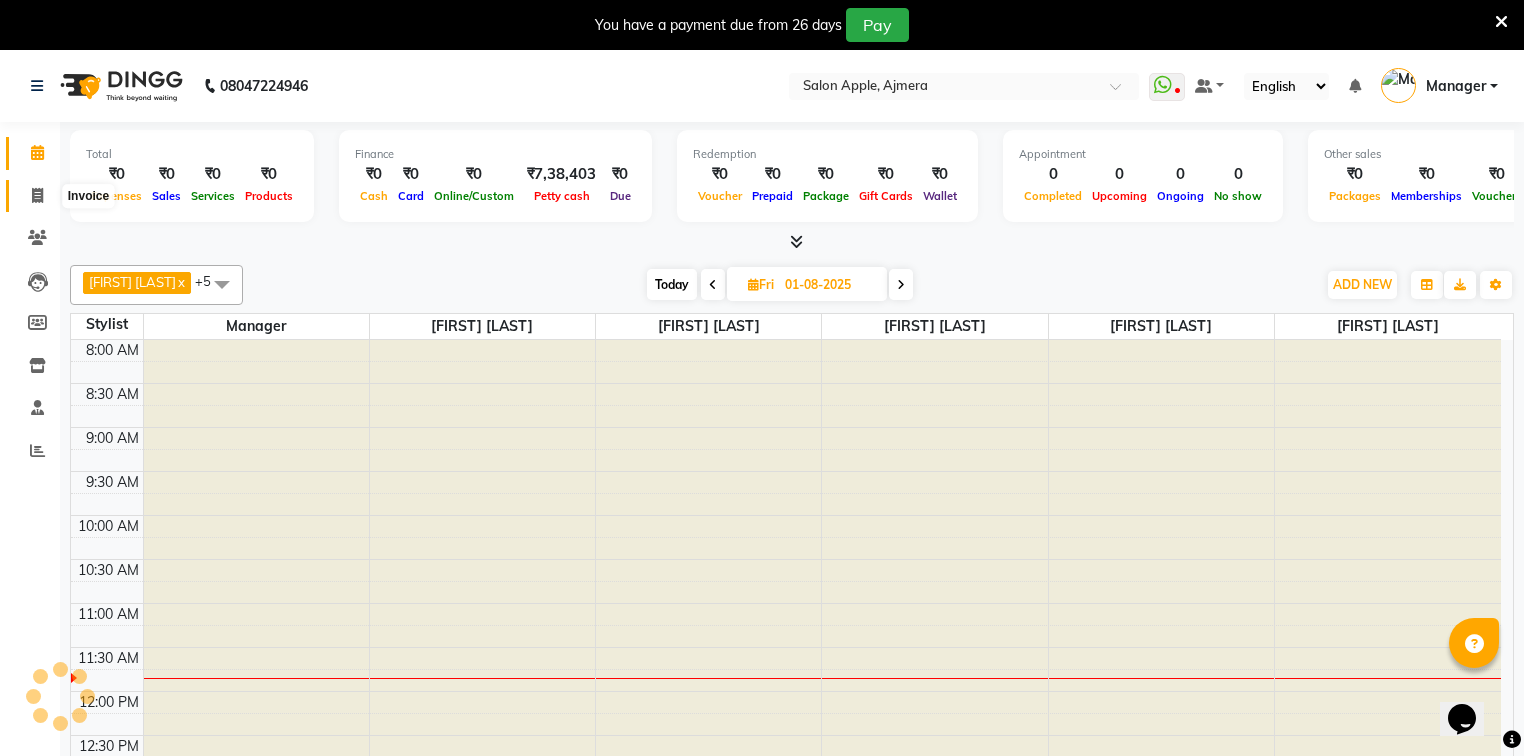 click 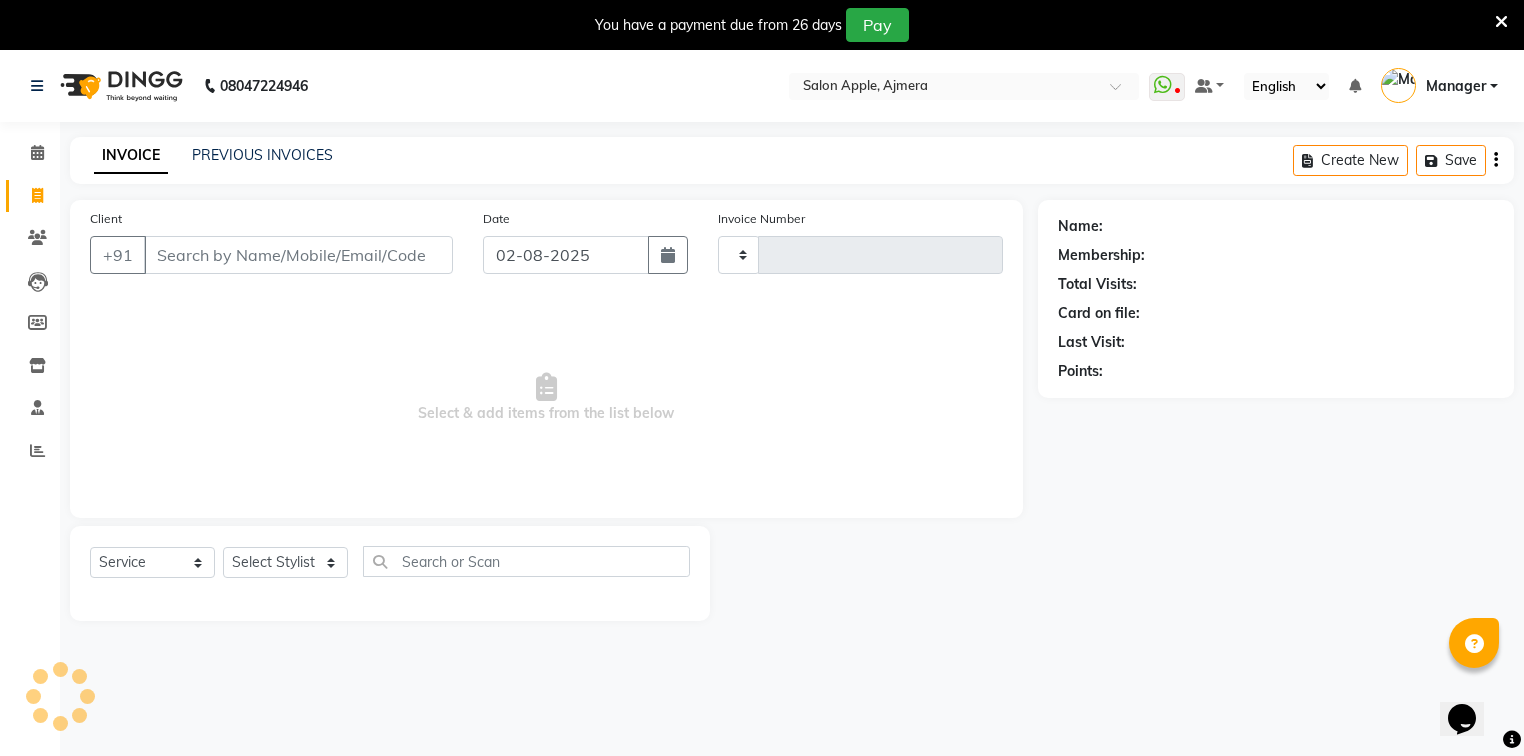 type on "0849" 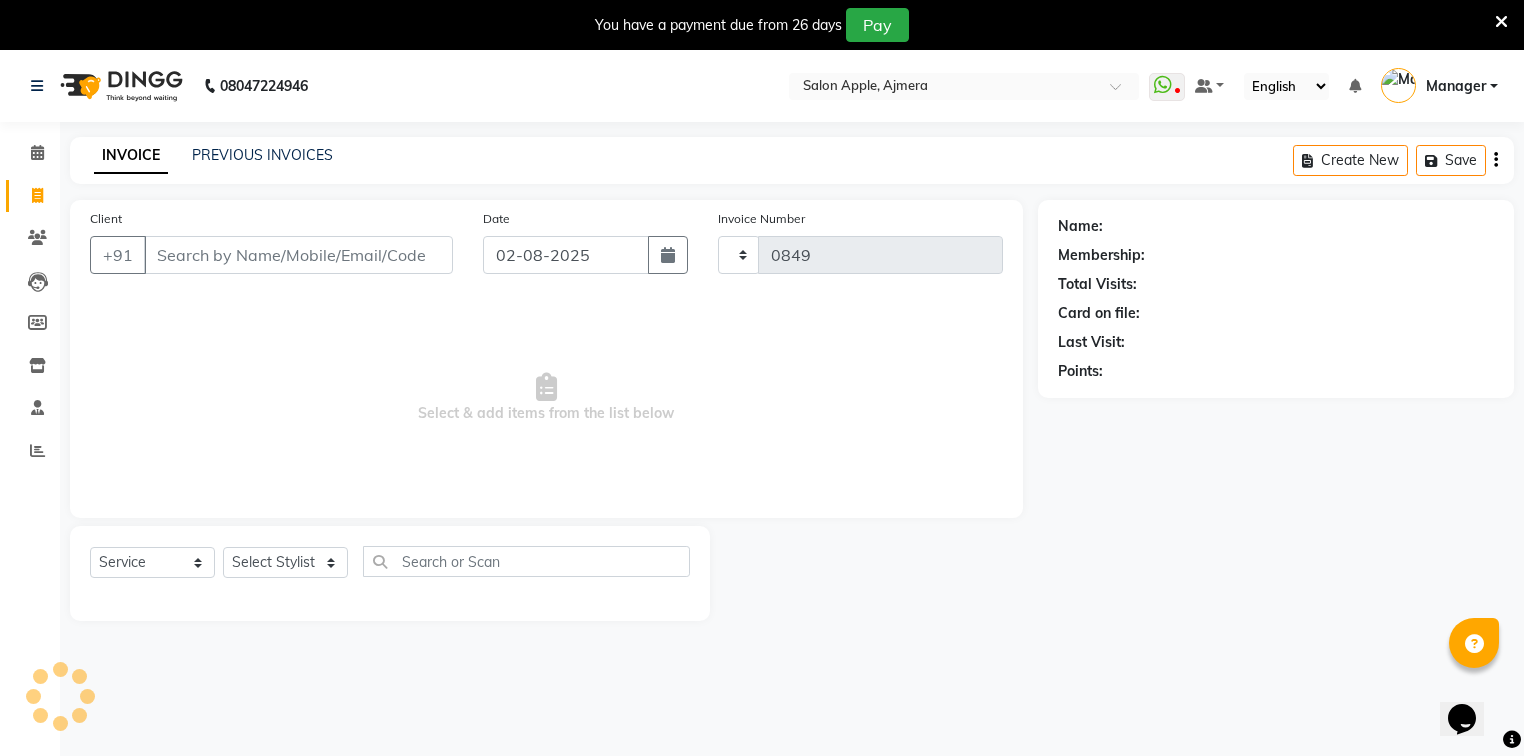 select on "4743" 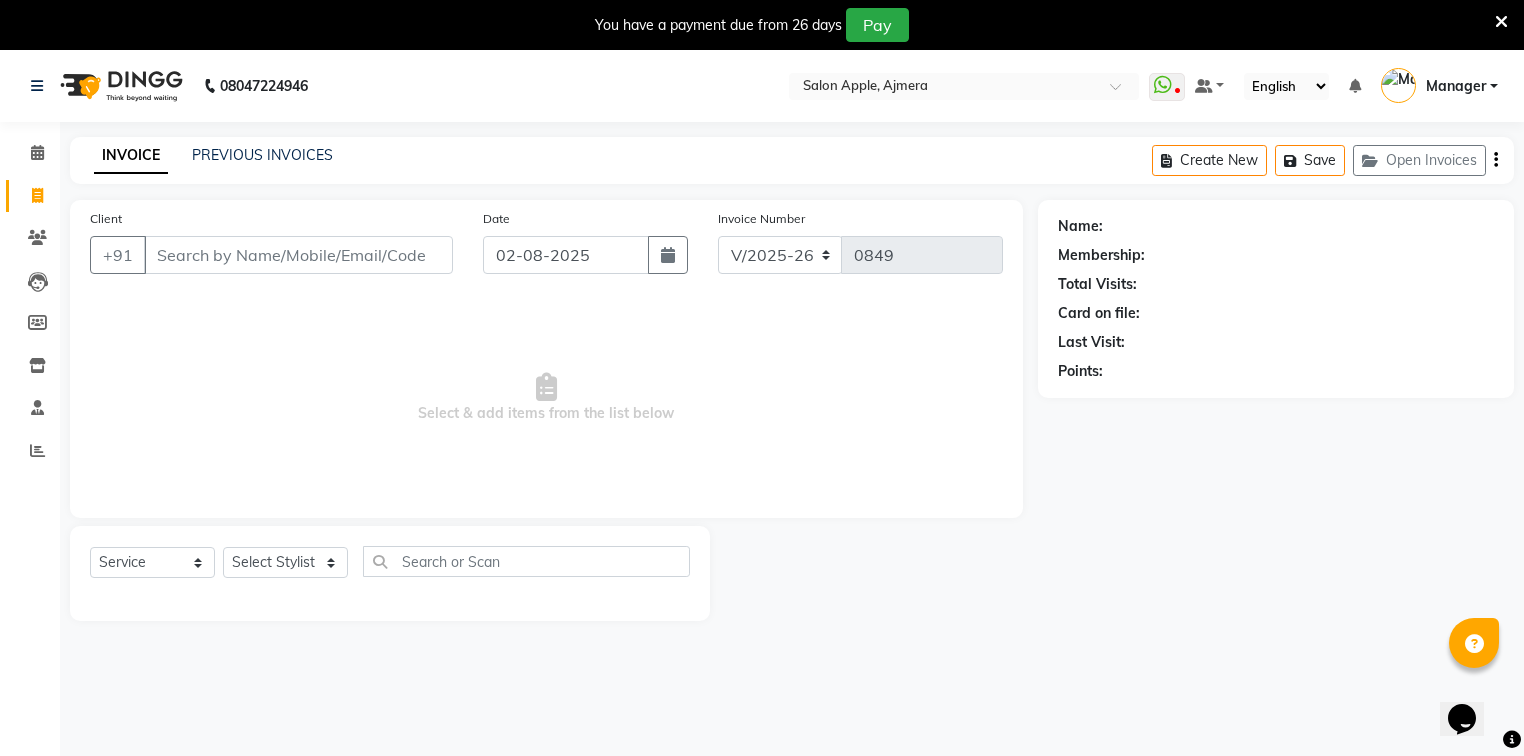 click on "PREVIOUS INVOICES" 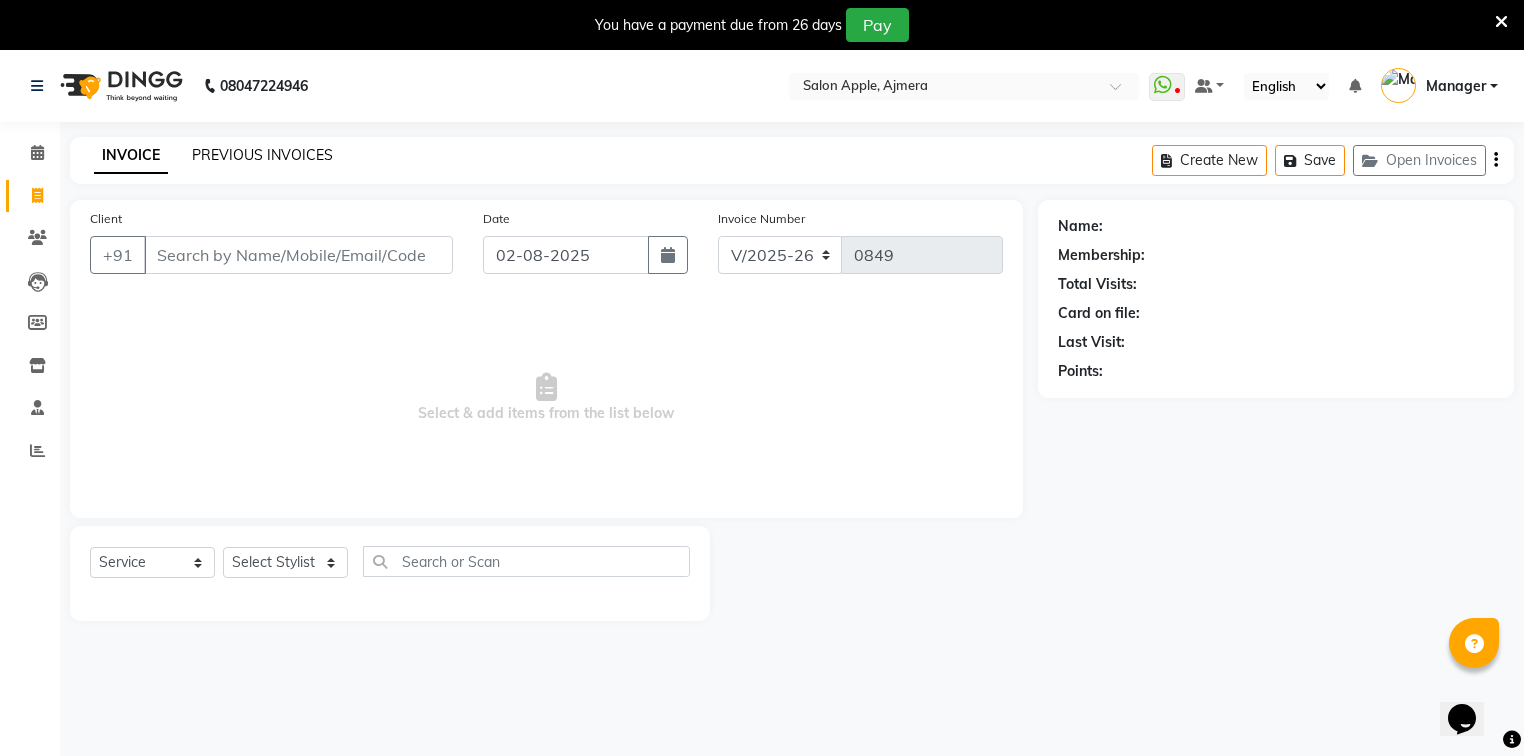 click on "PREVIOUS INVOICES" 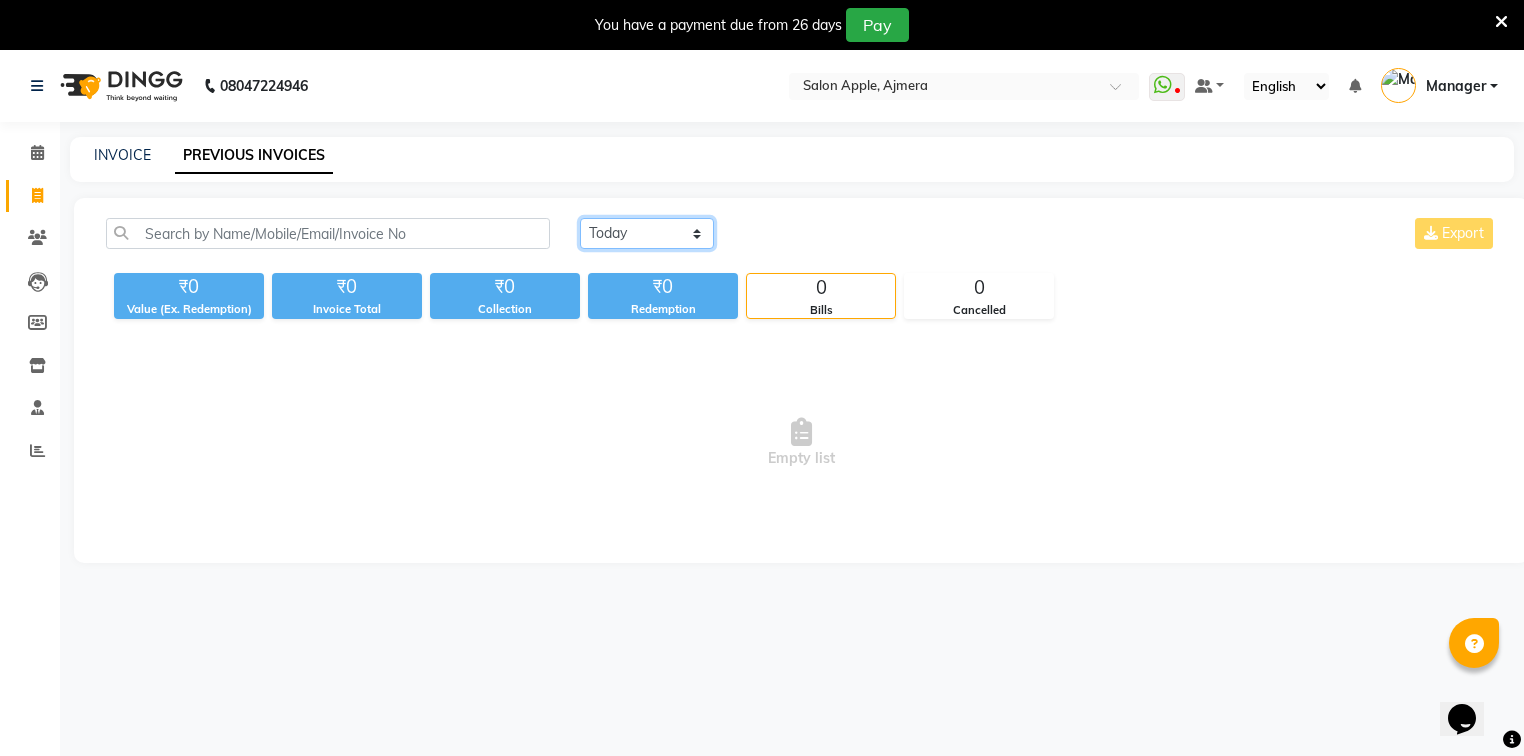 click on "Today Yesterday Custom Range" 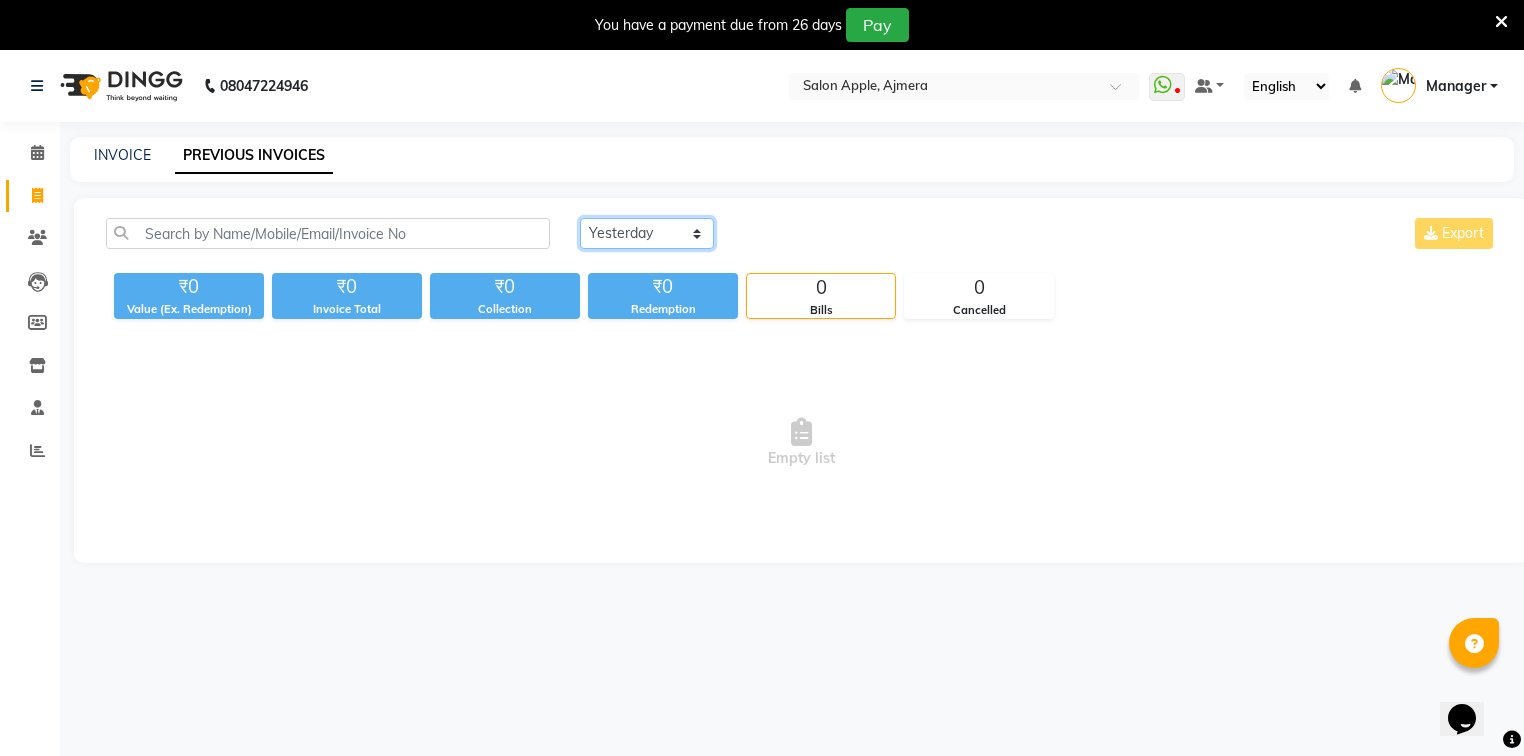click on "Today Yesterday Custom Range" 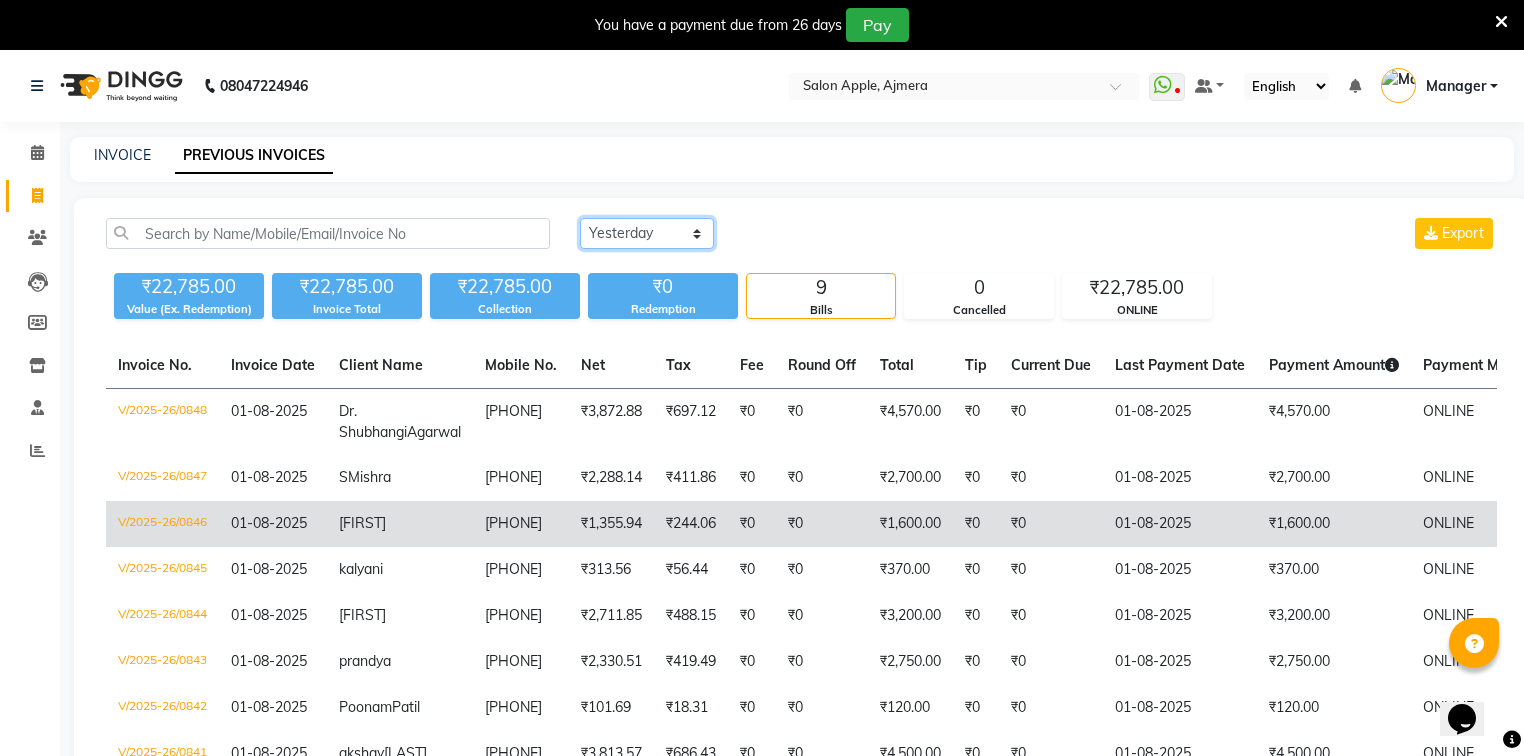 scroll, scrollTop: 160, scrollLeft: 0, axis: vertical 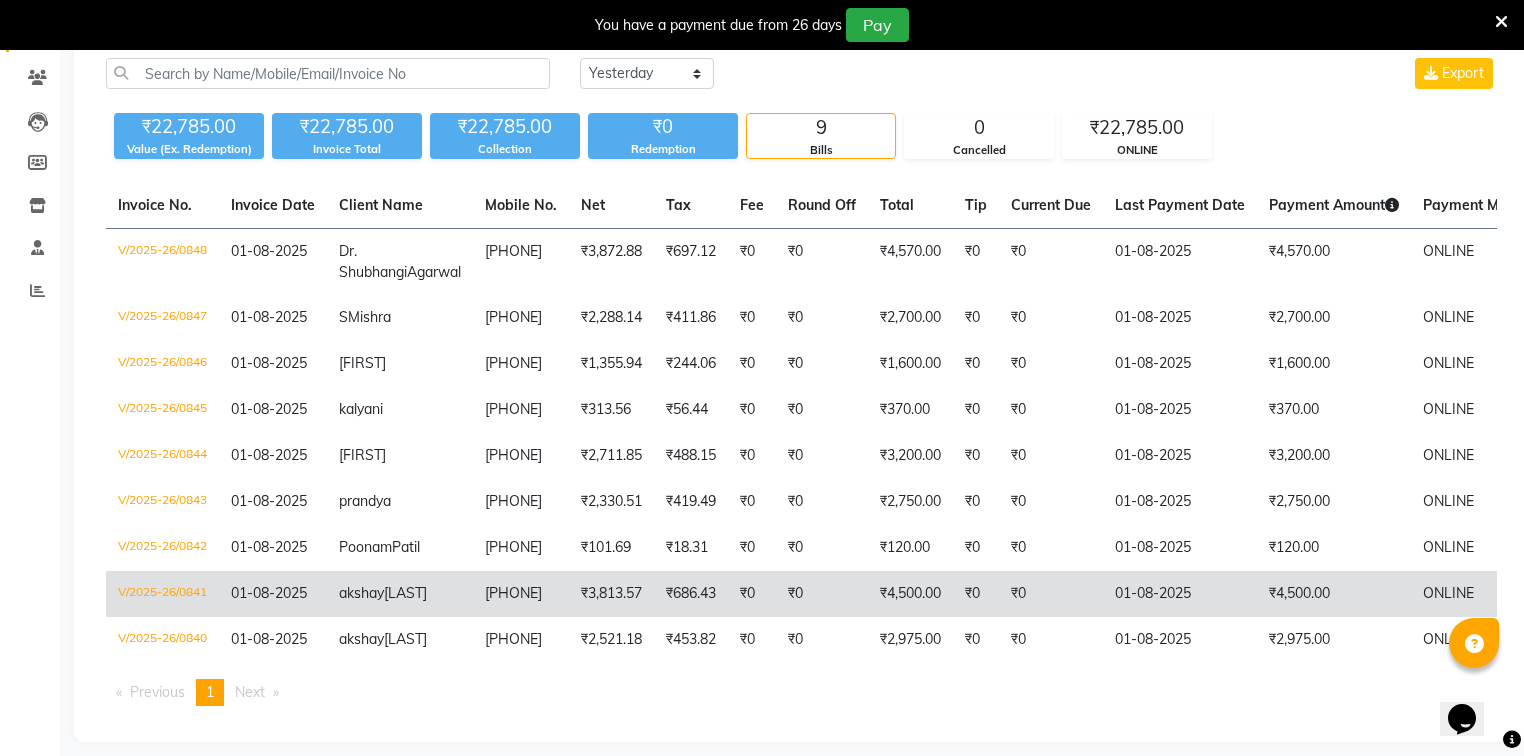 click on "₹686.43" 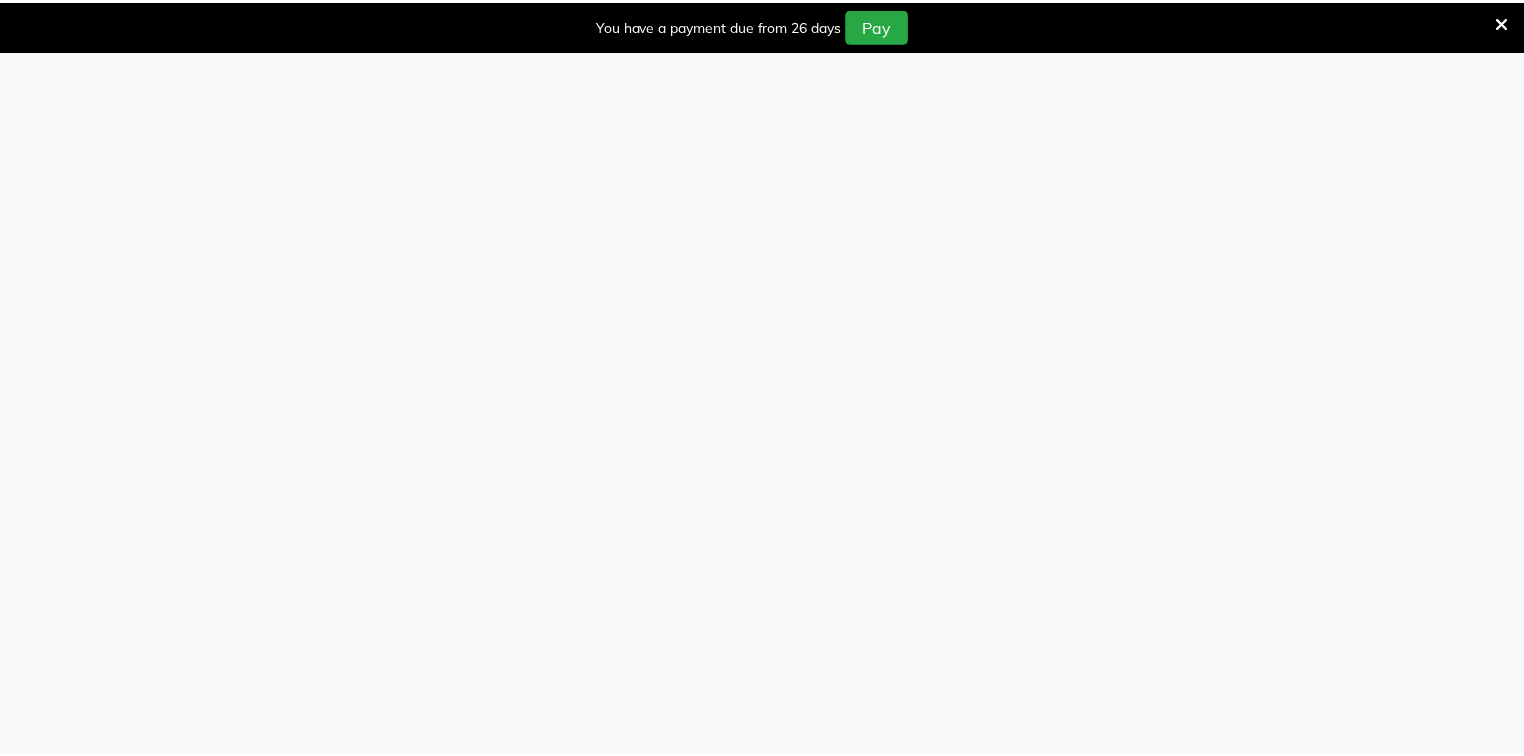 scroll, scrollTop: 0, scrollLeft: 0, axis: both 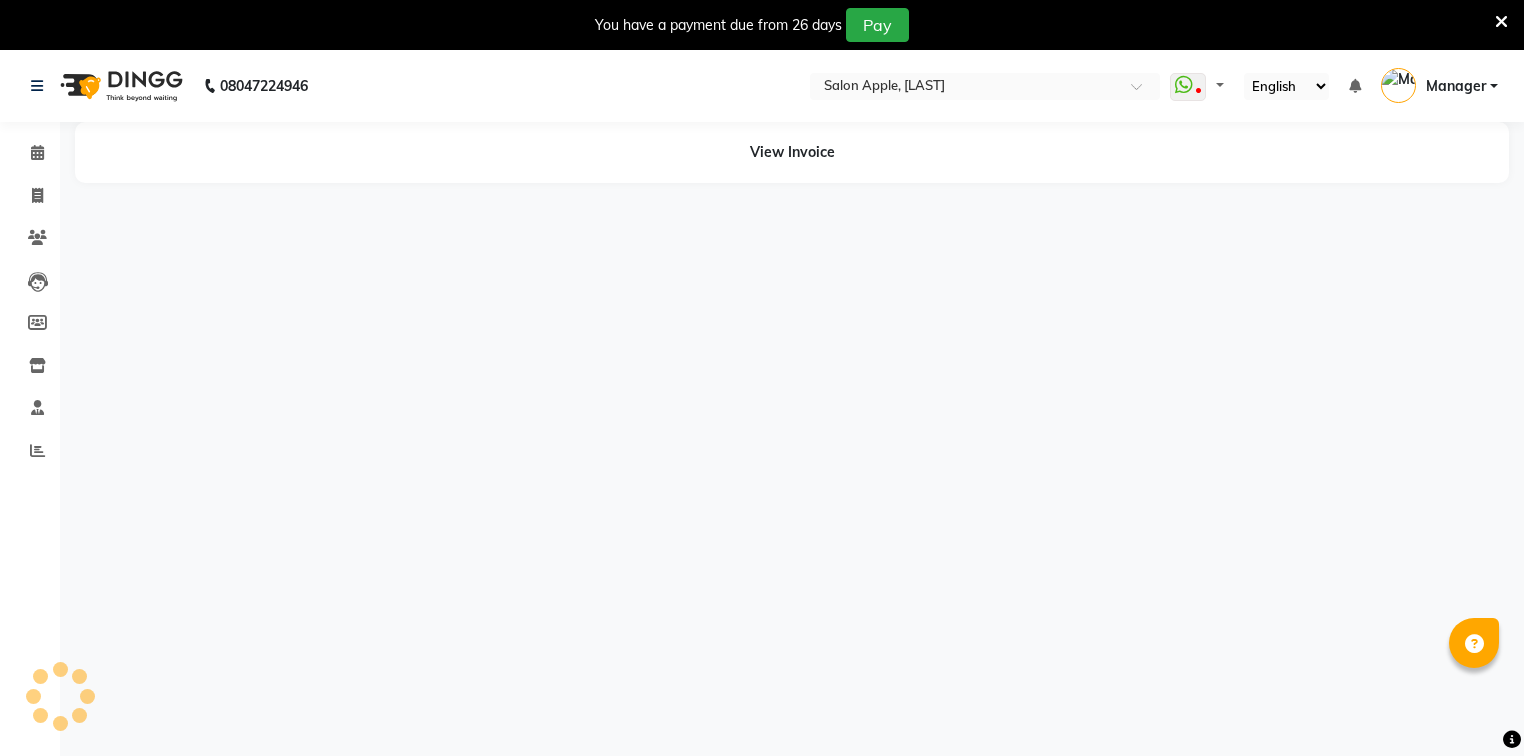 select on "en" 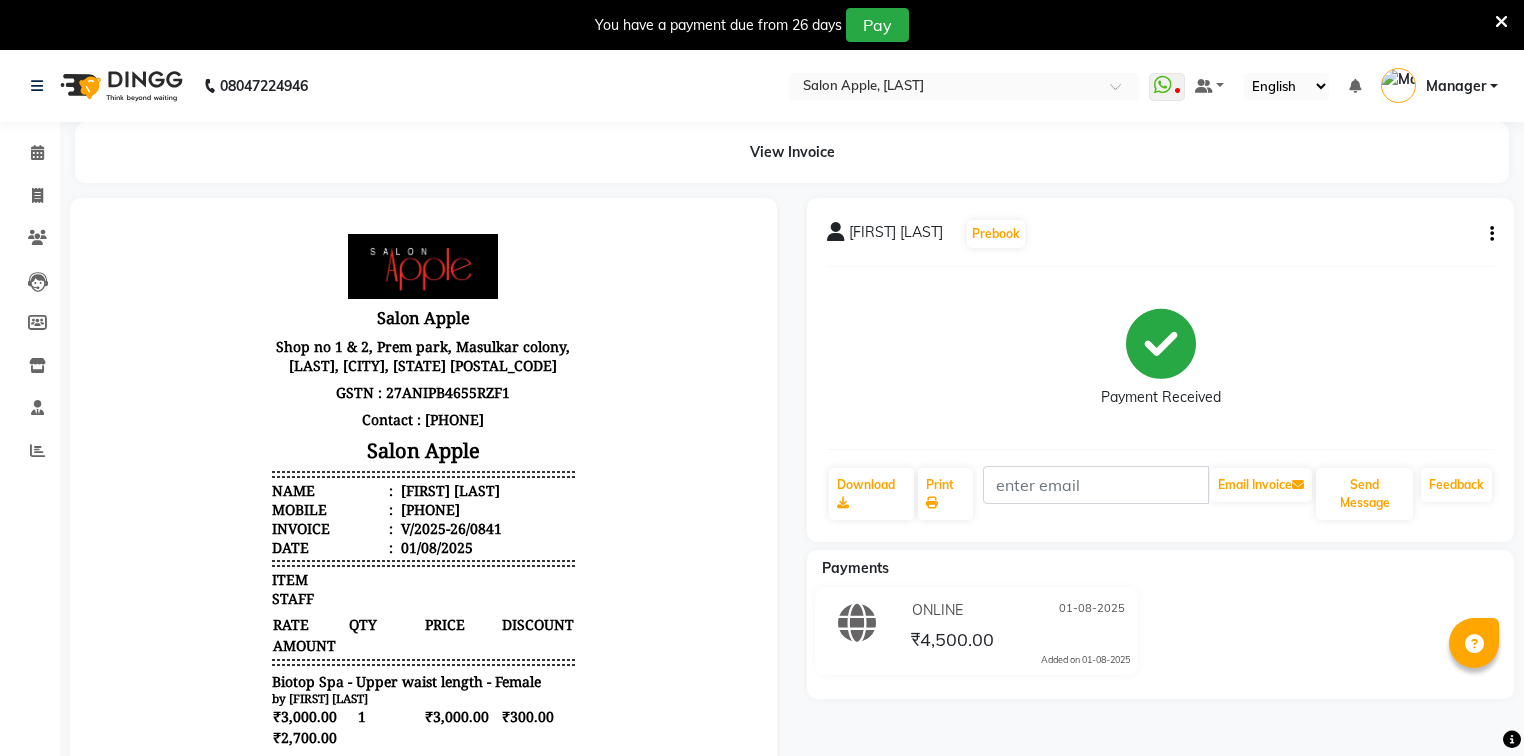 scroll, scrollTop: 0, scrollLeft: 0, axis: both 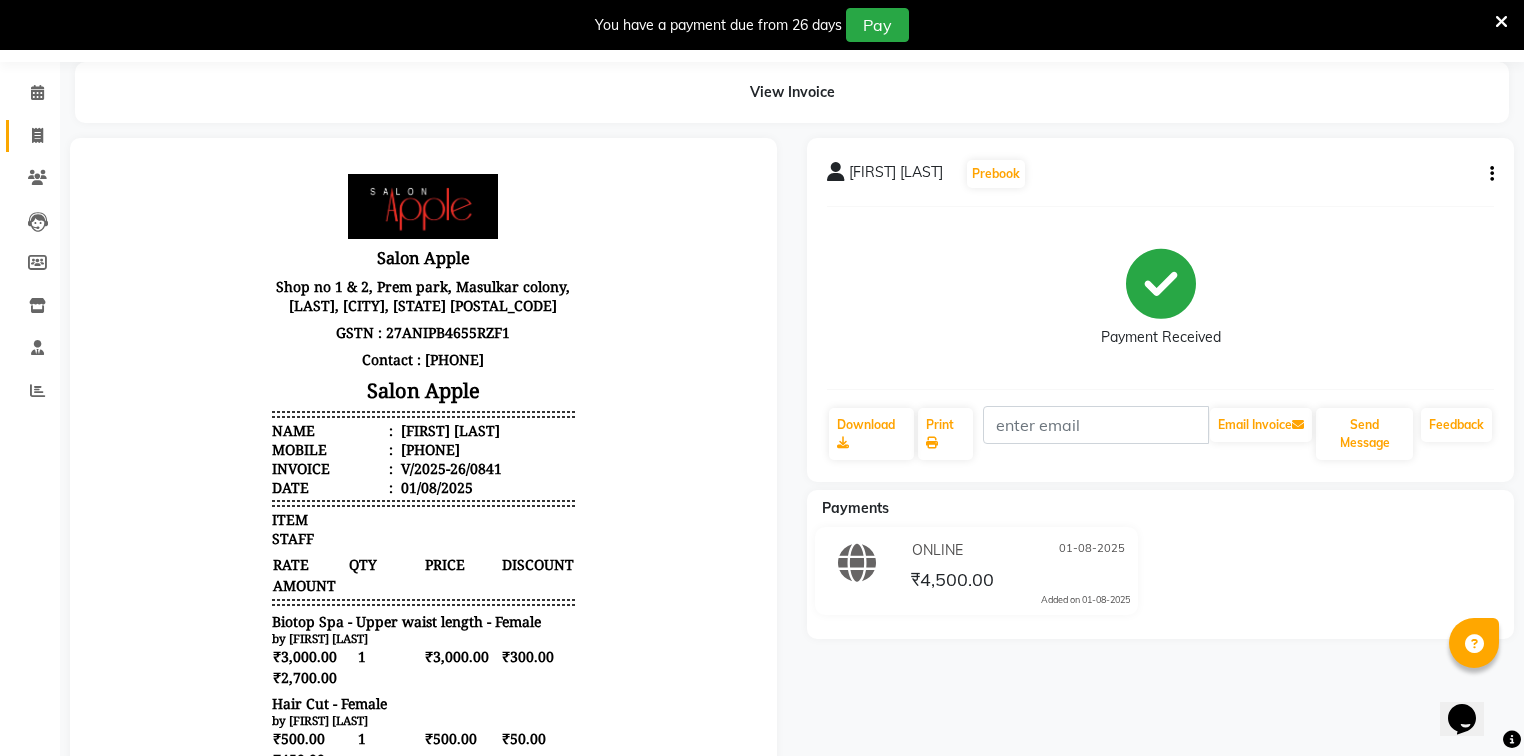 click 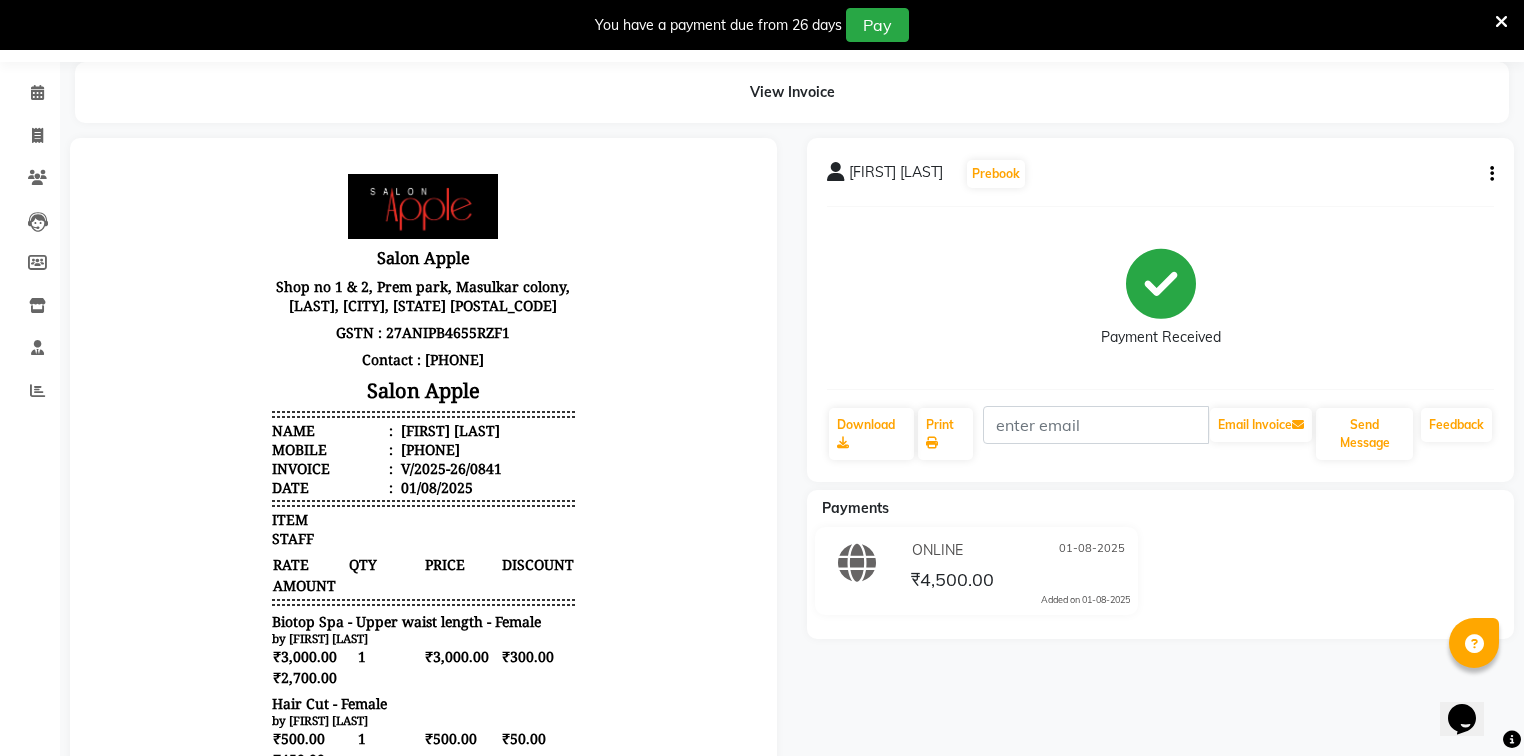 select on "service" 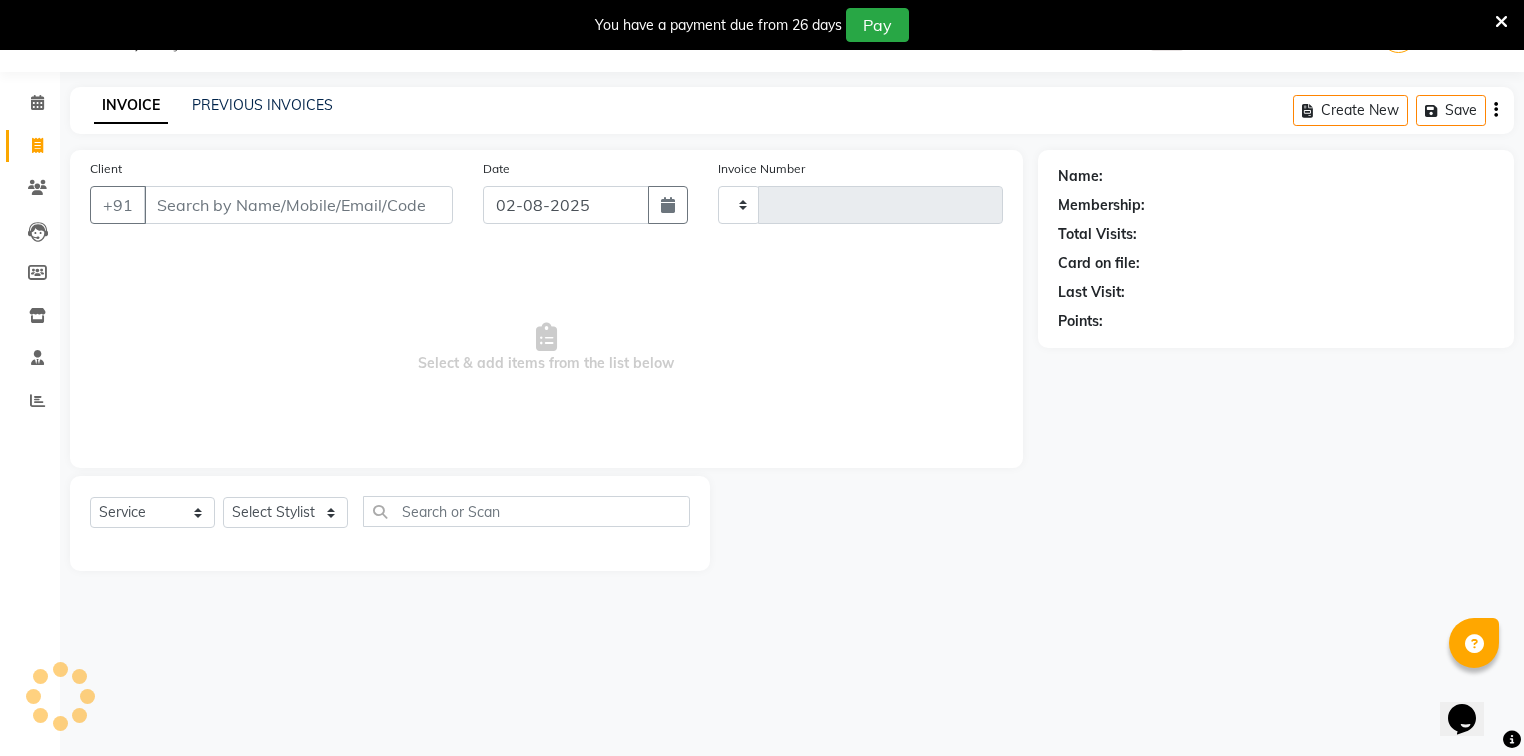 scroll, scrollTop: 50, scrollLeft: 0, axis: vertical 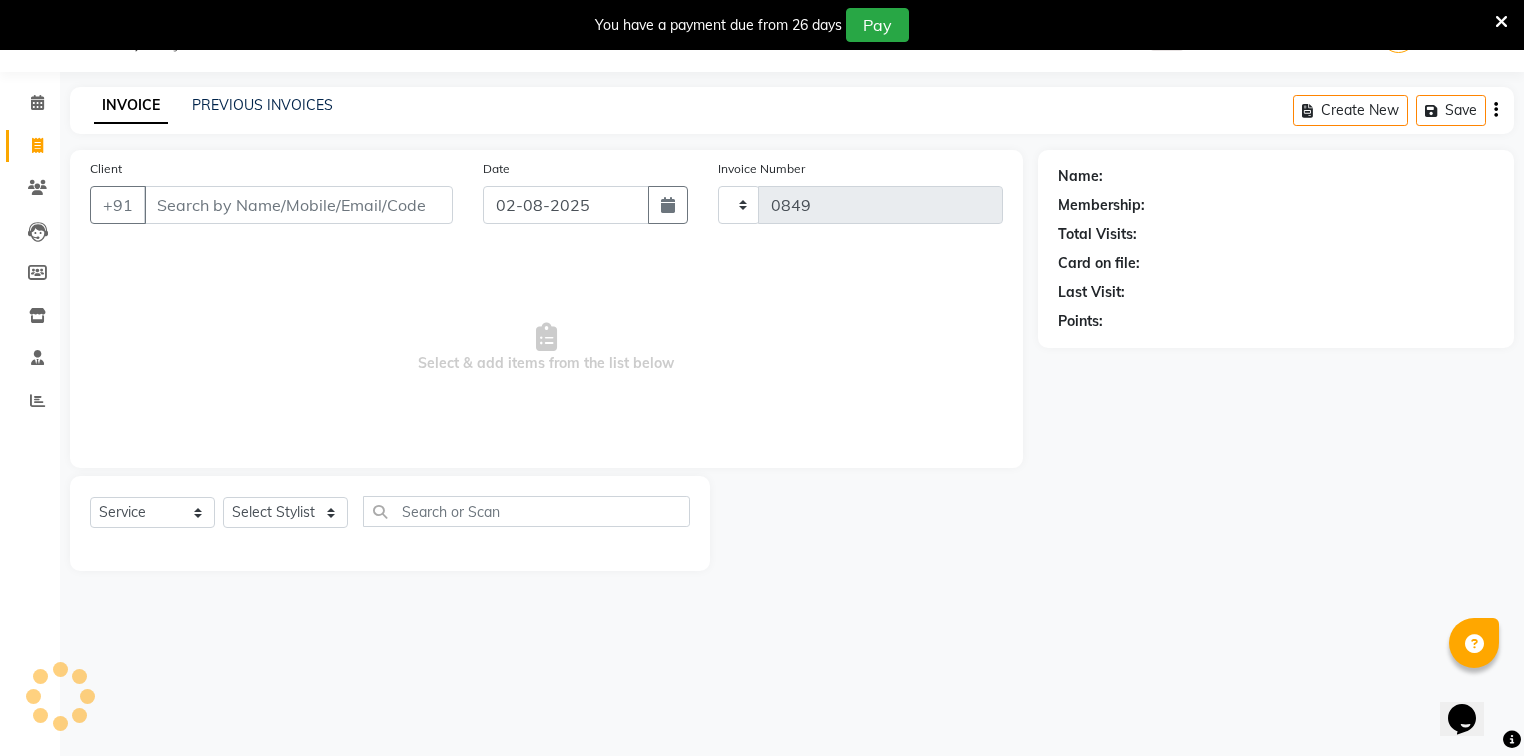select on "4743" 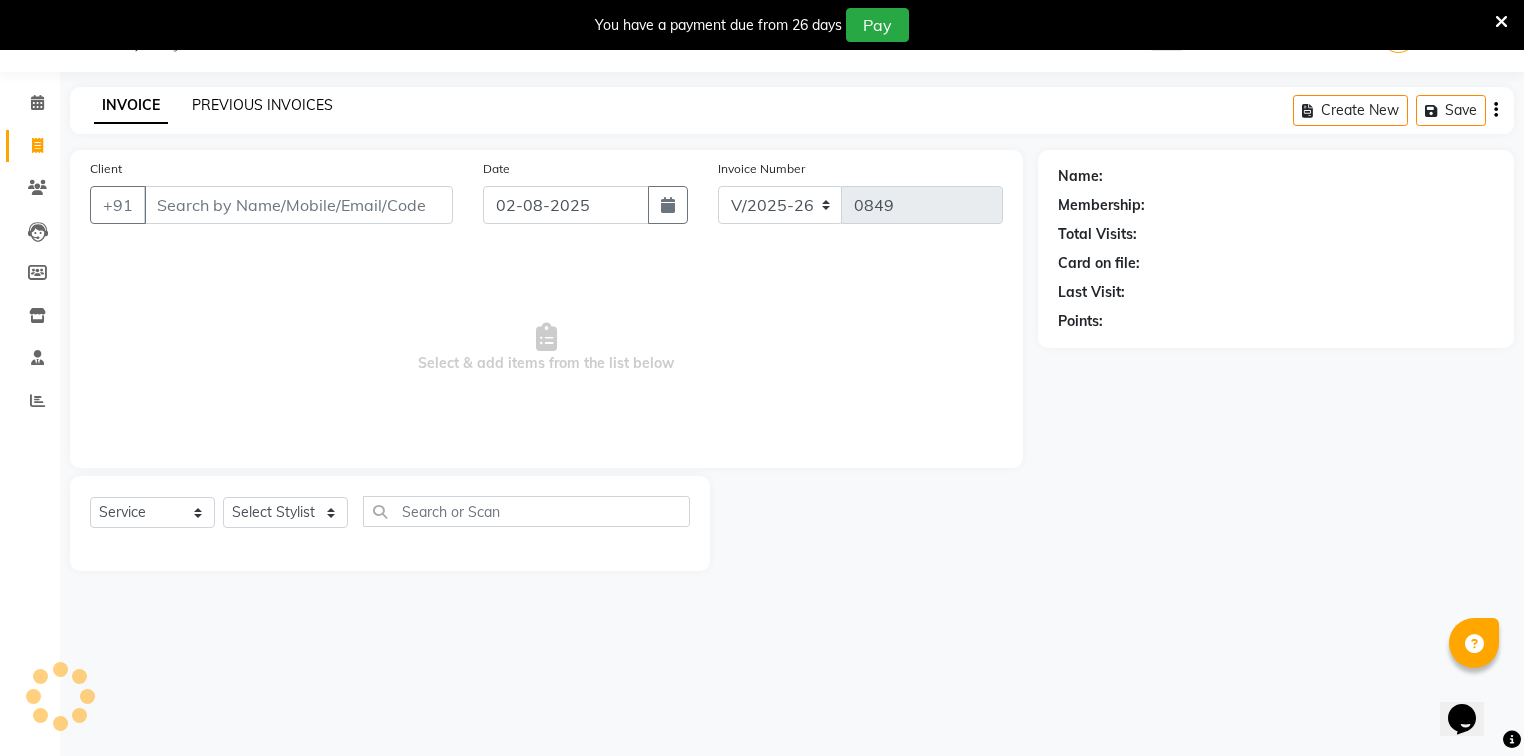 click on "PREVIOUS INVOICES" 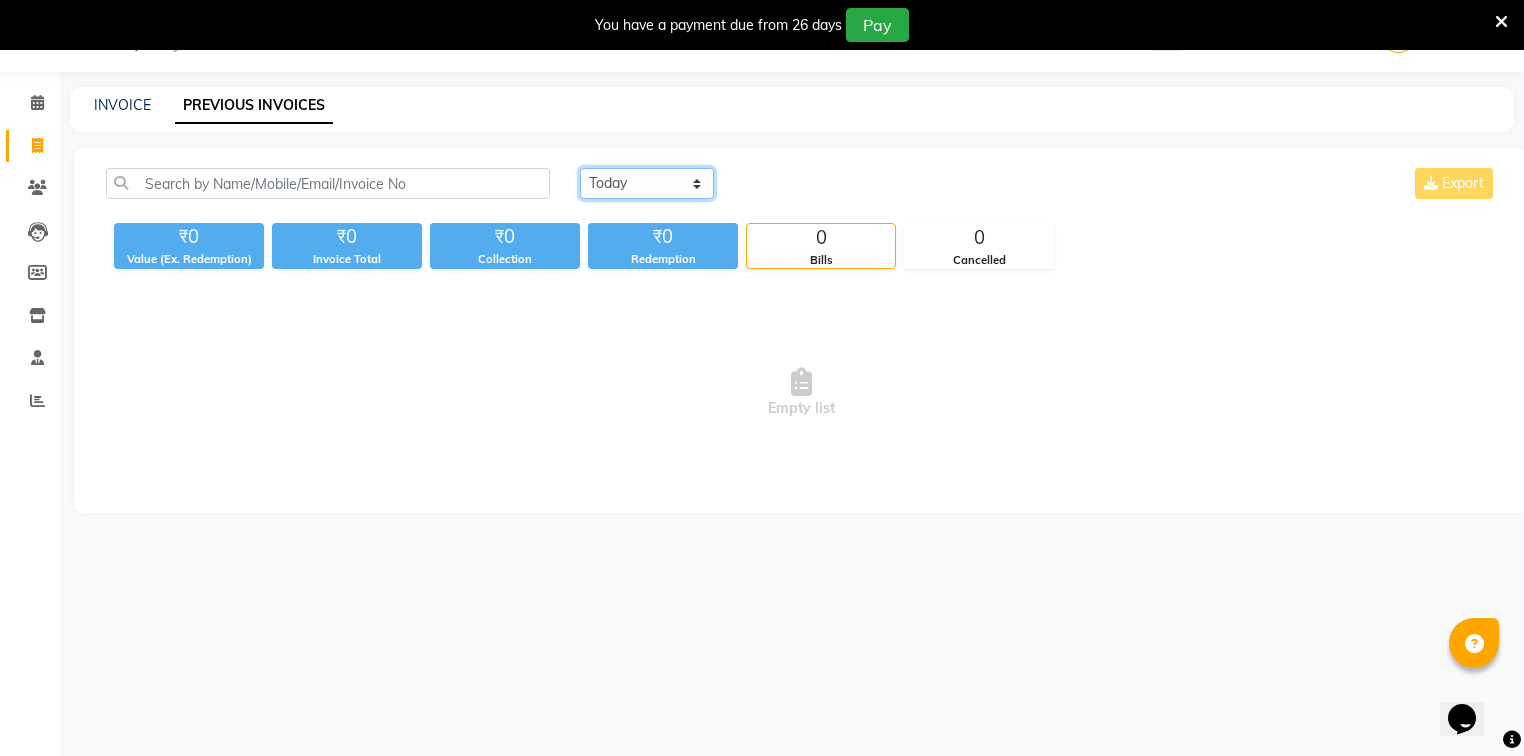 click on "Today Yesterday Custom Range" 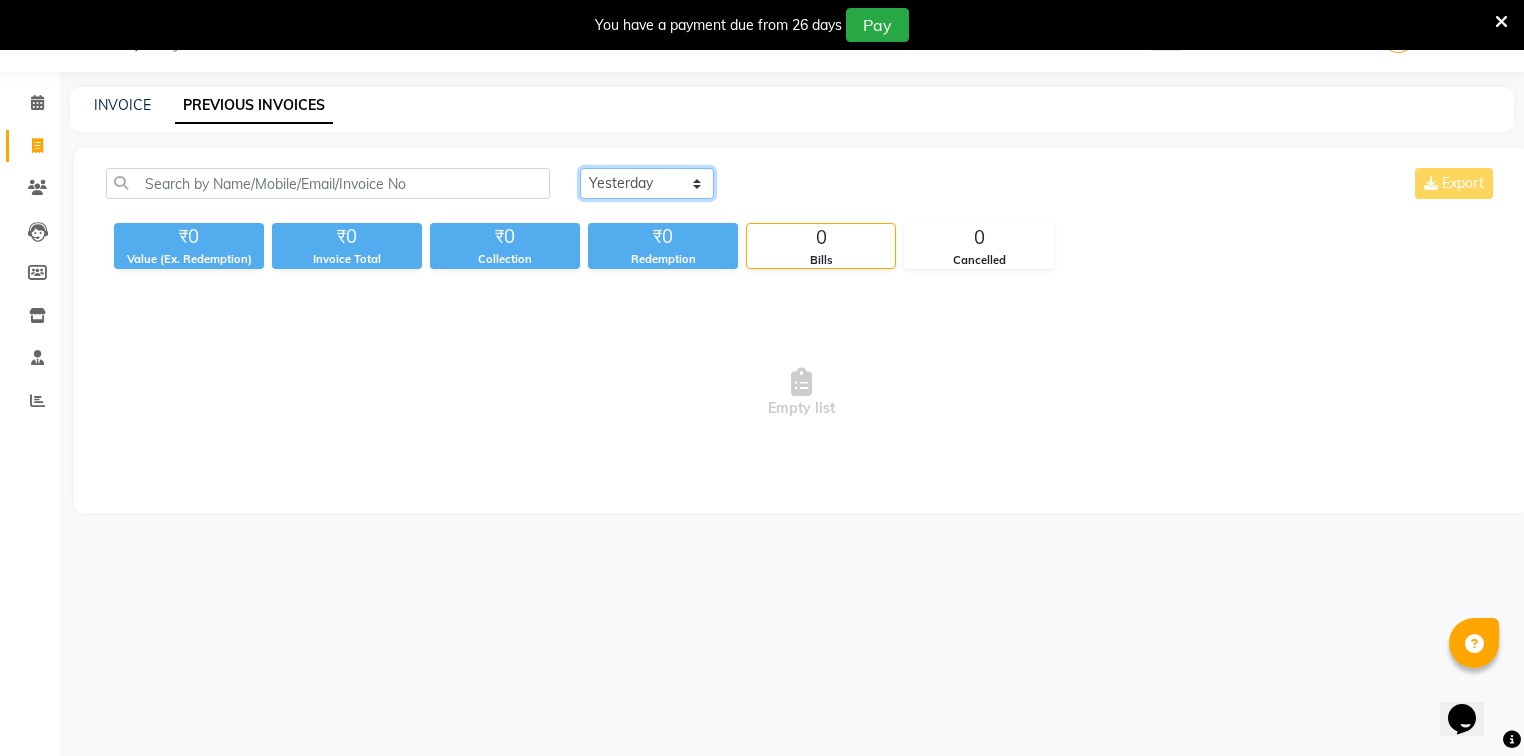 click on "Today Yesterday Custom Range" 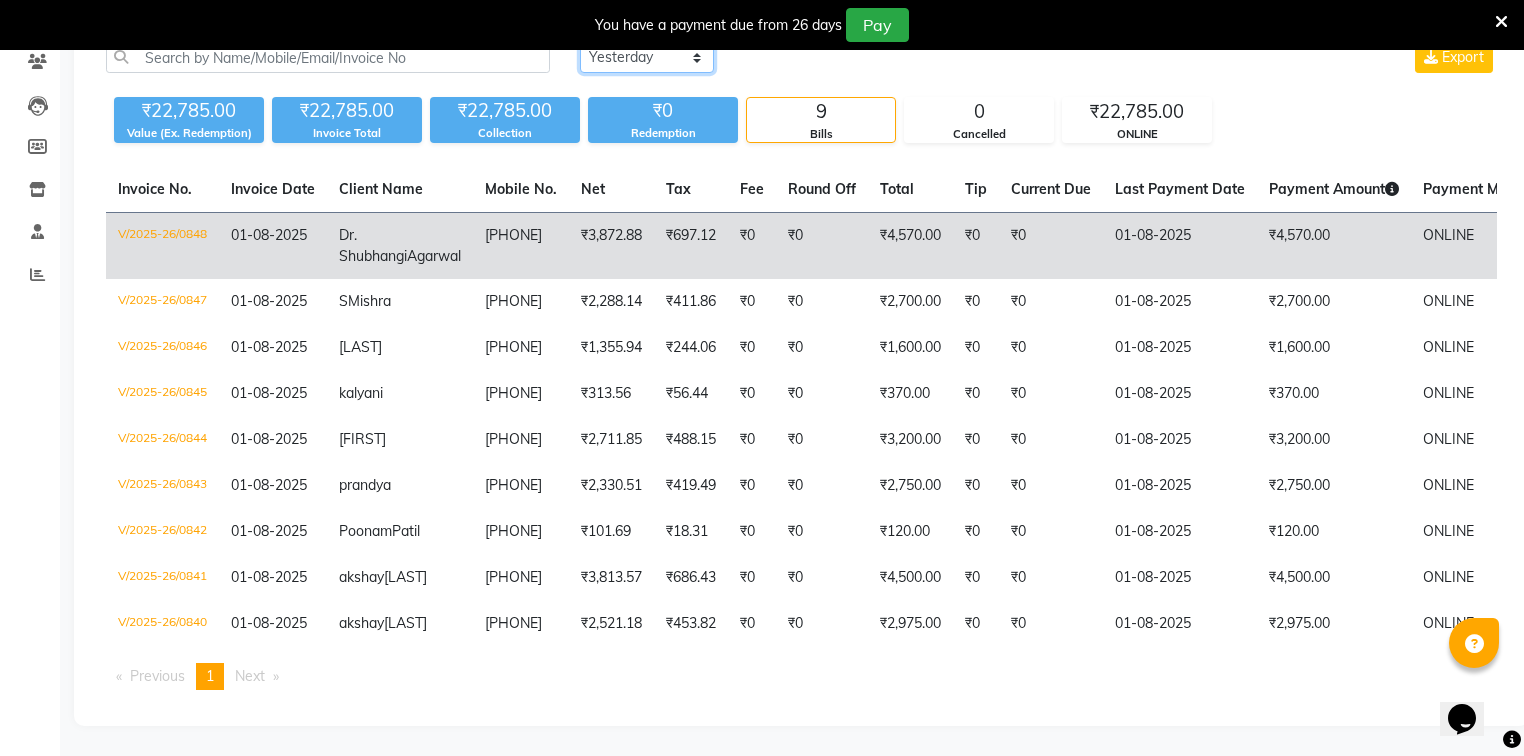 scroll, scrollTop: 0, scrollLeft: 0, axis: both 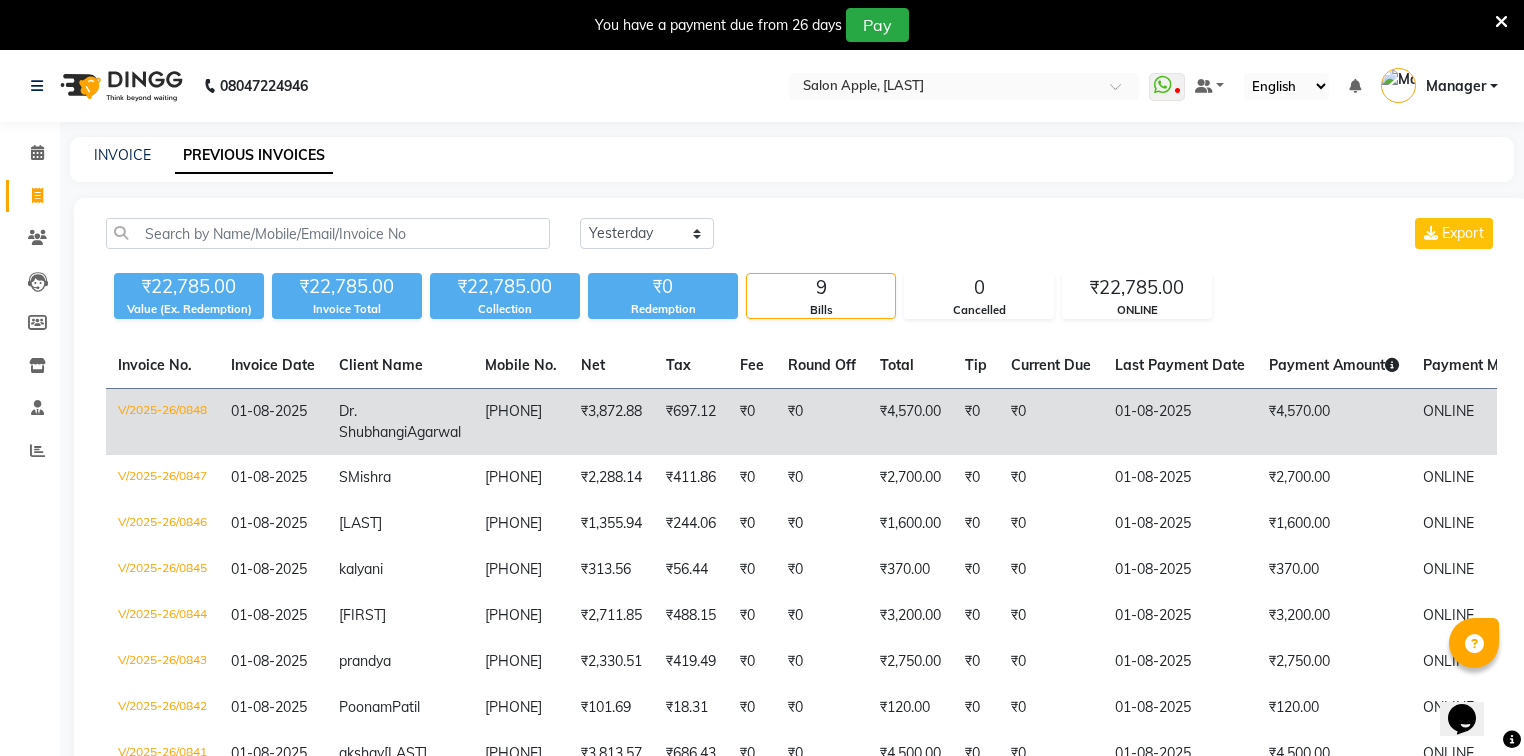 click on "₹0" 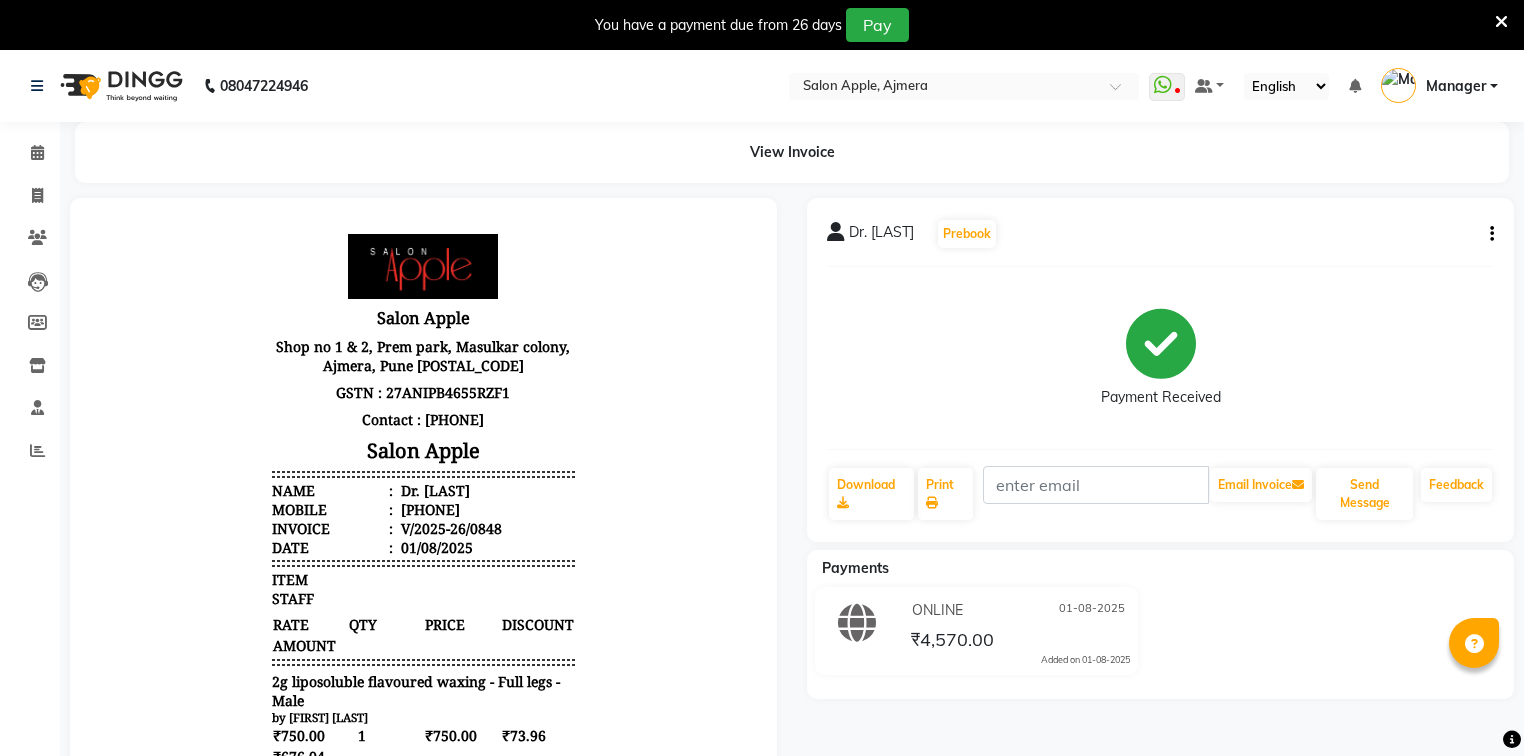 scroll, scrollTop: 0, scrollLeft: 0, axis: both 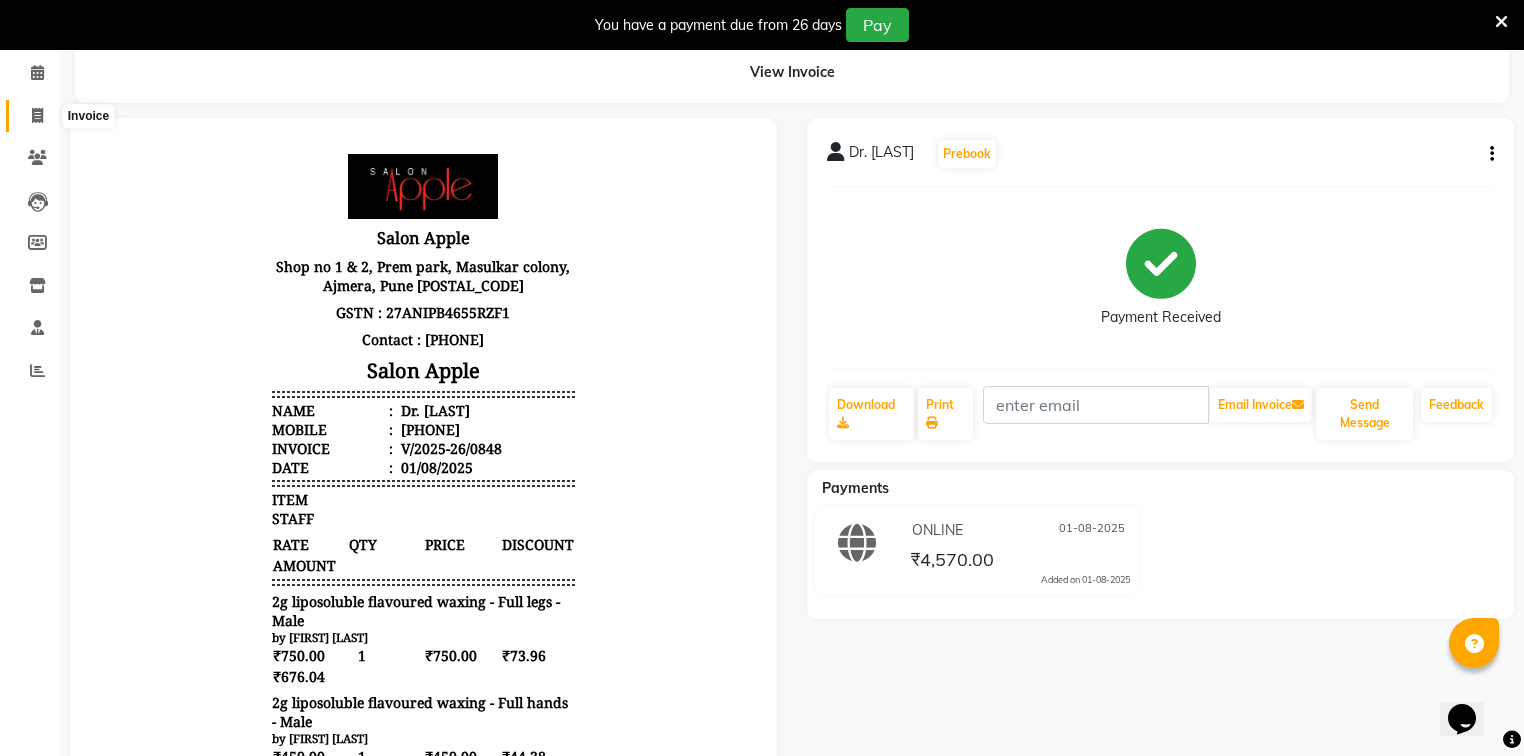 click 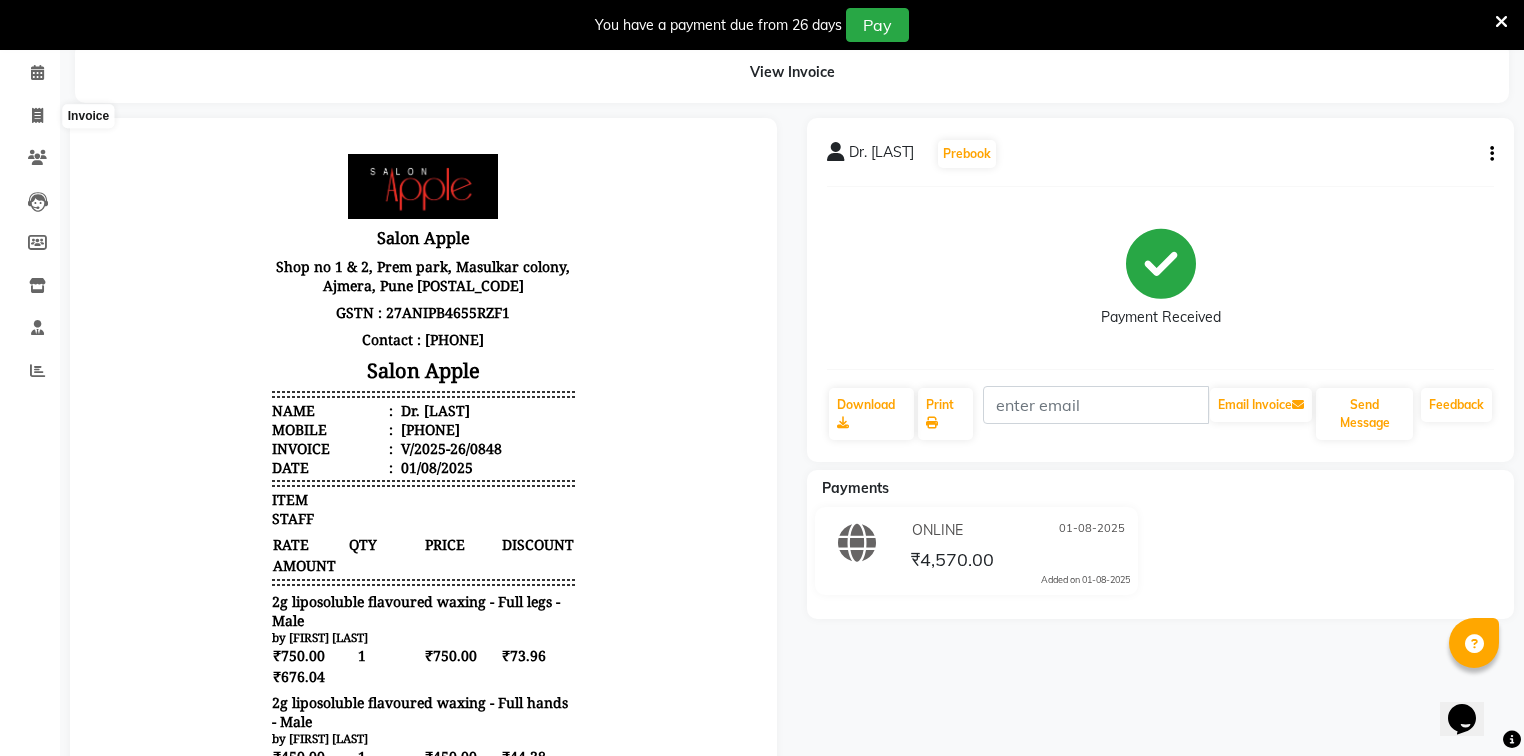 select on "service" 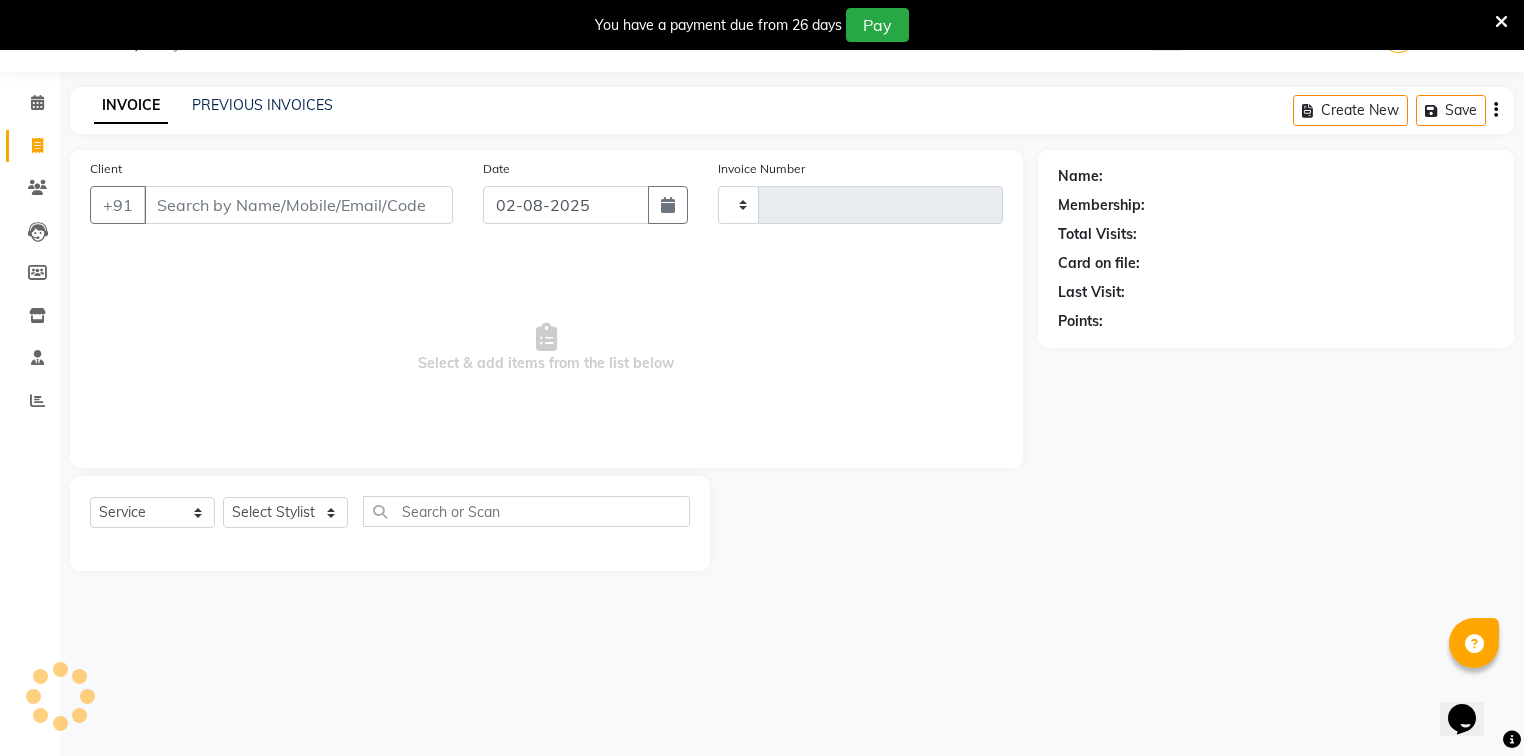 scroll, scrollTop: 50, scrollLeft: 0, axis: vertical 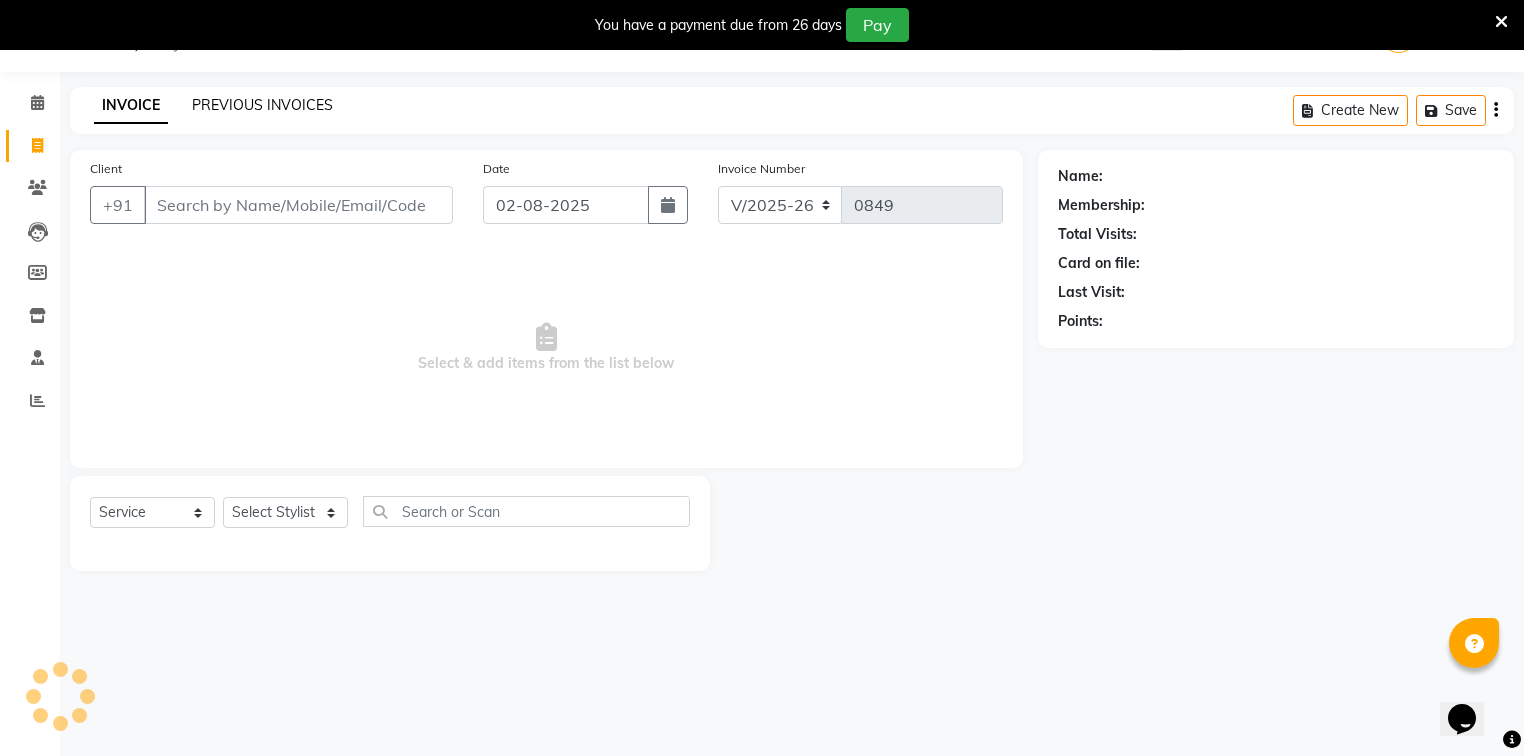 click on "PREVIOUS INVOICES" 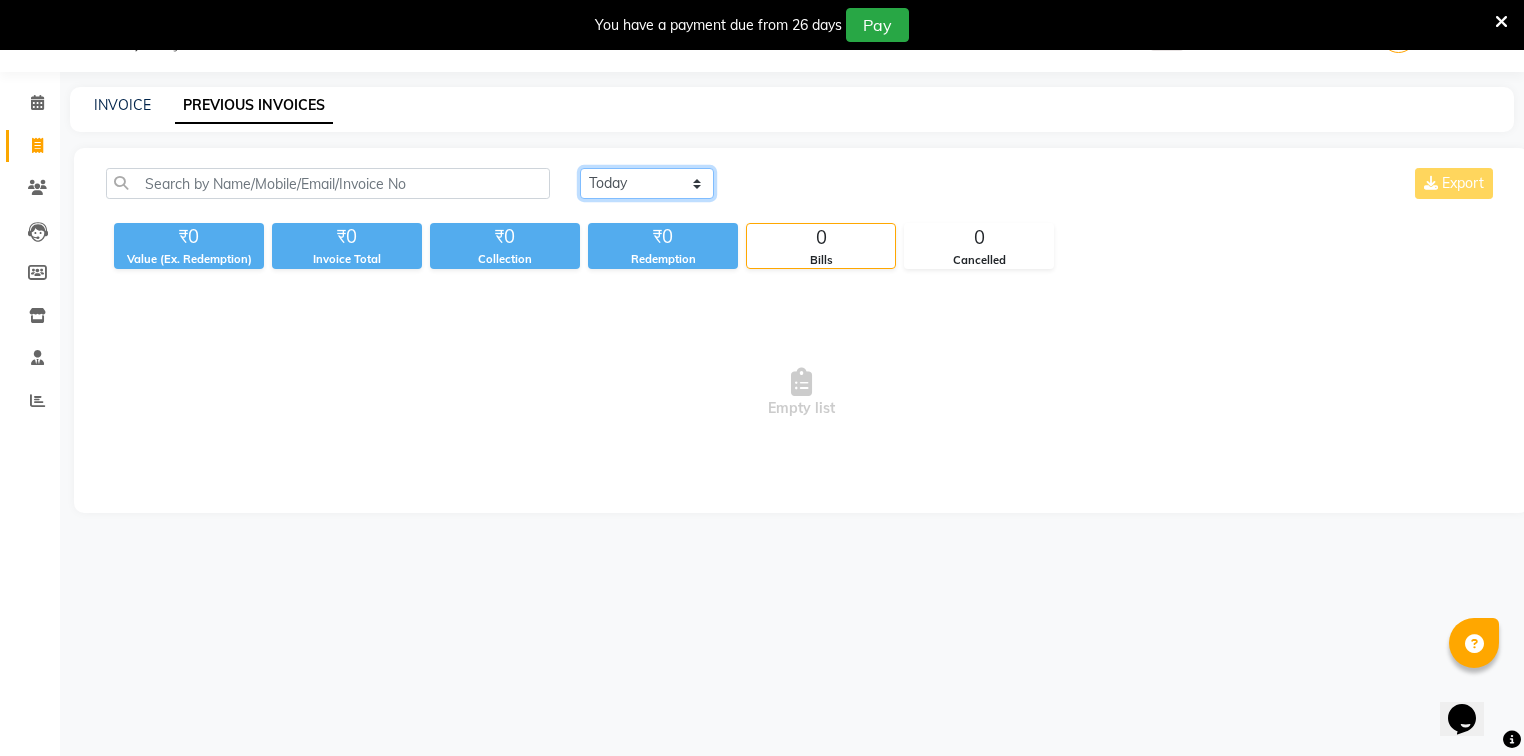 click on "Today Yesterday Custom Range" 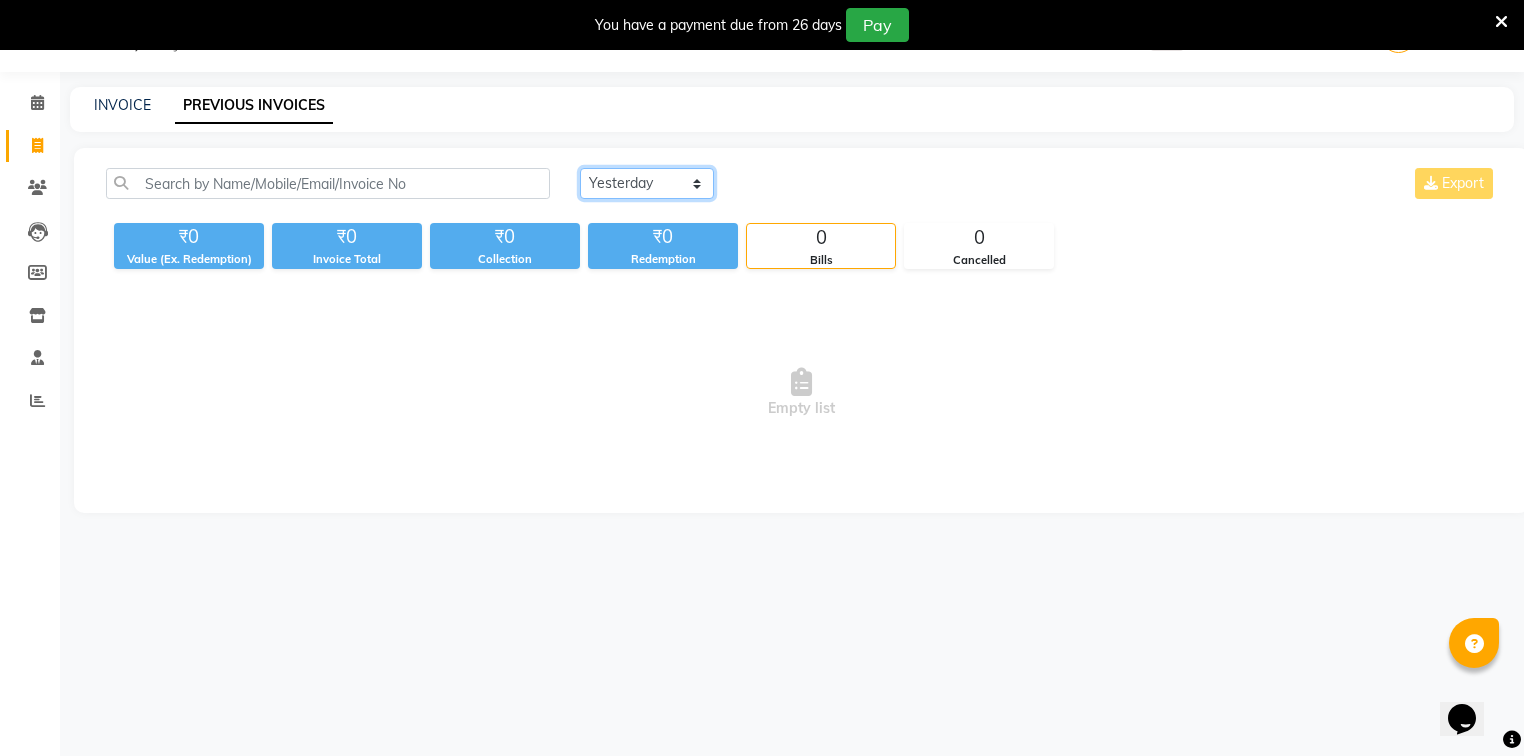 click on "Today Yesterday Custom Range" 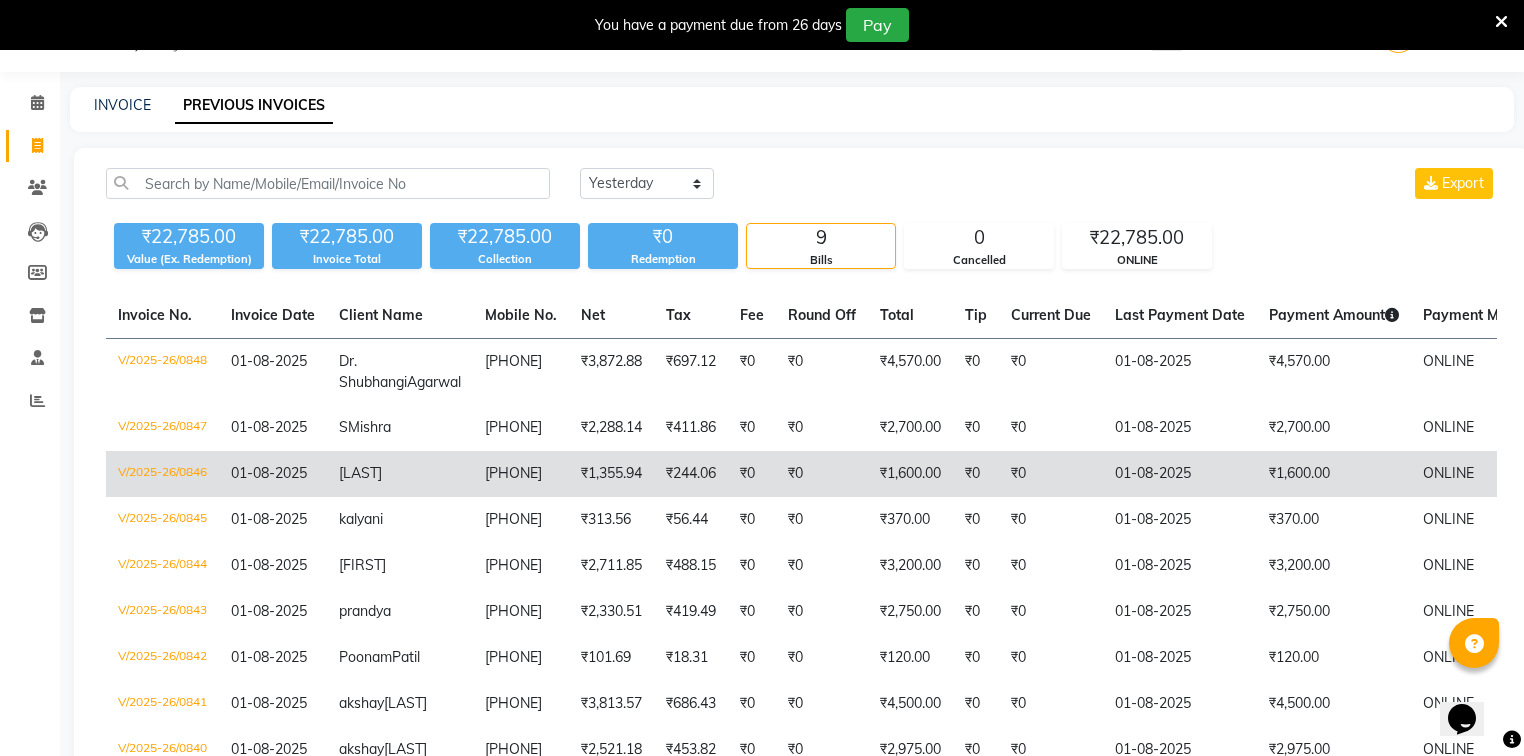 click on "₹1,355.94" 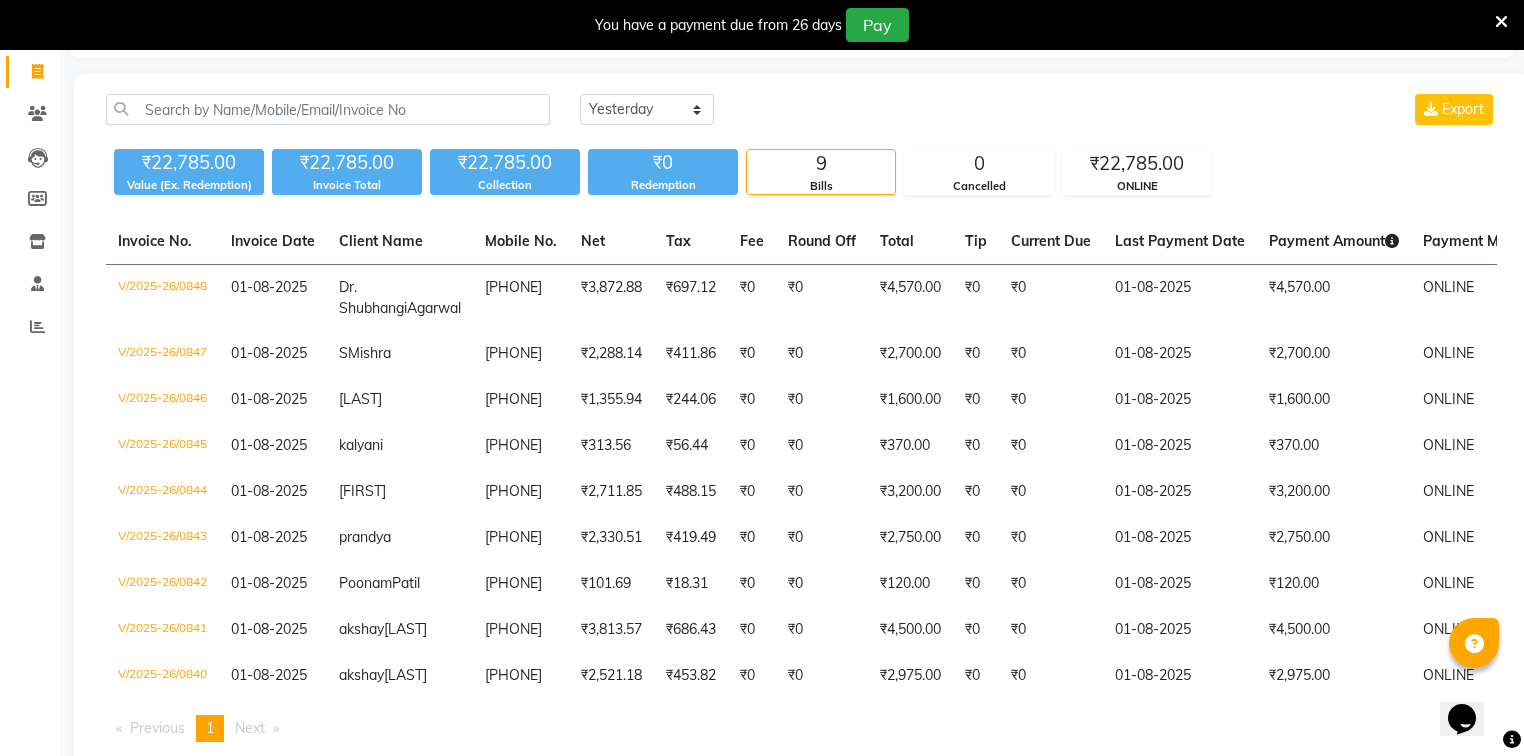 scroll, scrollTop: 230, scrollLeft: 0, axis: vertical 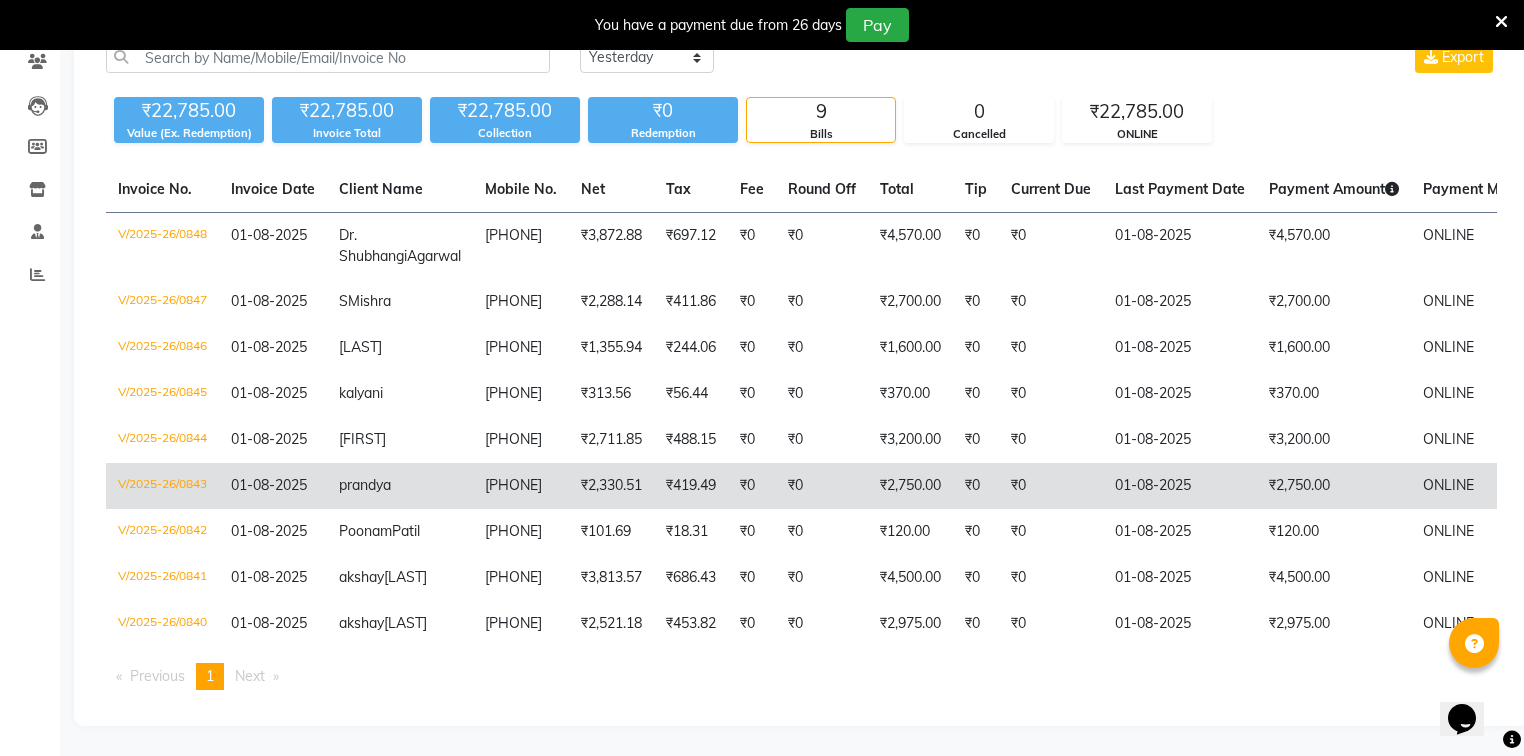 click on "[PHONE]" 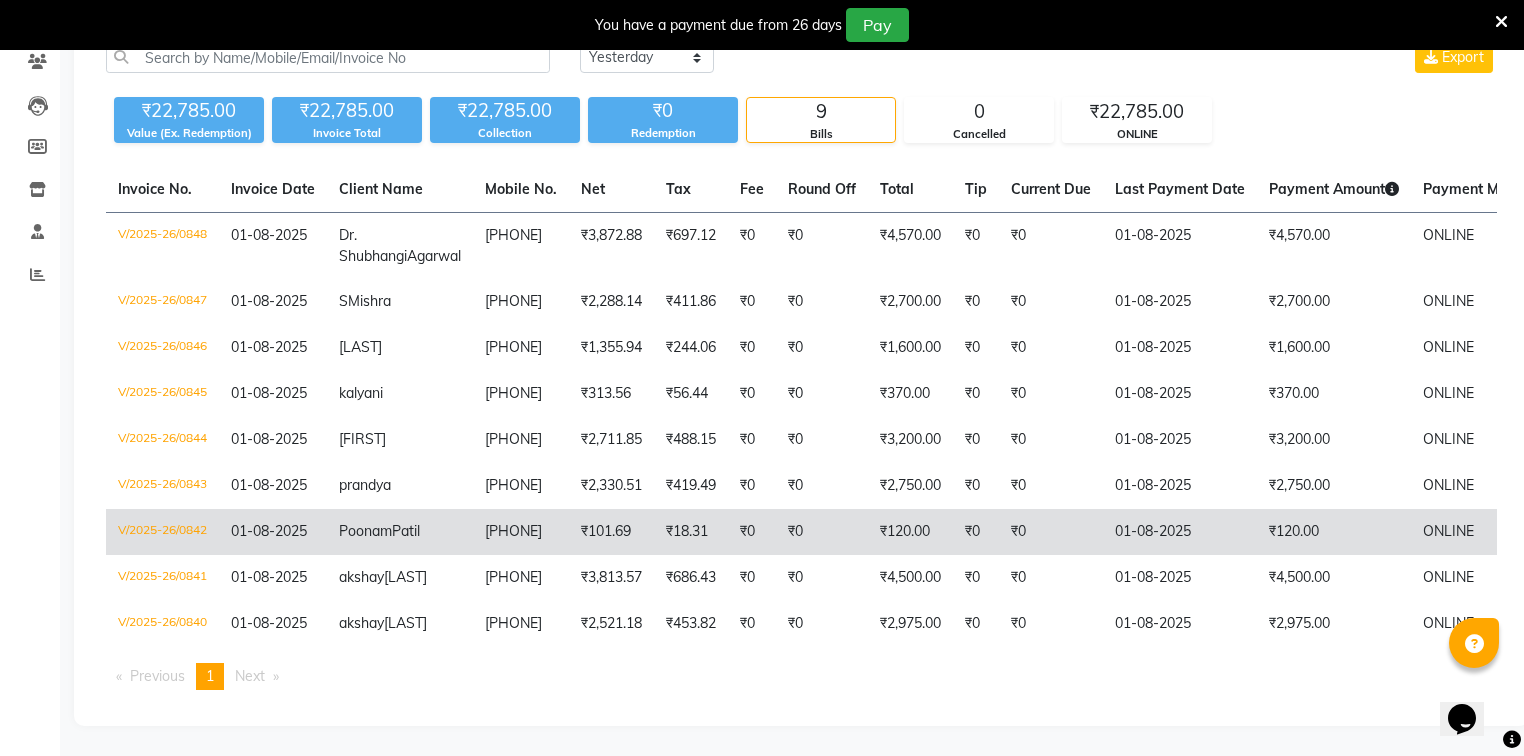 click on "[PHONE]" 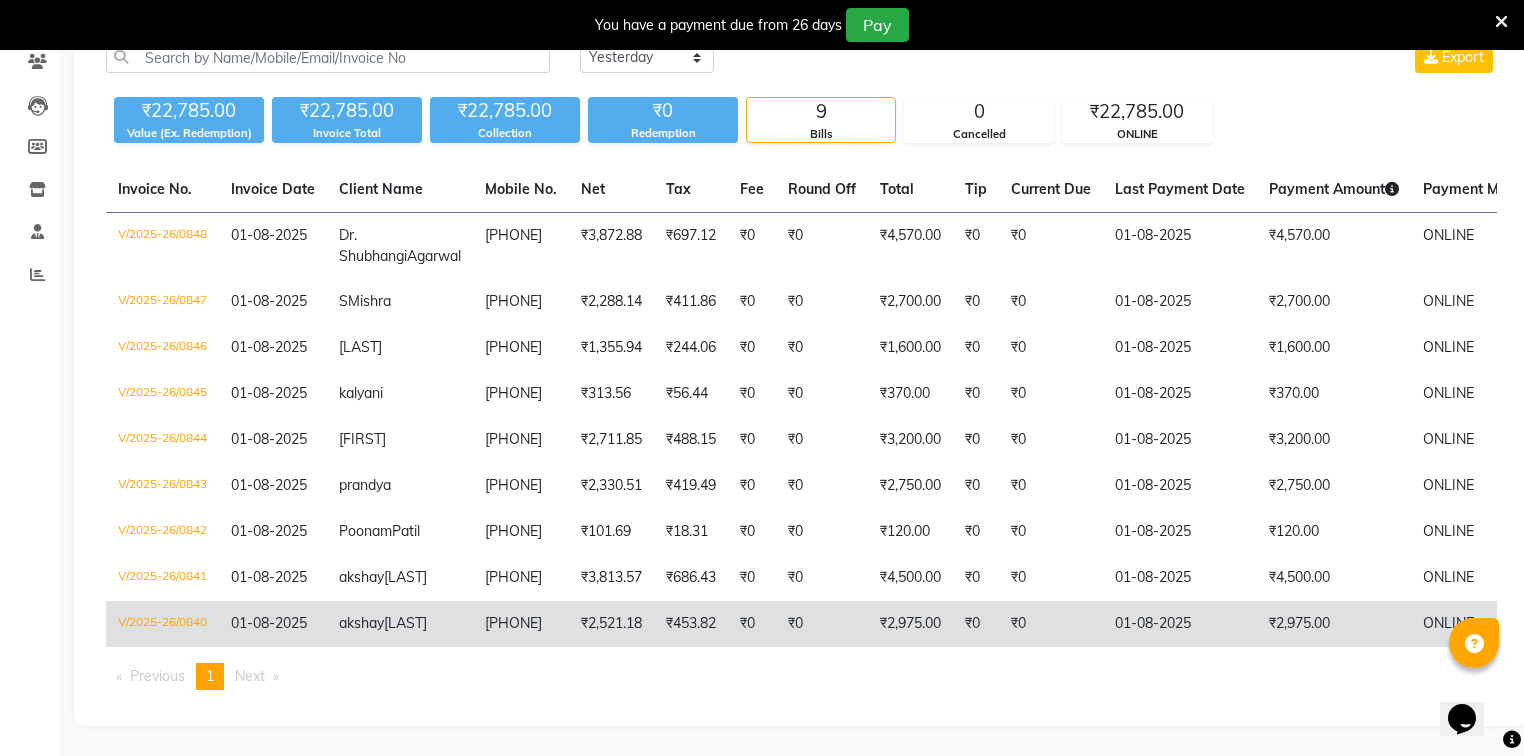 click on "₹2,521.18" 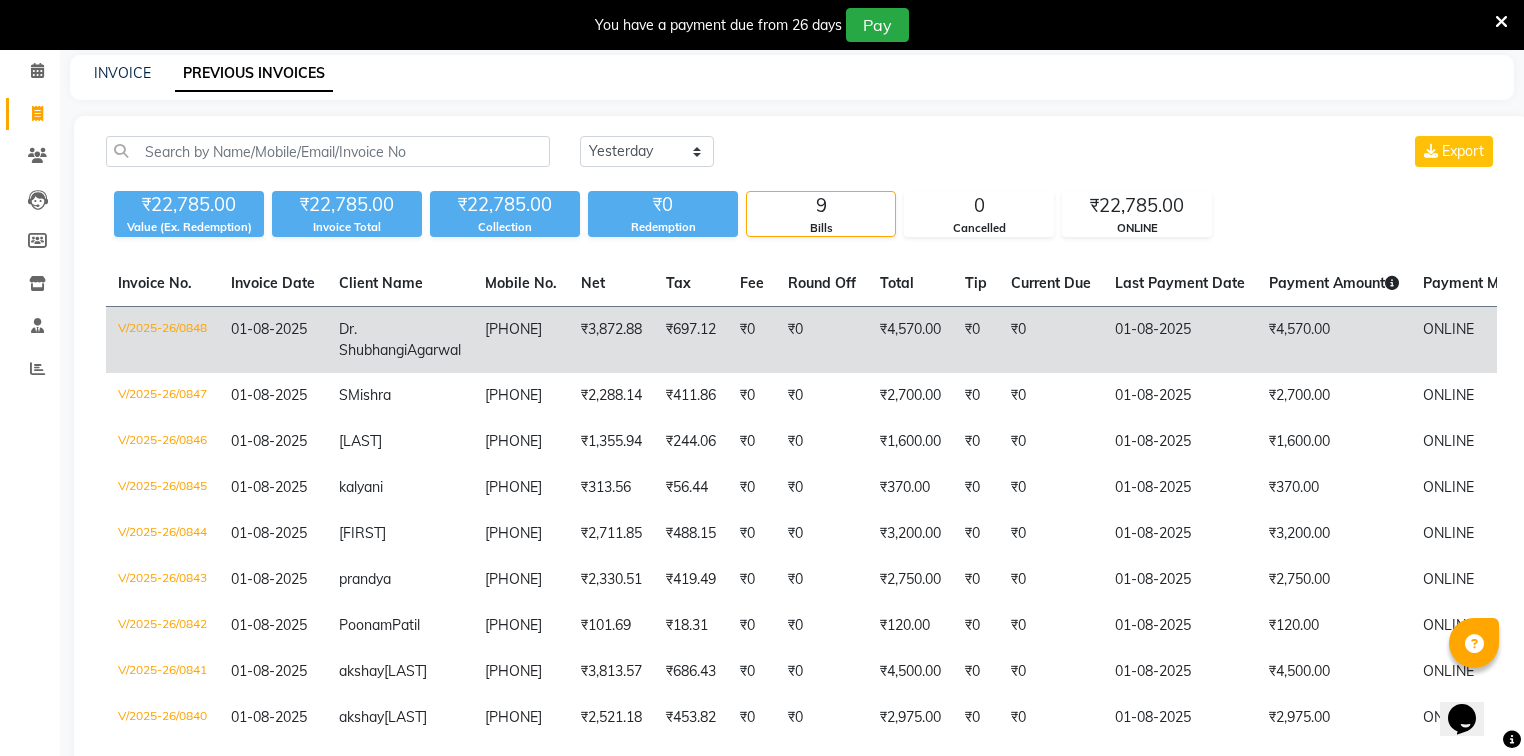 scroll, scrollTop: 0, scrollLeft: 0, axis: both 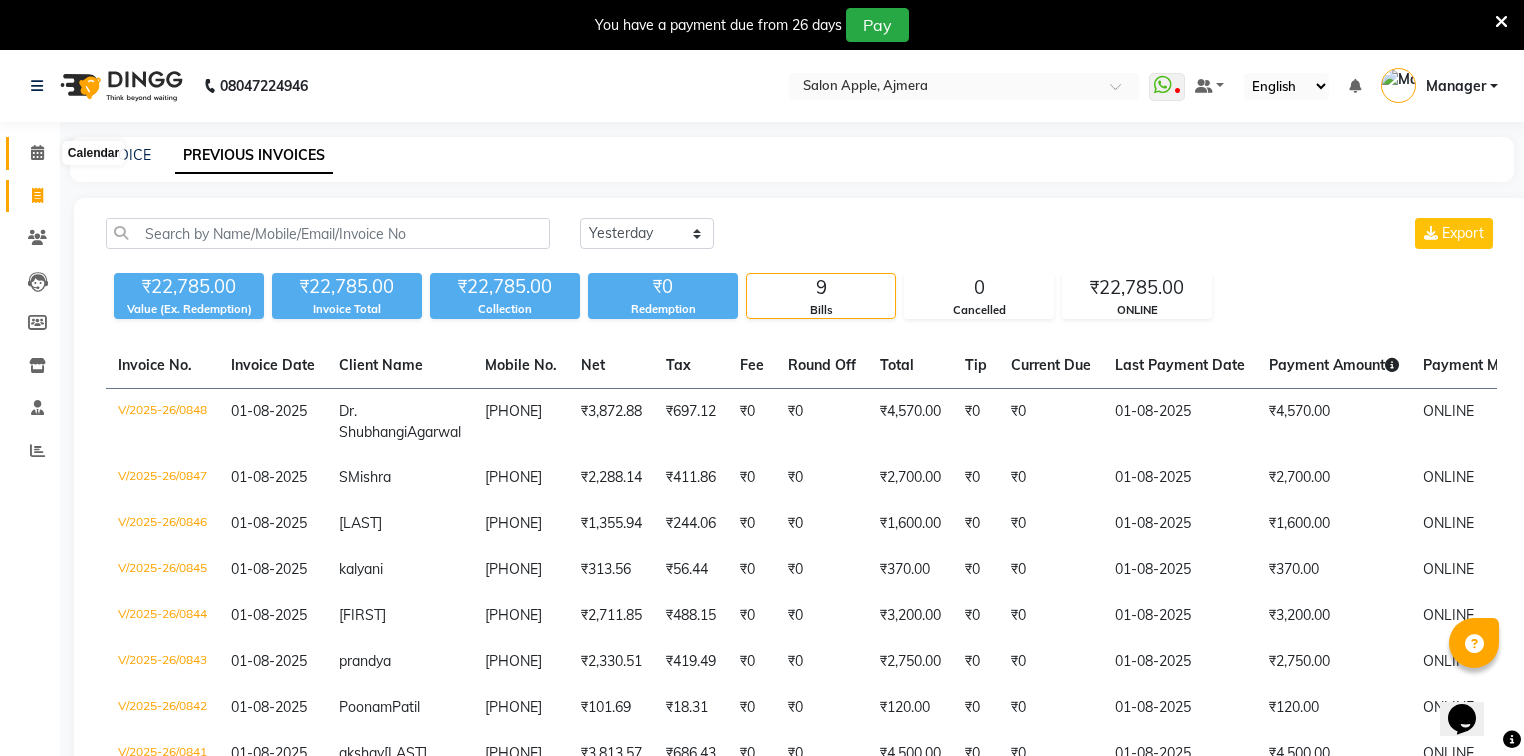 click 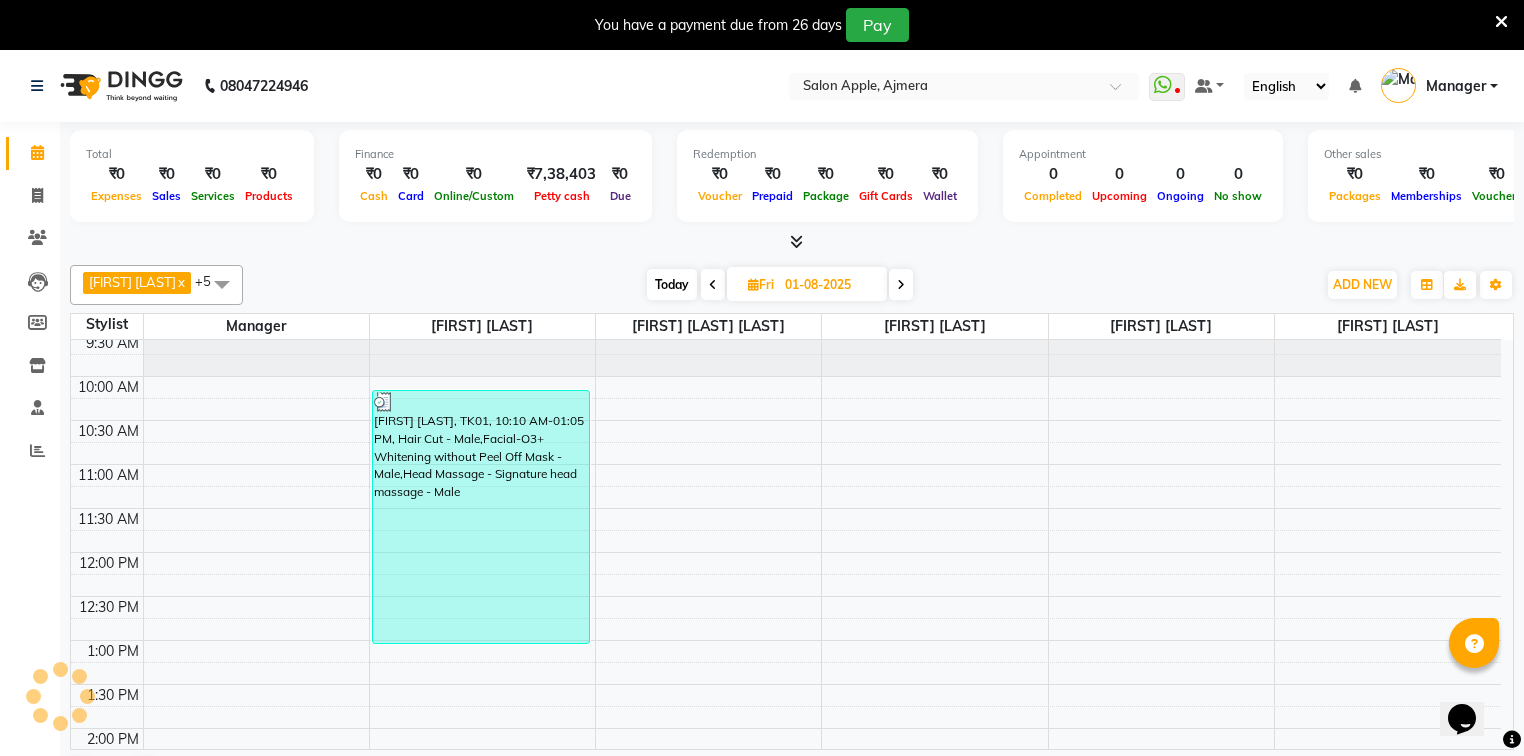 scroll, scrollTop: 0, scrollLeft: 0, axis: both 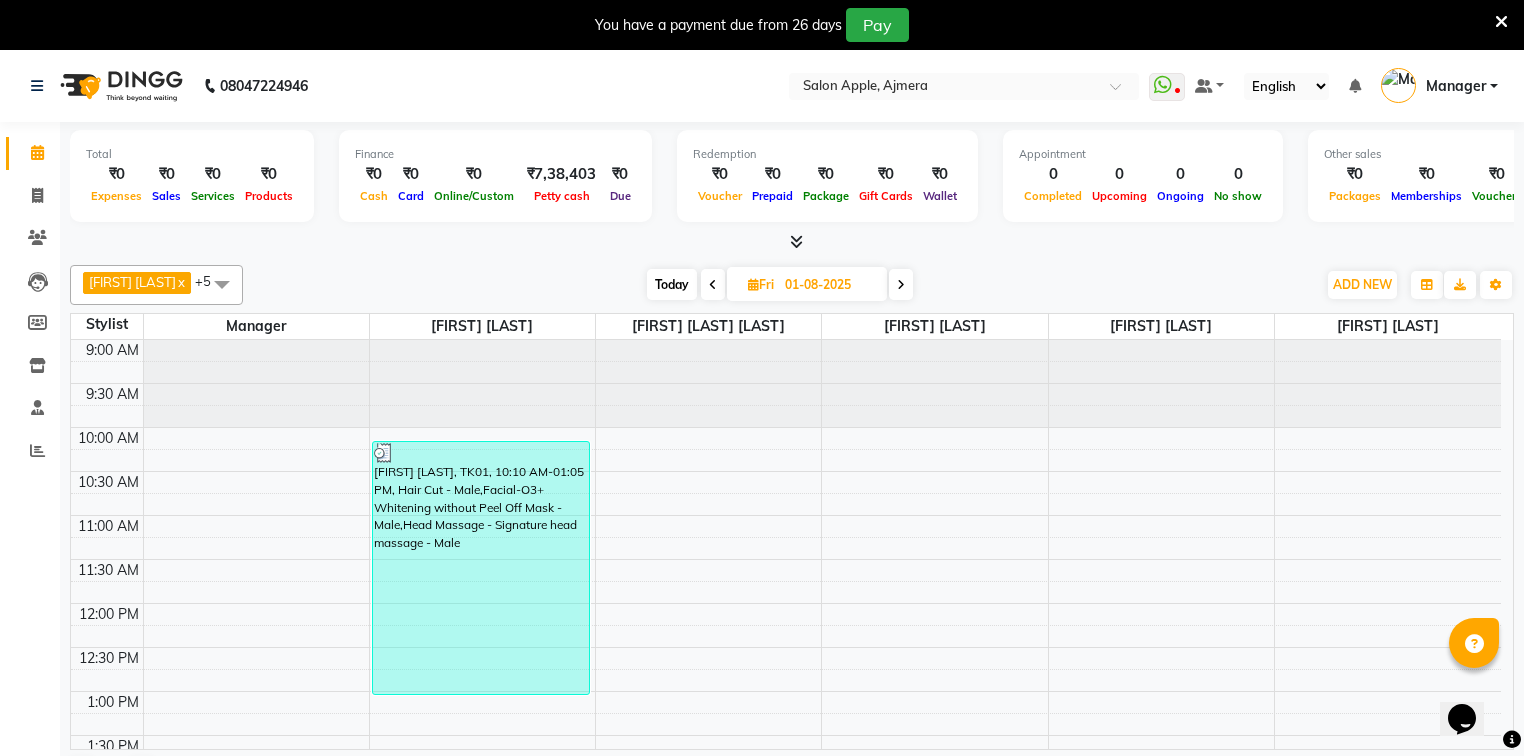 click on "Today" at bounding box center [672, 284] 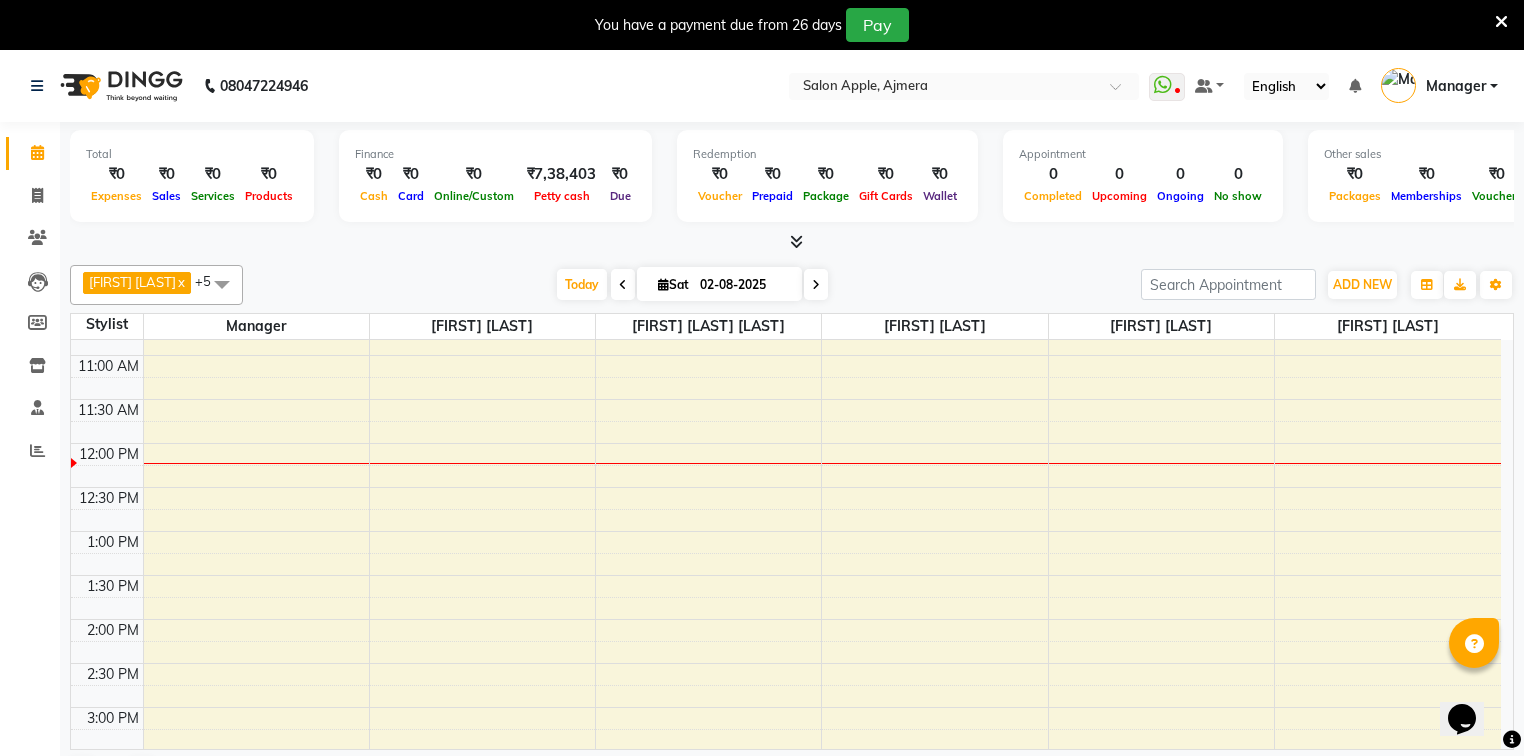 scroll, scrollTop: 103, scrollLeft: 0, axis: vertical 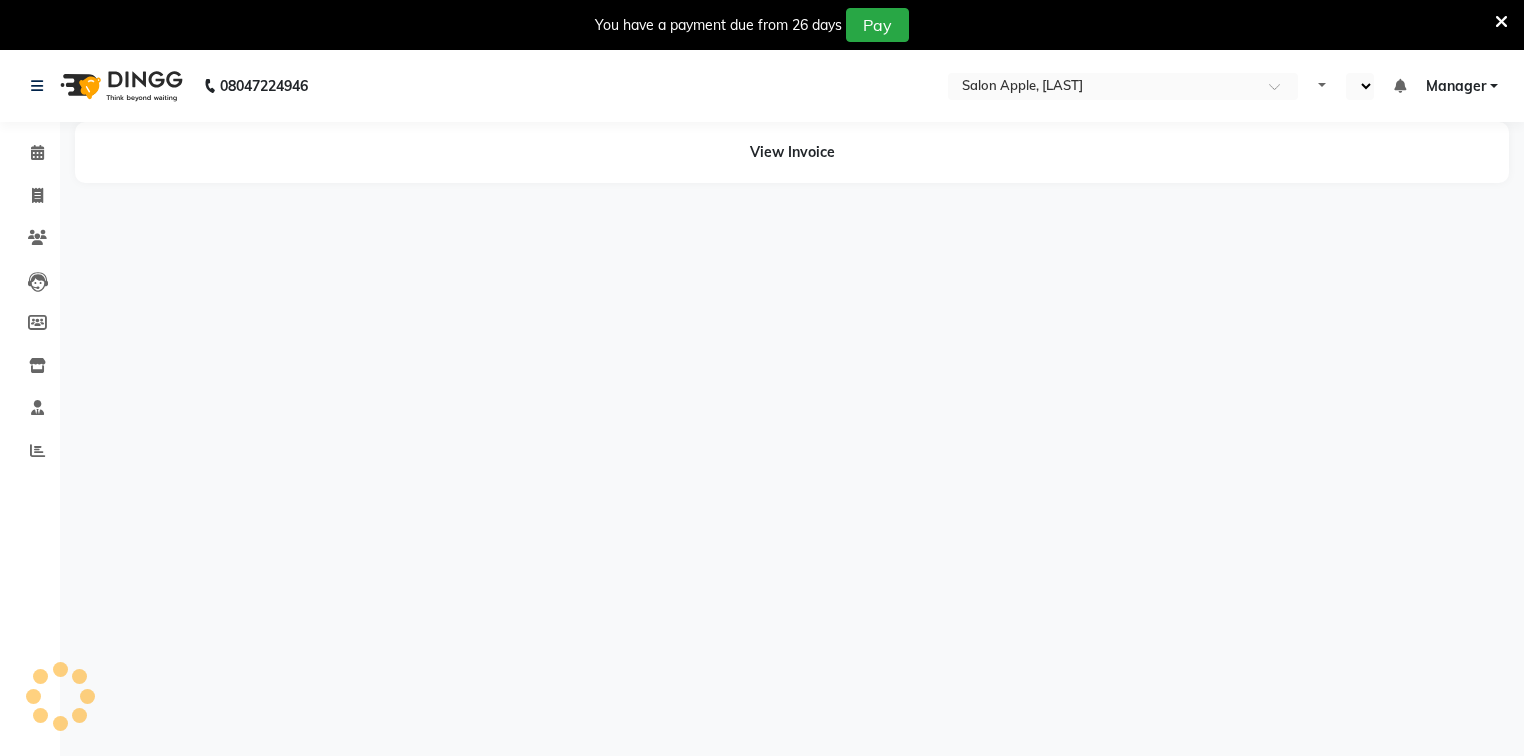 select on "en" 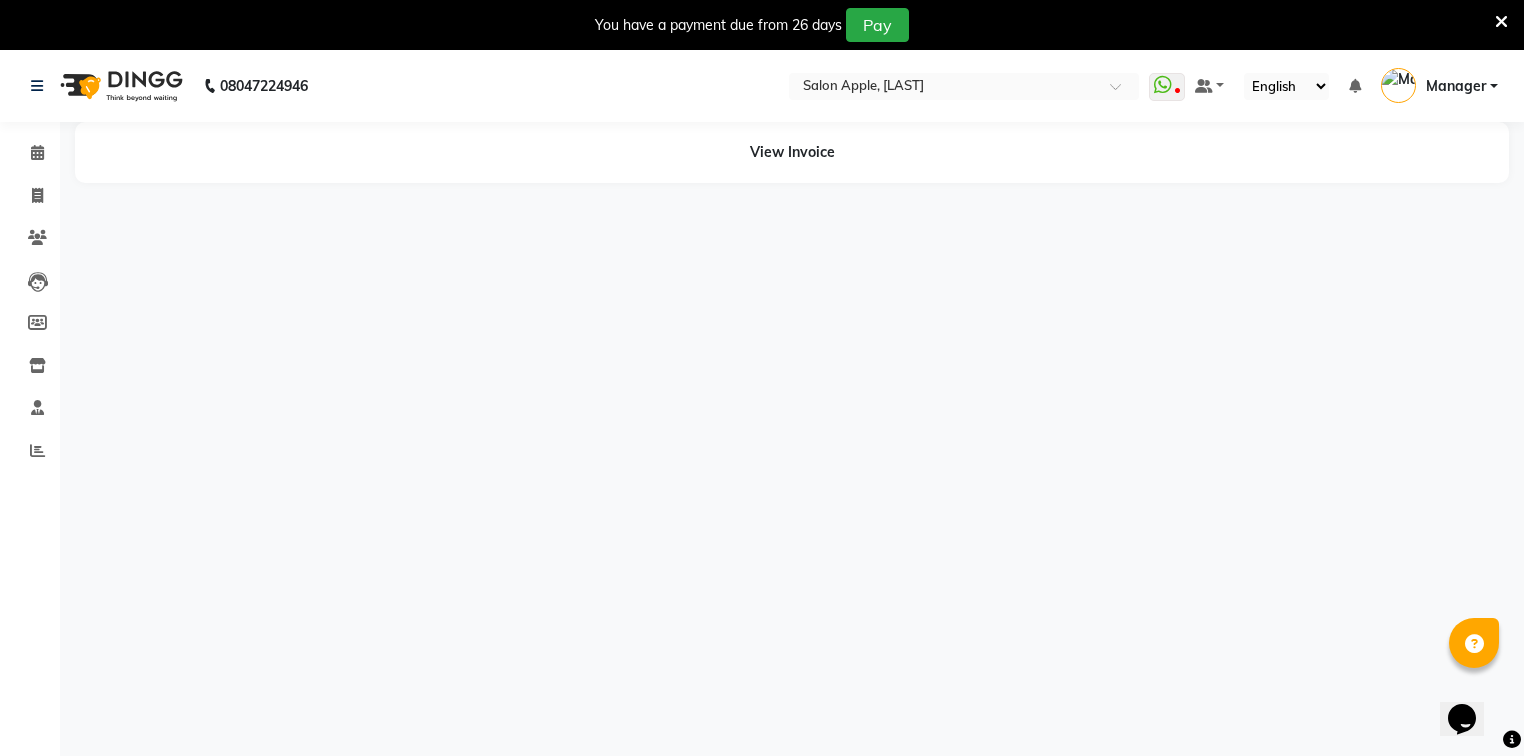 scroll, scrollTop: 0, scrollLeft: 0, axis: both 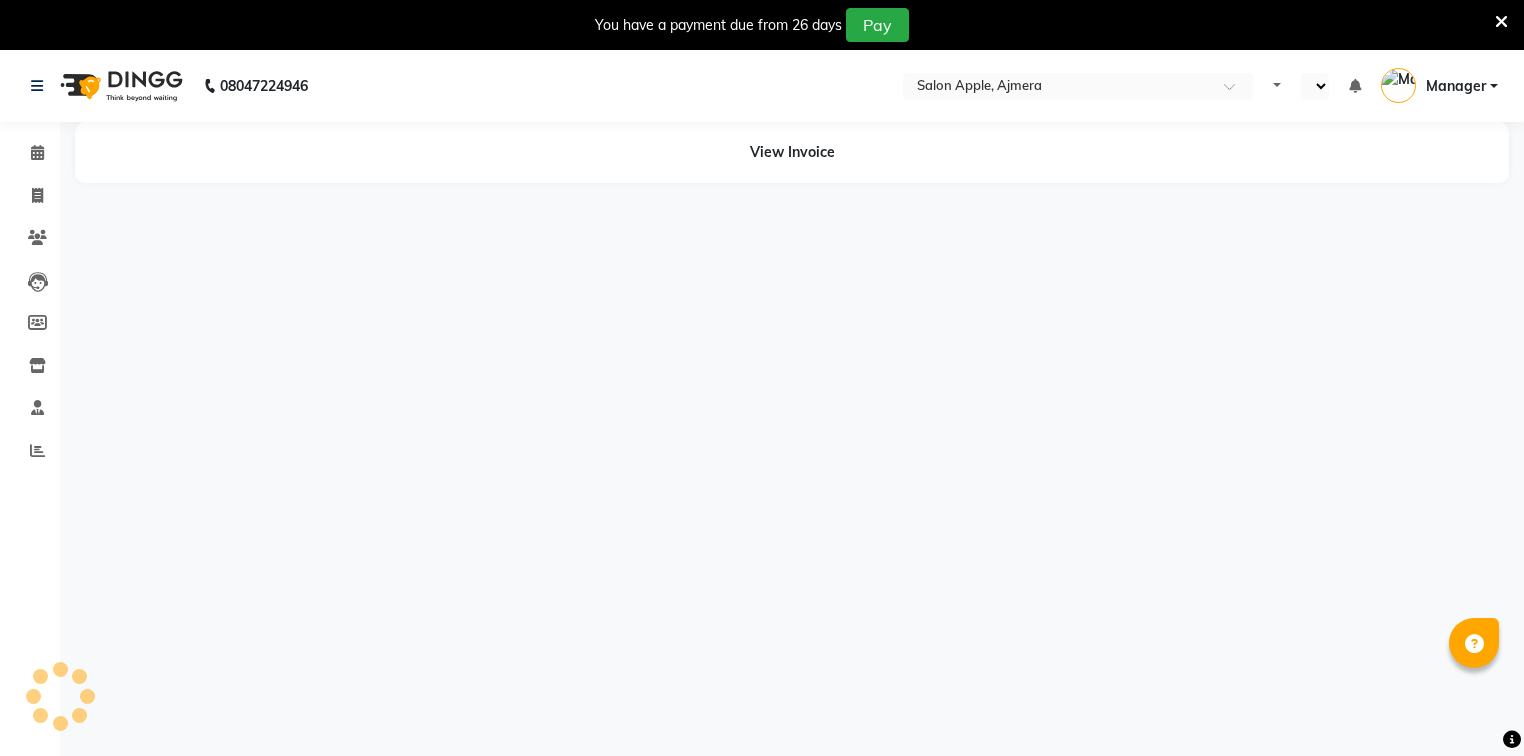 select on "en" 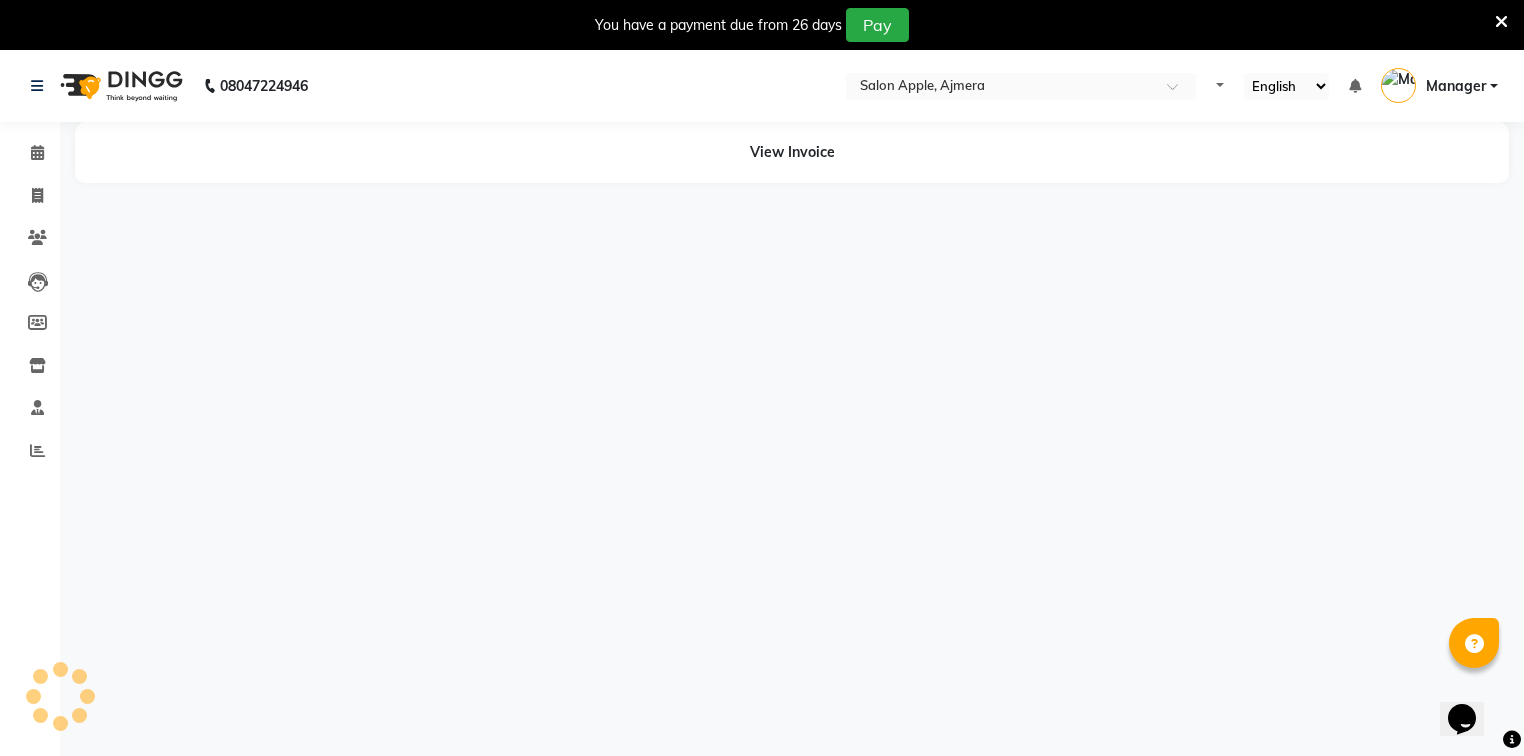 scroll, scrollTop: 0, scrollLeft: 0, axis: both 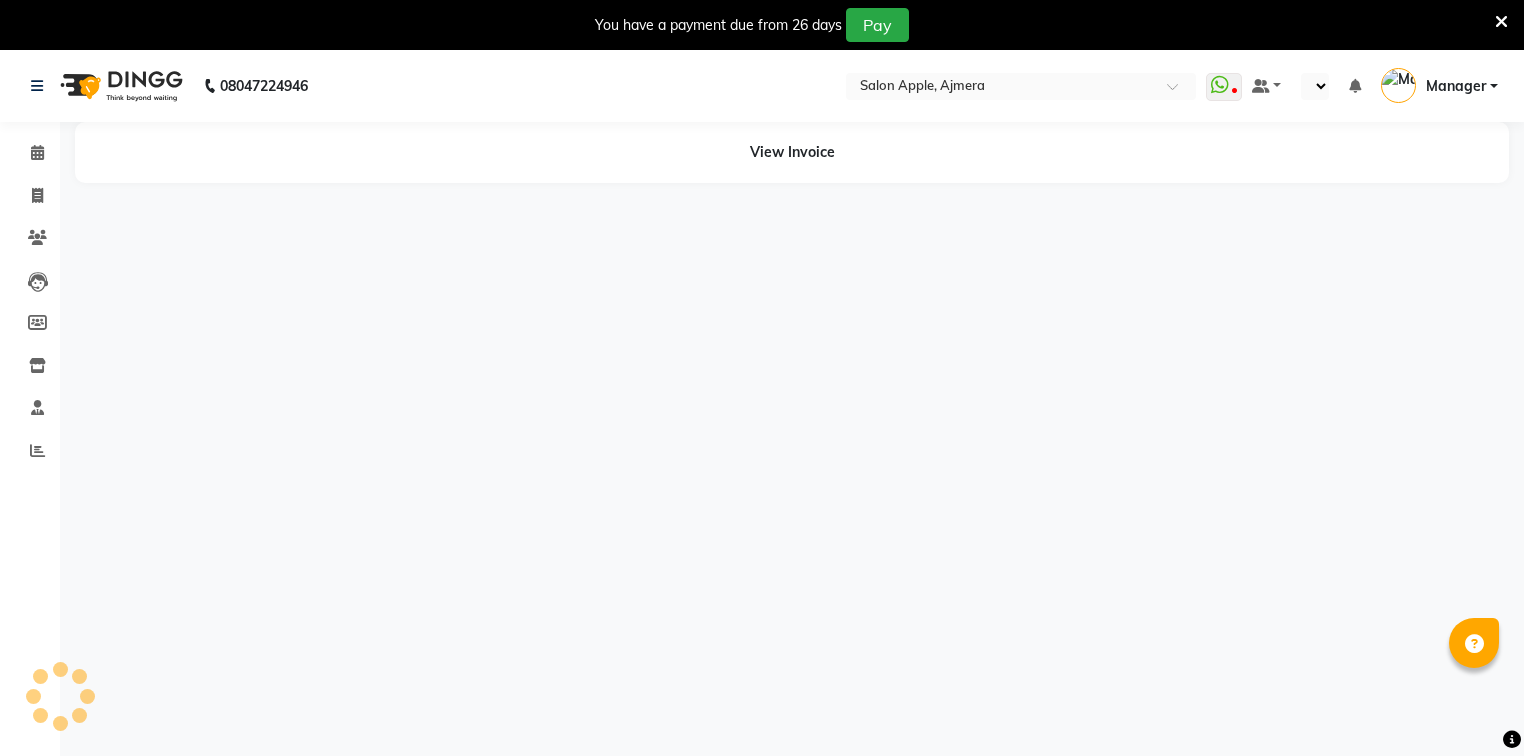 select on "en" 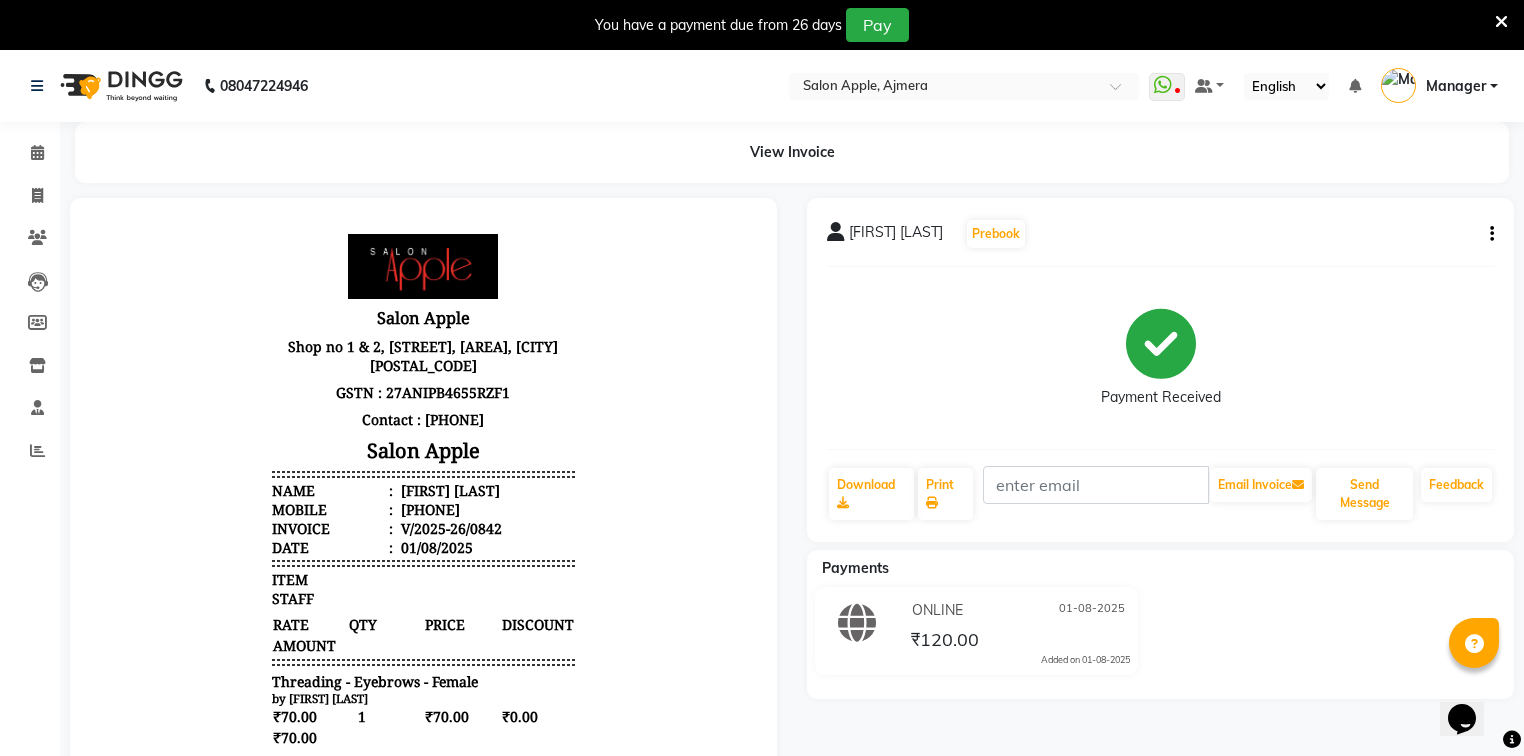 scroll, scrollTop: 0, scrollLeft: 0, axis: both 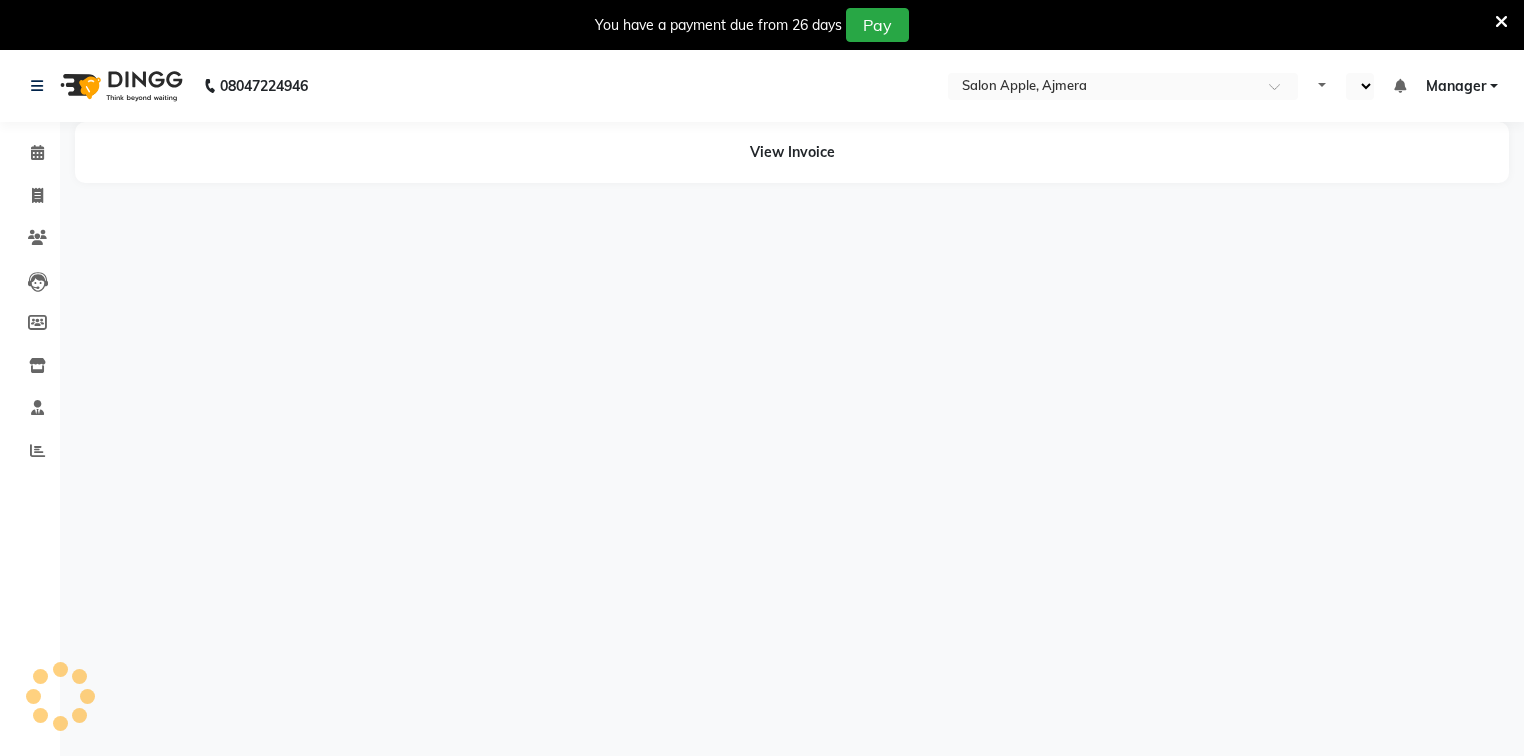 select on "en" 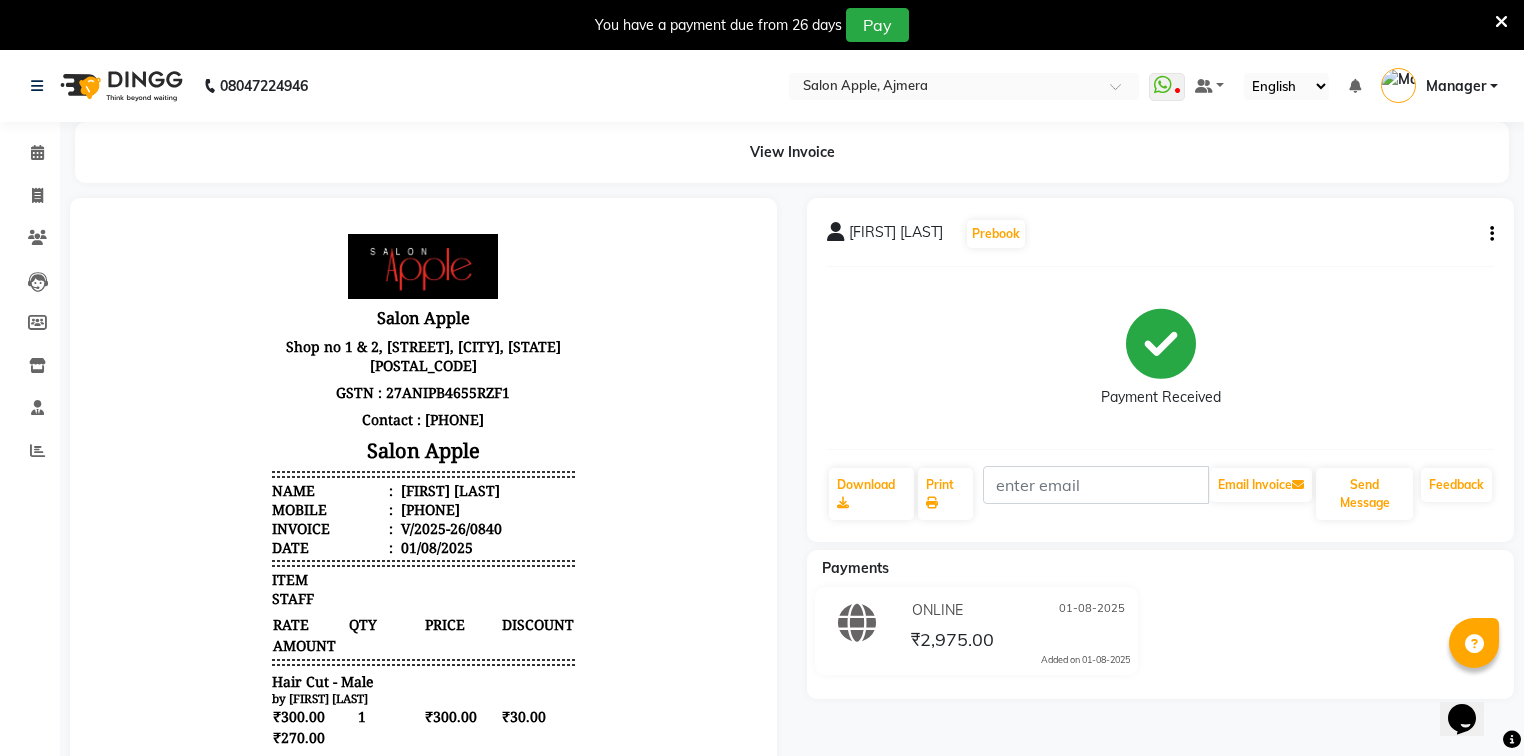 scroll, scrollTop: 0, scrollLeft: 0, axis: both 